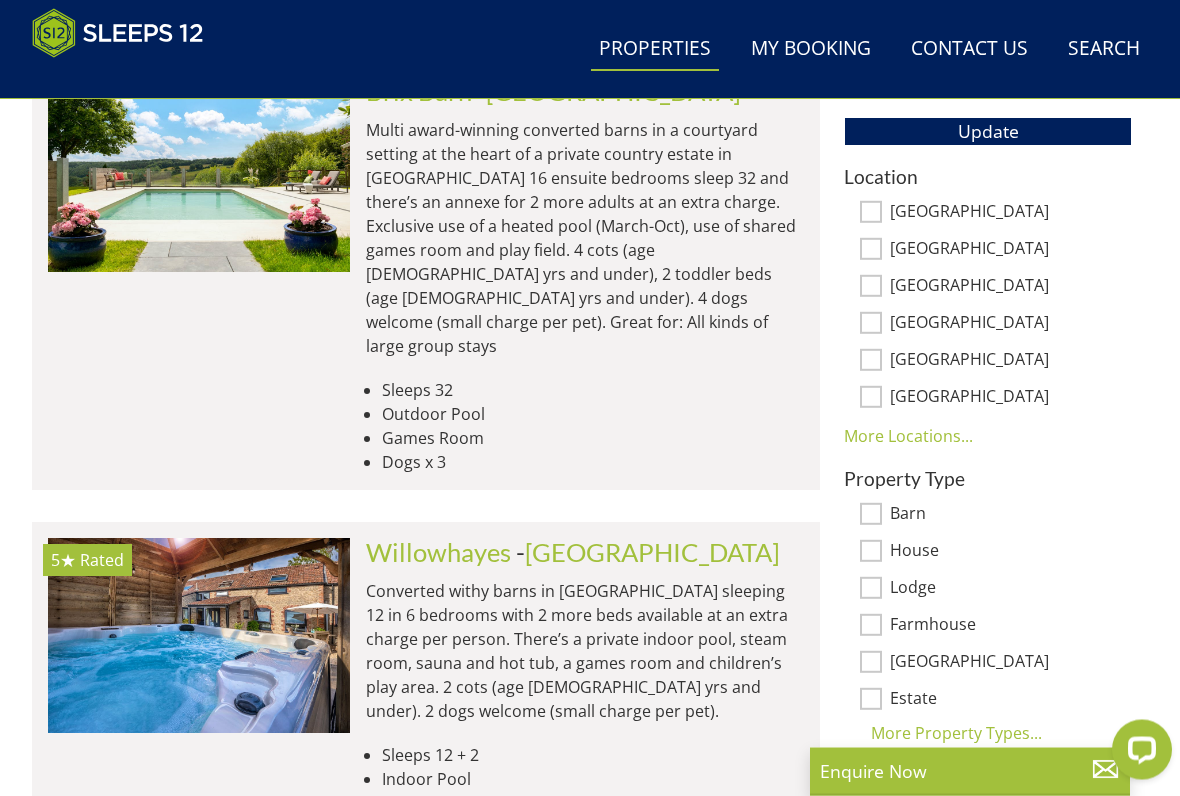 scroll, scrollTop: 1207, scrollLeft: 0, axis: vertical 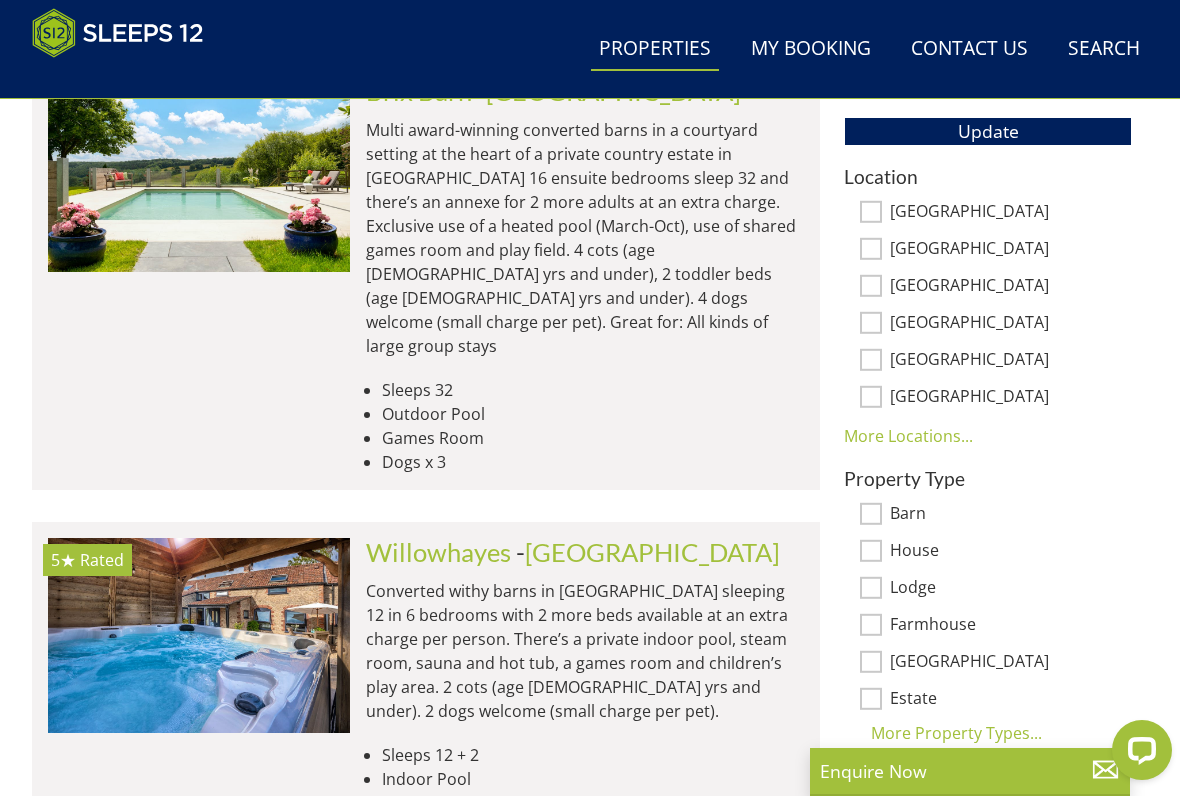 click on "[GEOGRAPHIC_DATA]" at bounding box center [871, 360] 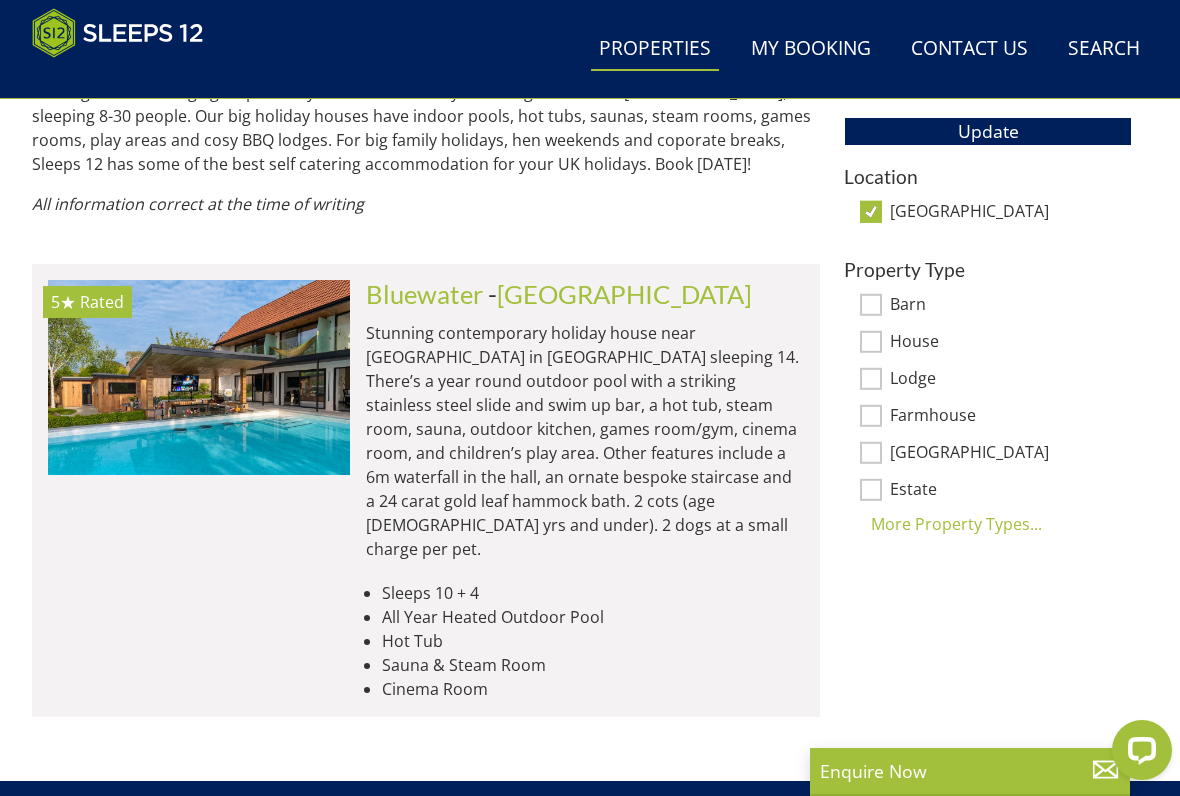 click at bounding box center [199, 377] 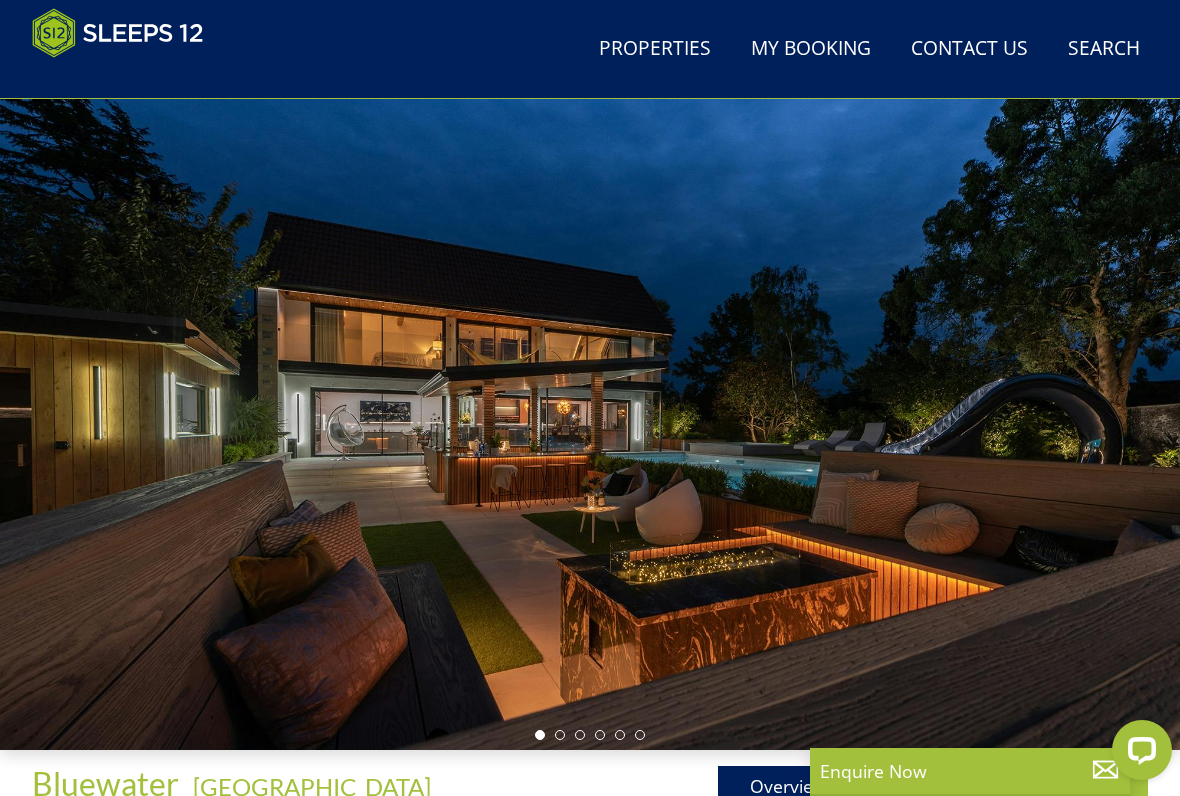 scroll, scrollTop: 53, scrollLeft: 0, axis: vertical 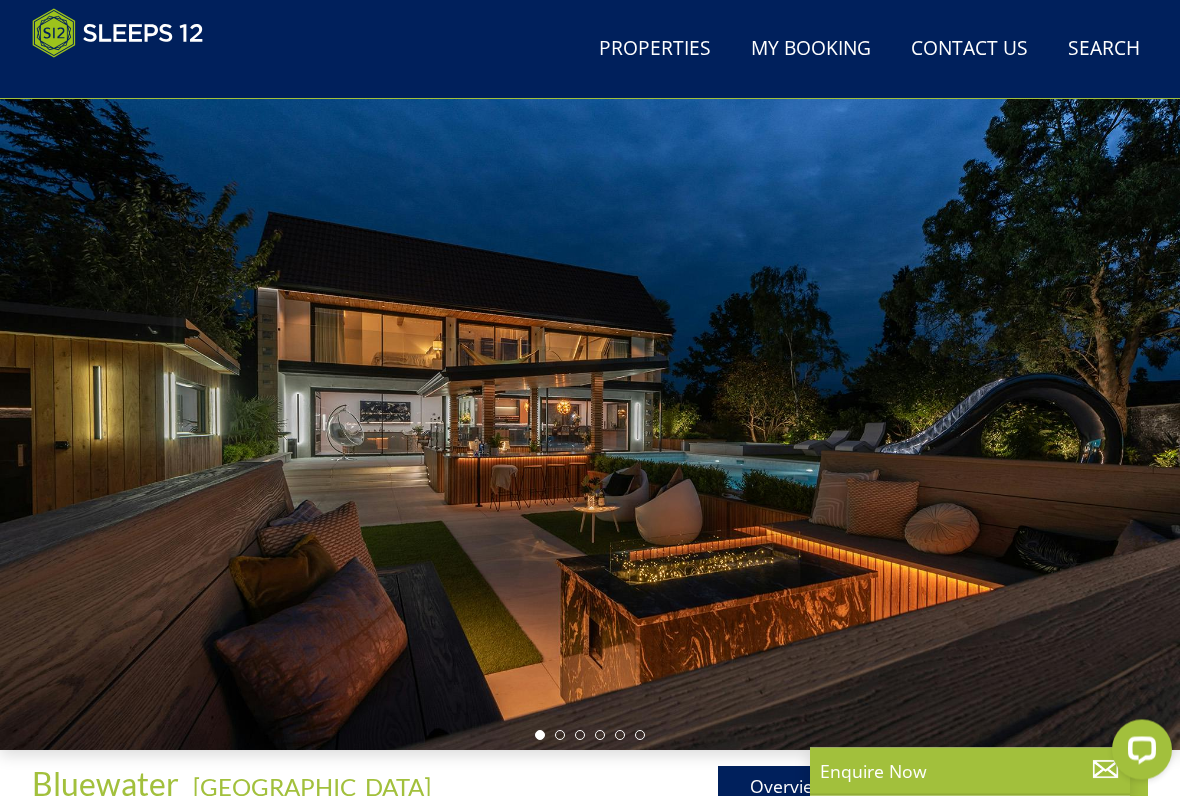 click at bounding box center (590, 420) 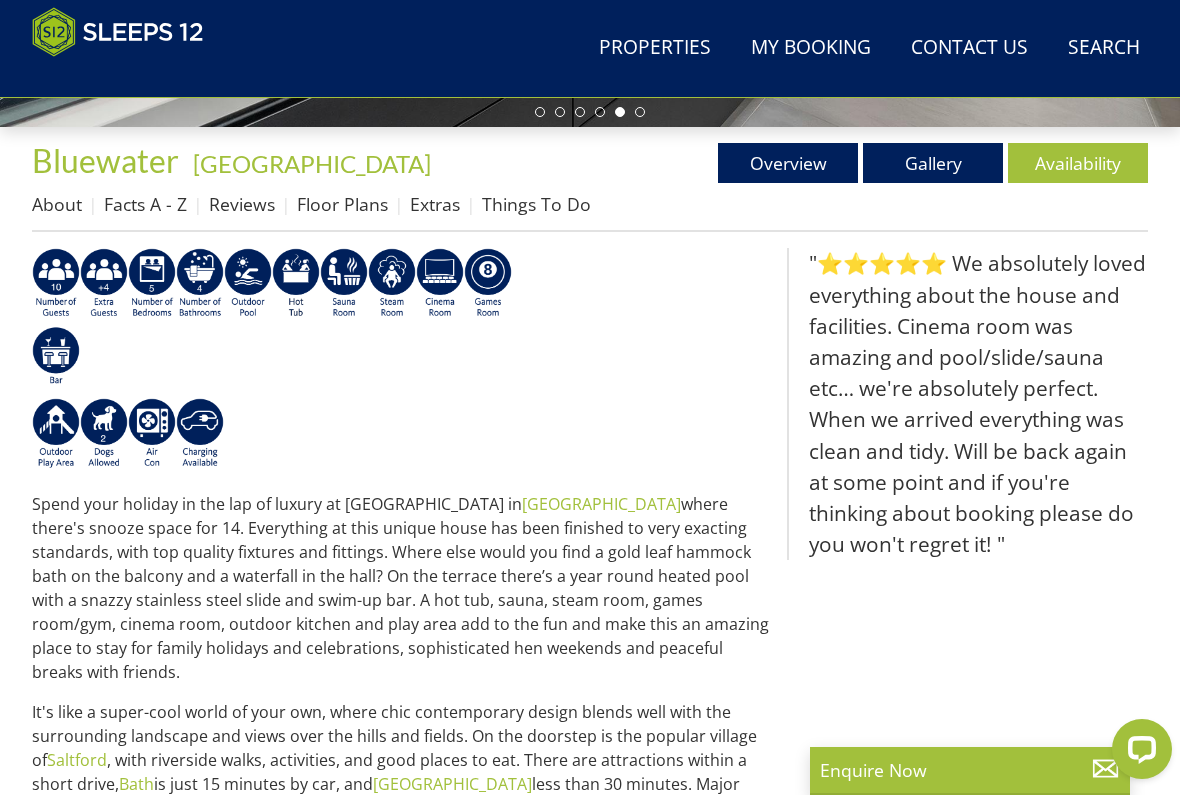 scroll, scrollTop: 677, scrollLeft: 0, axis: vertical 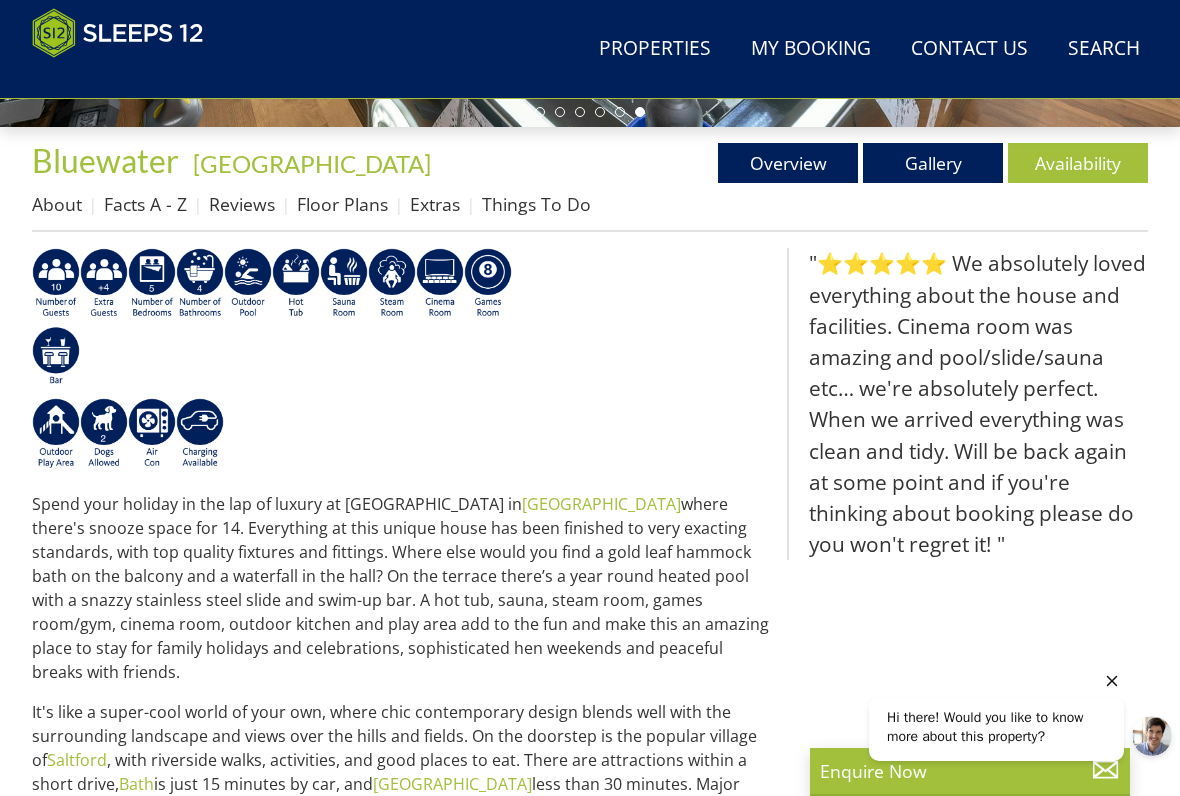 click 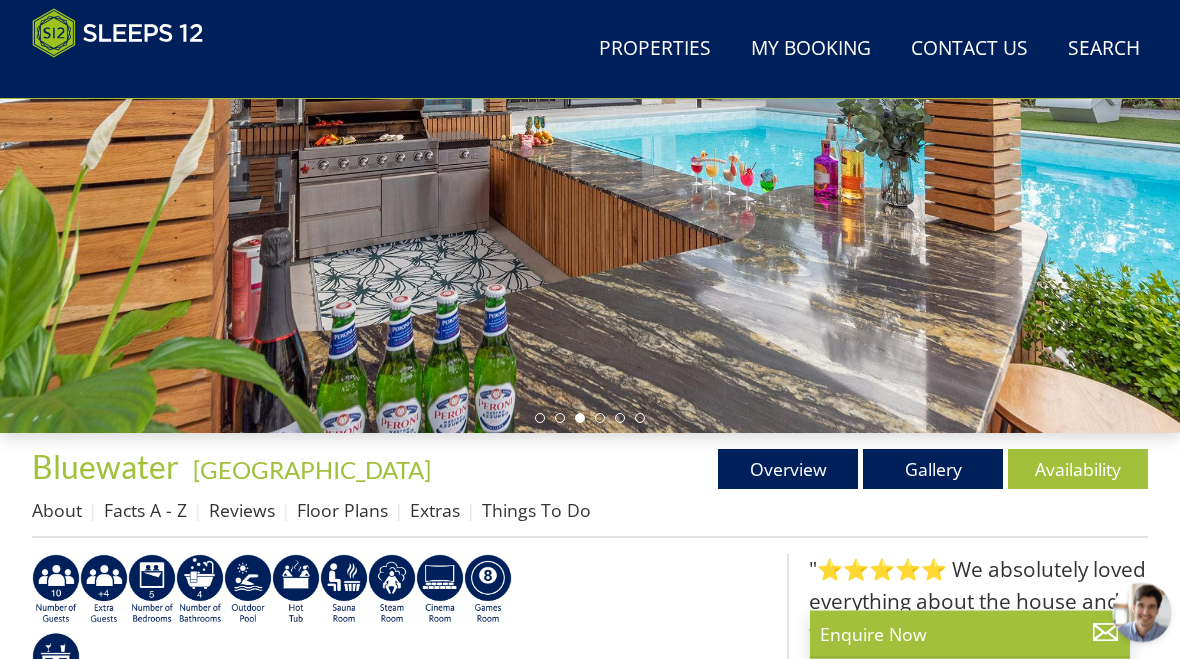 scroll, scrollTop: 371, scrollLeft: 0, axis: vertical 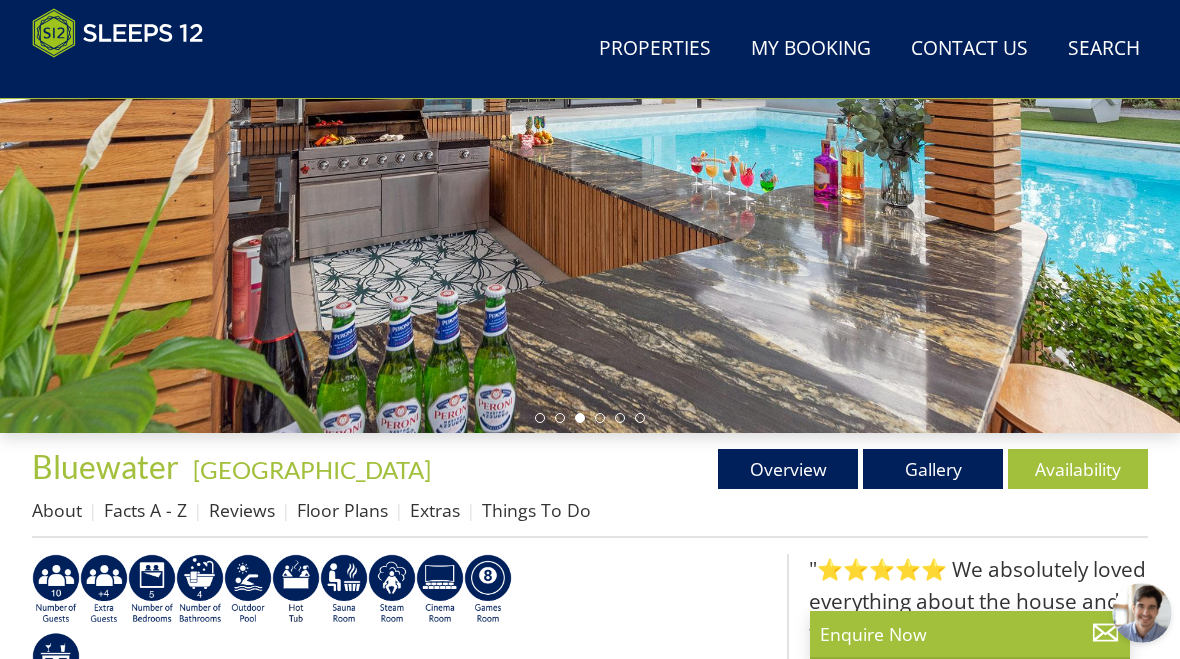 click on "Availability" at bounding box center [1078, 469] 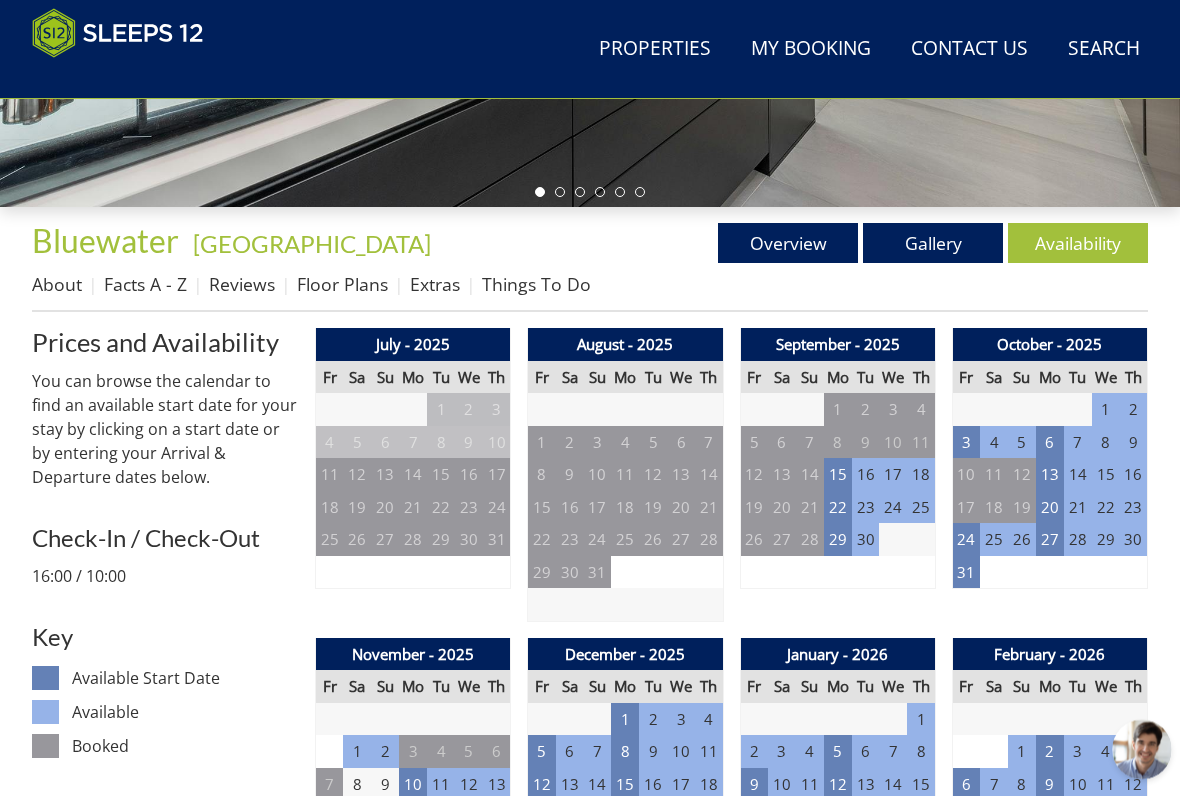 scroll, scrollTop: 597, scrollLeft: 0, axis: vertical 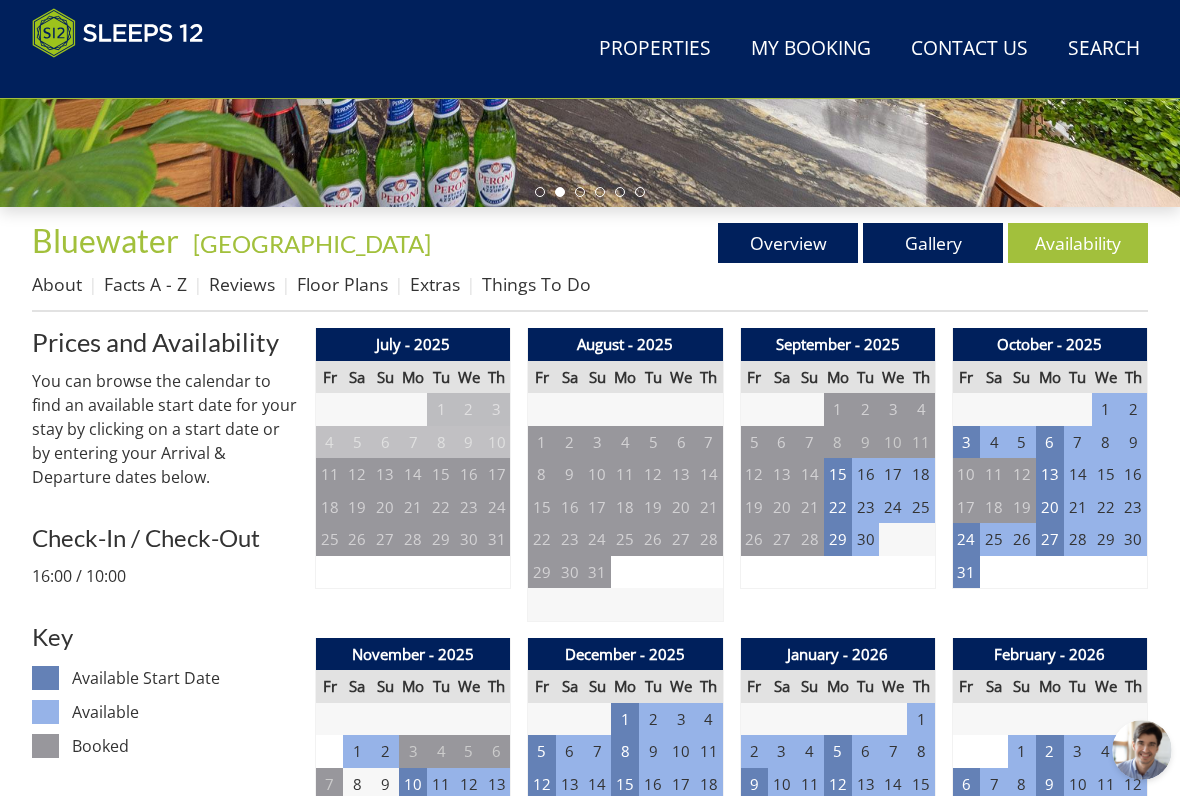 click on "3" at bounding box center (966, 442) 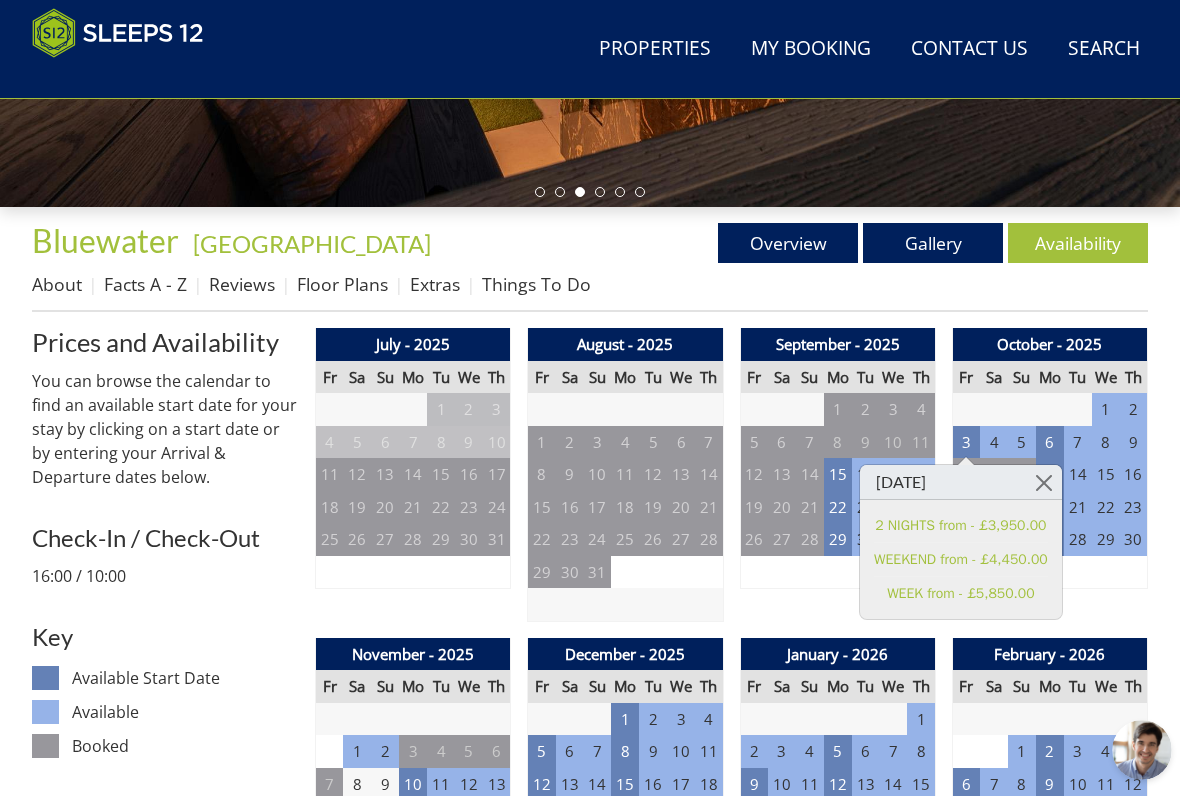click at bounding box center [1044, 482] 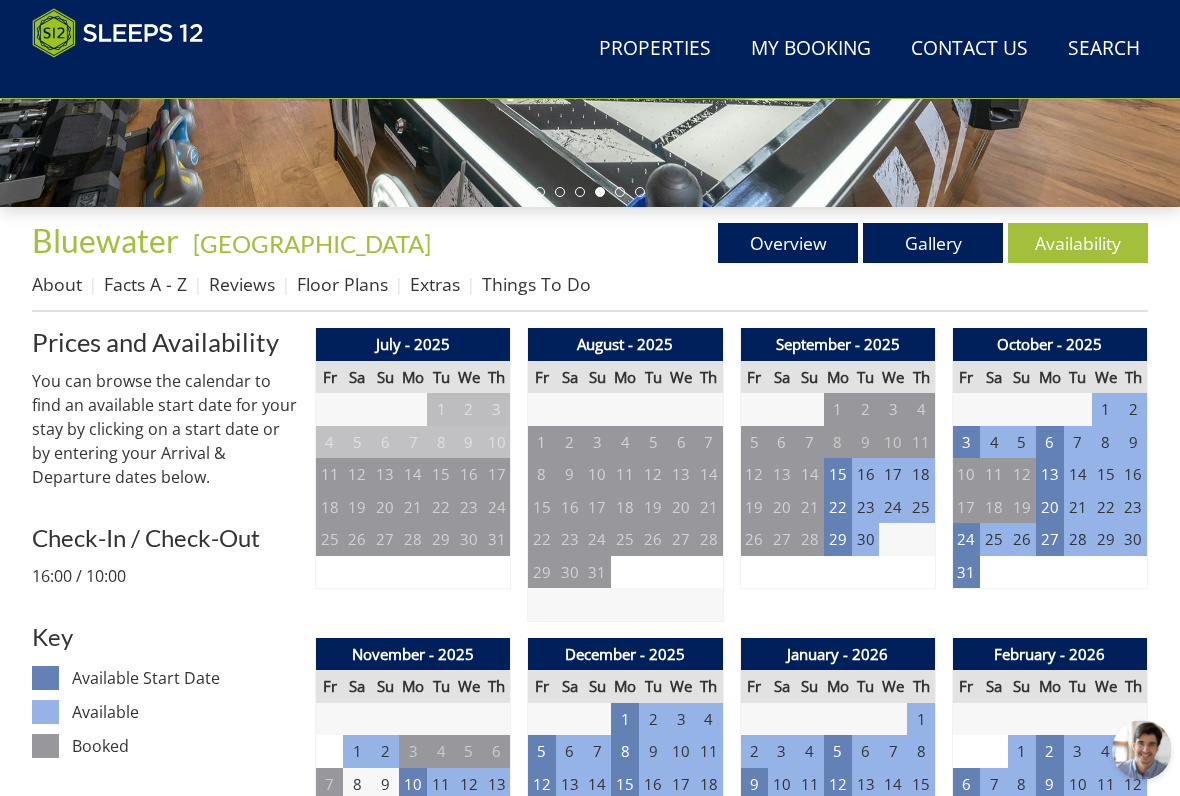 click on "15" at bounding box center (838, 474) 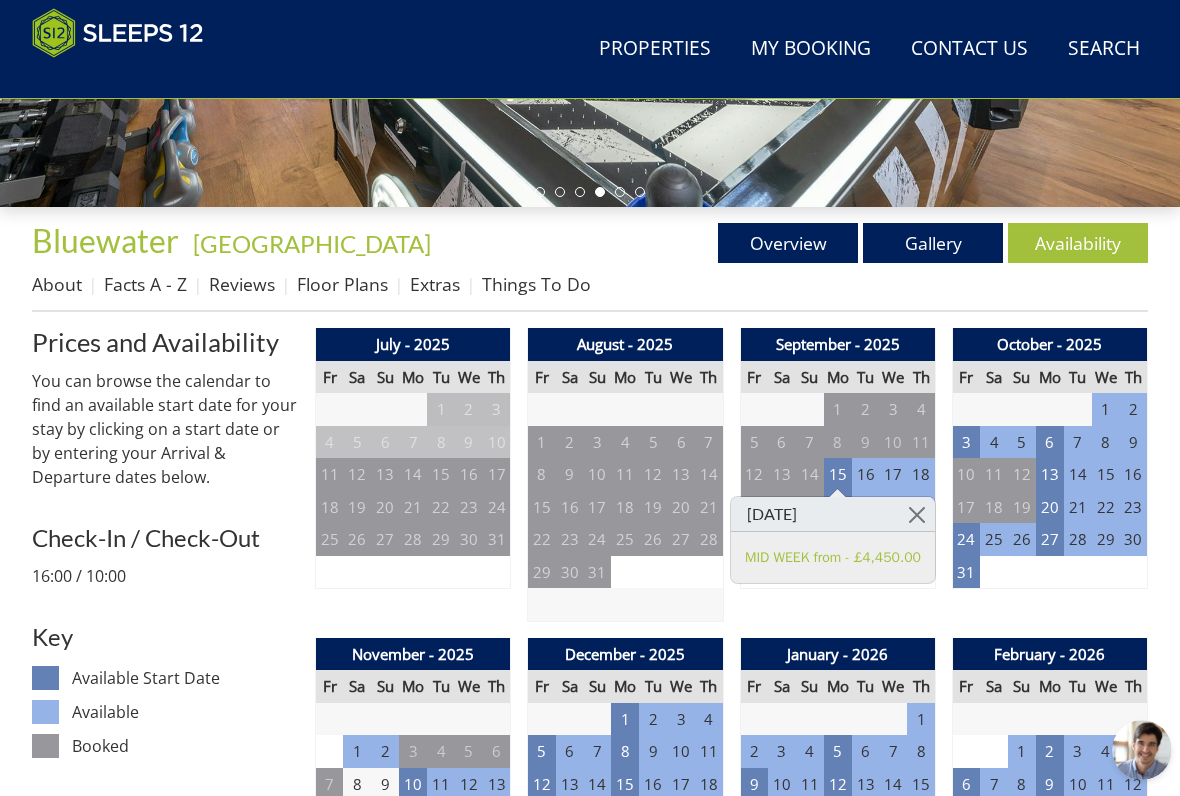 click at bounding box center (917, 514) 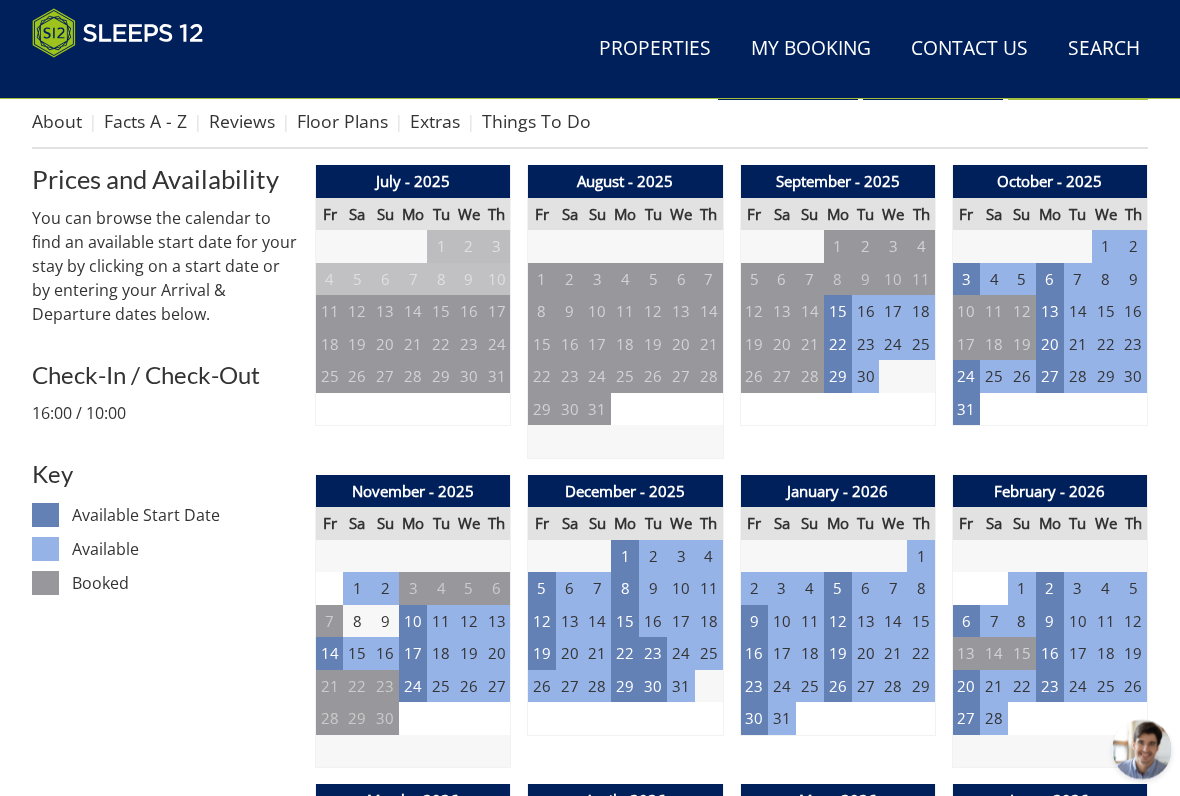 scroll, scrollTop: 760, scrollLeft: 0, axis: vertical 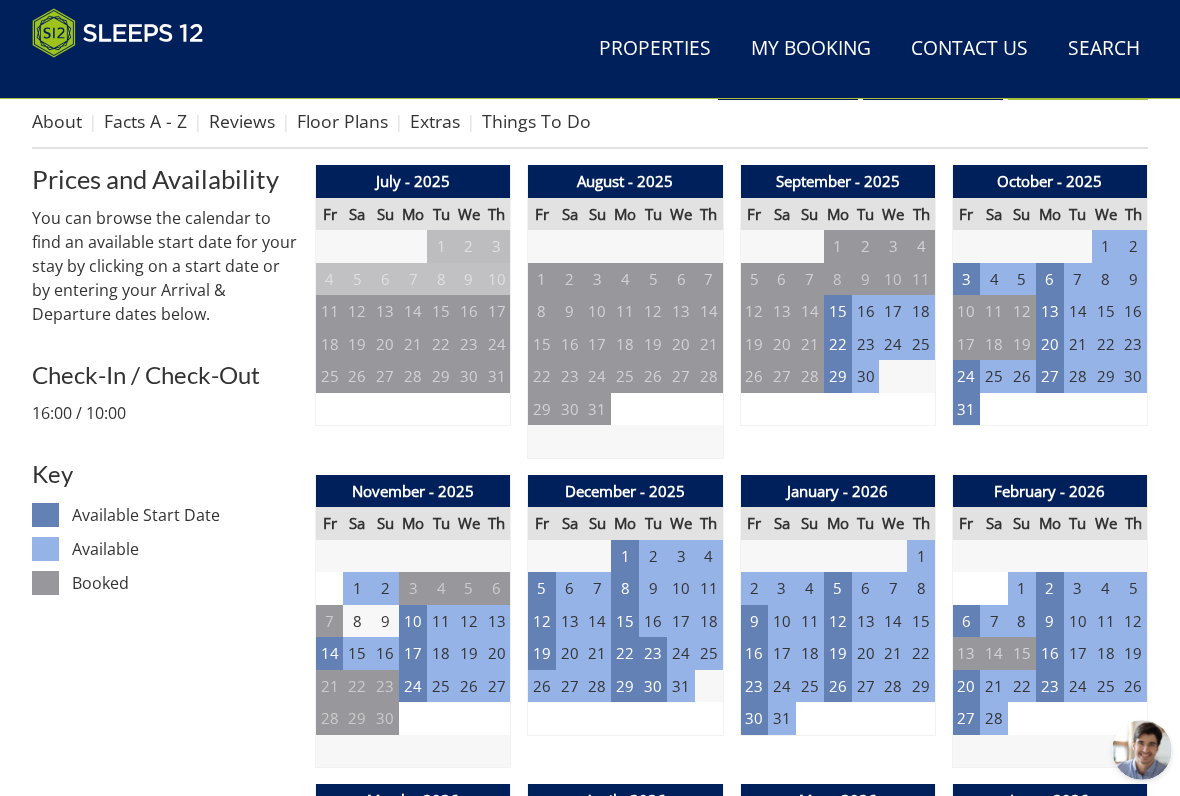 click on "19" at bounding box center [542, 653] 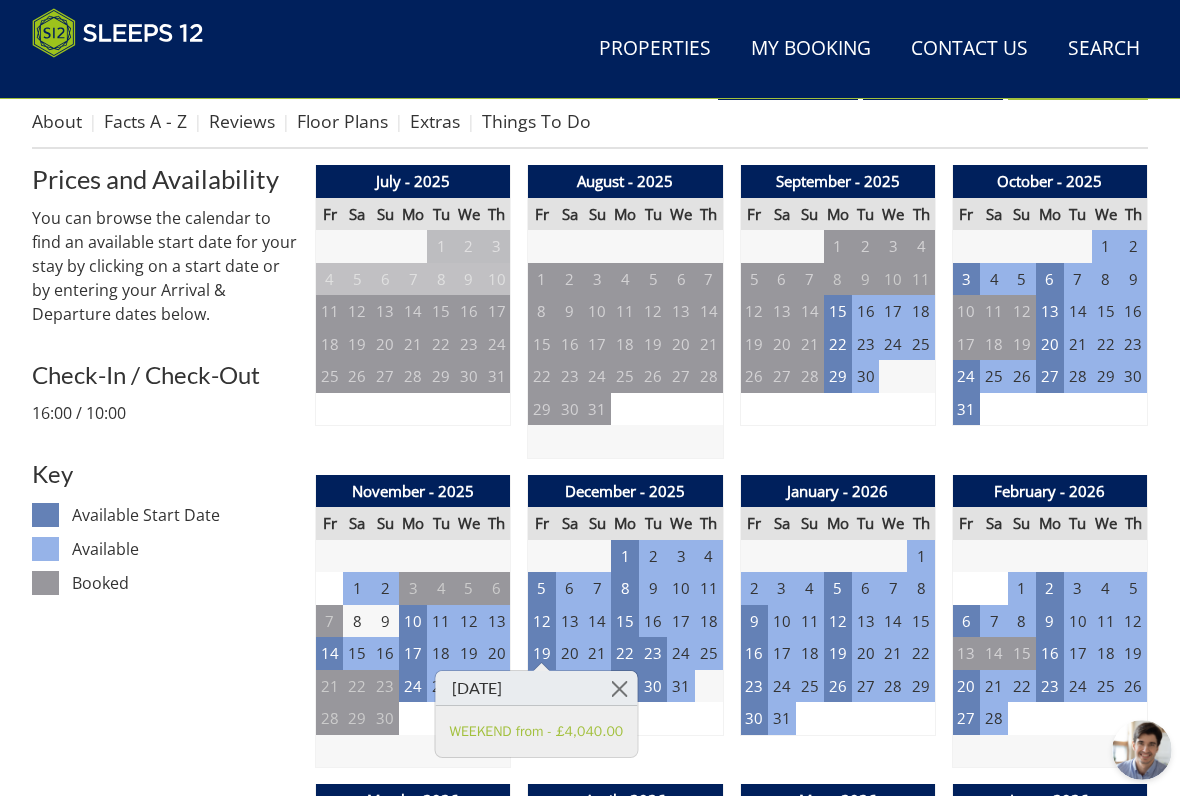 click on "12" at bounding box center [542, 621] 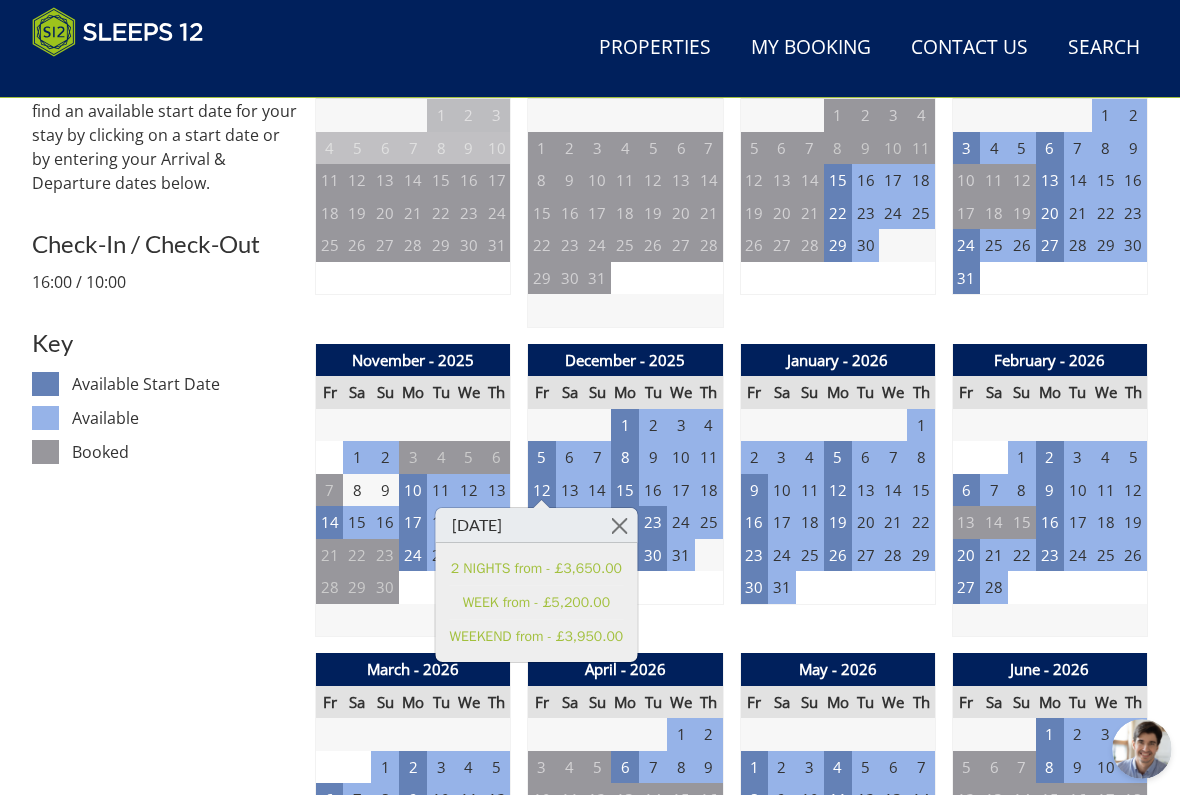 scroll, scrollTop: 891, scrollLeft: 0, axis: vertical 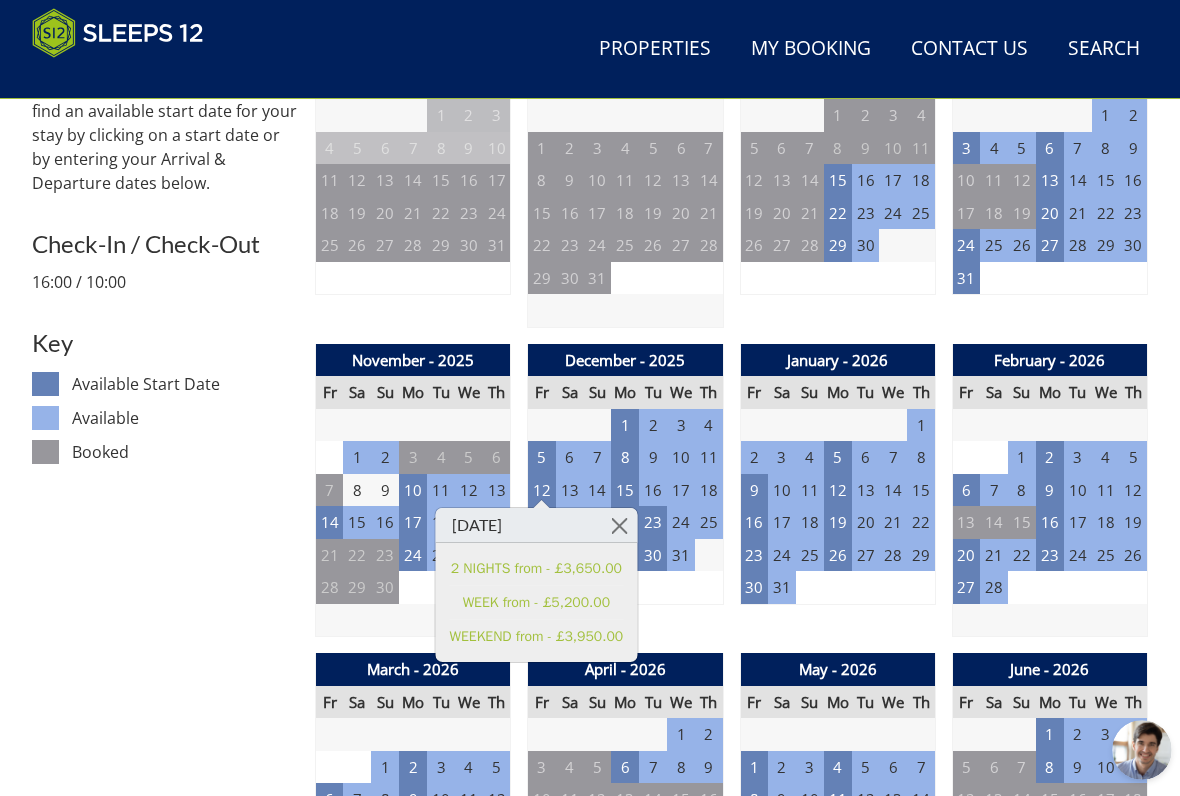 click on "16" at bounding box center [1050, 522] 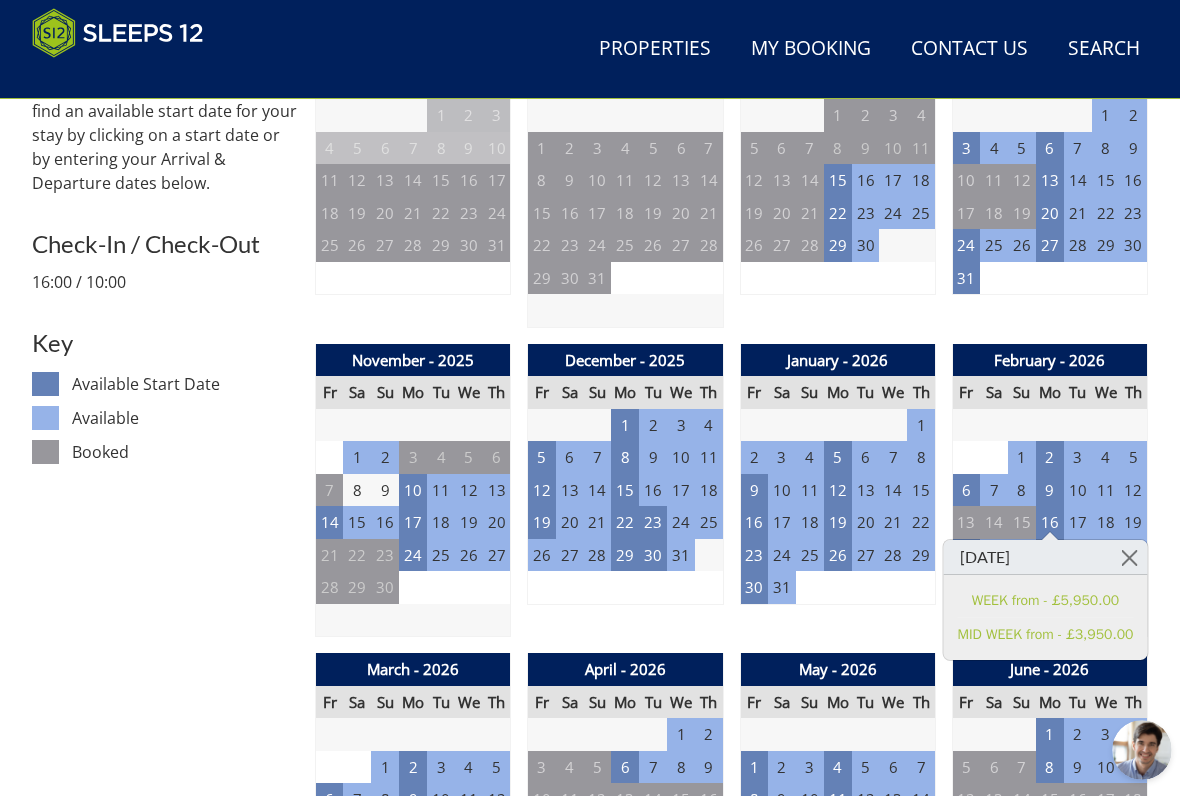 click at bounding box center (1129, 557) 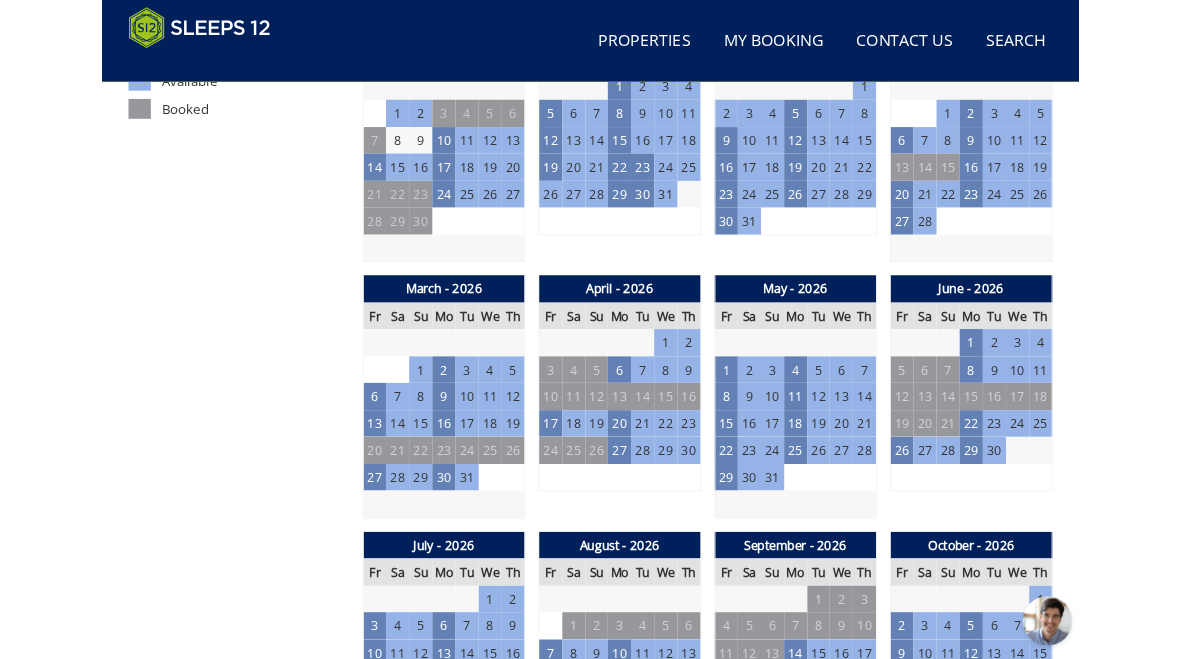 scroll, scrollTop: 1208, scrollLeft: 0, axis: vertical 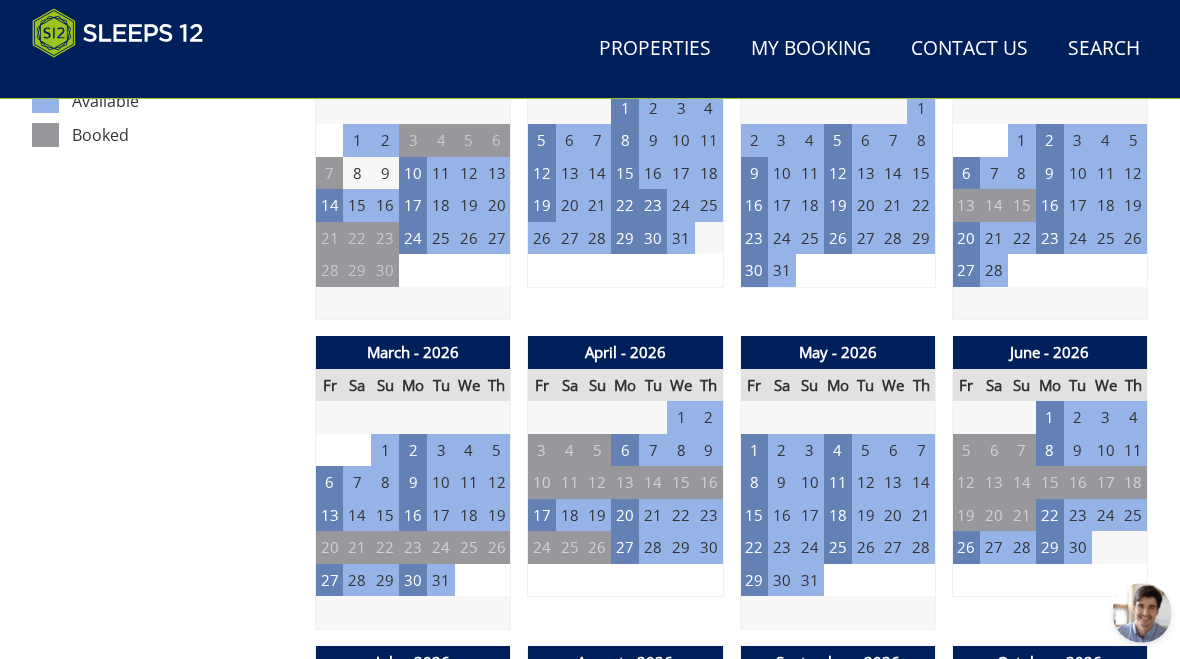 click on "13" at bounding box center (330, 515) 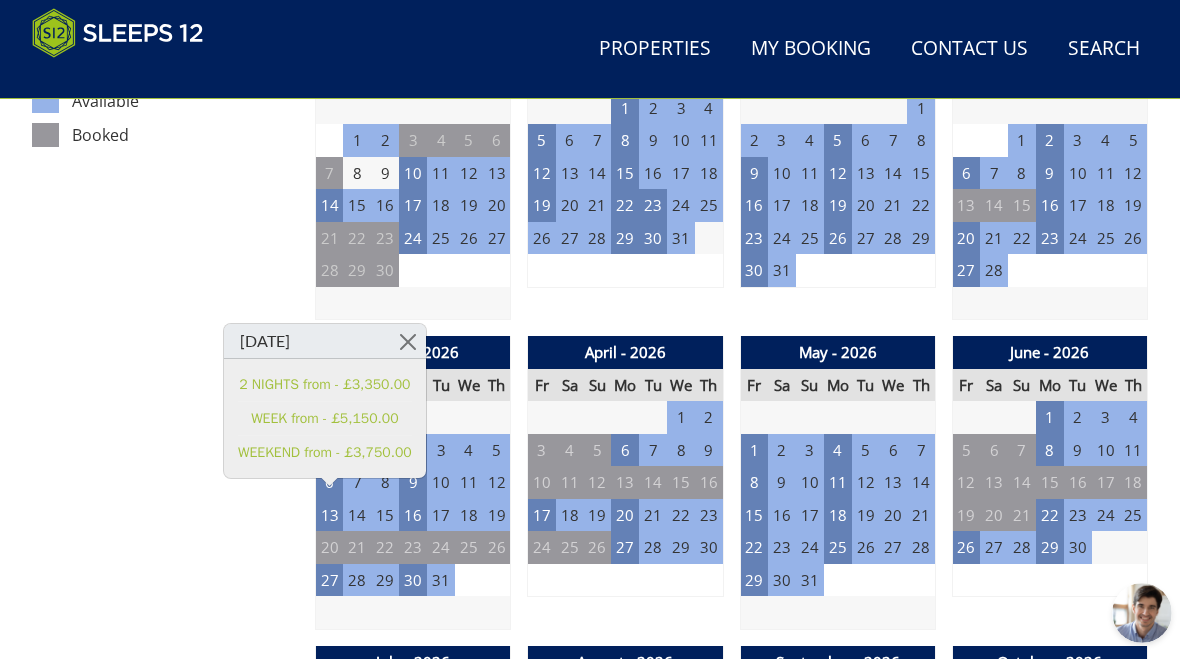 click on "27" at bounding box center (330, 580) 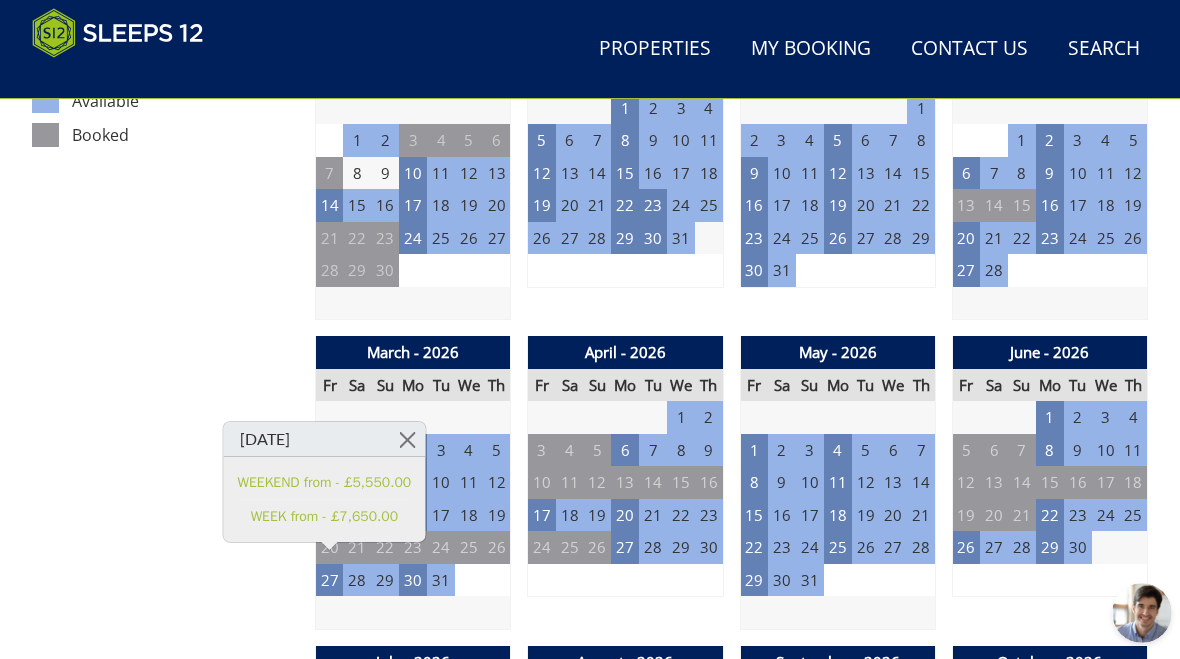 click at bounding box center [407, 439] 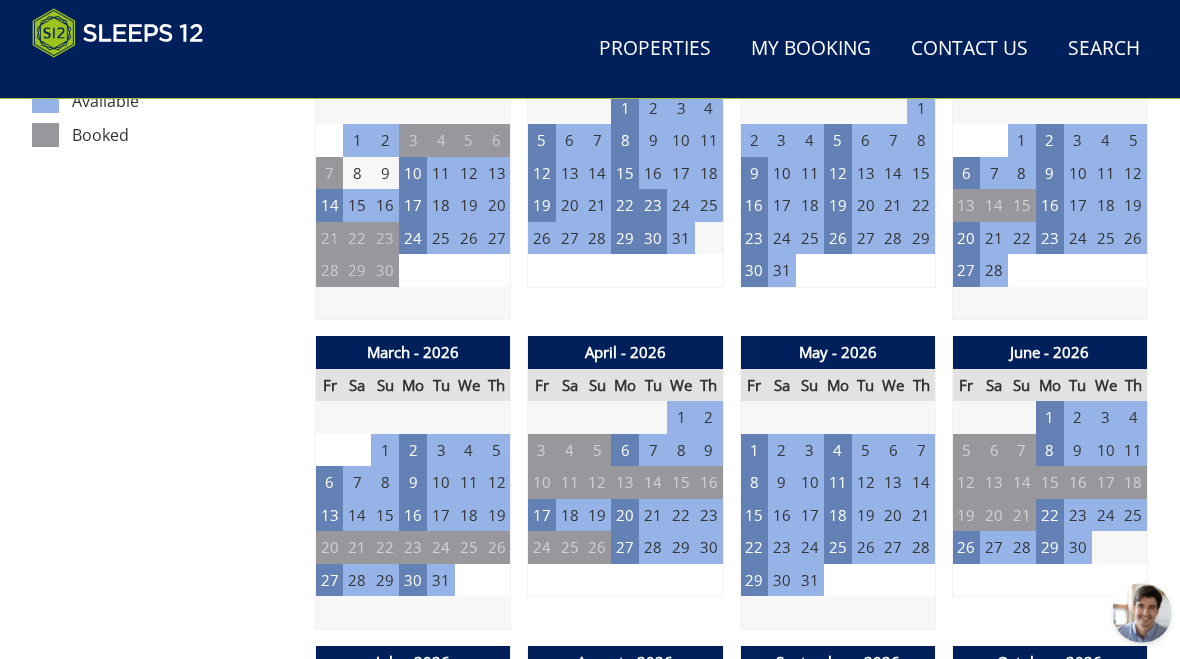 click on "13" at bounding box center (330, 515) 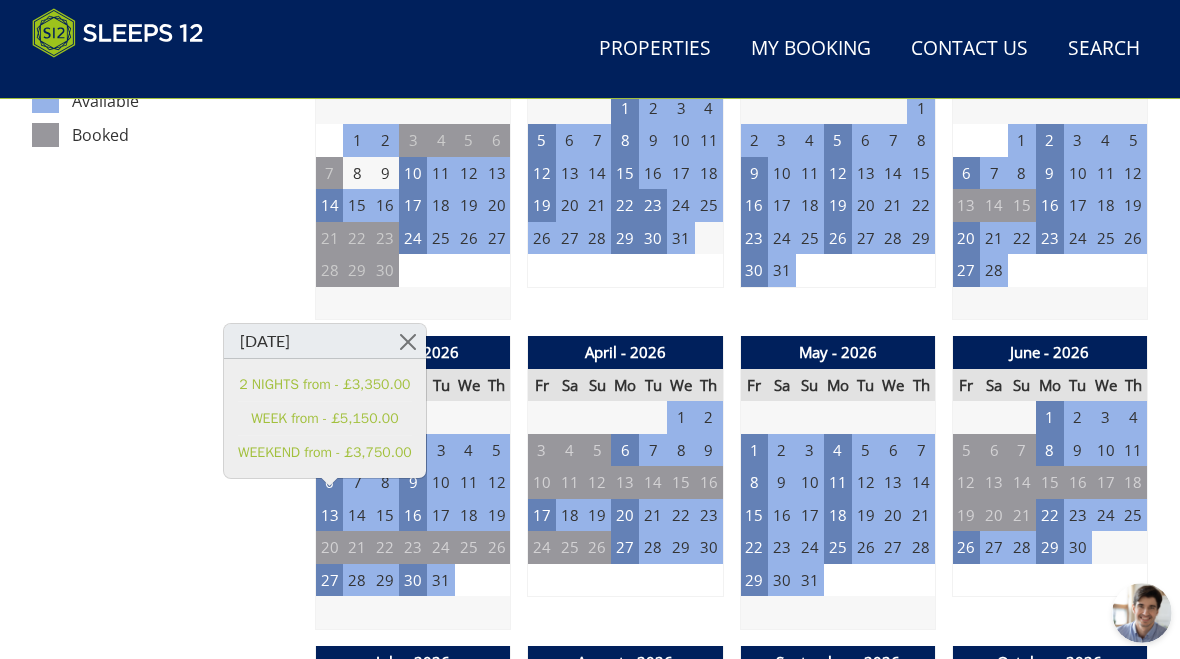 click on "6" at bounding box center (625, 450) 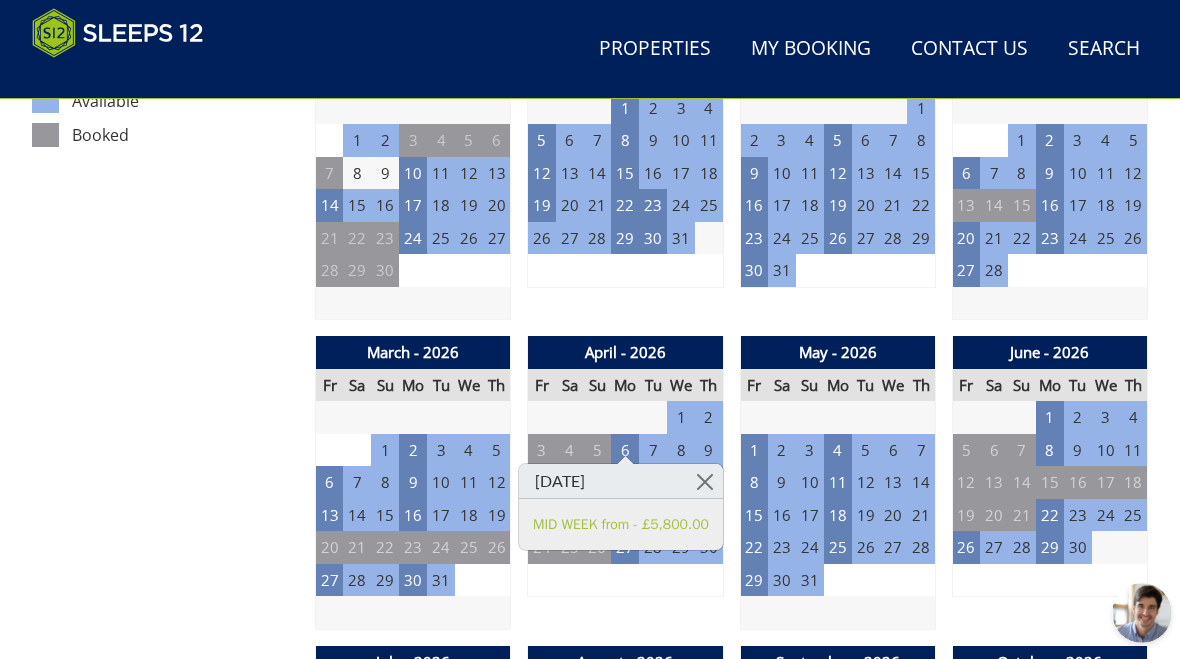 click at bounding box center (705, 481) 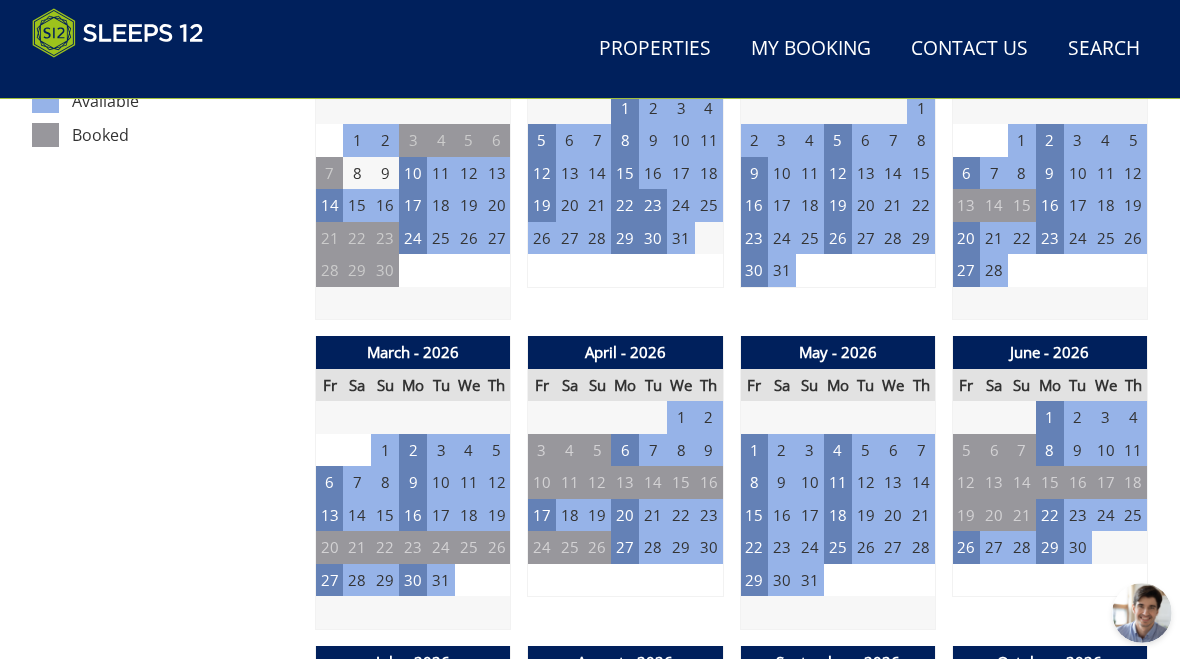 click on "17" at bounding box center [542, 515] 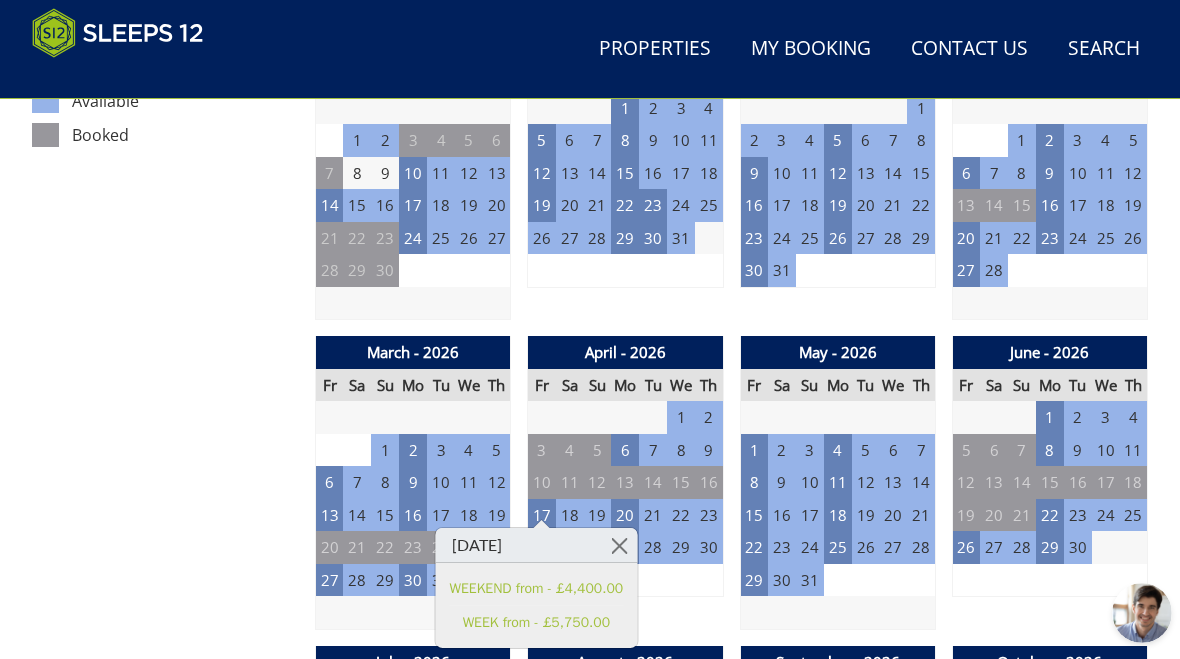 click at bounding box center [619, 545] 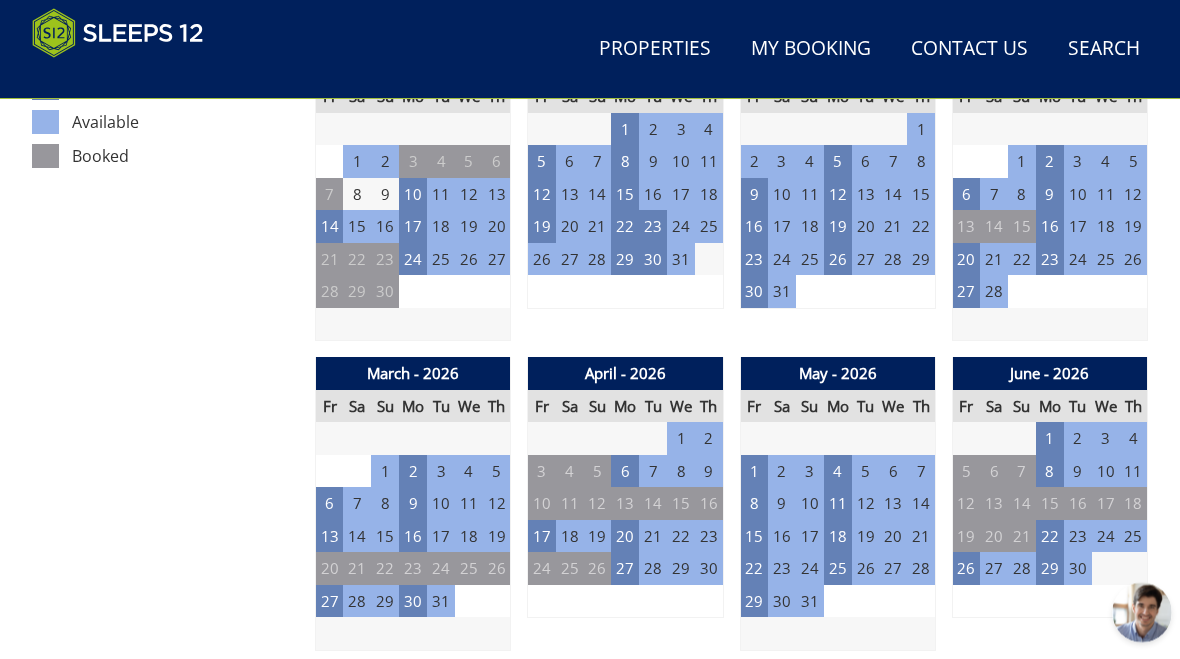 scroll, scrollTop: 1187, scrollLeft: 0, axis: vertical 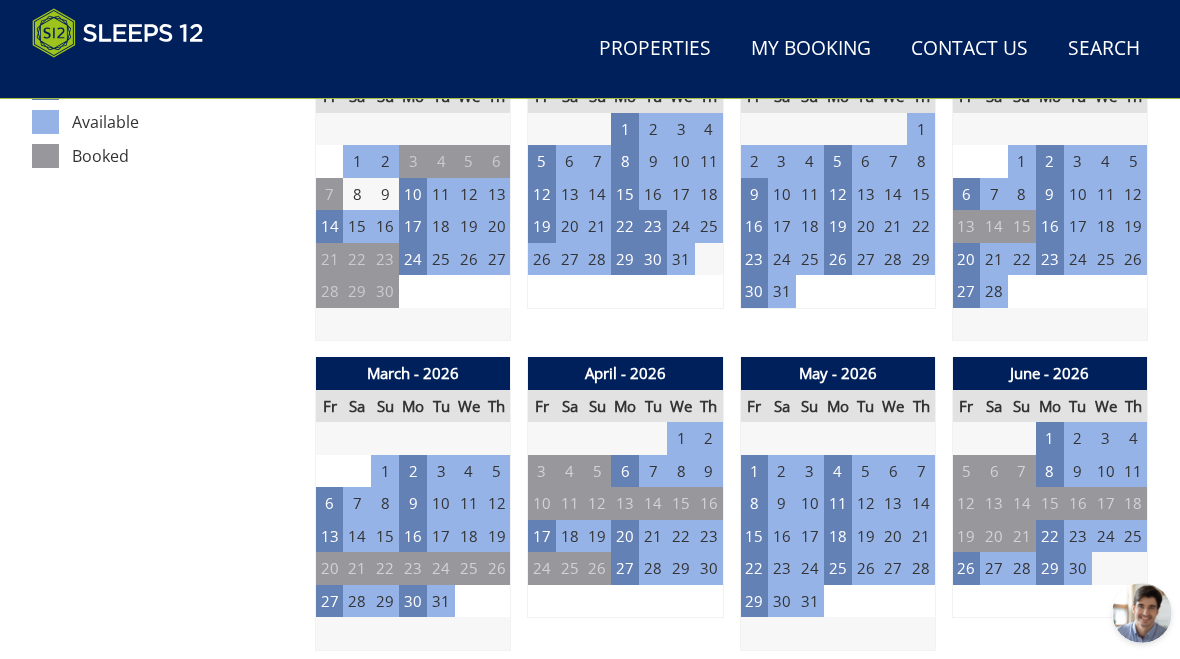 click on "16" at bounding box center [413, 536] 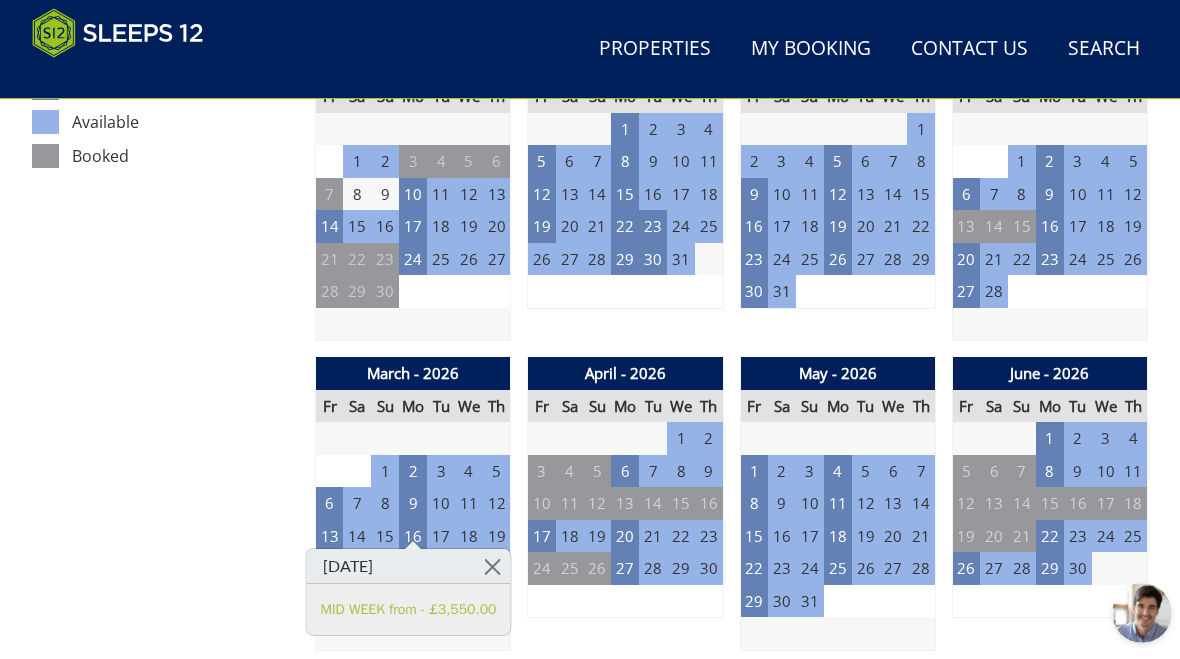 click on "14" at bounding box center [357, 536] 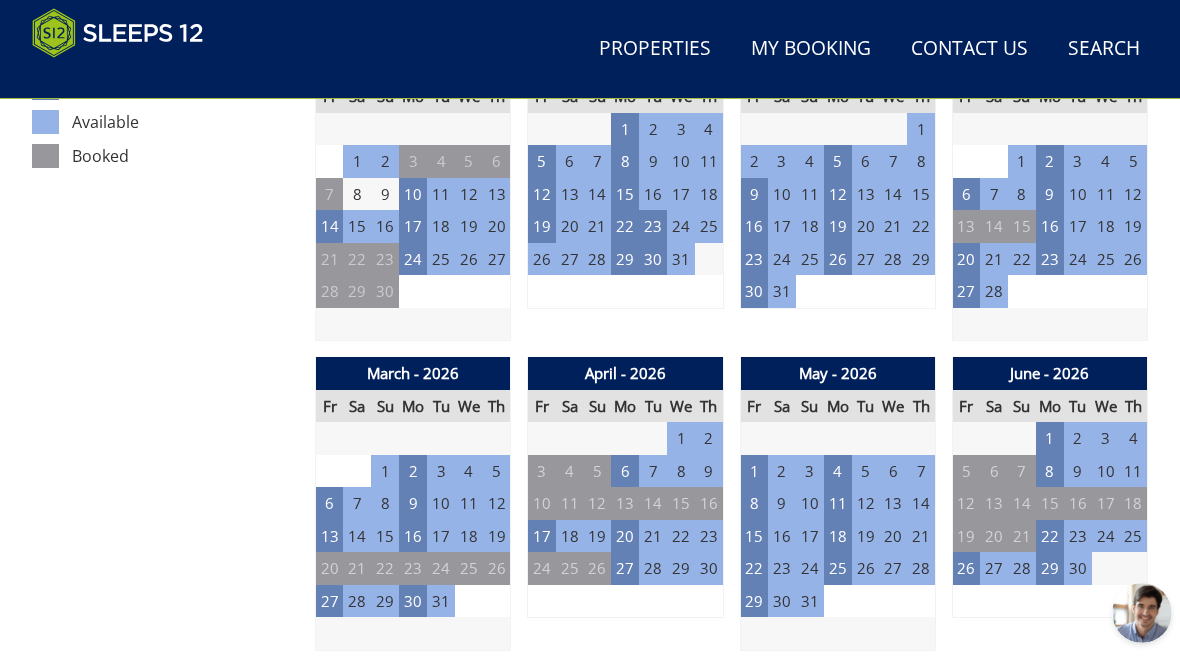 click on "13" at bounding box center [330, 536] 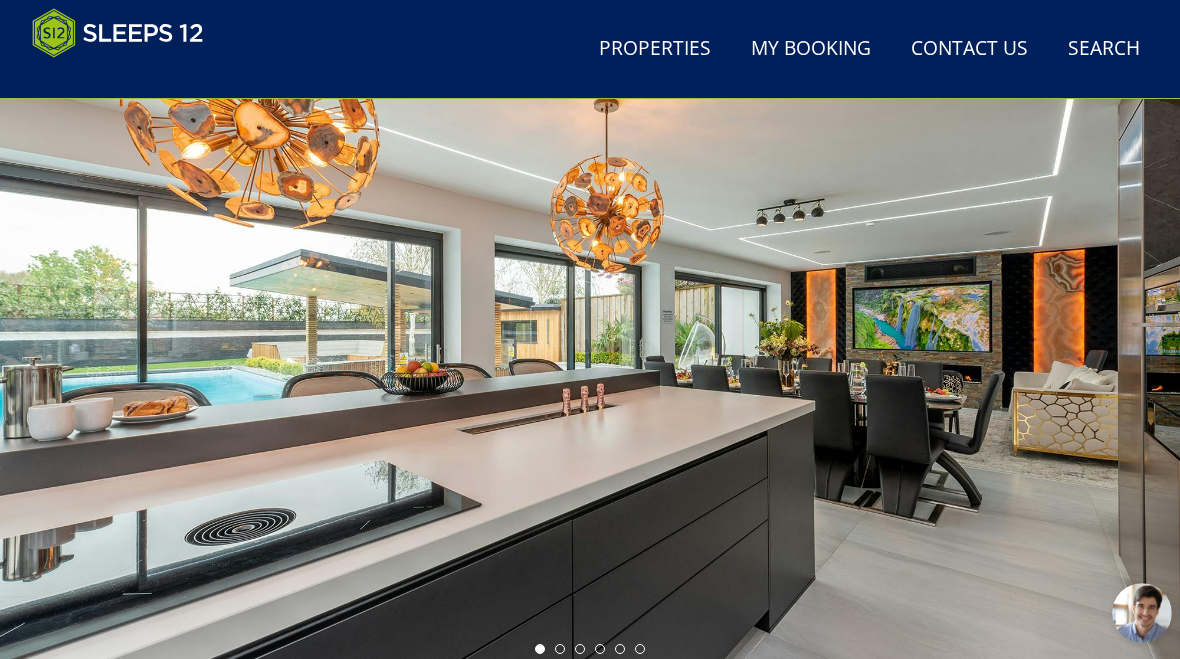 scroll, scrollTop: 134, scrollLeft: 0, axis: vertical 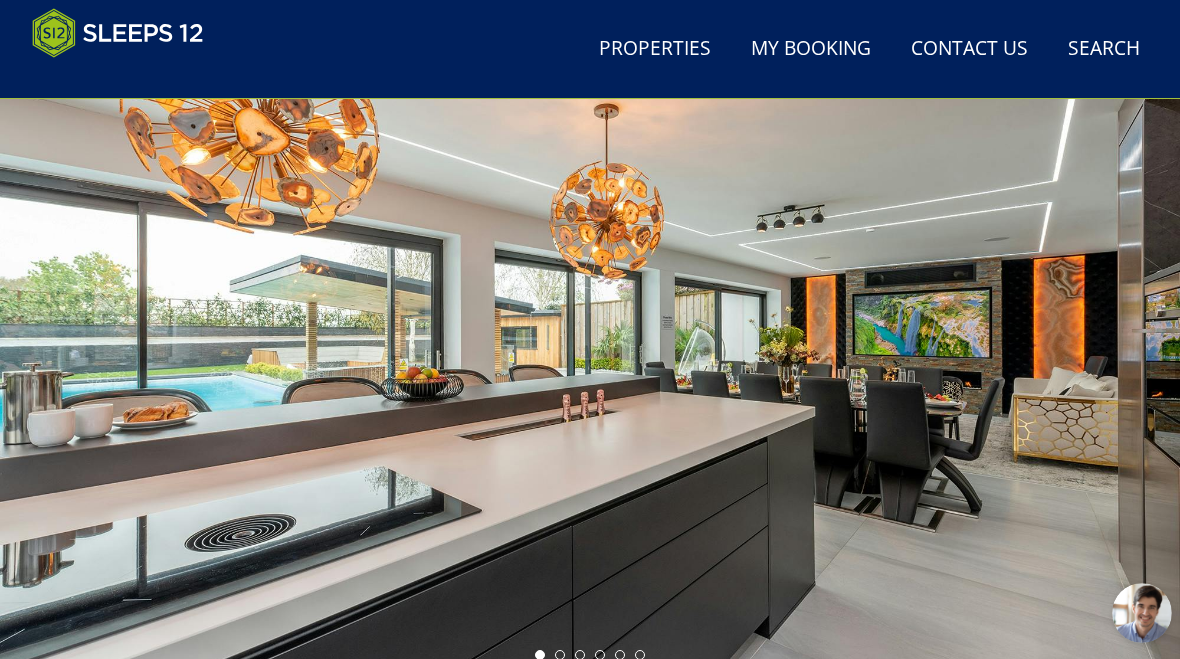 click at bounding box center (590, 339) 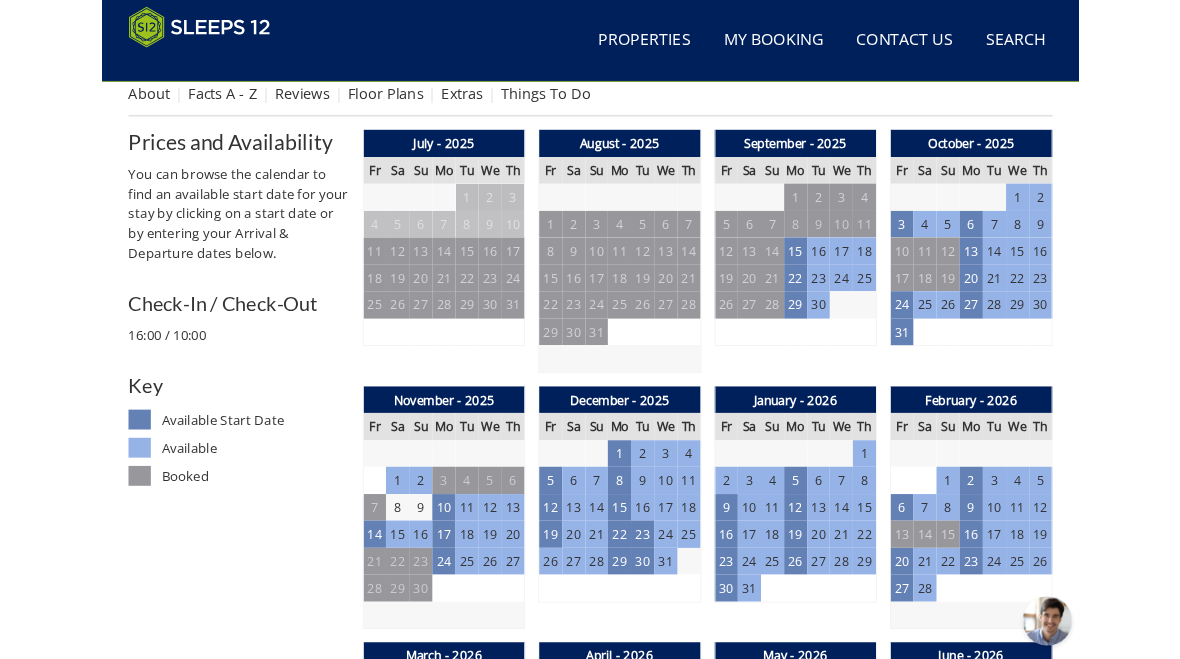 scroll, scrollTop: 767, scrollLeft: 0, axis: vertical 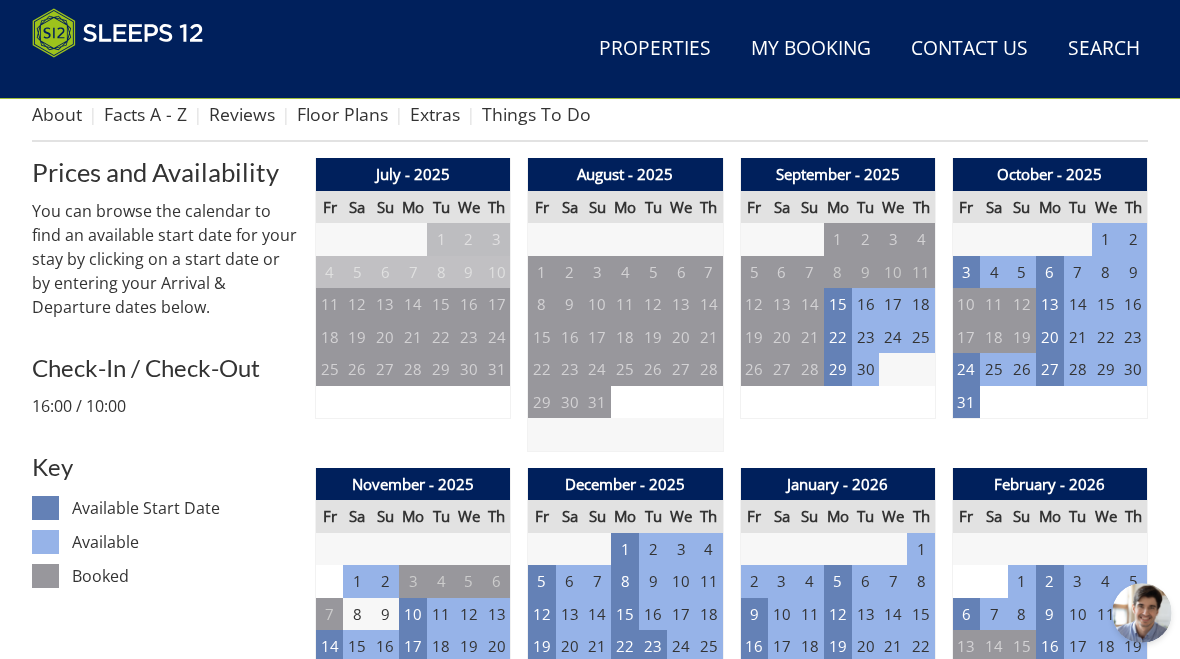 click on "15" at bounding box center (838, 304) 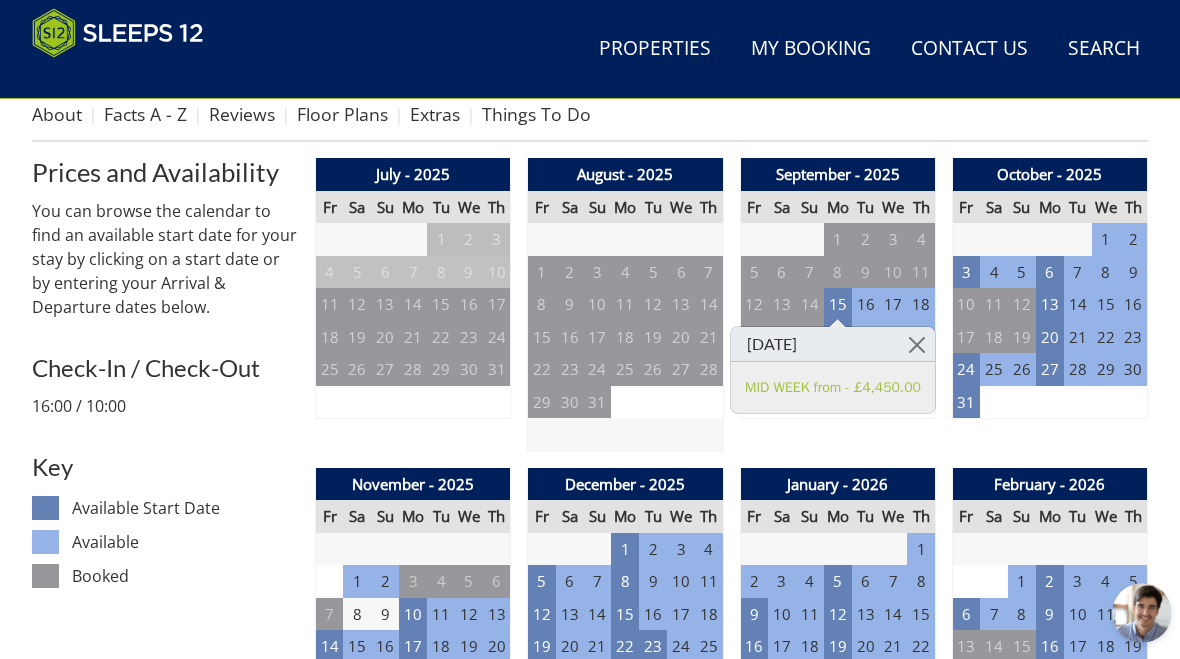 click at bounding box center [917, 344] 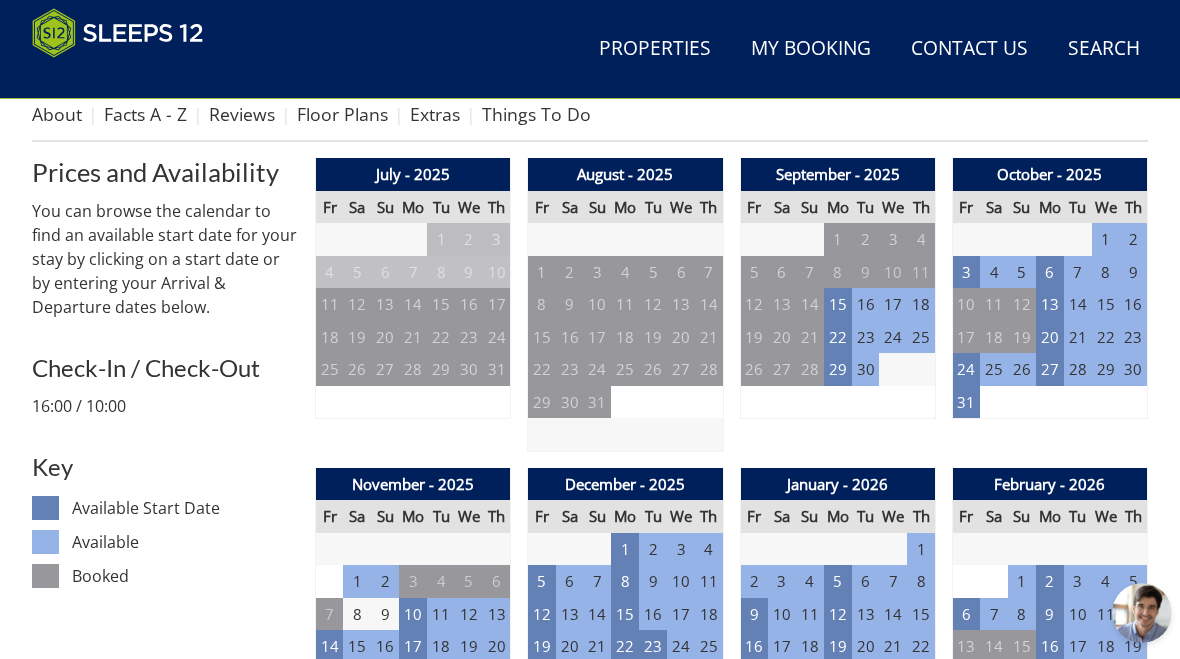 click on "22" at bounding box center (838, 337) 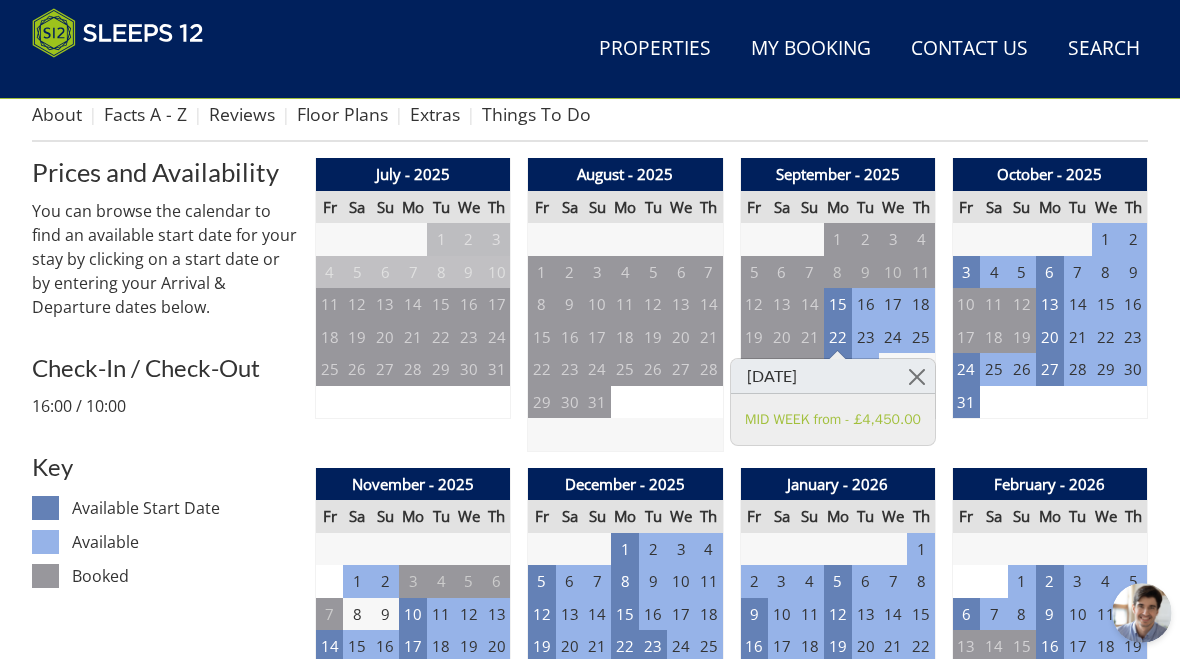 click at bounding box center (917, 376) 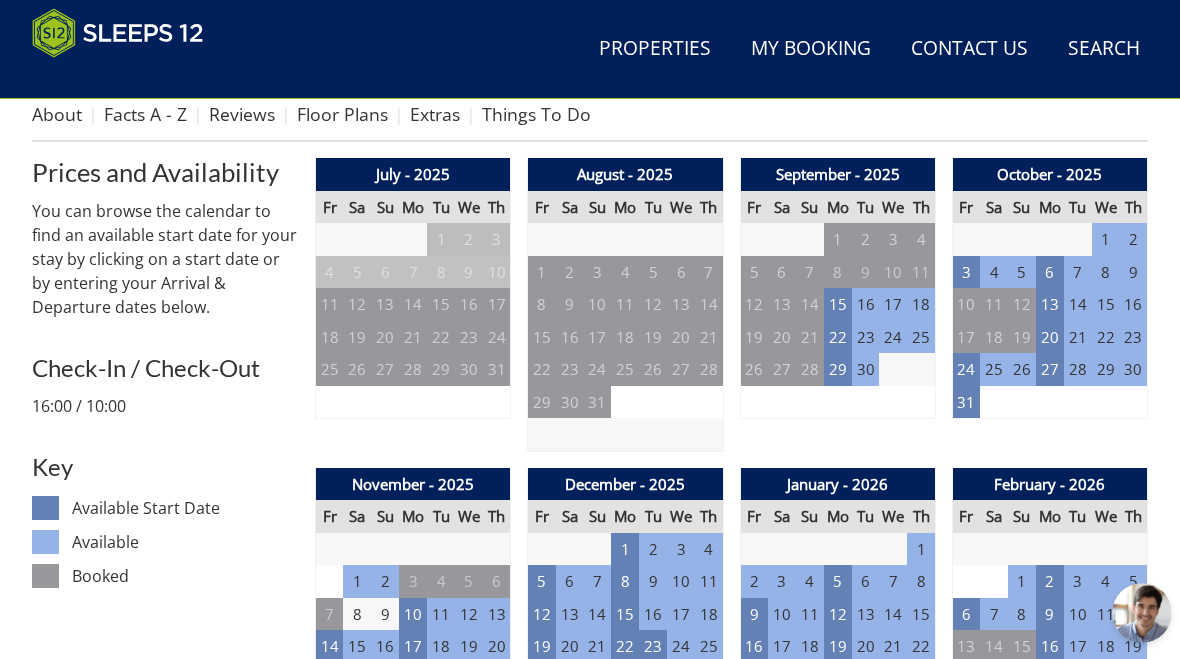 click on "29" at bounding box center (838, 369) 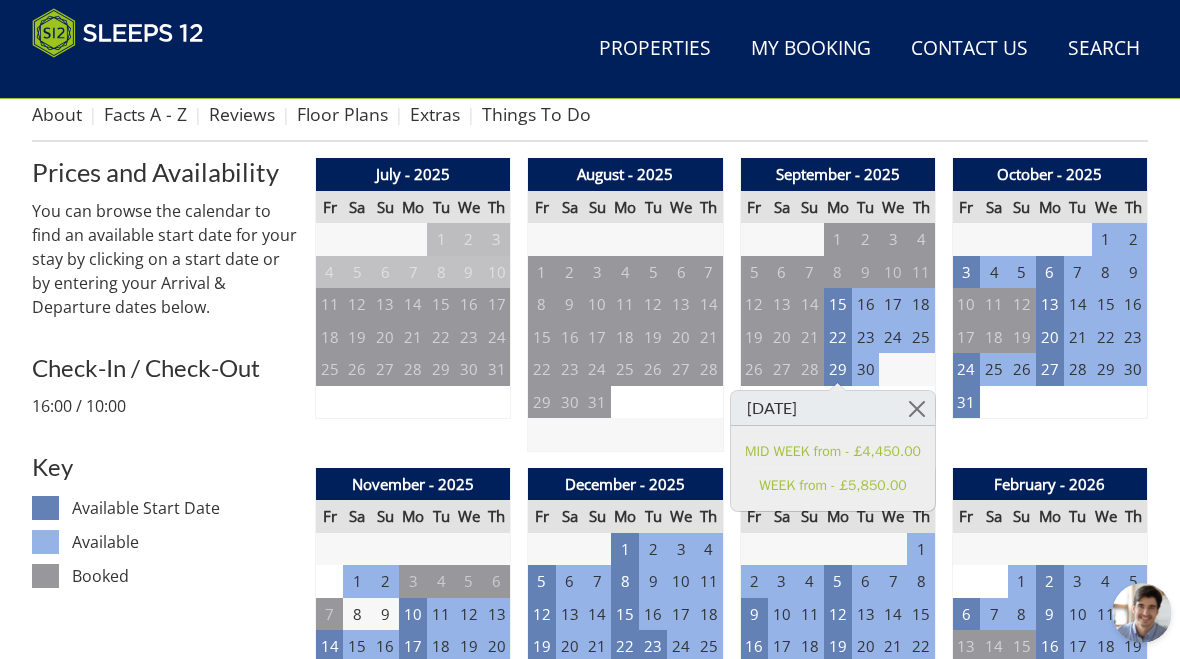 click on "6" at bounding box center (1050, 272) 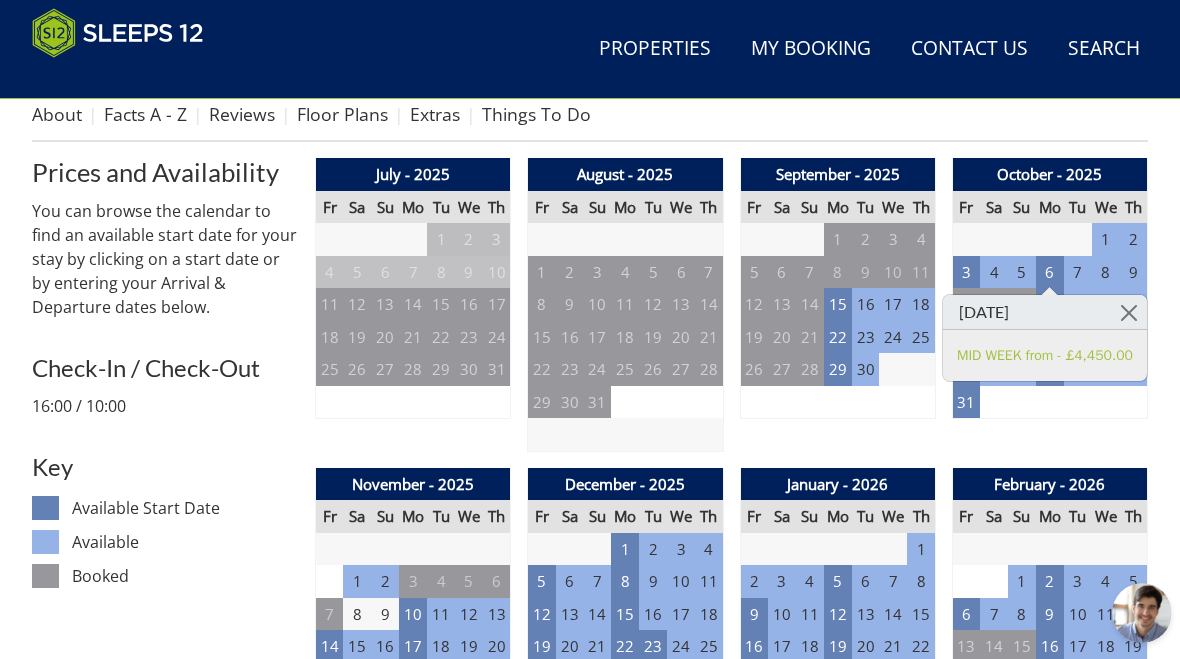 click on "3" at bounding box center (966, 272) 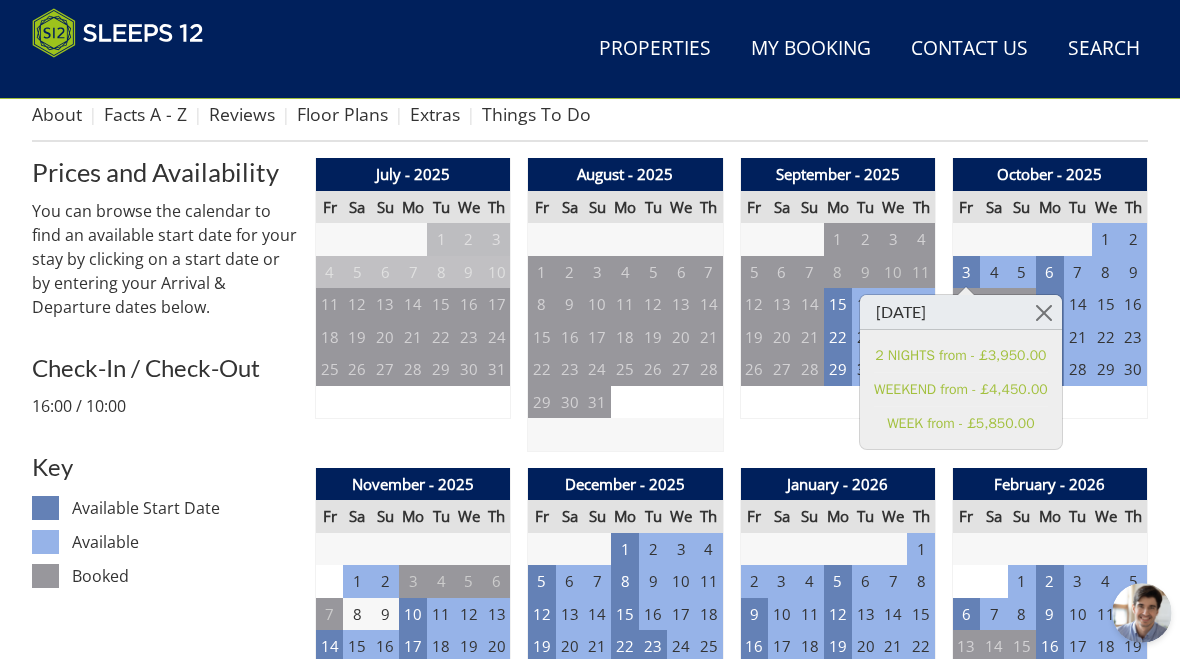 click at bounding box center (1044, 312) 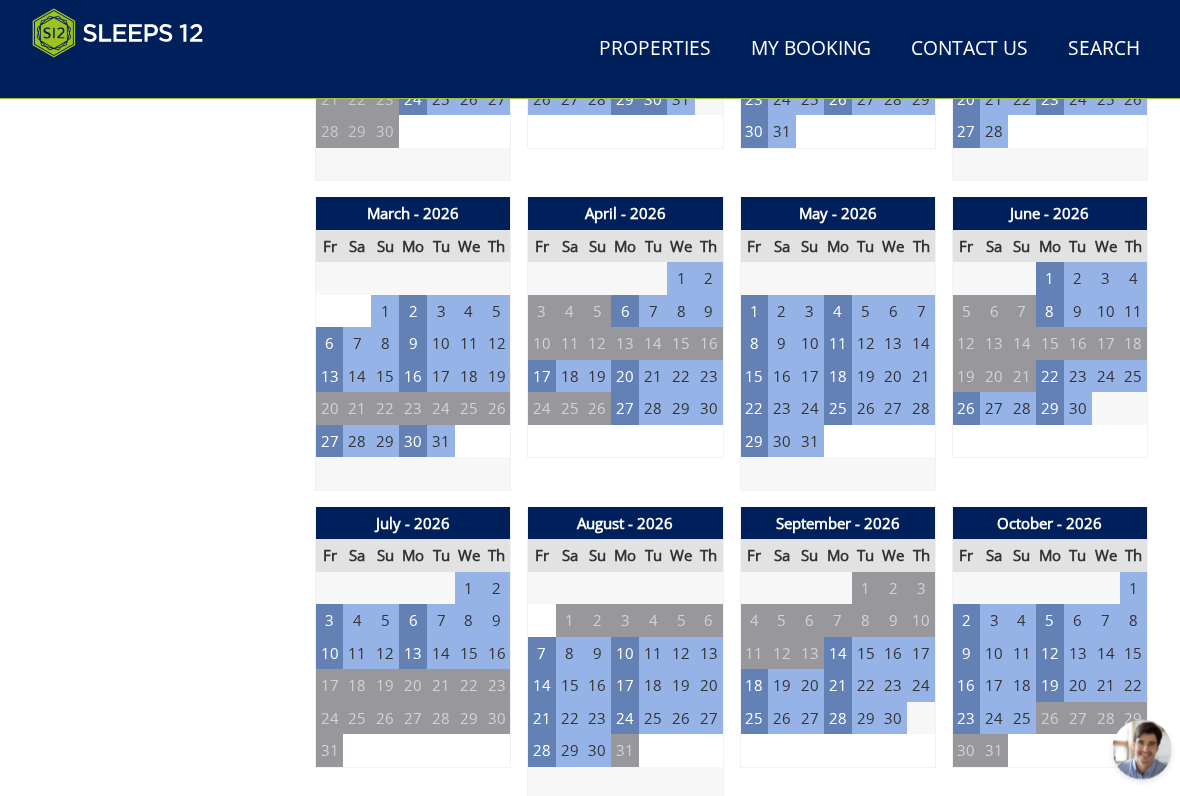 scroll, scrollTop: 1351, scrollLeft: 0, axis: vertical 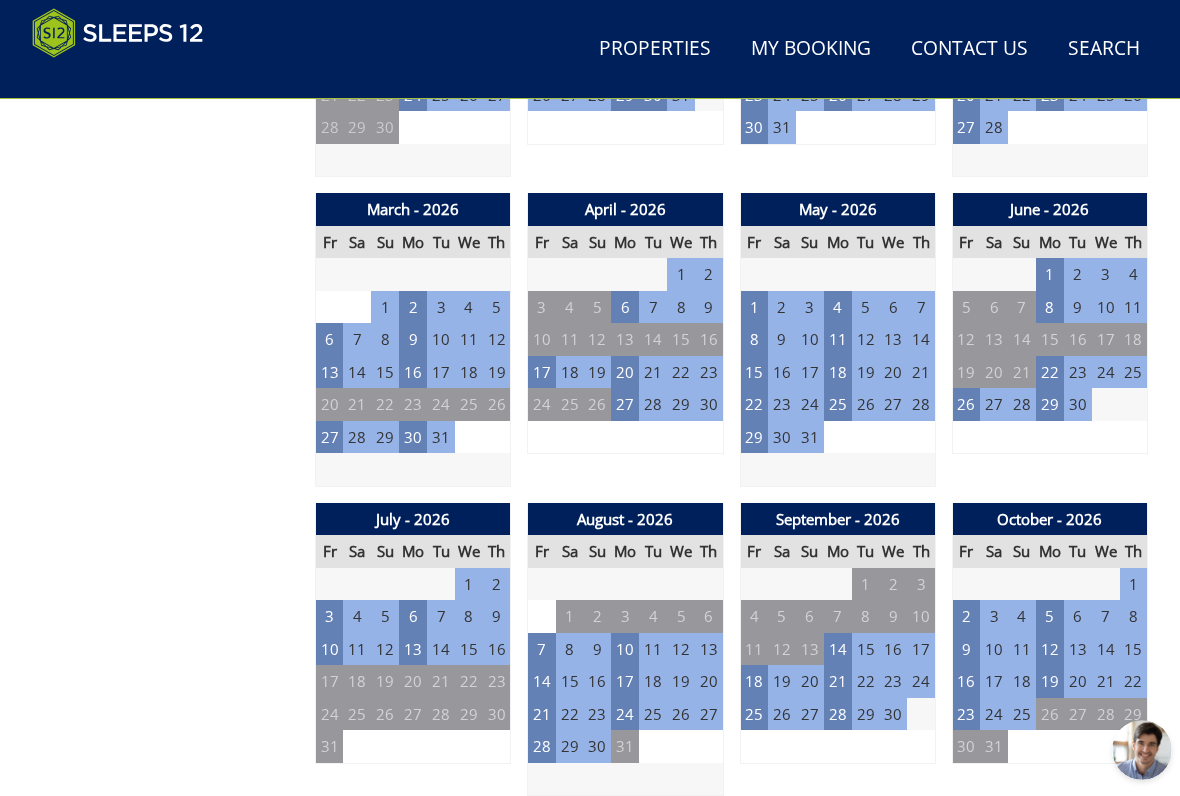 click on "1" at bounding box center (754, 307) 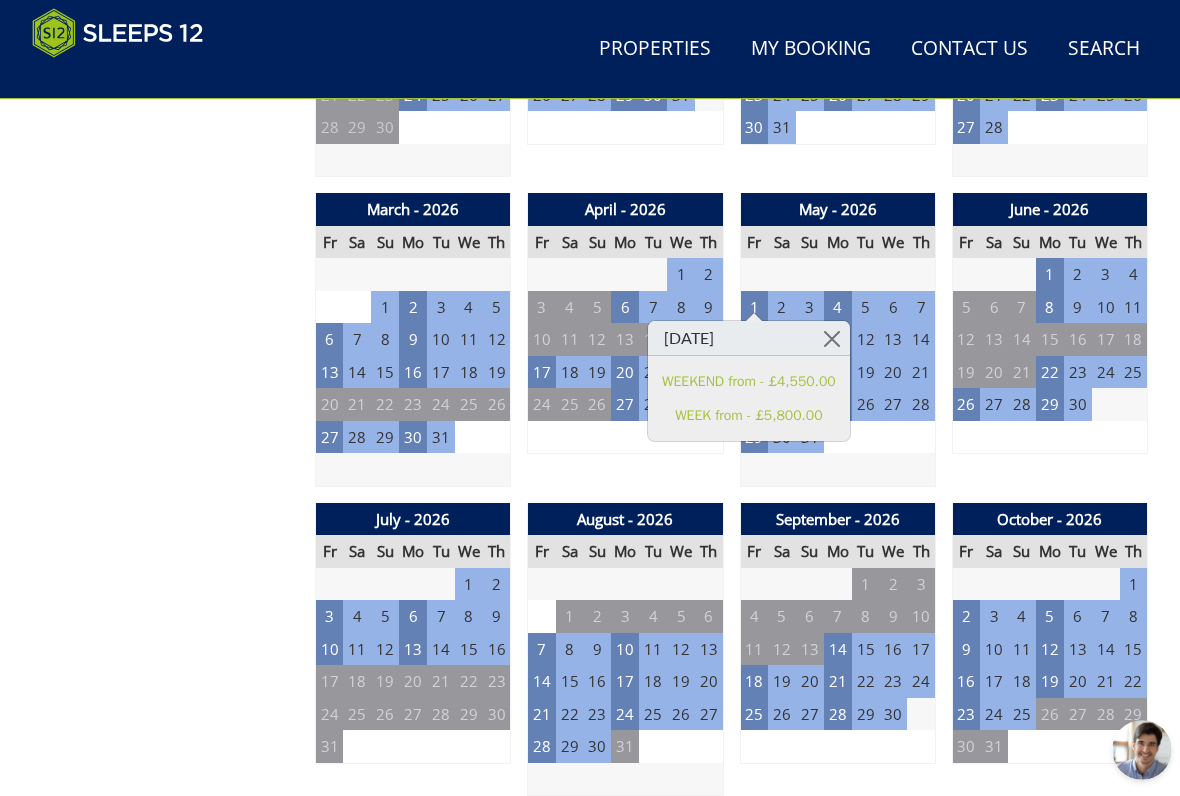 click at bounding box center (832, 338) 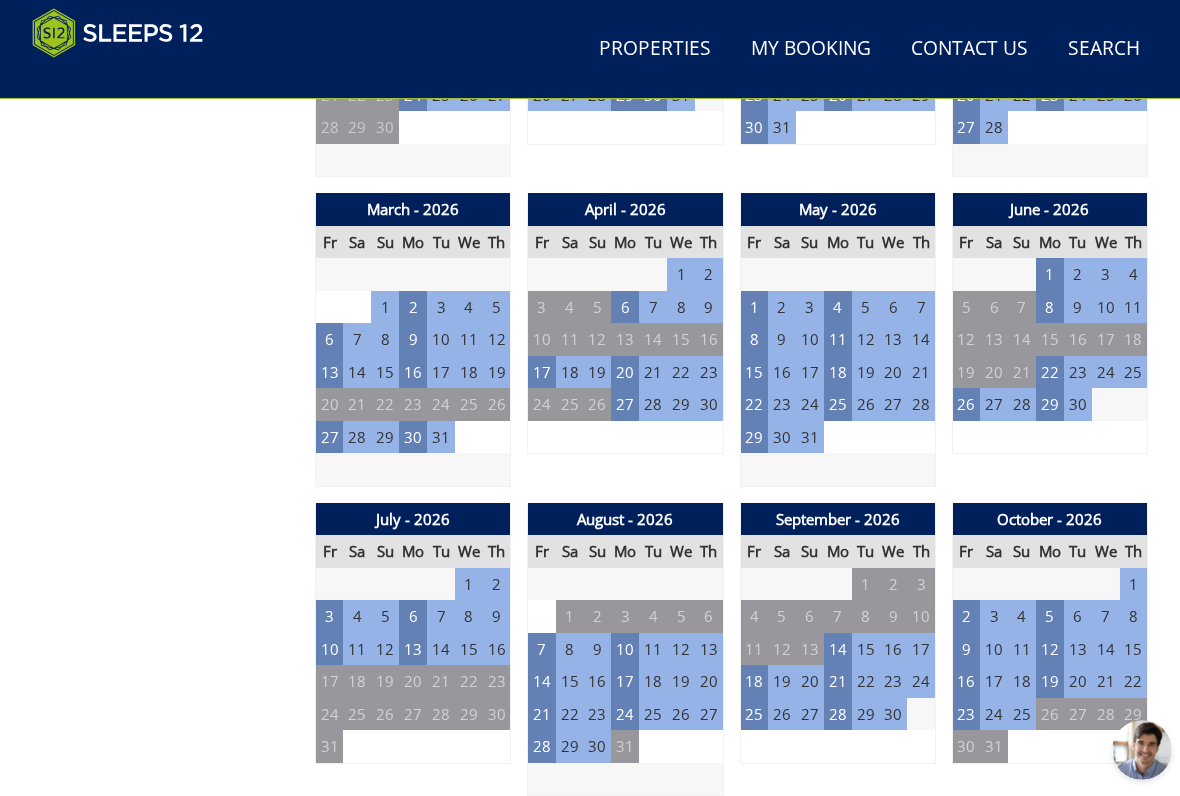 click on "26" at bounding box center (966, 404) 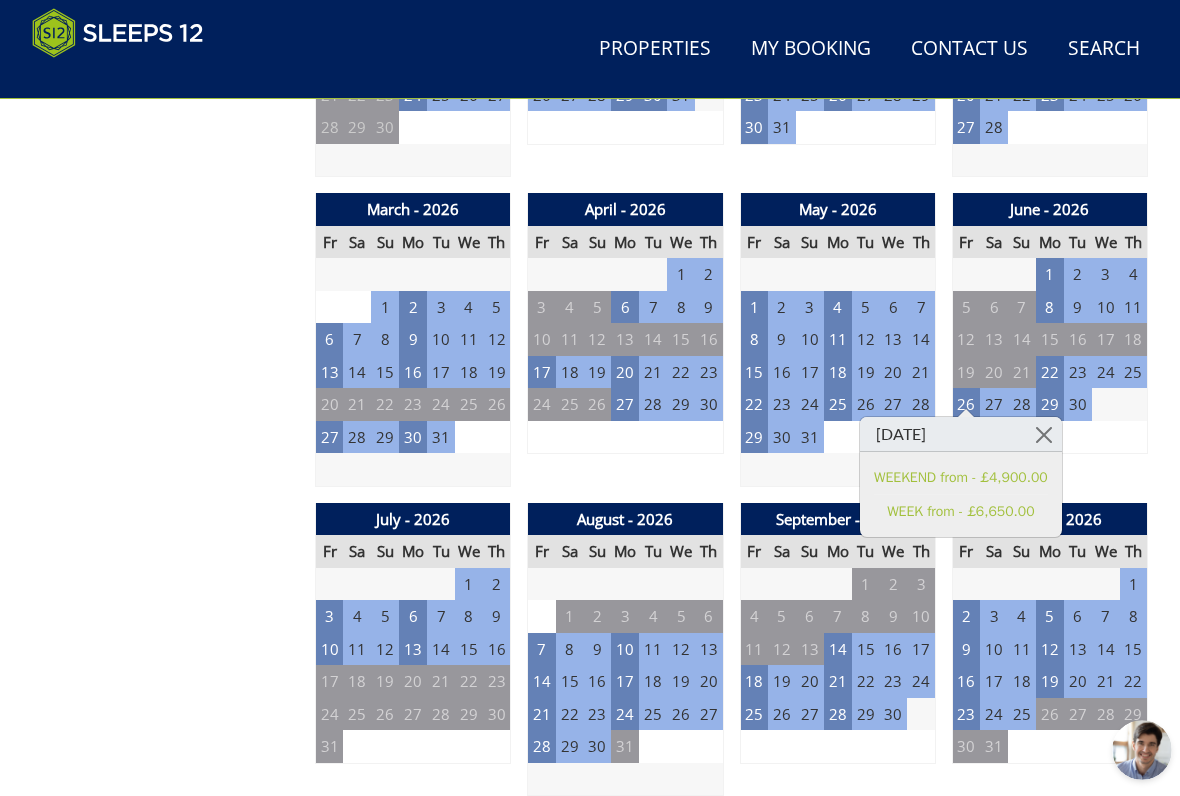 click at bounding box center [1044, 434] 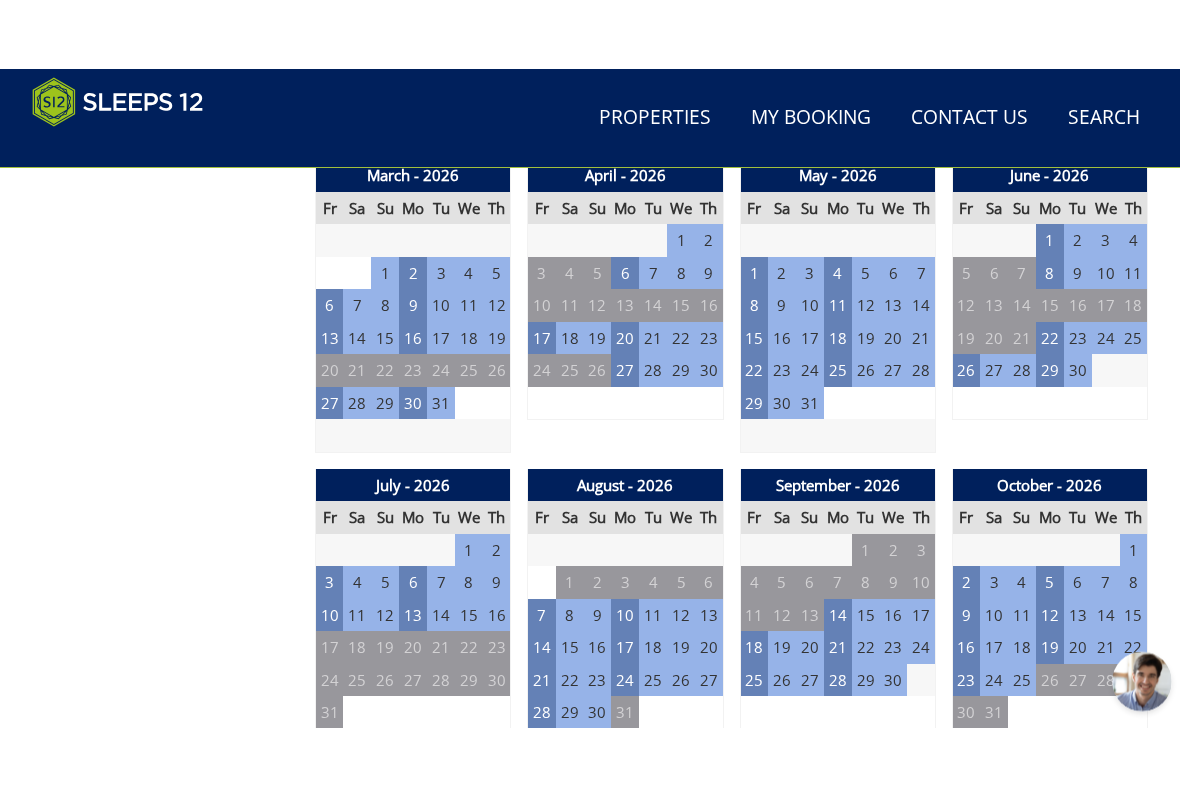 scroll, scrollTop: 1454, scrollLeft: 0, axis: vertical 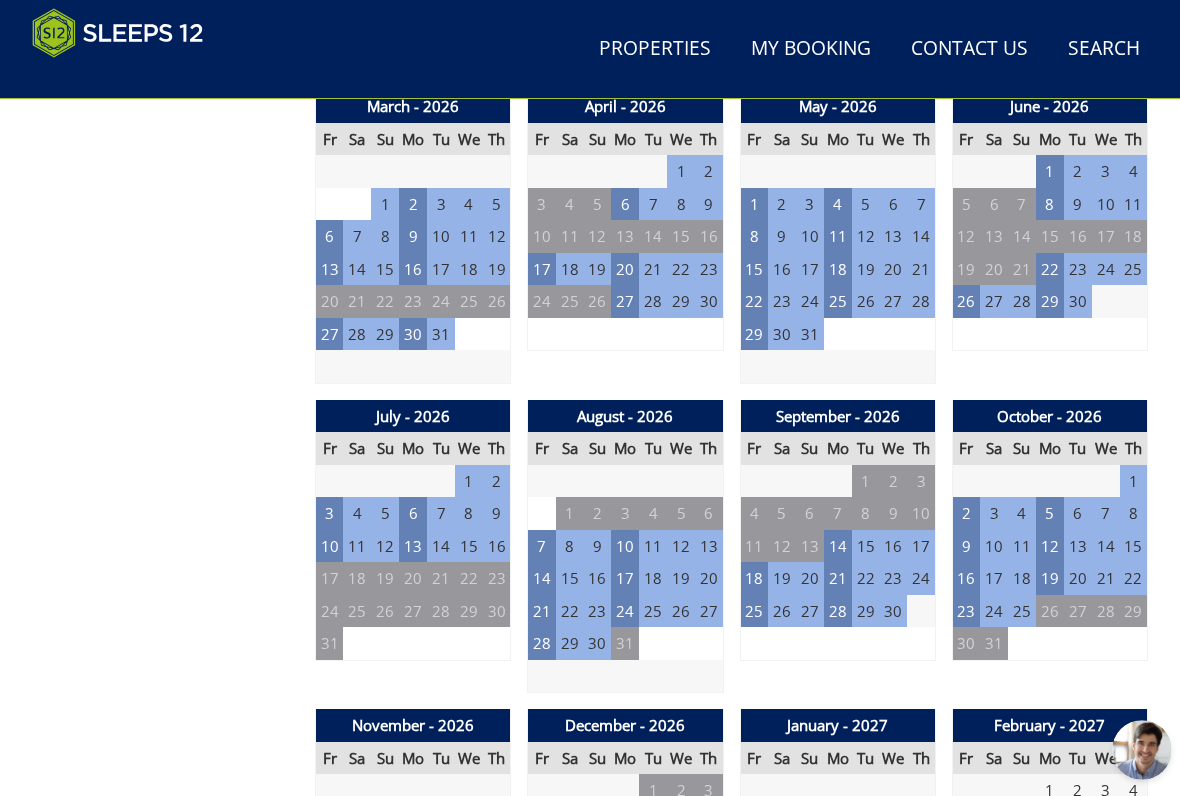 click on "3" at bounding box center [330, 513] 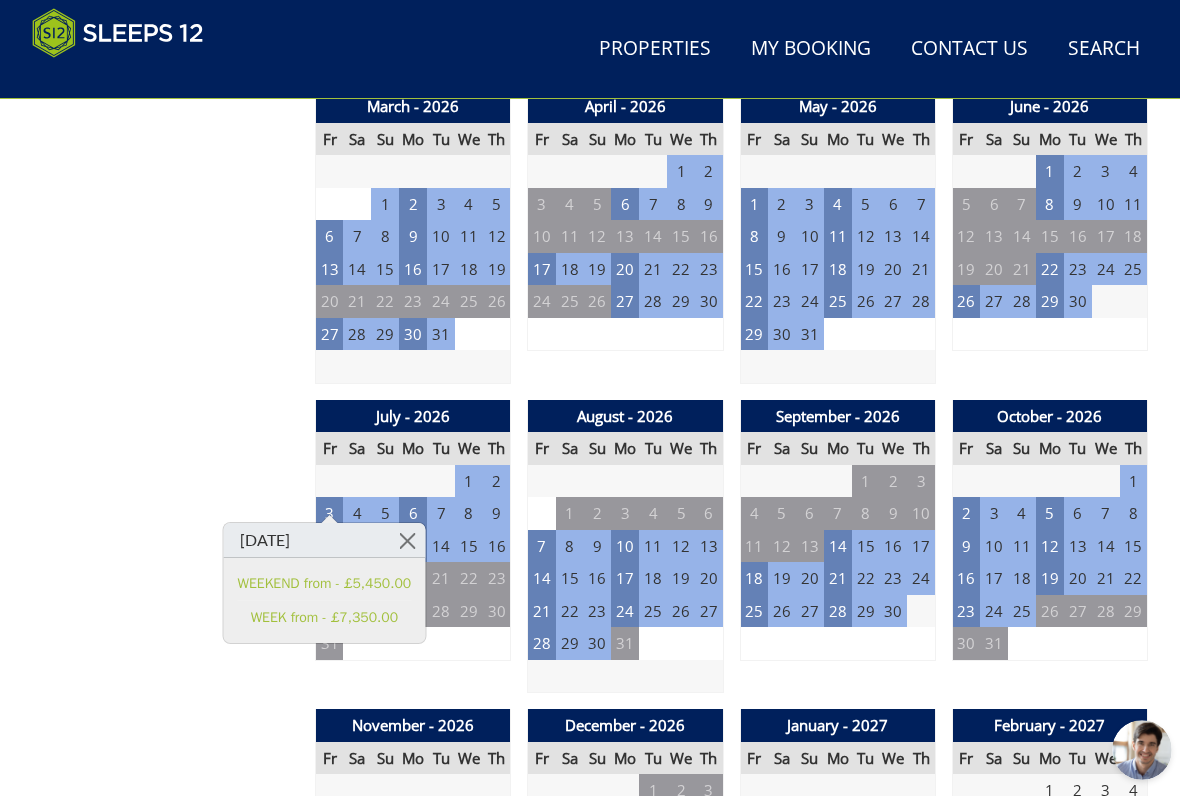click at bounding box center (407, 540) 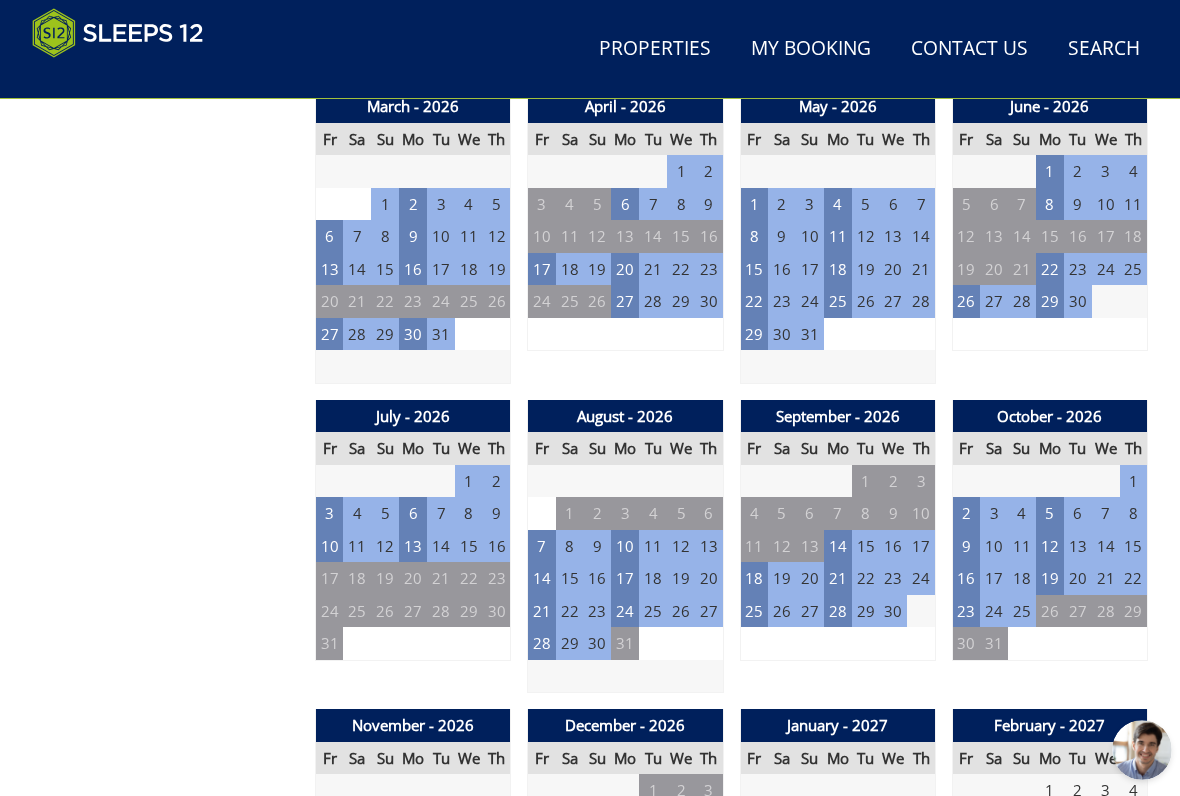 click on "10" at bounding box center [330, 546] 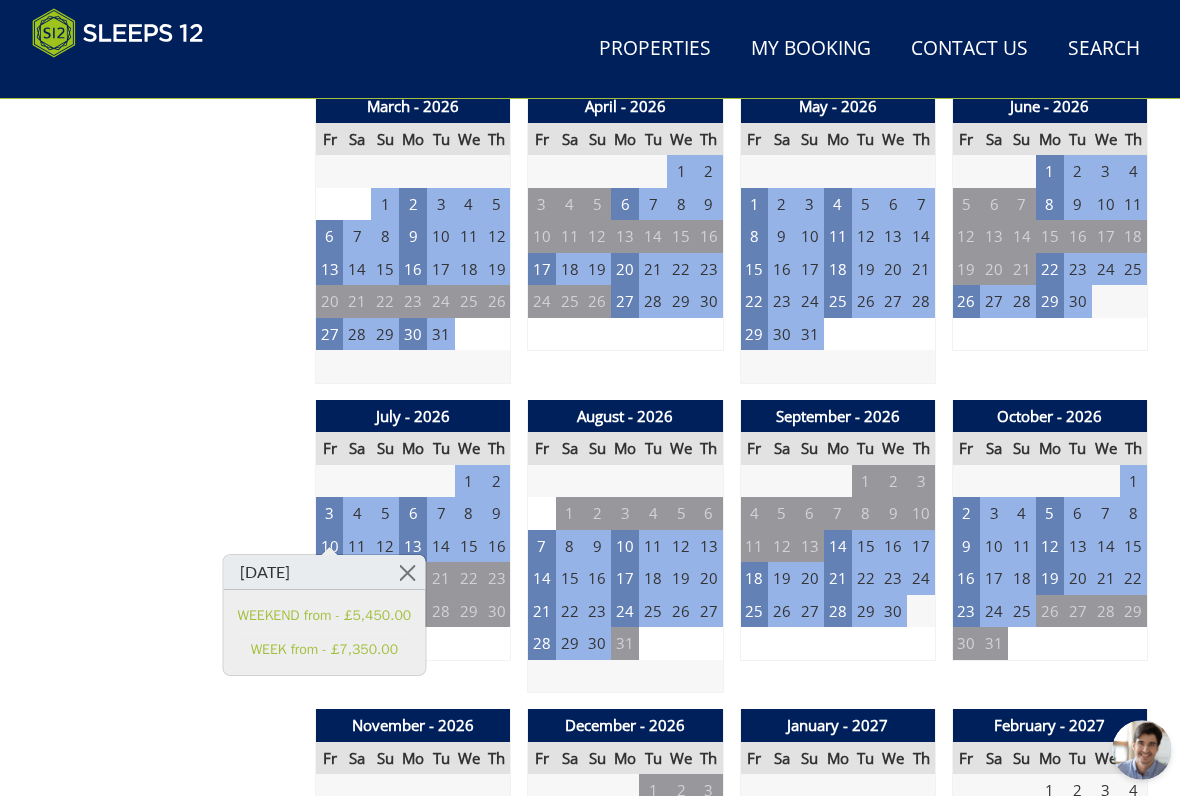 click at bounding box center [407, 572] 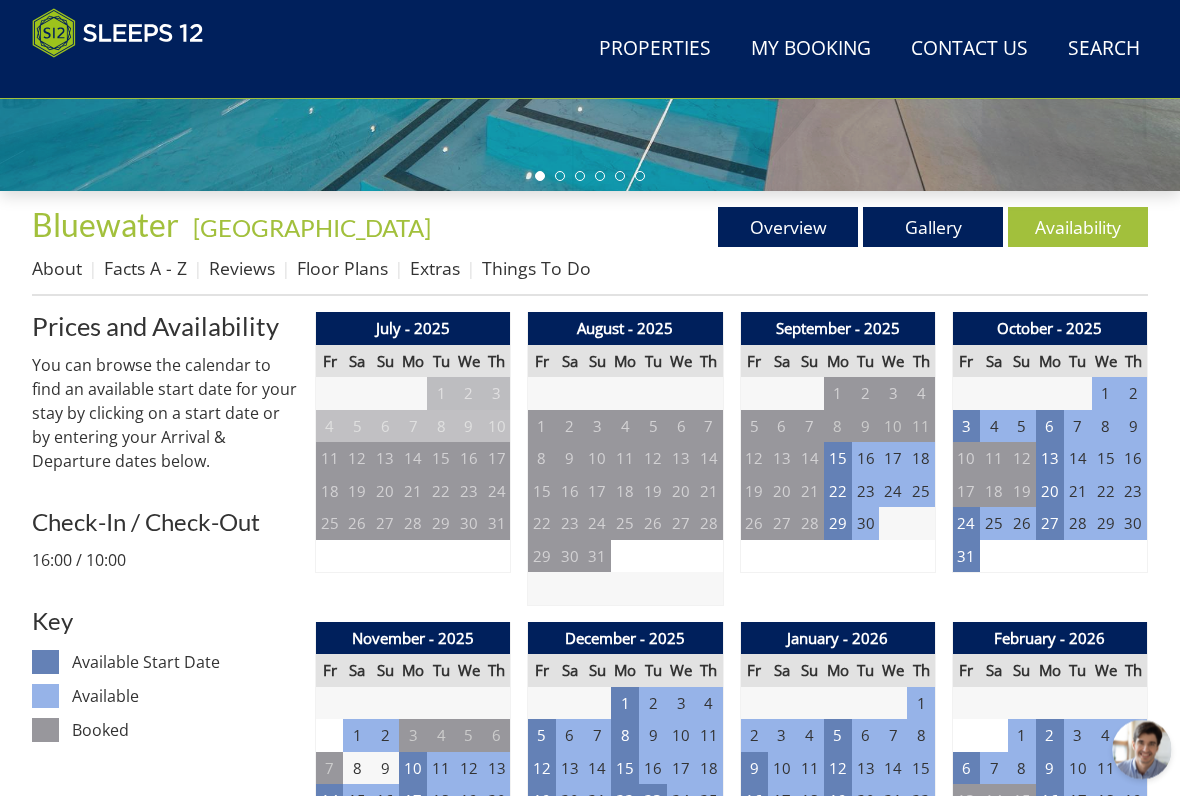 scroll, scrollTop: 613, scrollLeft: 0, axis: vertical 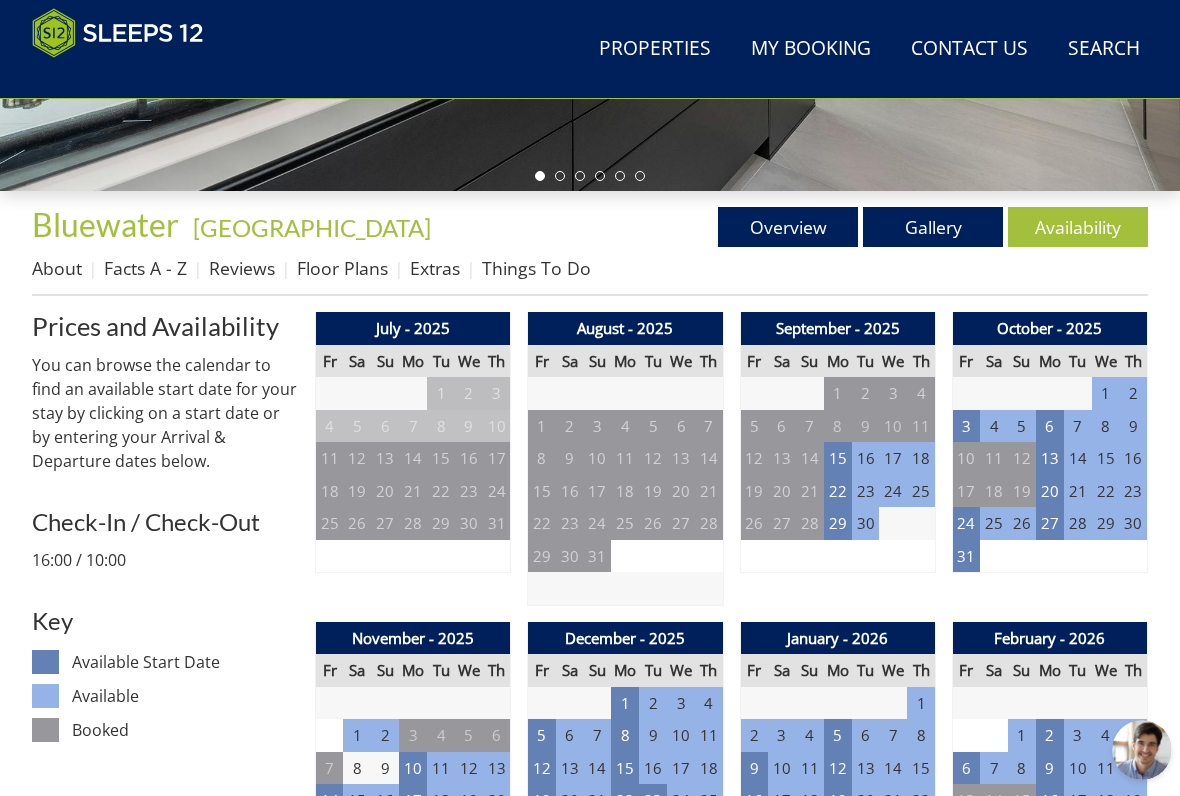 click on "15" at bounding box center (838, 458) 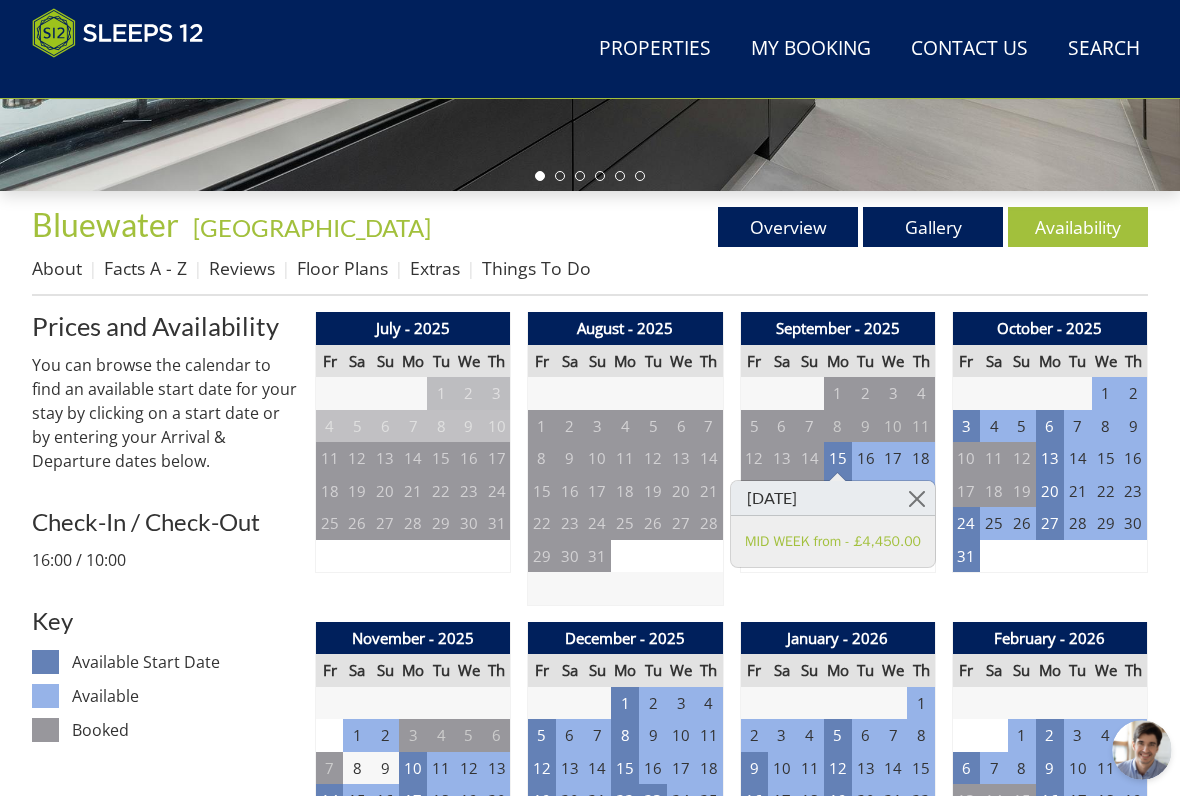 click at bounding box center (917, 498) 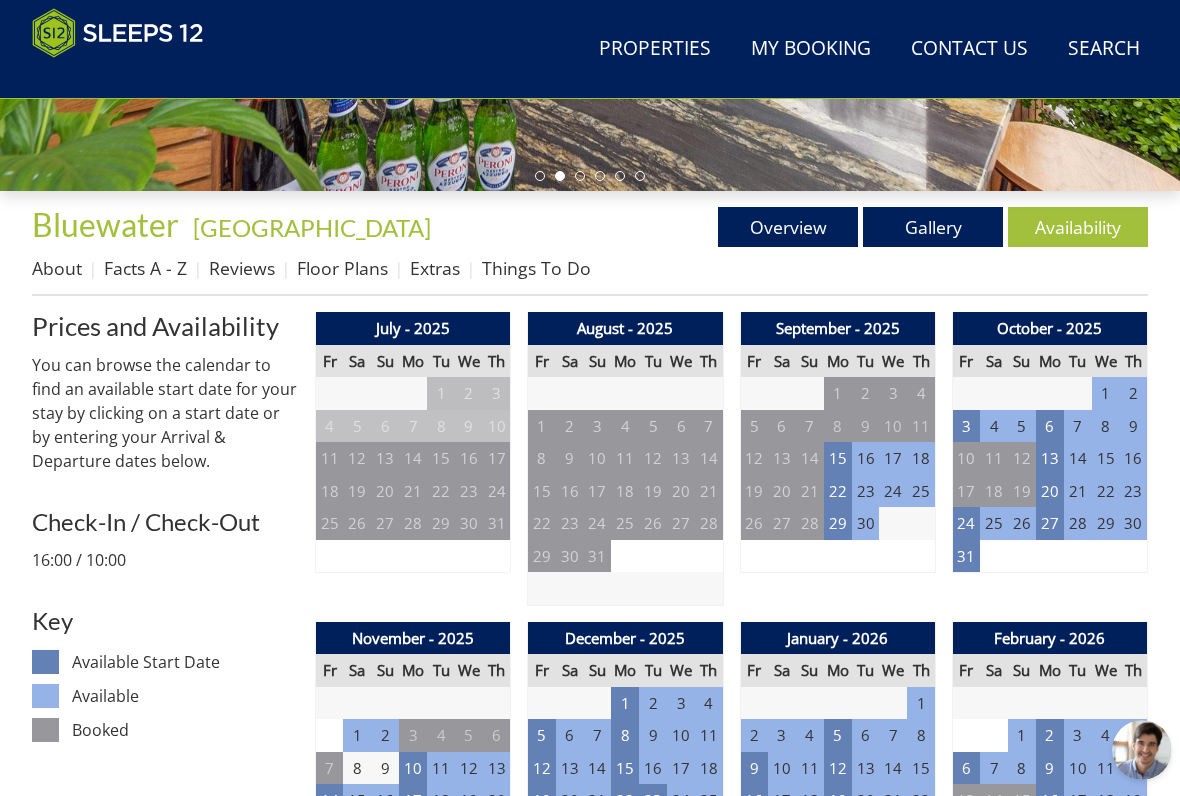 click on "3" at bounding box center (966, 426) 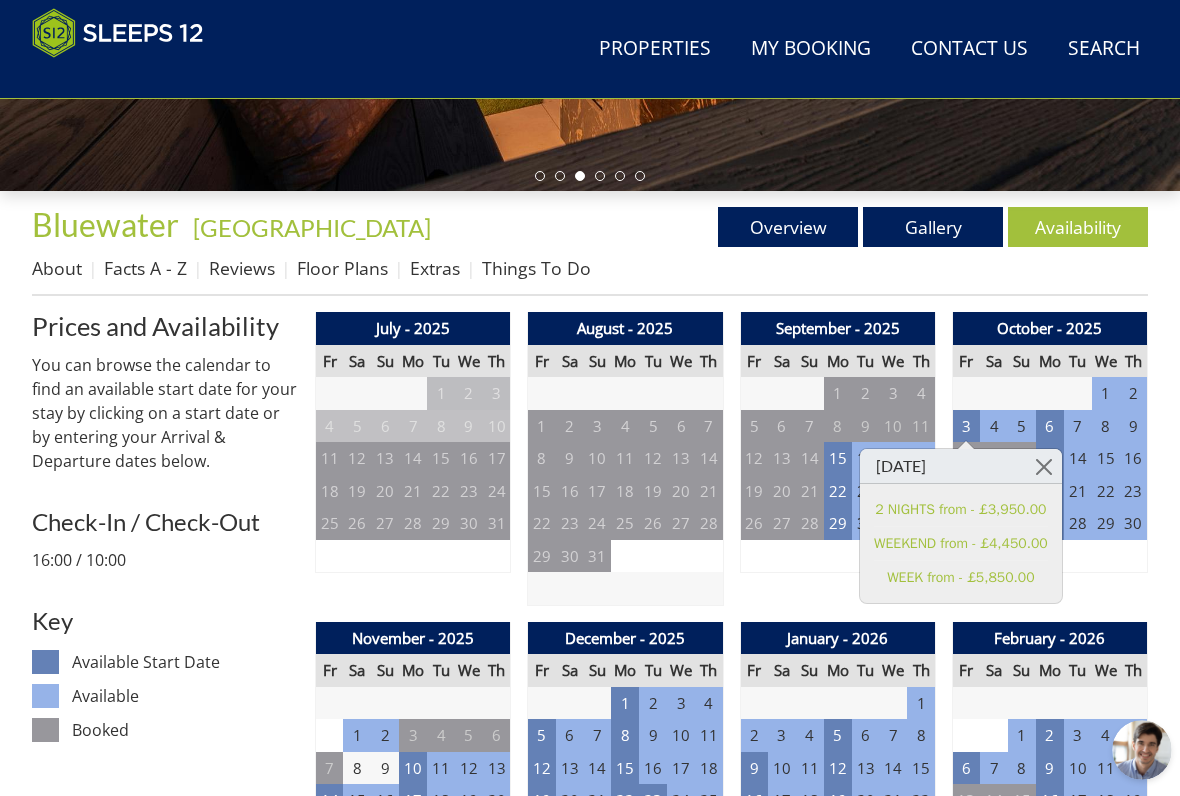click at bounding box center (1044, 466) 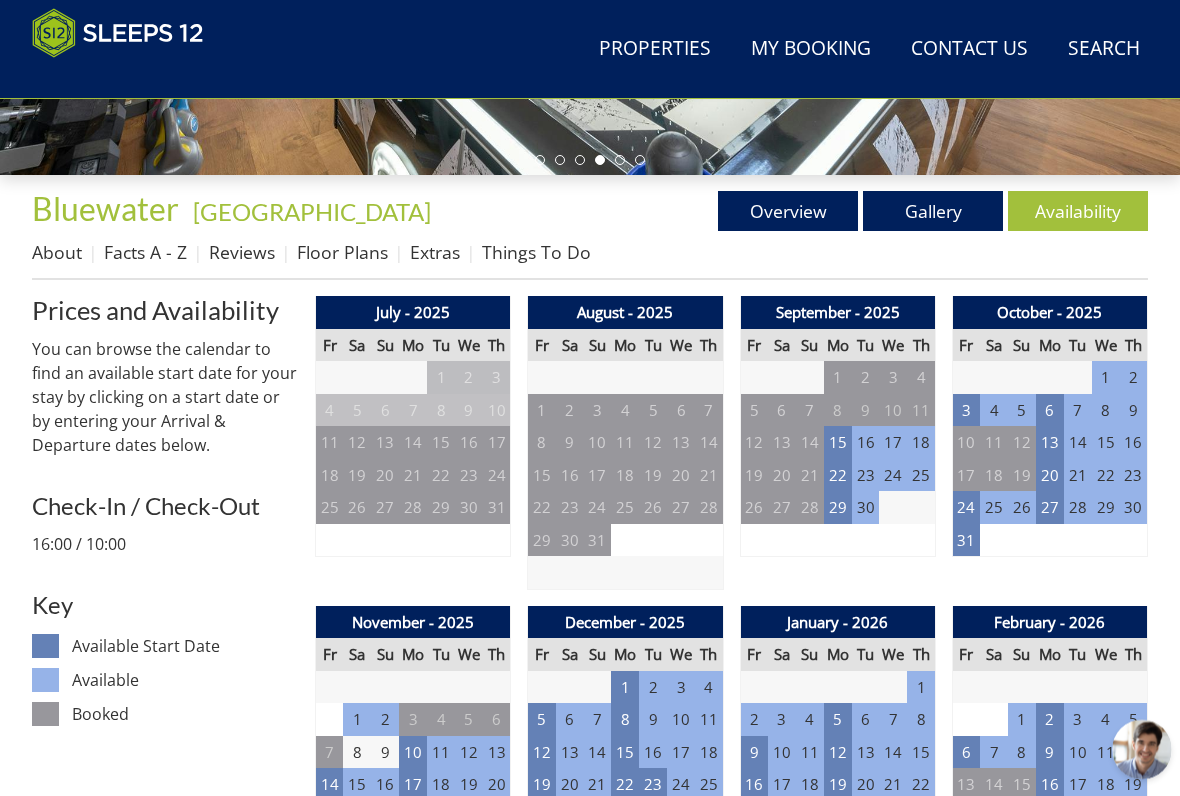 scroll, scrollTop: 635, scrollLeft: 0, axis: vertical 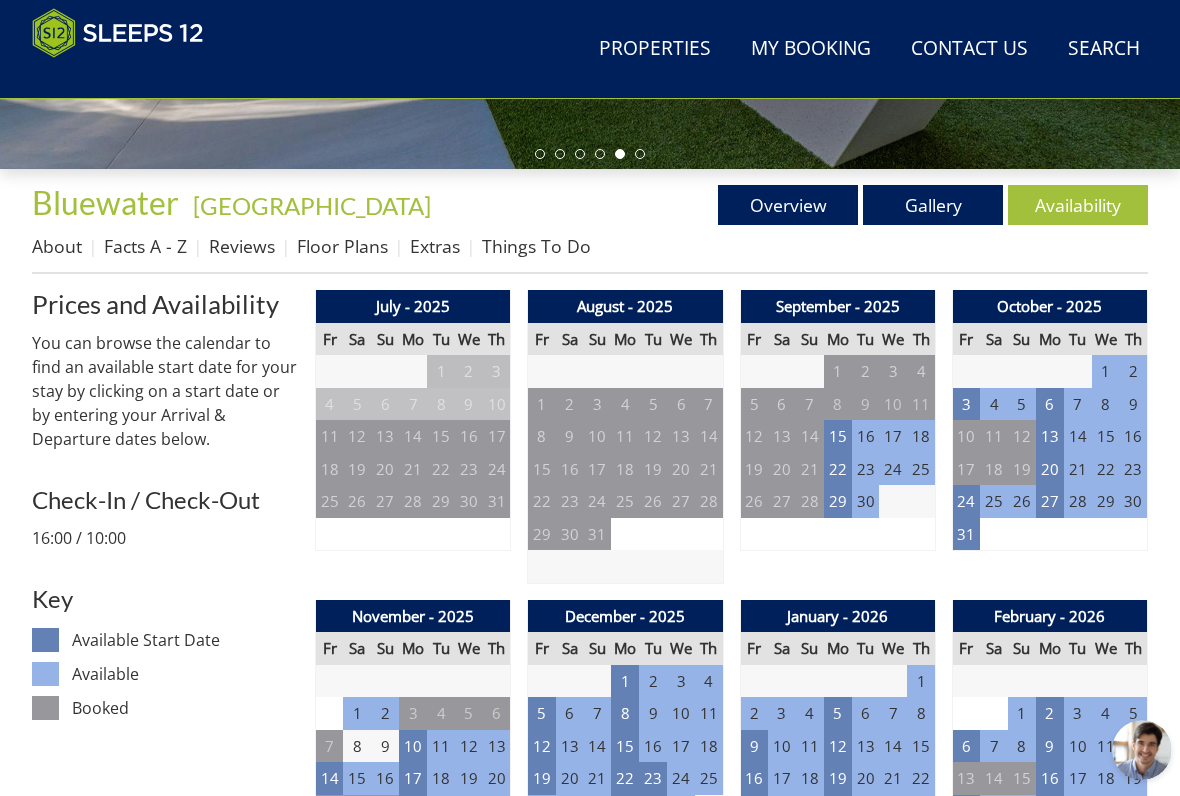 click on "15" at bounding box center (838, 436) 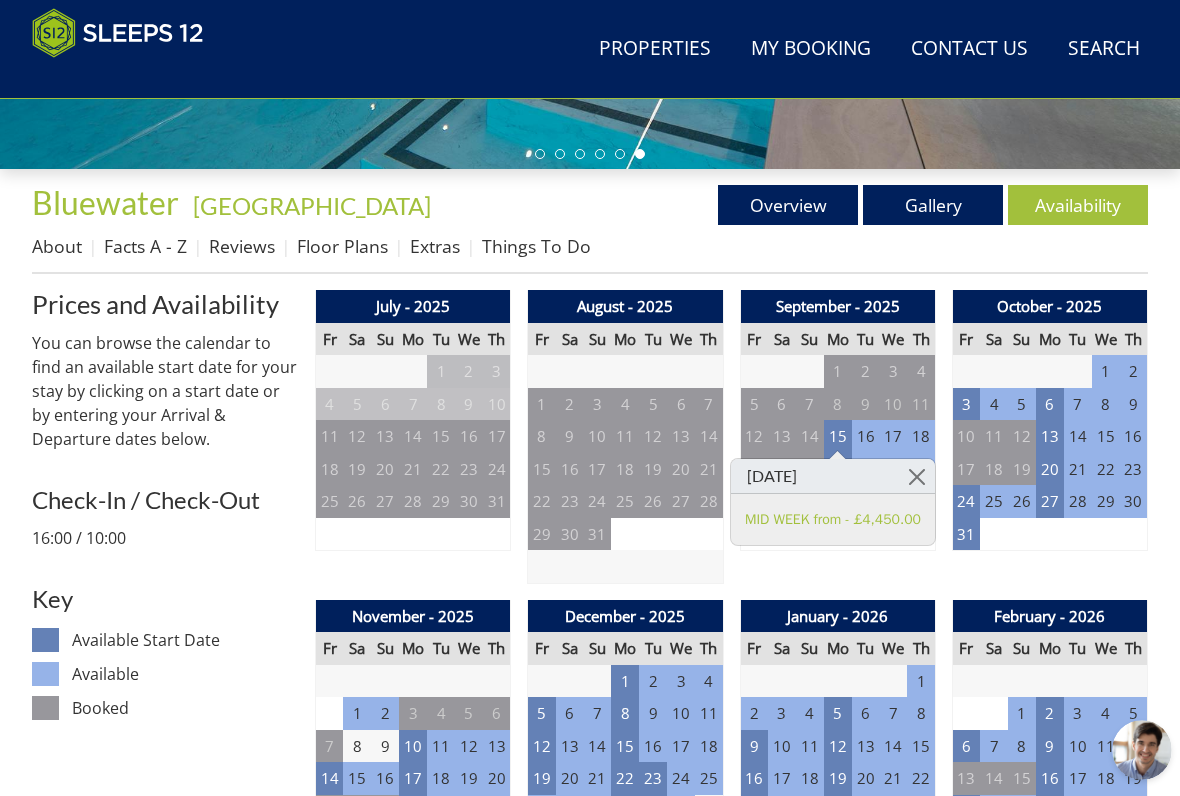 click at bounding box center [917, 476] 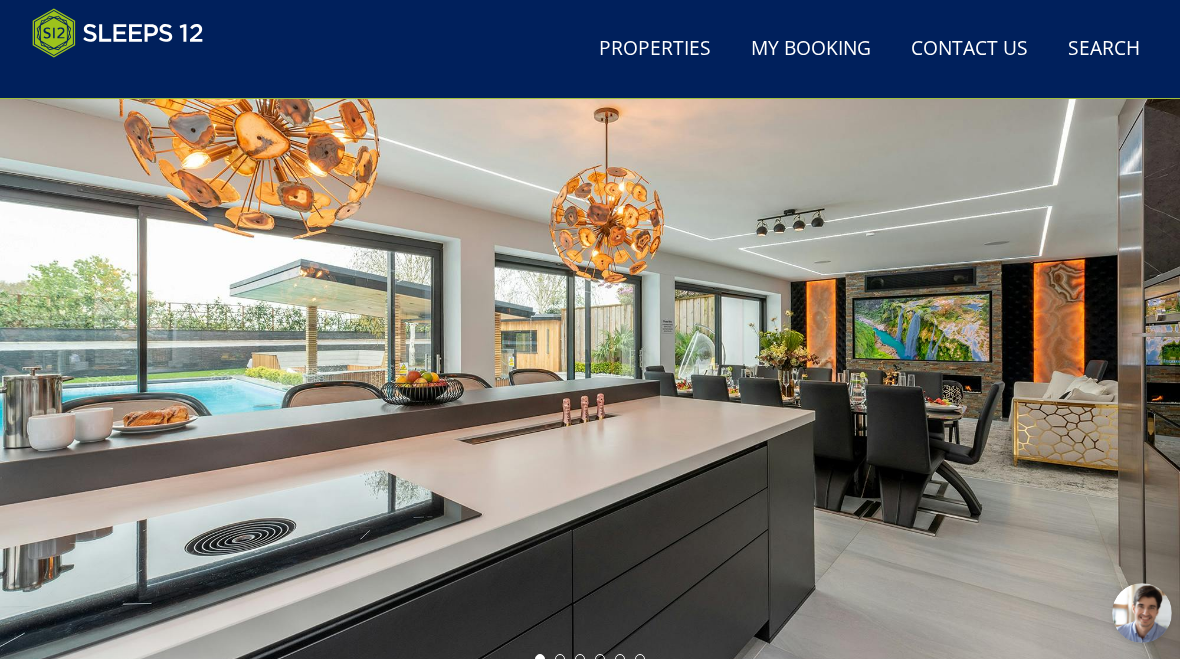 scroll, scrollTop: 57, scrollLeft: 0, axis: vertical 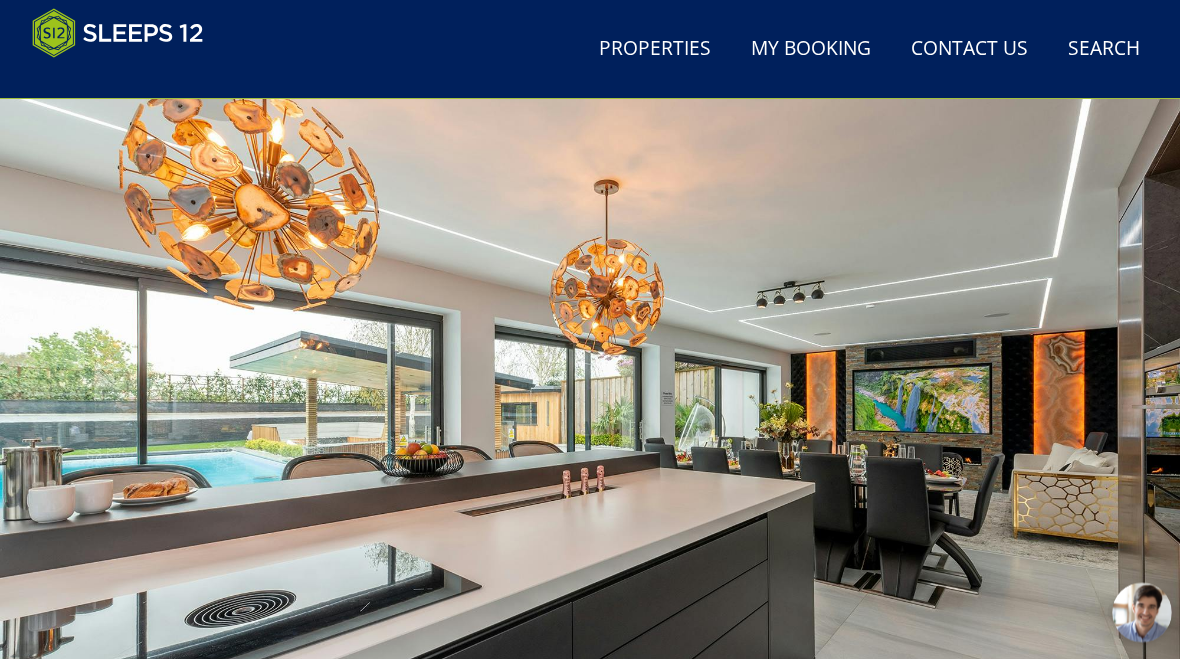 click at bounding box center (590, 416) 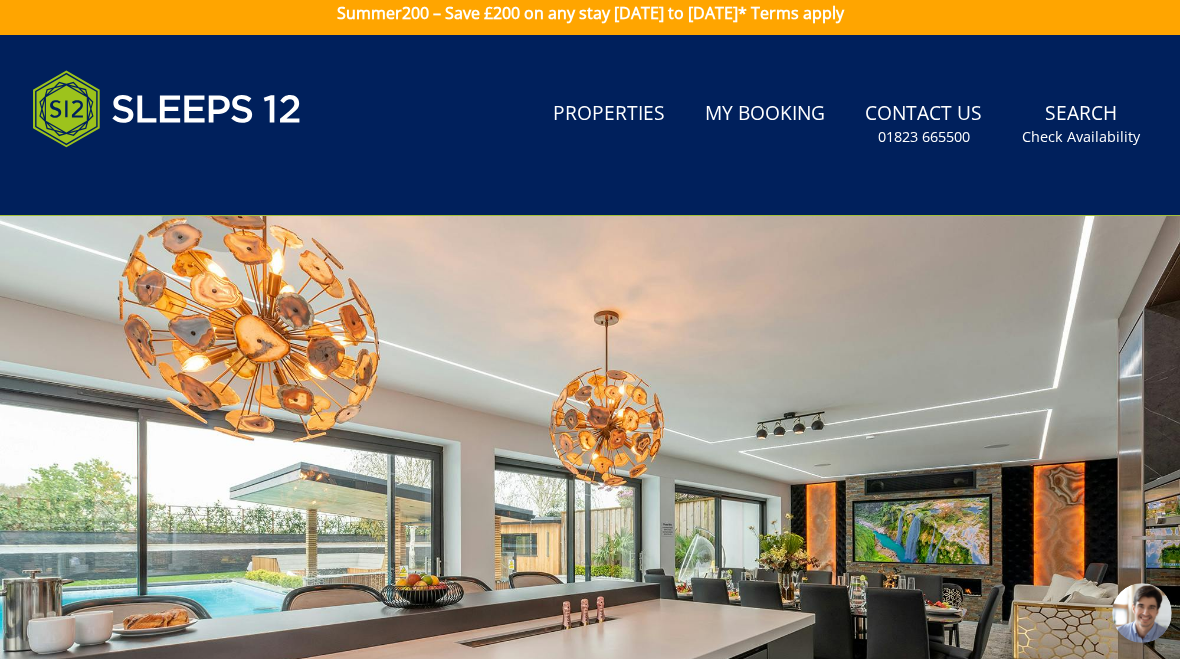 scroll, scrollTop: 0, scrollLeft: 0, axis: both 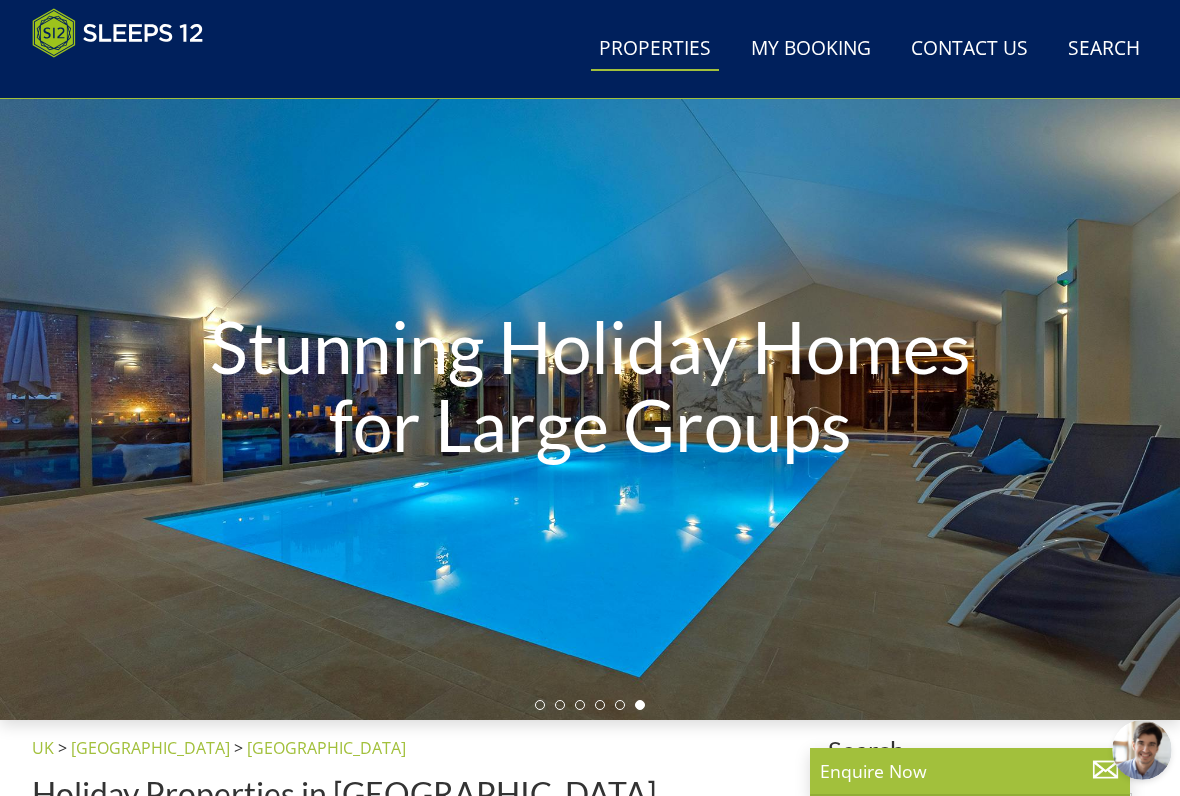 click on "Properties" at bounding box center [655, 49] 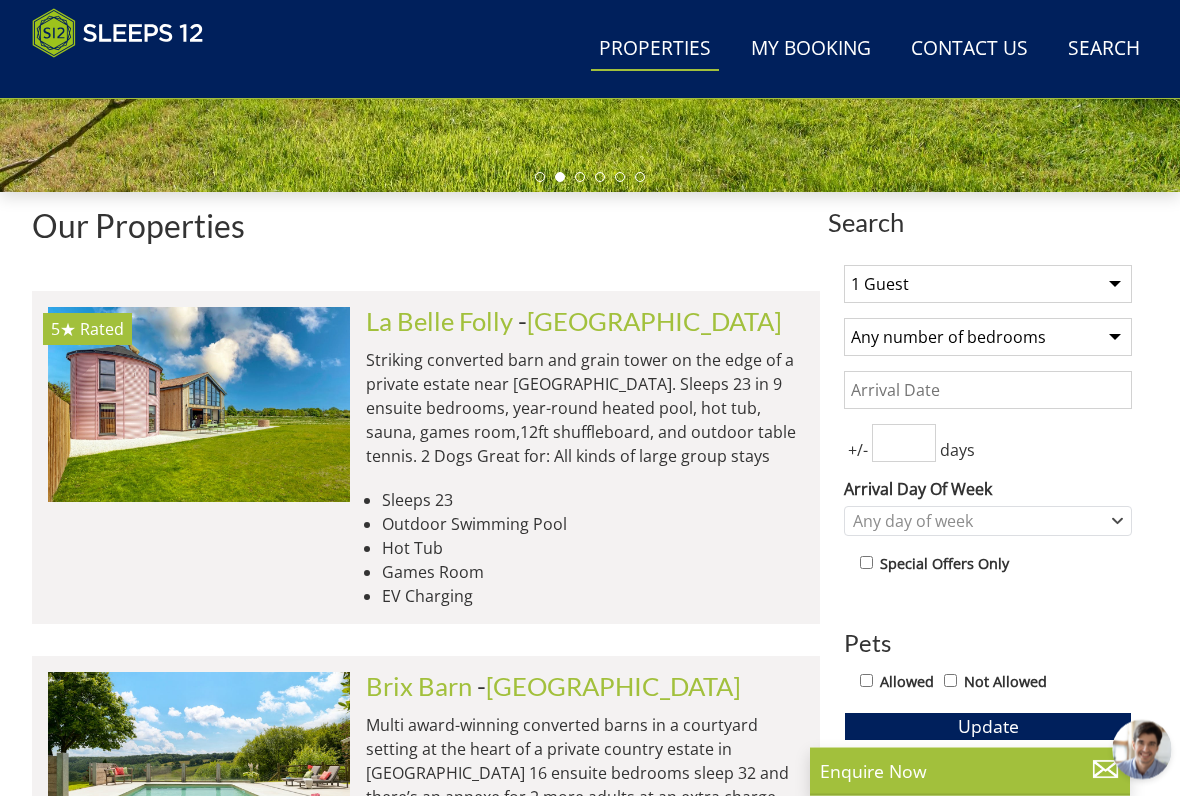scroll, scrollTop: 612, scrollLeft: 0, axis: vertical 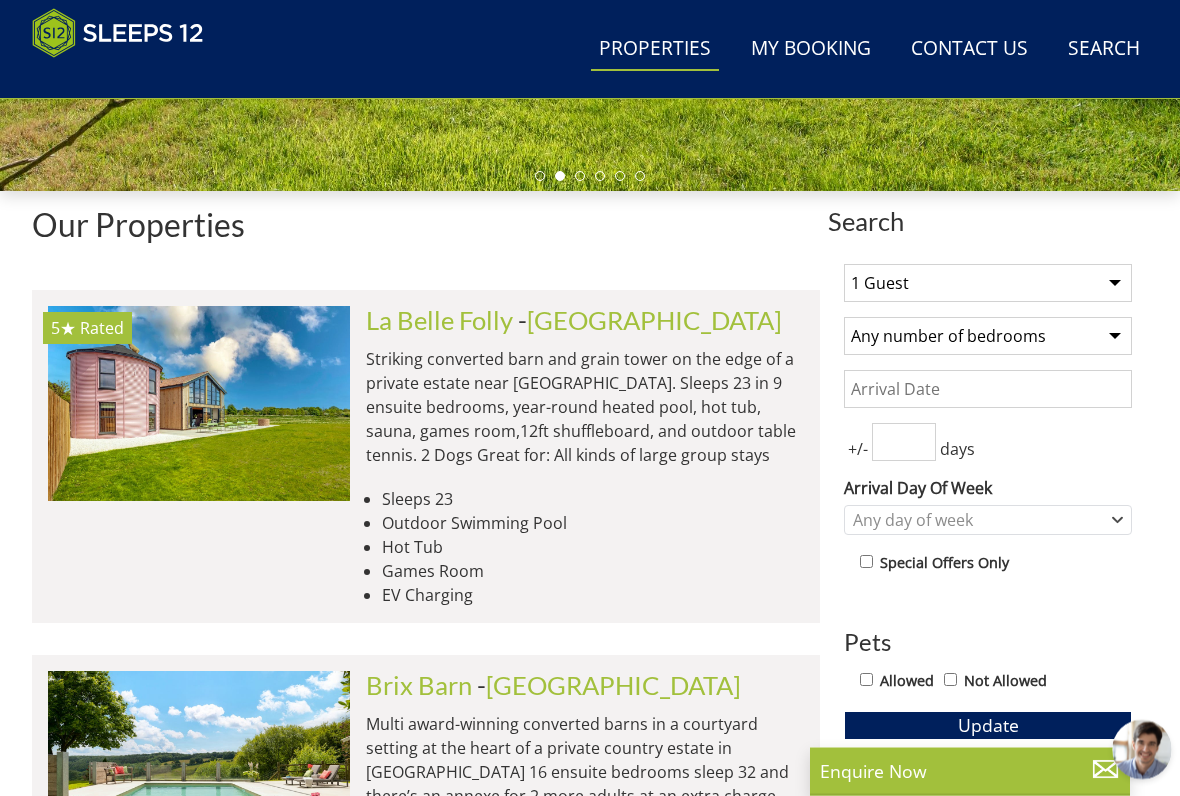 click at bounding box center (866, 562) 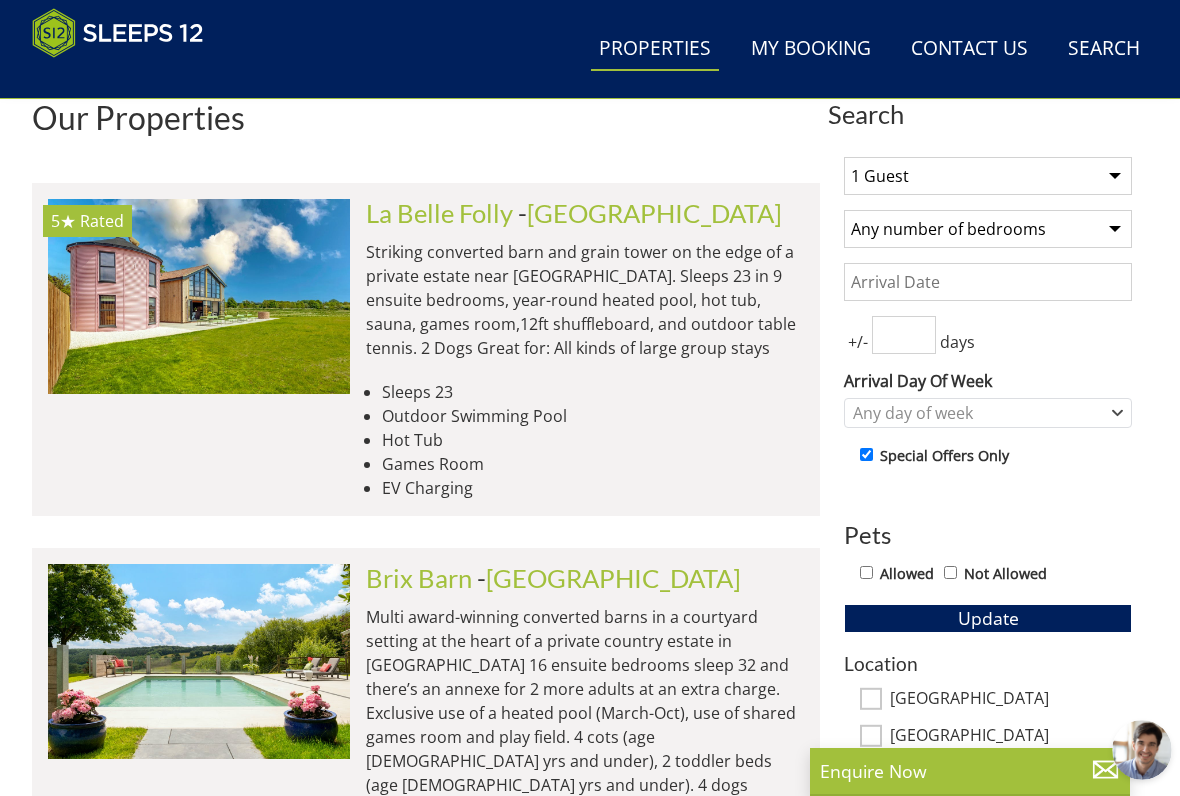 scroll, scrollTop: 730, scrollLeft: 0, axis: vertical 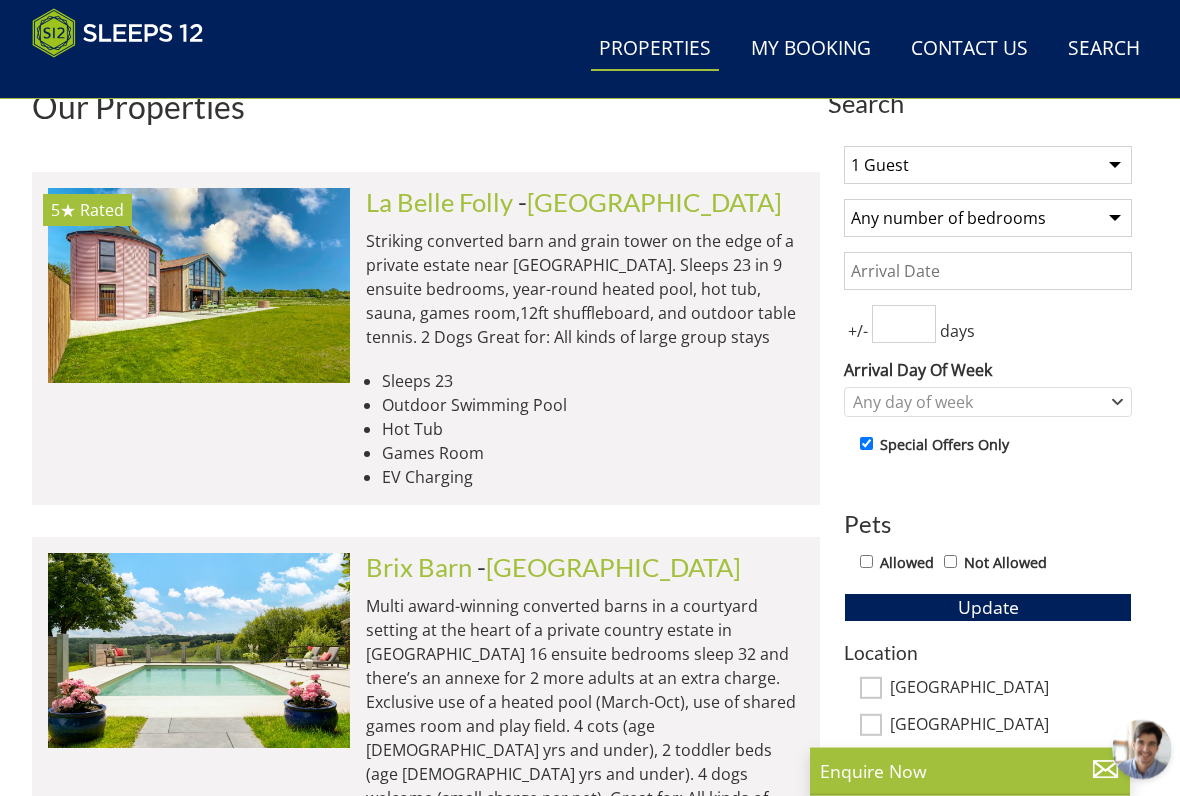 click on "Update" at bounding box center (988, 608) 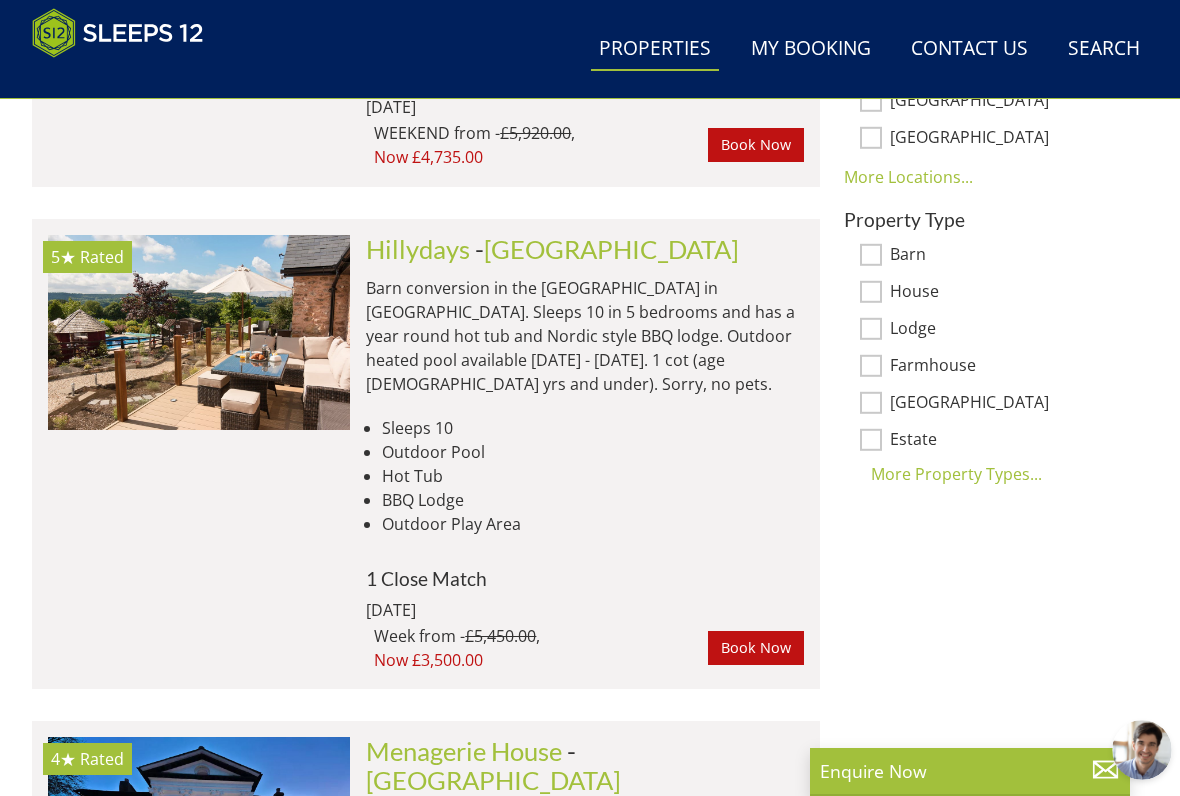 scroll, scrollTop: 1465, scrollLeft: 0, axis: vertical 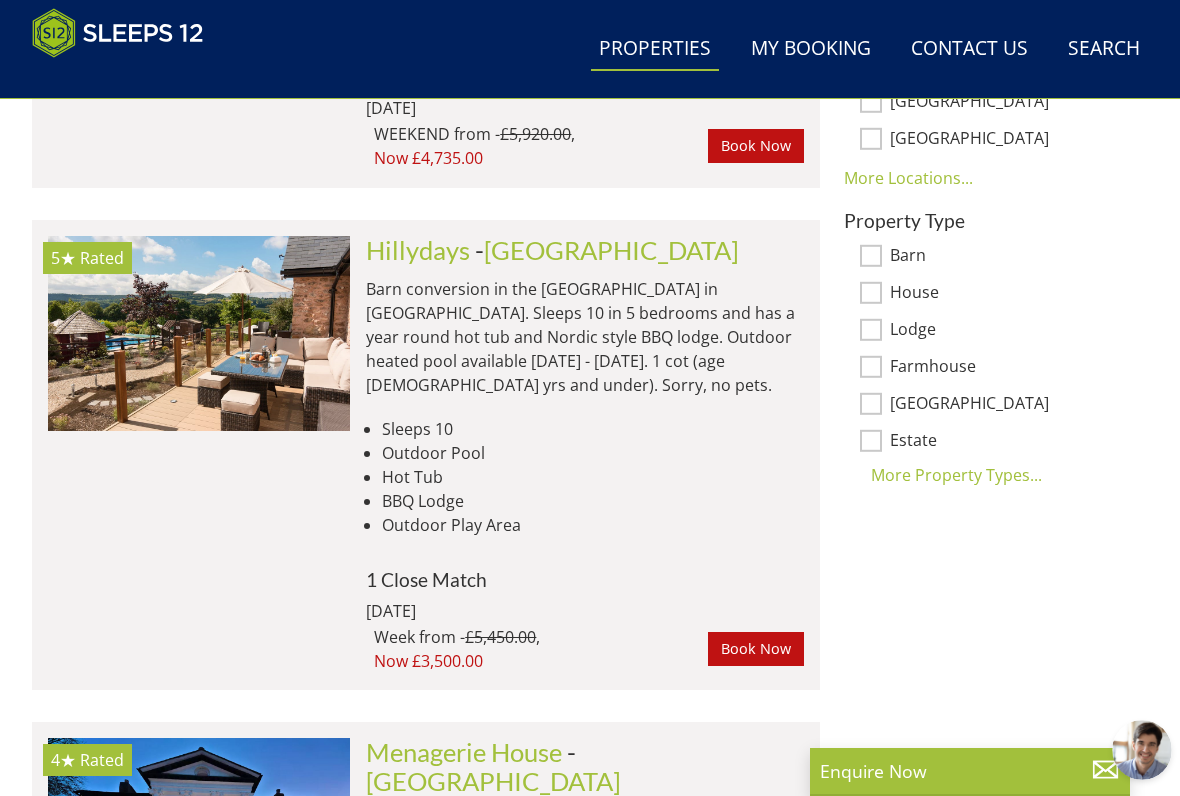 click at bounding box center (199, 333) 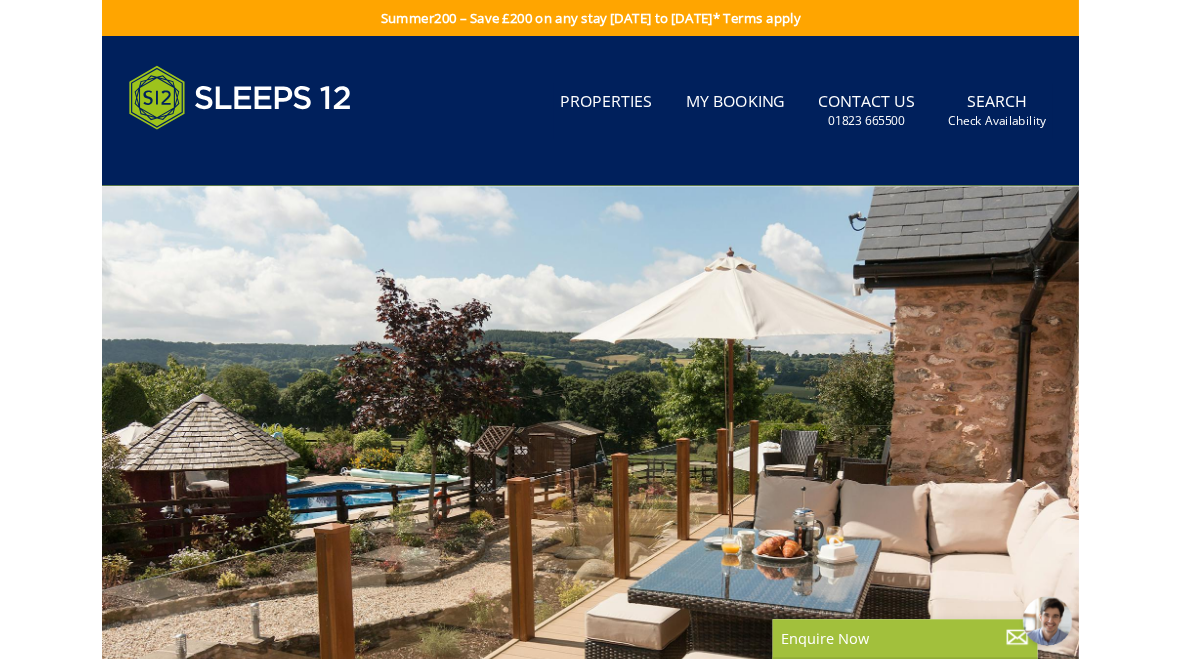 scroll, scrollTop: 0, scrollLeft: 0, axis: both 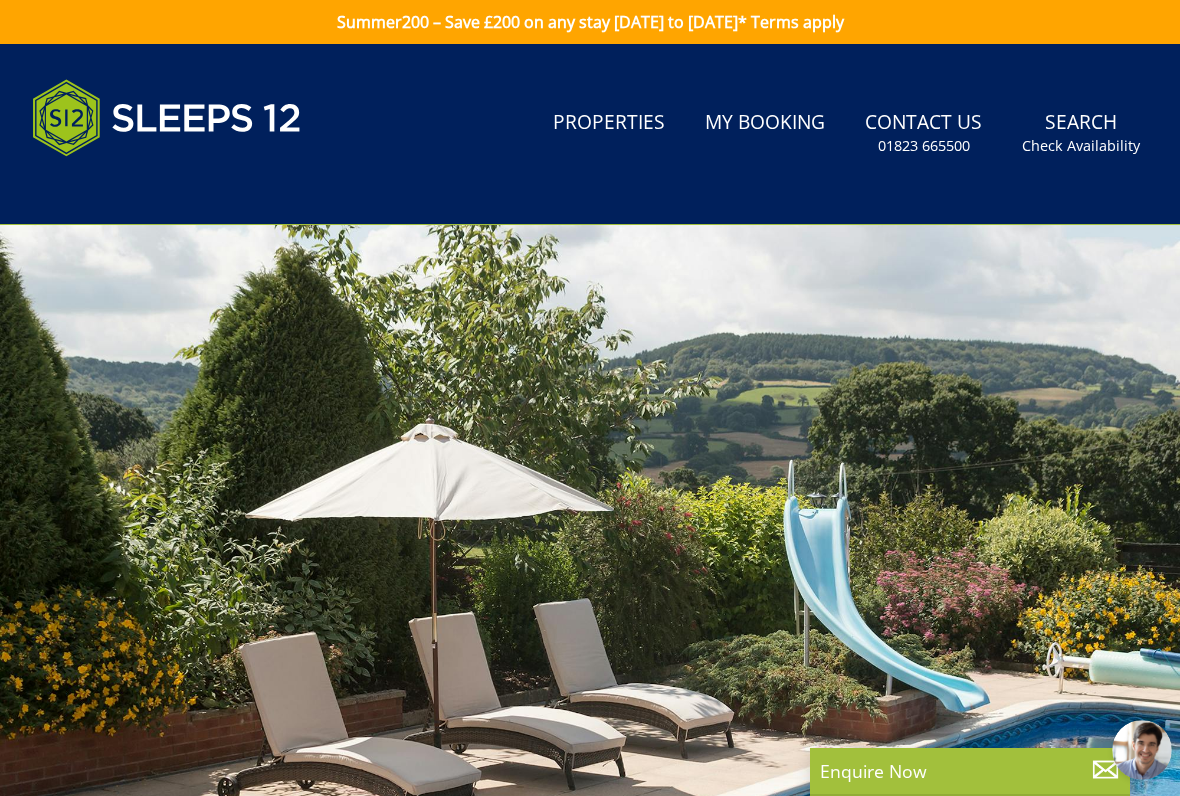 click at bounding box center [590, 555] 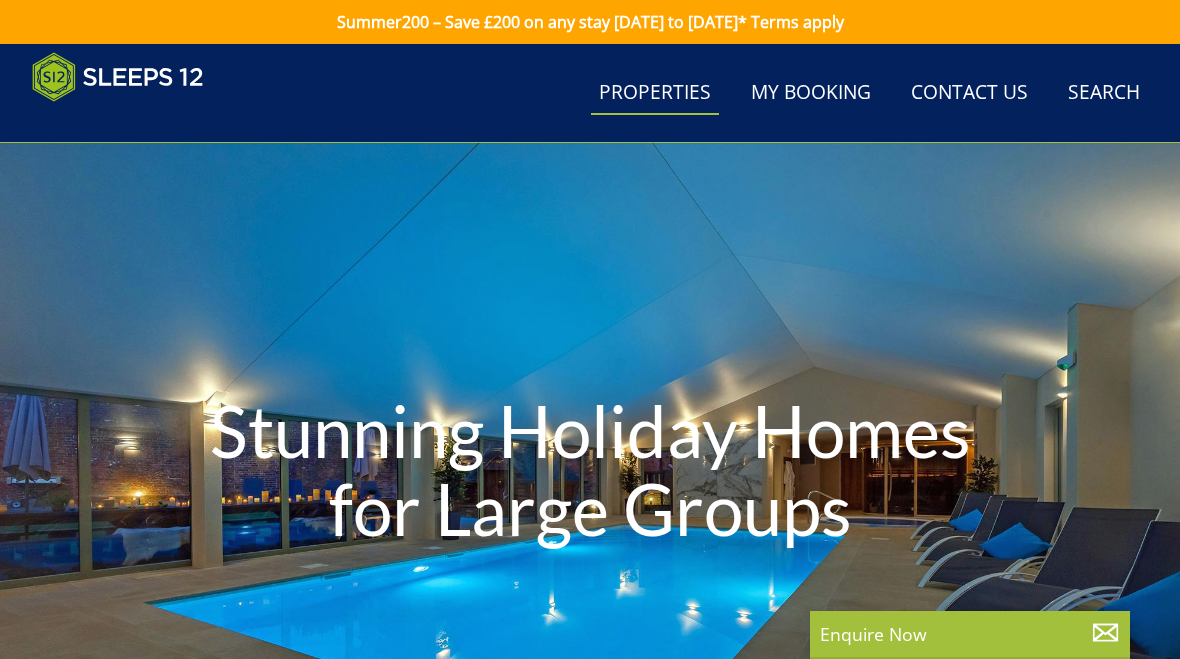 scroll, scrollTop: 1465, scrollLeft: 0, axis: vertical 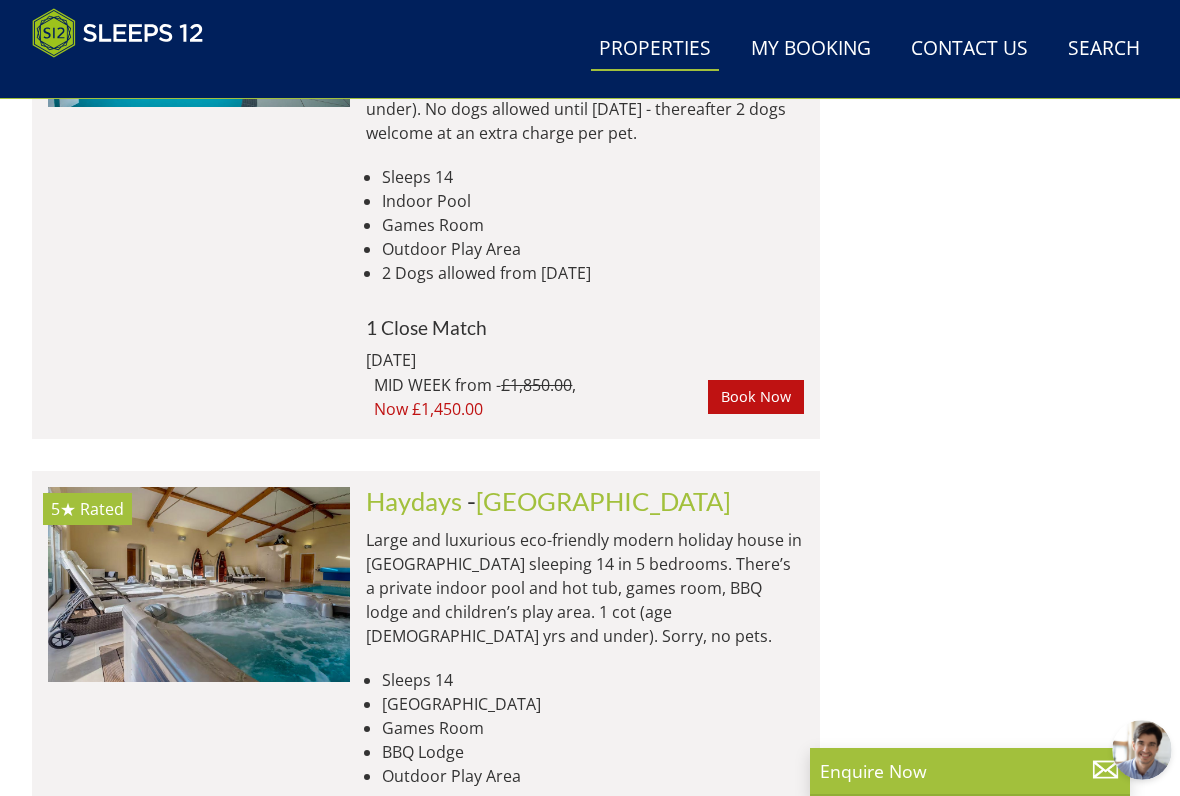 click at bounding box center [199, 584] 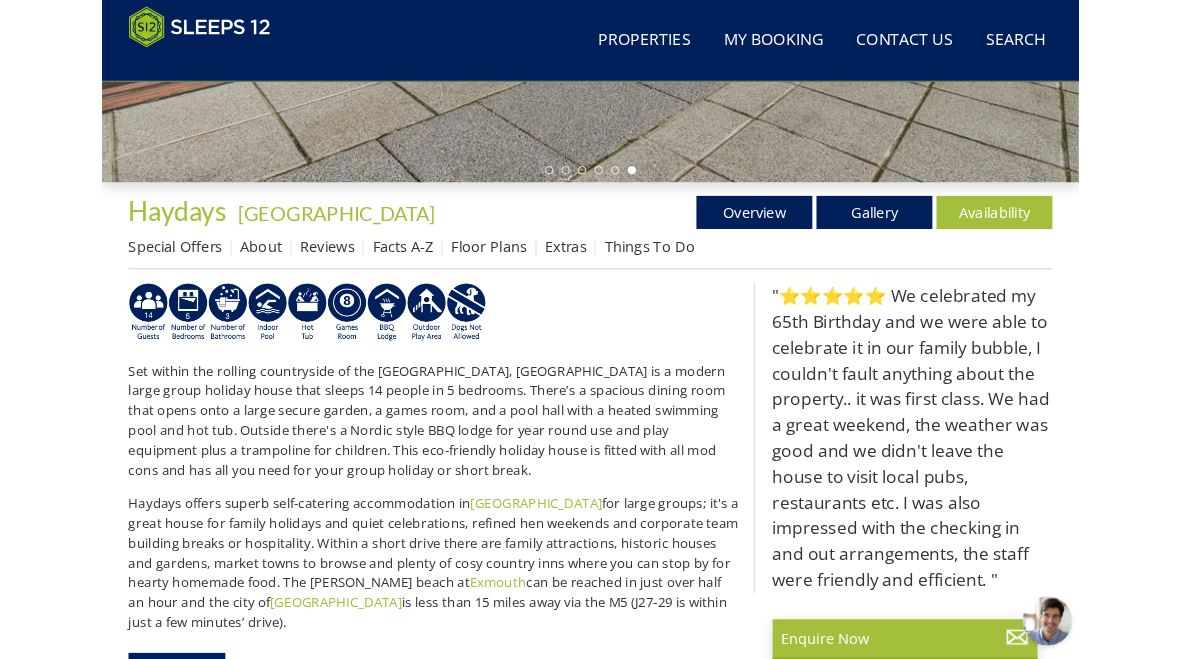 scroll, scrollTop: 572, scrollLeft: 0, axis: vertical 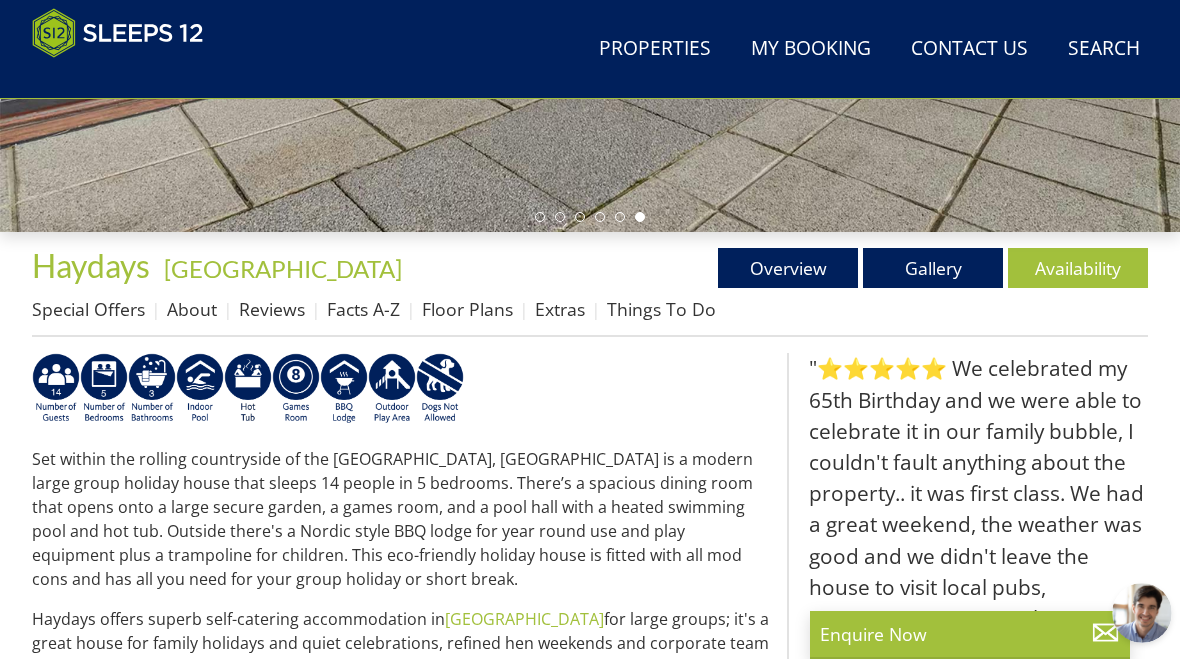 click on "Gallery" at bounding box center [933, 268] 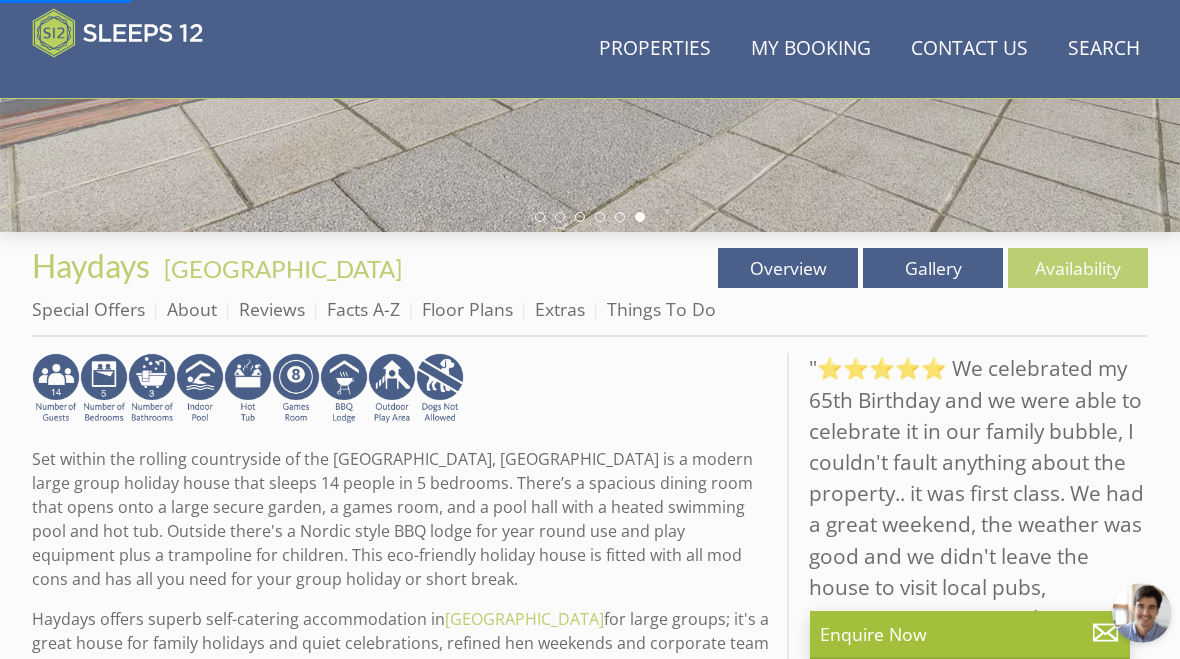 click on "Gallery" at bounding box center (933, 268) 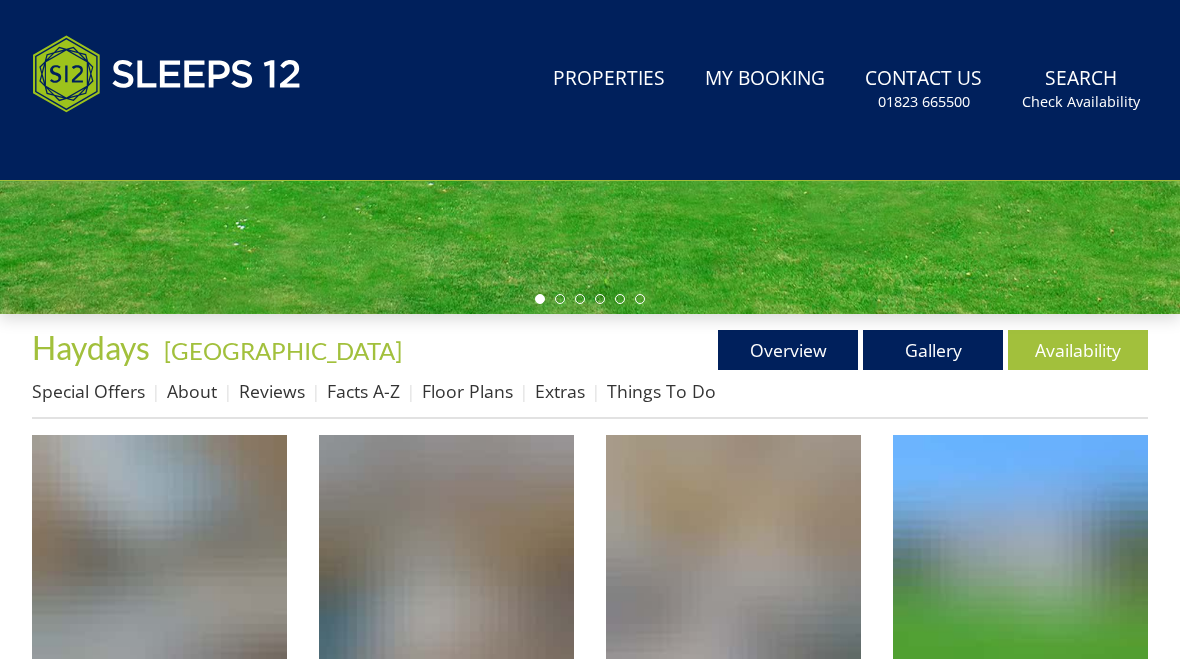 scroll, scrollTop: 0, scrollLeft: 0, axis: both 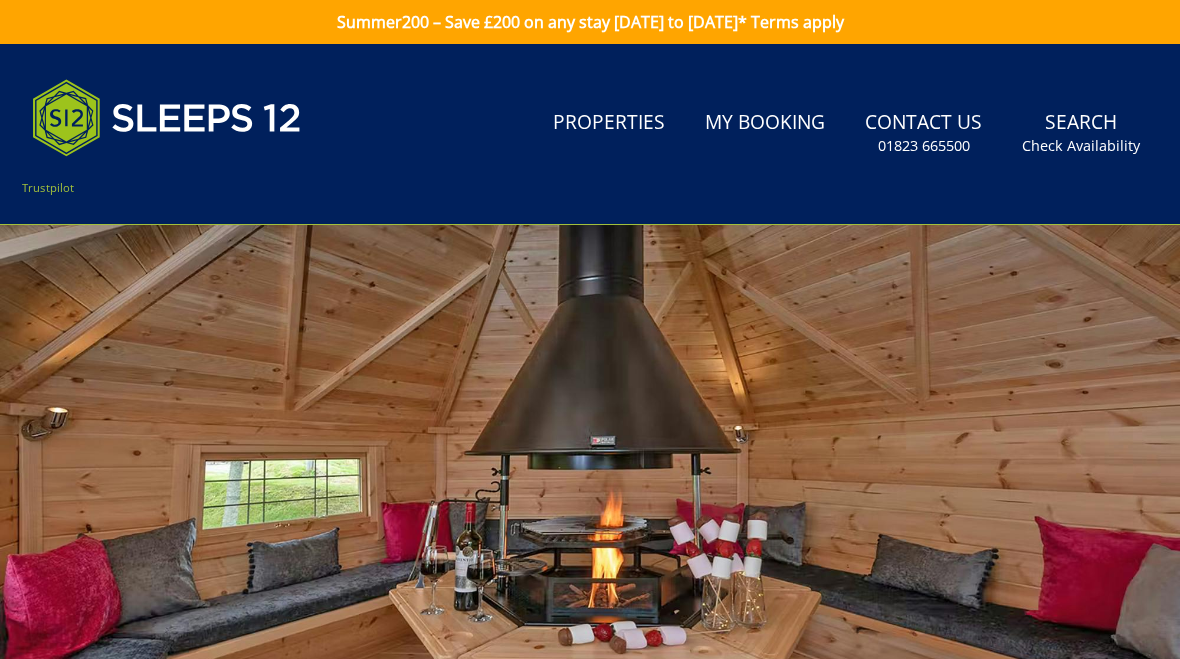 click at bounding box center [590, 555] 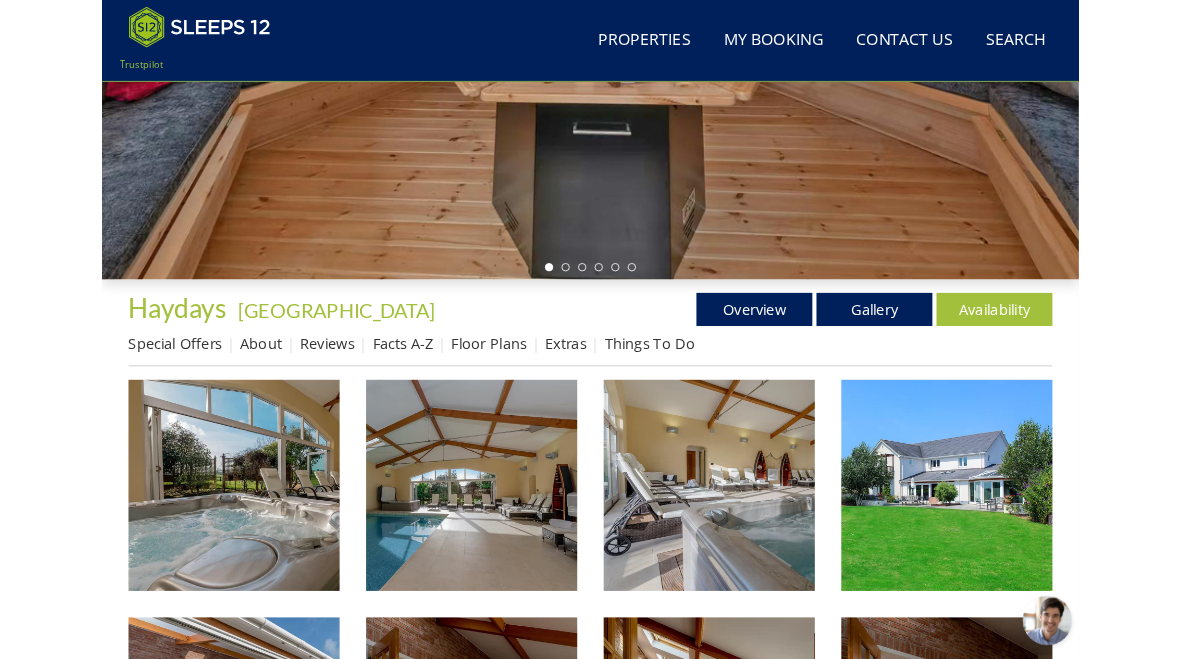scroll, scrollTop: 466, scrollLeft: 0, axis: vertical 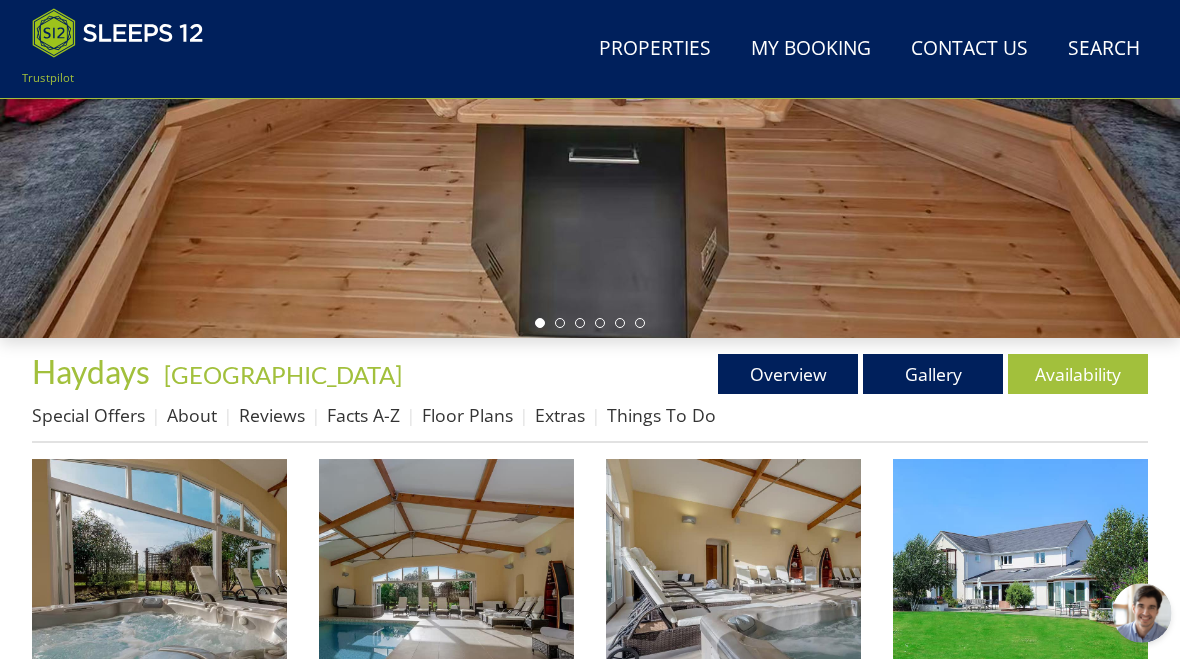 click at bounding box center (159, 586) 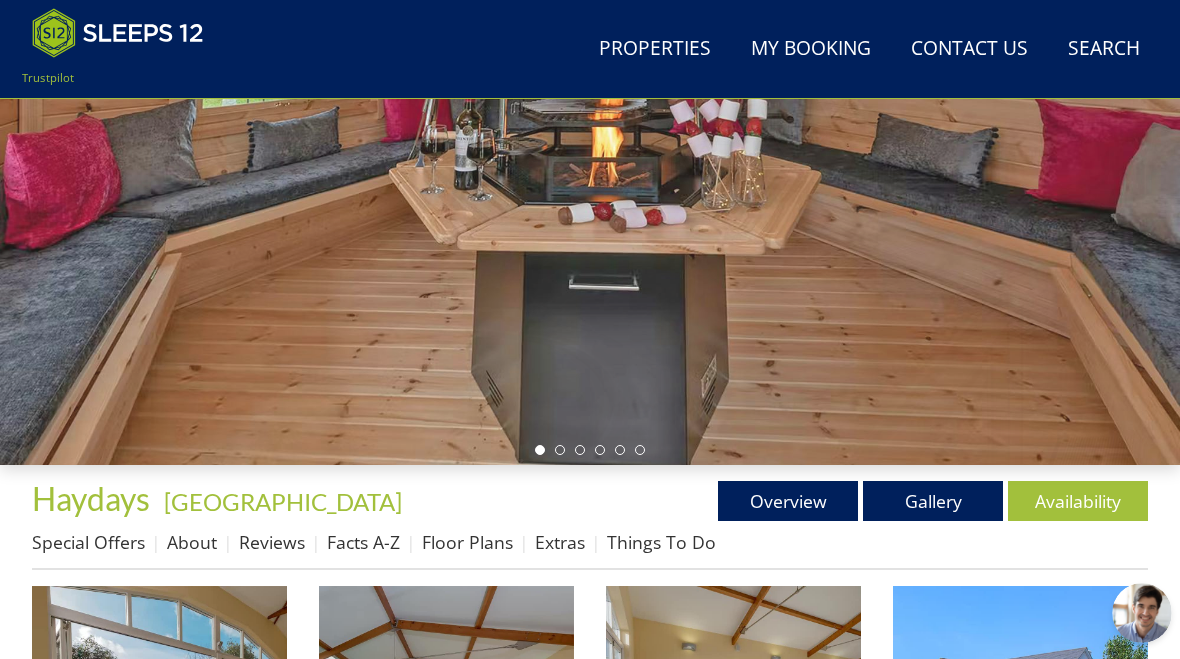 scroll, scrollTop: 338, scrollLeft: 0, axis: vertical 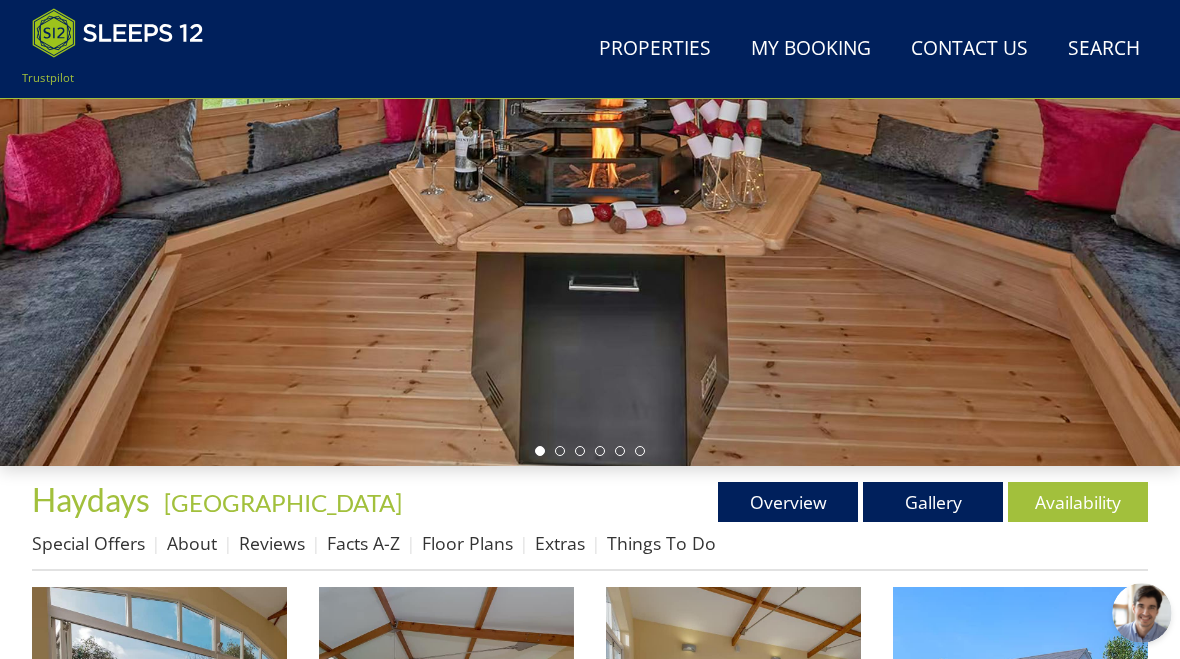 click on "Overview" at bounding box center [788, 502] 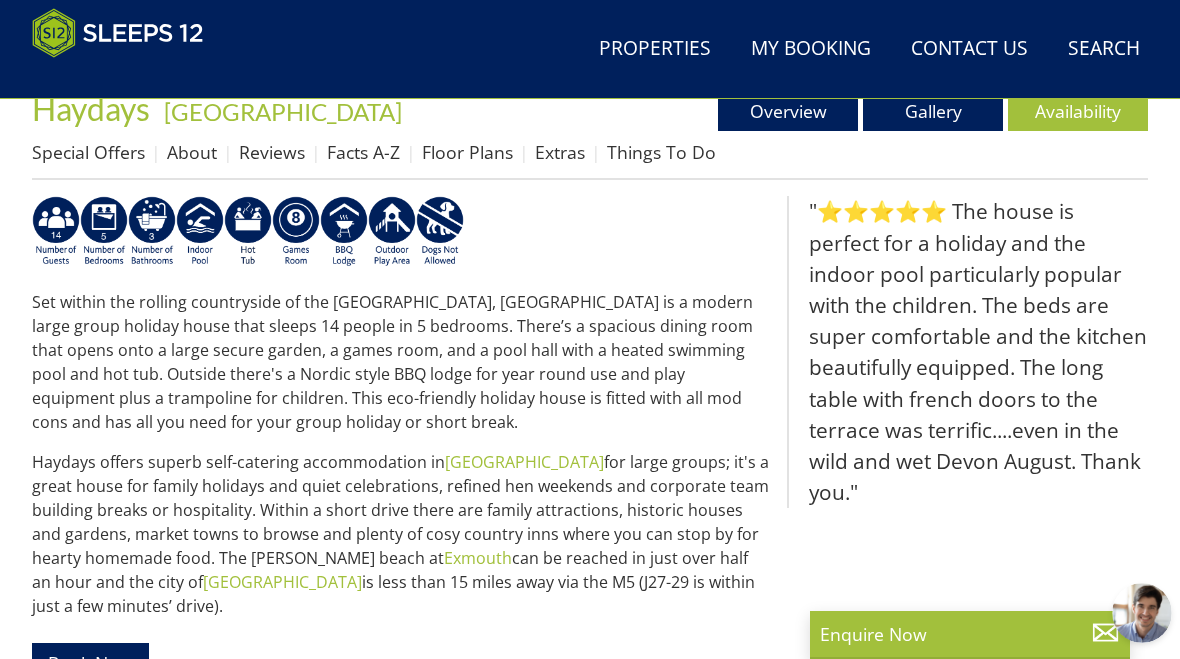 scroll, scrollTop: 0, scrollLeft: 0, axis: both 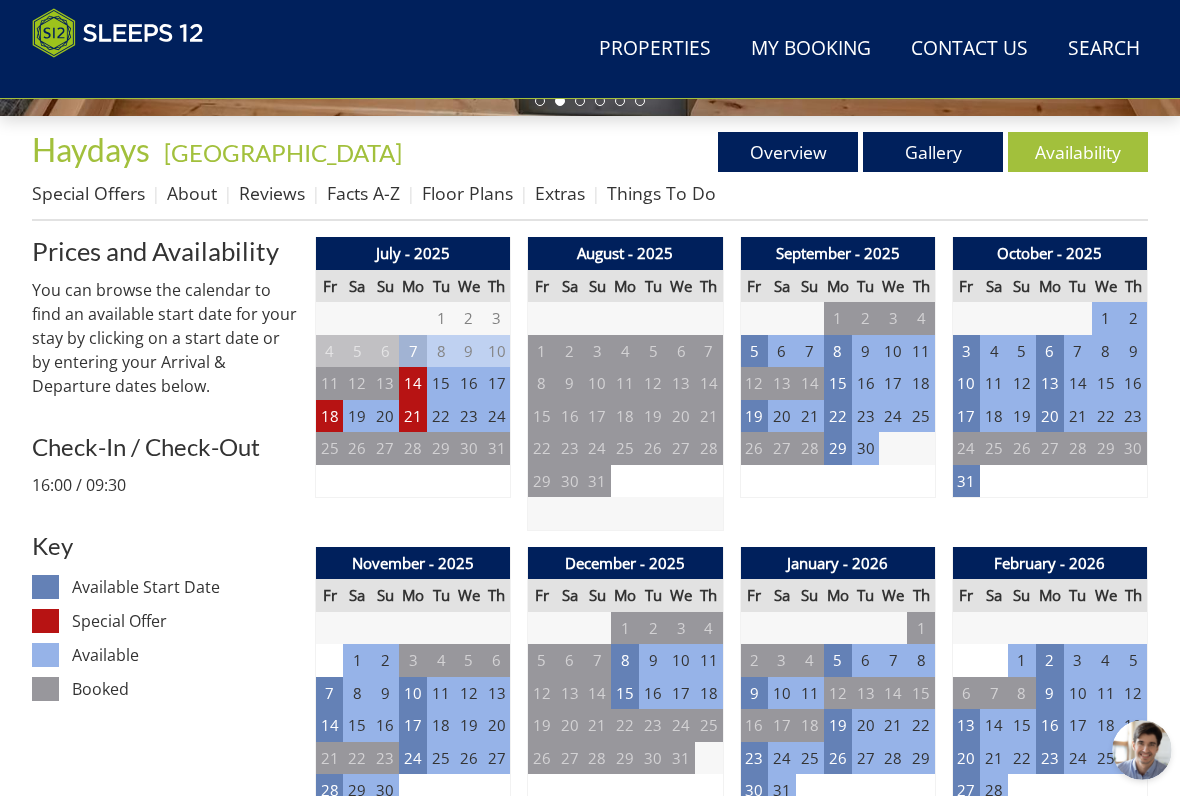 click on "21" at bounding box center [413, 416] 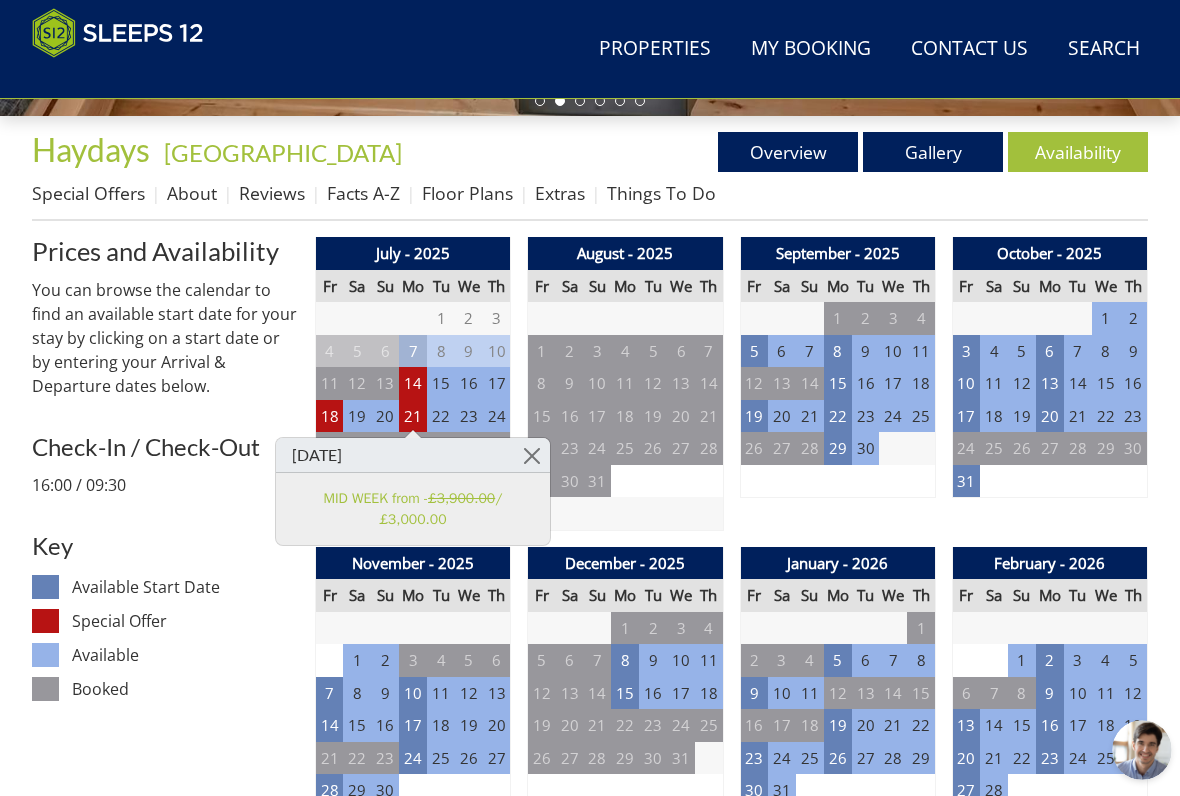 click at bounding box center (532, 455) 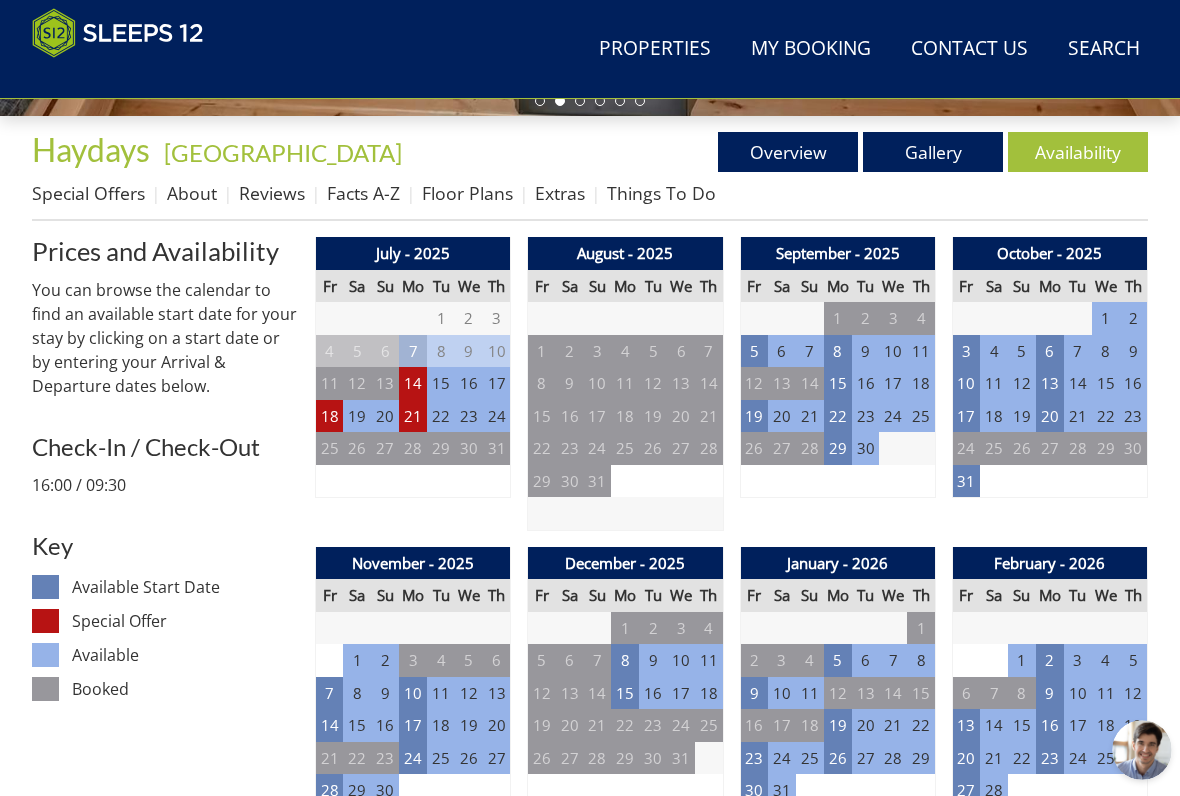 click on "5" at bounding box center (754, 351) 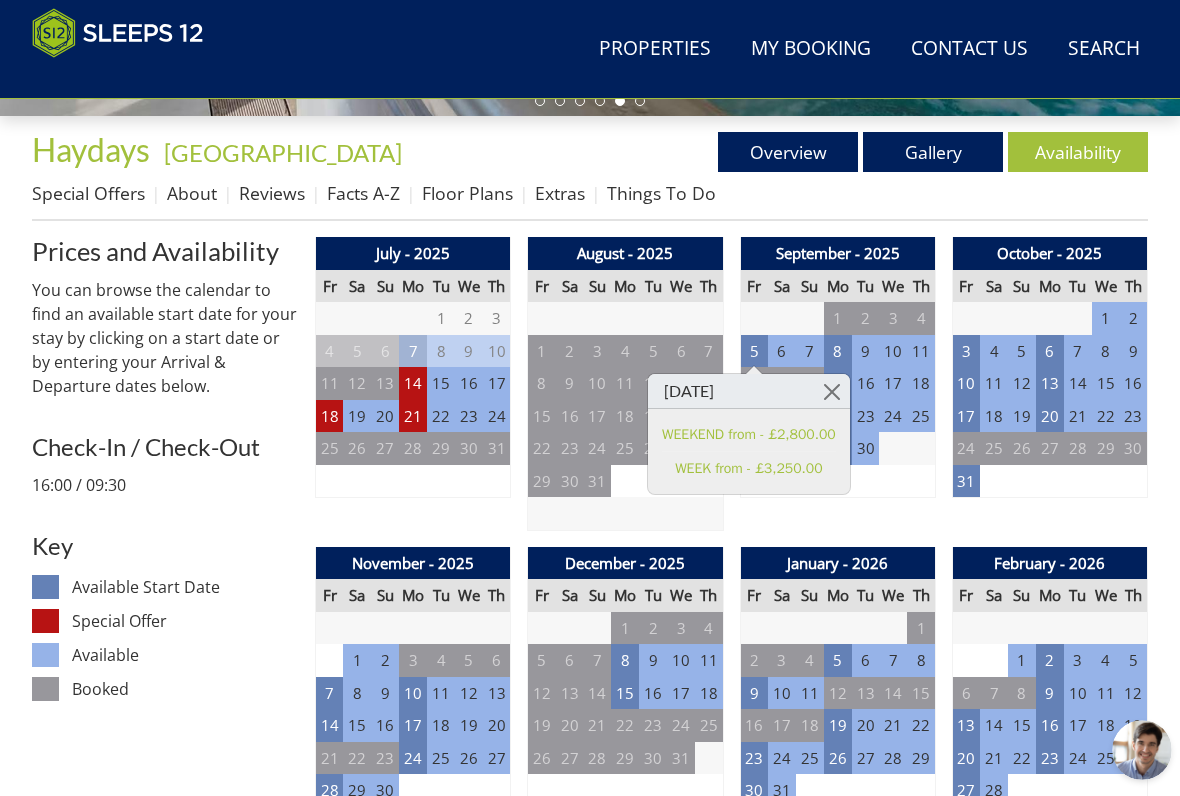 click at bounding box center [832, 391] 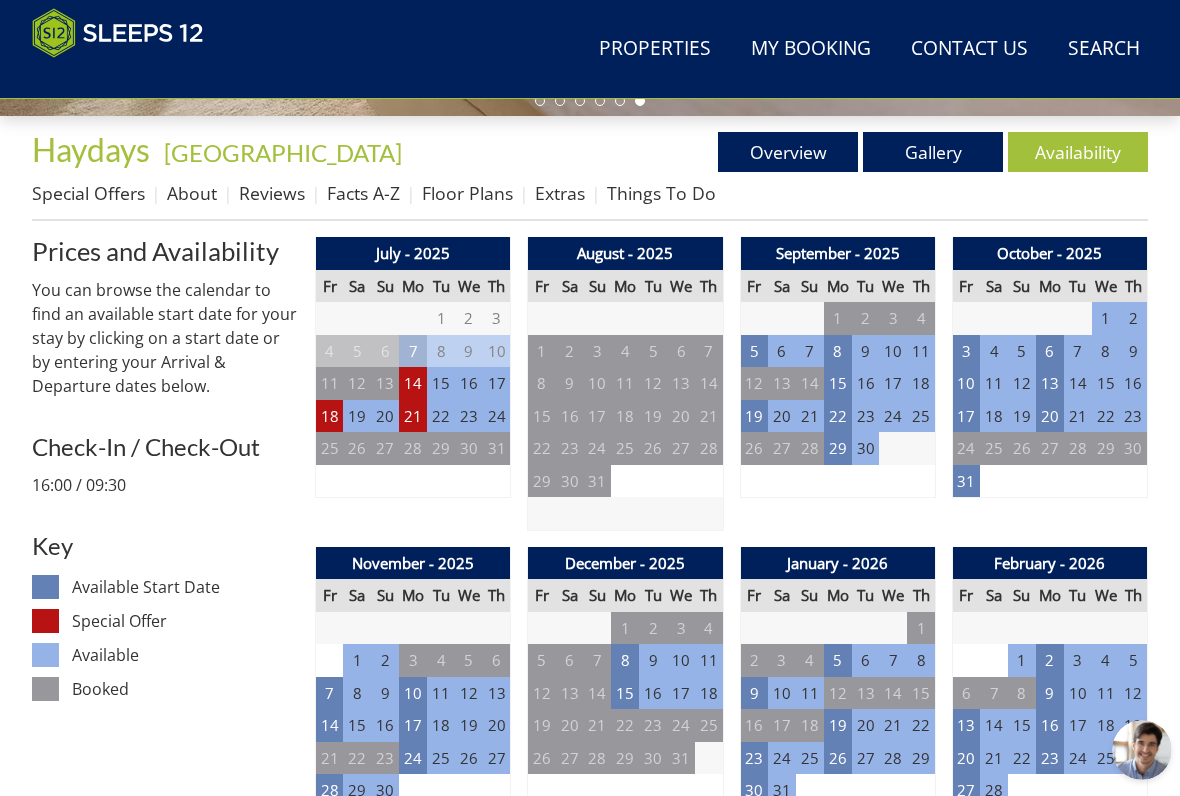 click on "19" at bounding box center (754, 416) 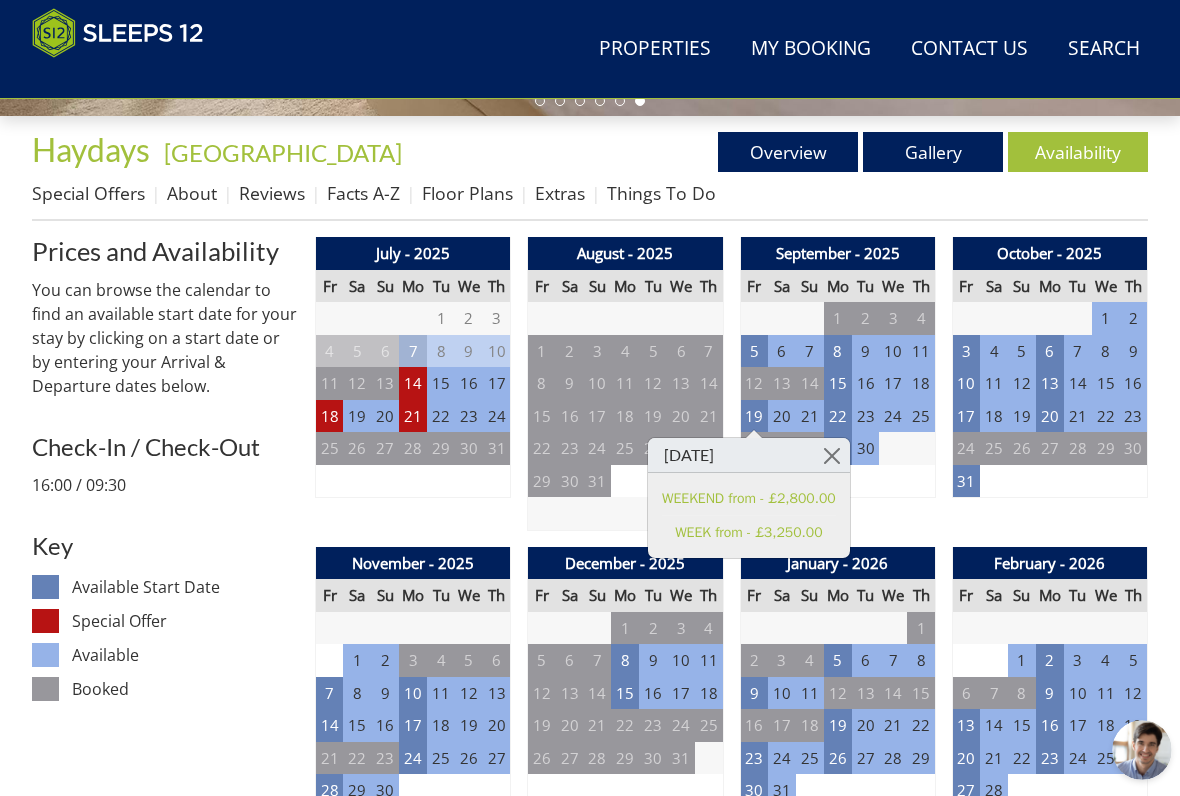 click at bounding box center [832, 455] 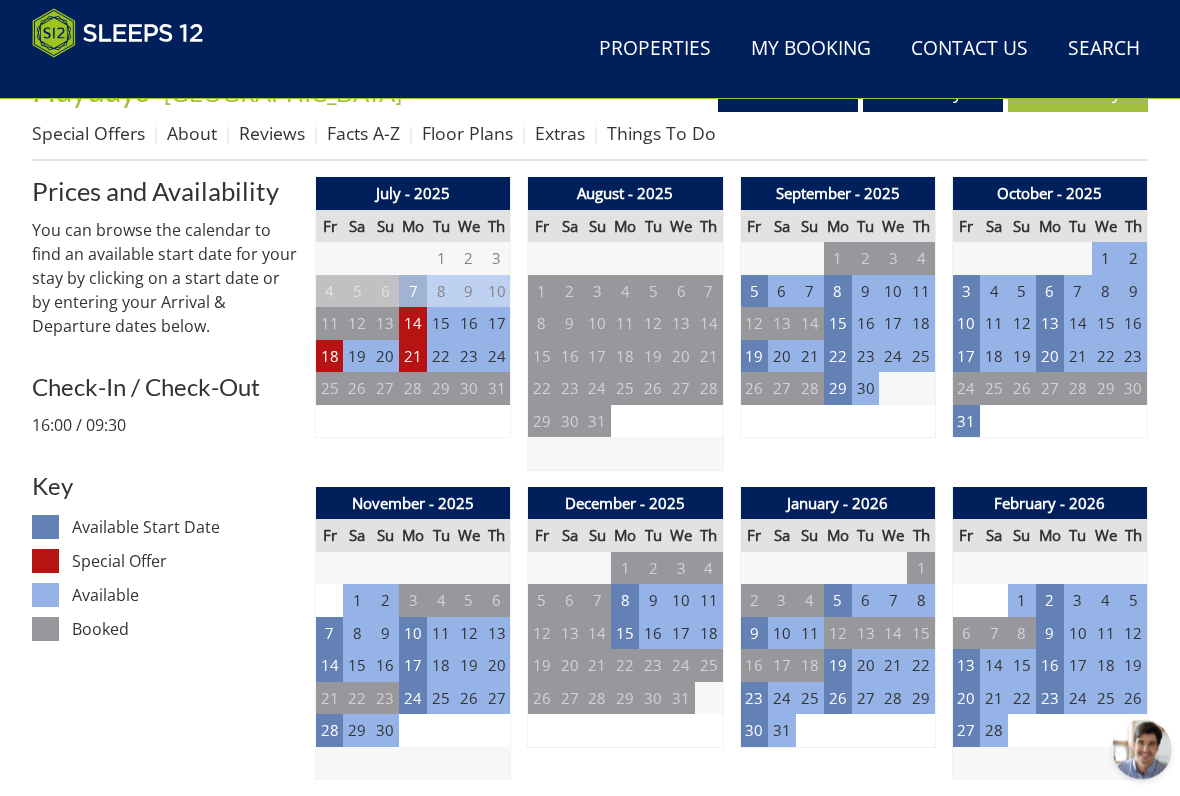 scroll, scrollTop: 748, scrollLeft: 0, axis: vertical 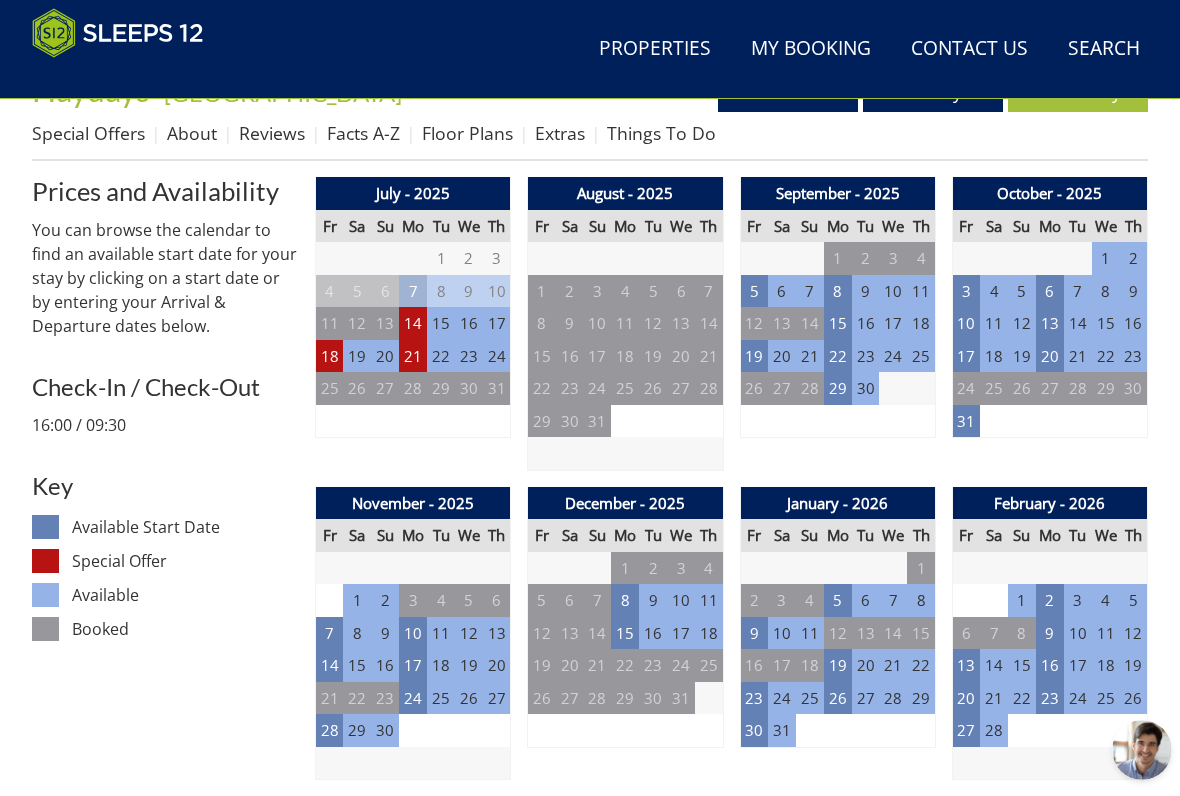 click on "19" at bounding box center [754, 356] 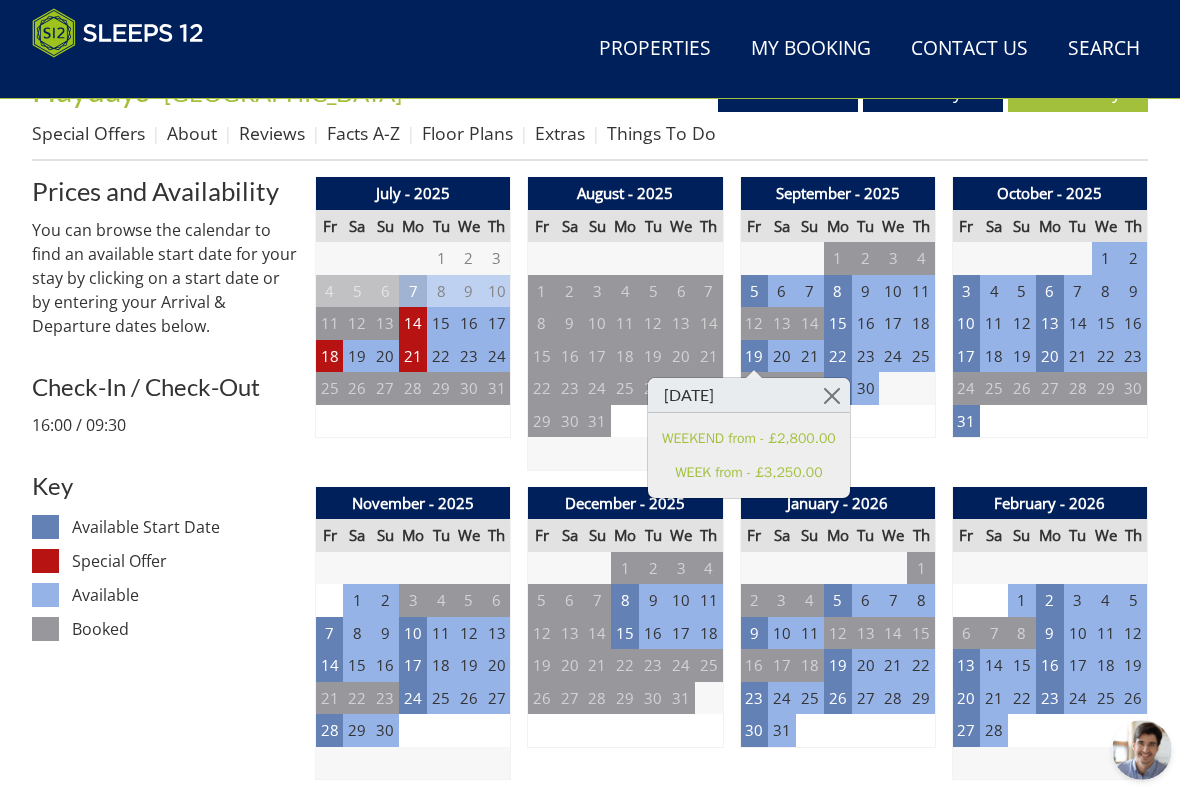 click at bounding box center (832, 395) 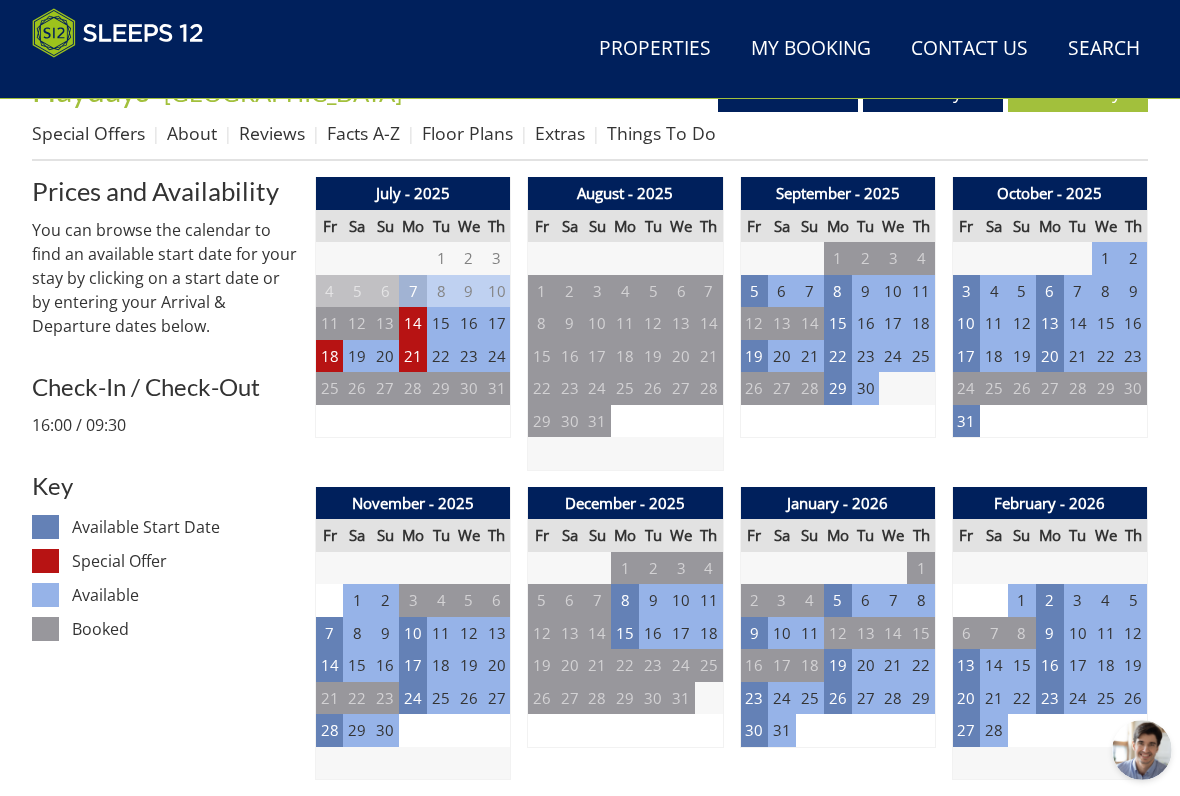 click on "3" at bounding box center (966, 291) 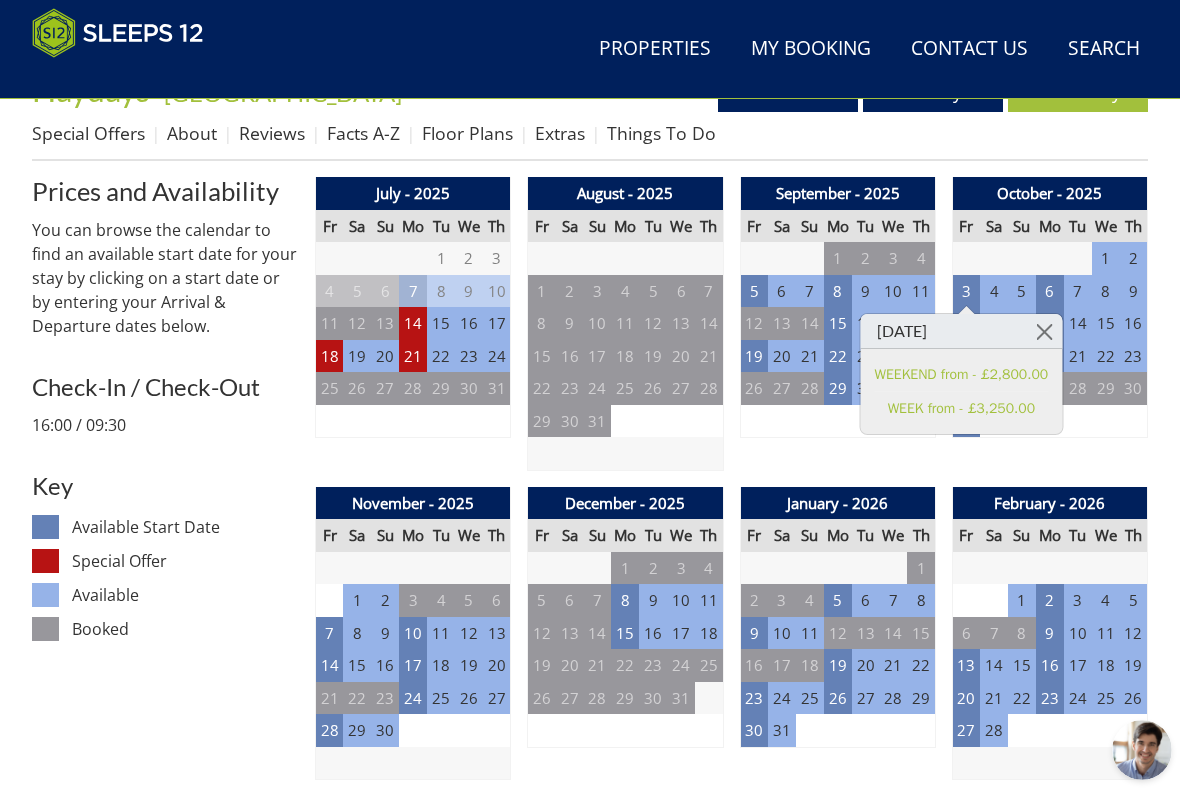 click on "Fri Oct 03 2025  WEEKEND from  - £2,800.00 WEEK from  - £3,250.00" at bounding box center (962, 374) 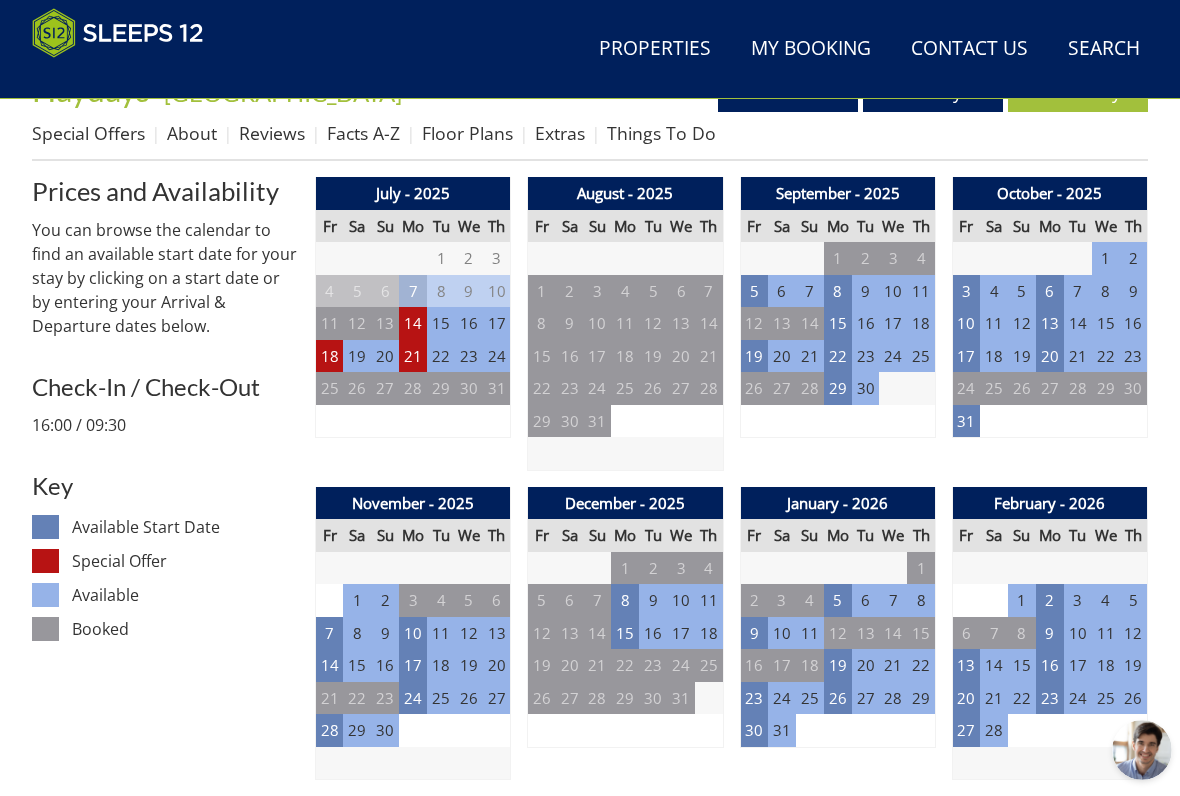 click on "17" at bounding box center (966, 356) 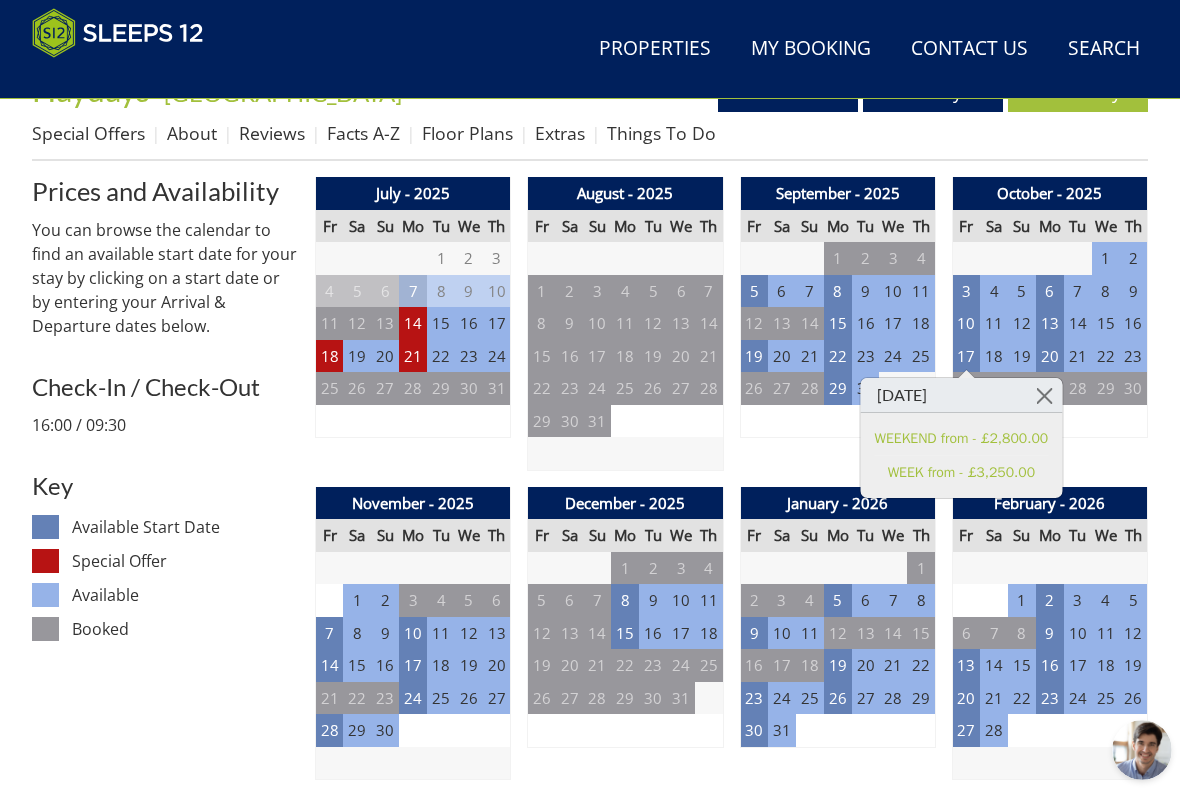 click on "28" at bounding box center (1078, 388) 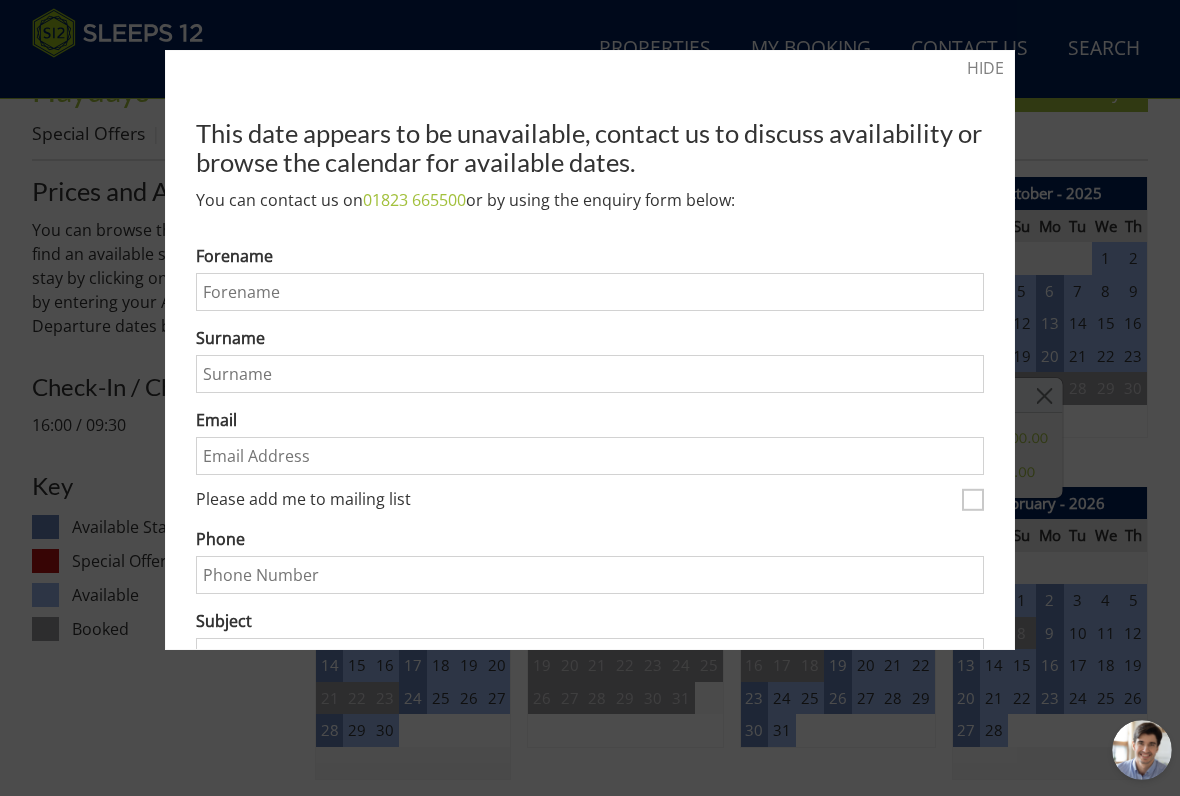 click at bounding box center (590, 398) 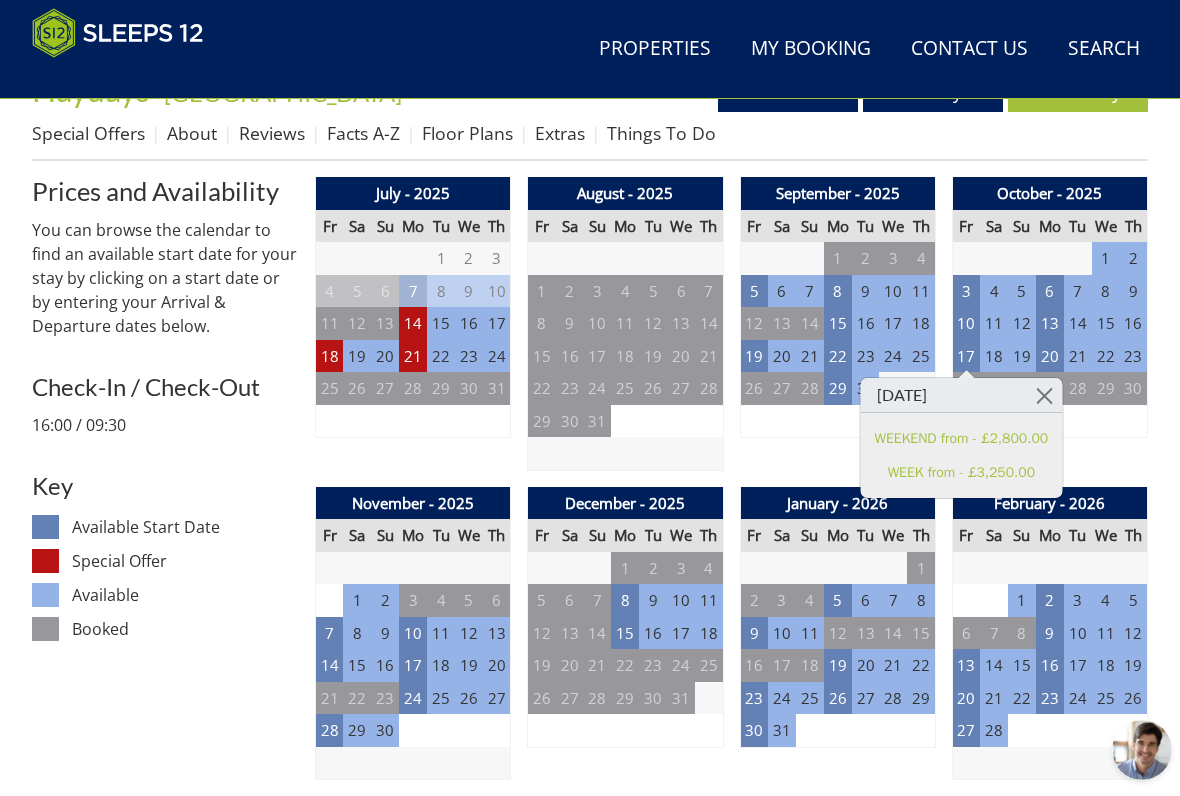 click at bounding box center [1044, 395] 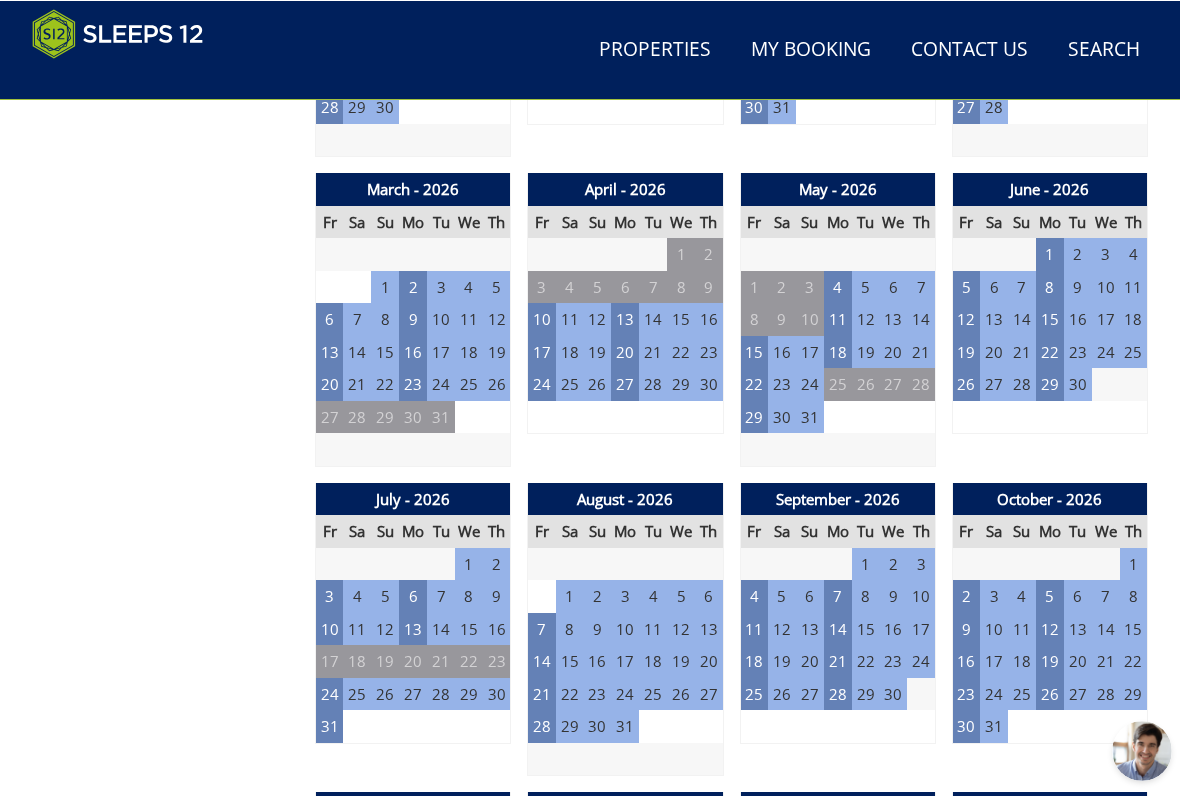scroll, scrollTop: 1371, scrollLeft: 0, axis: vertical 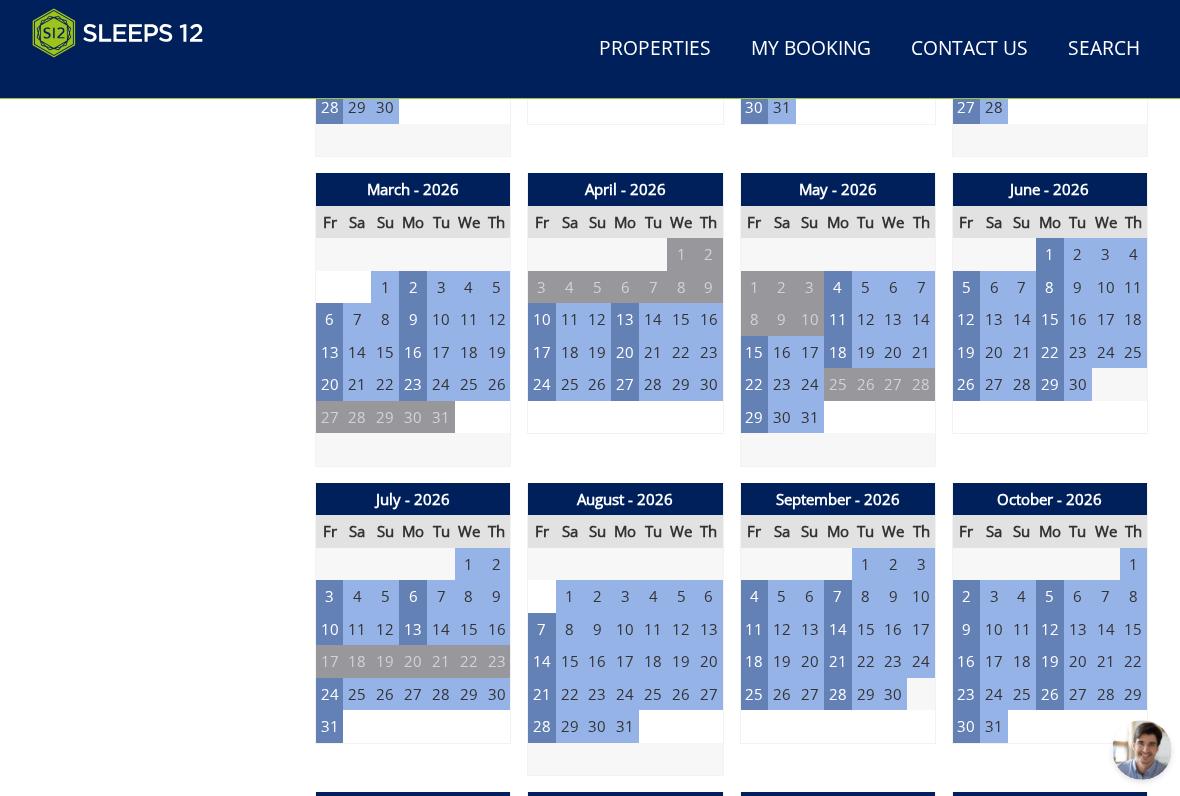 click on "24" at bounding box center (330, 694) 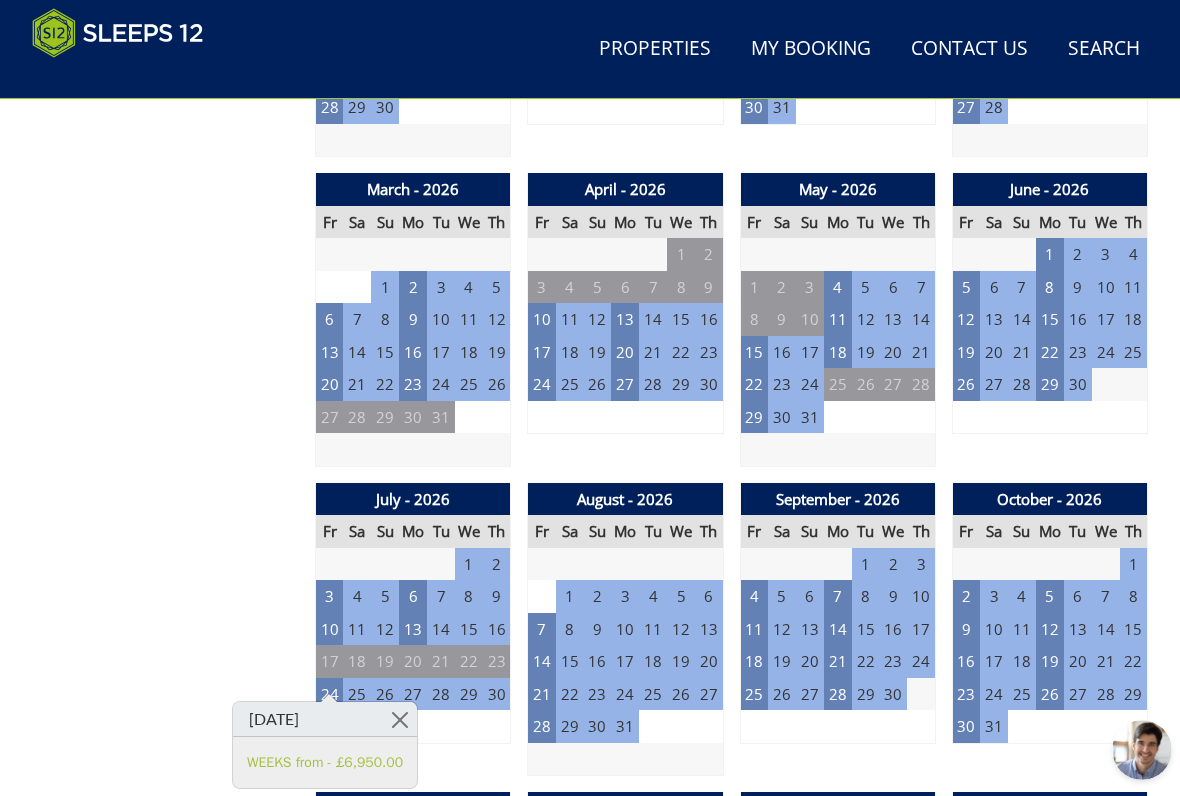 click at bounding box center (399, 719) 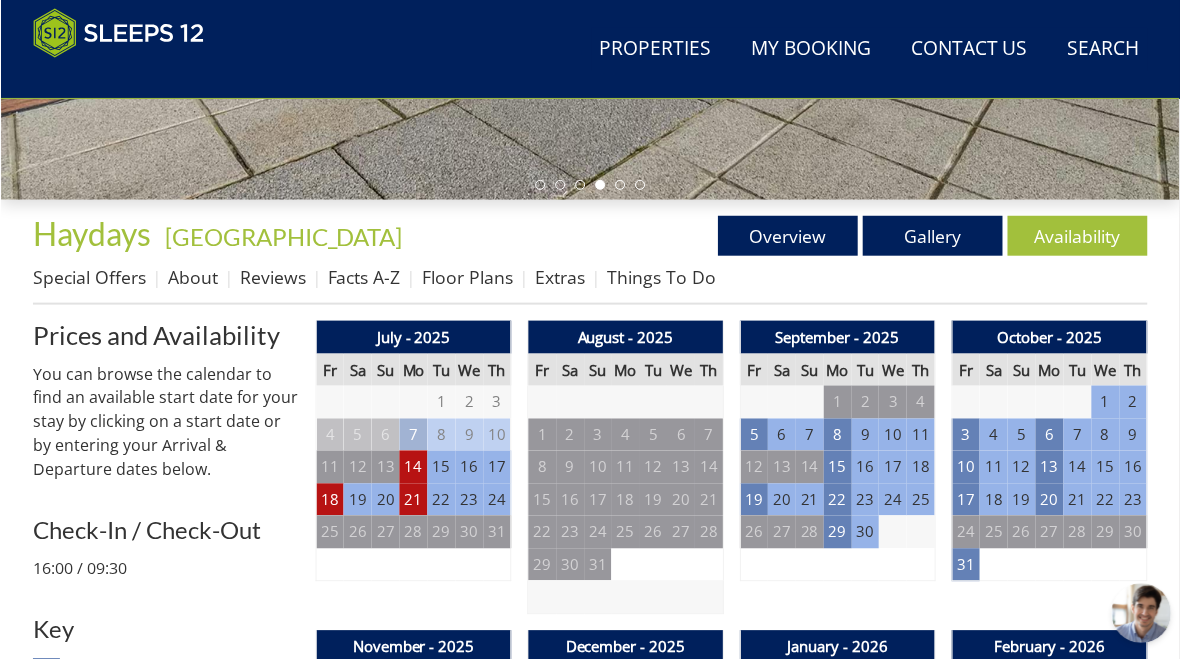 scroll, scrollTop: 602, scrollLeft: 0, axis: vertical 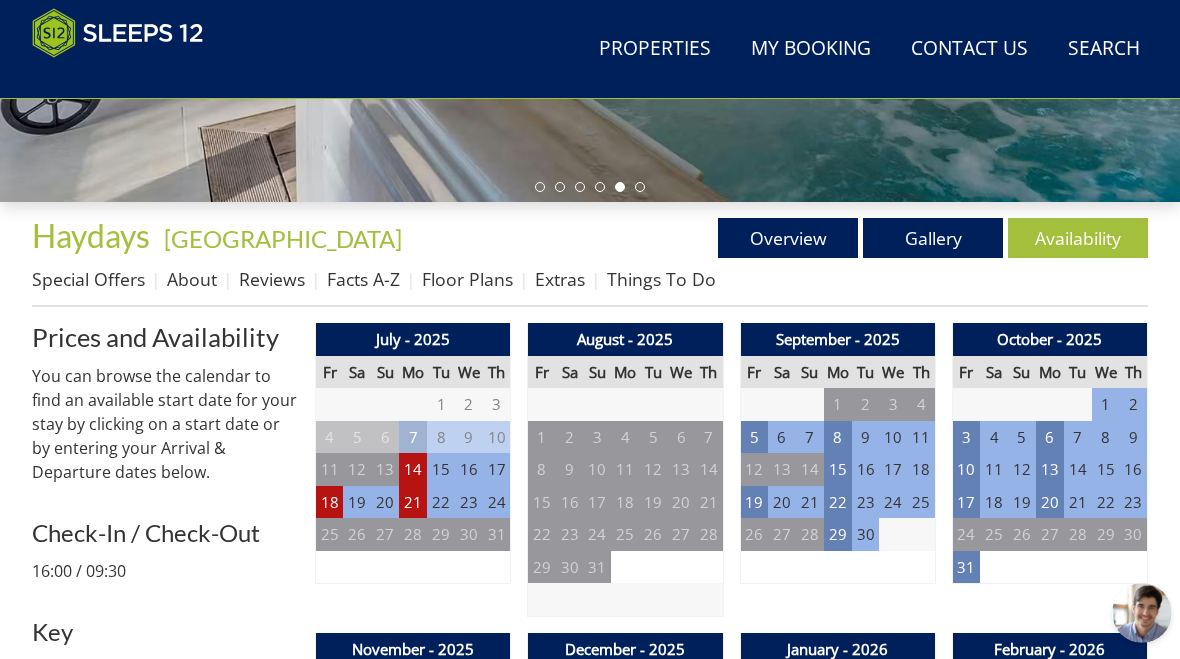 click on "18" at bounding box center [330, 502] 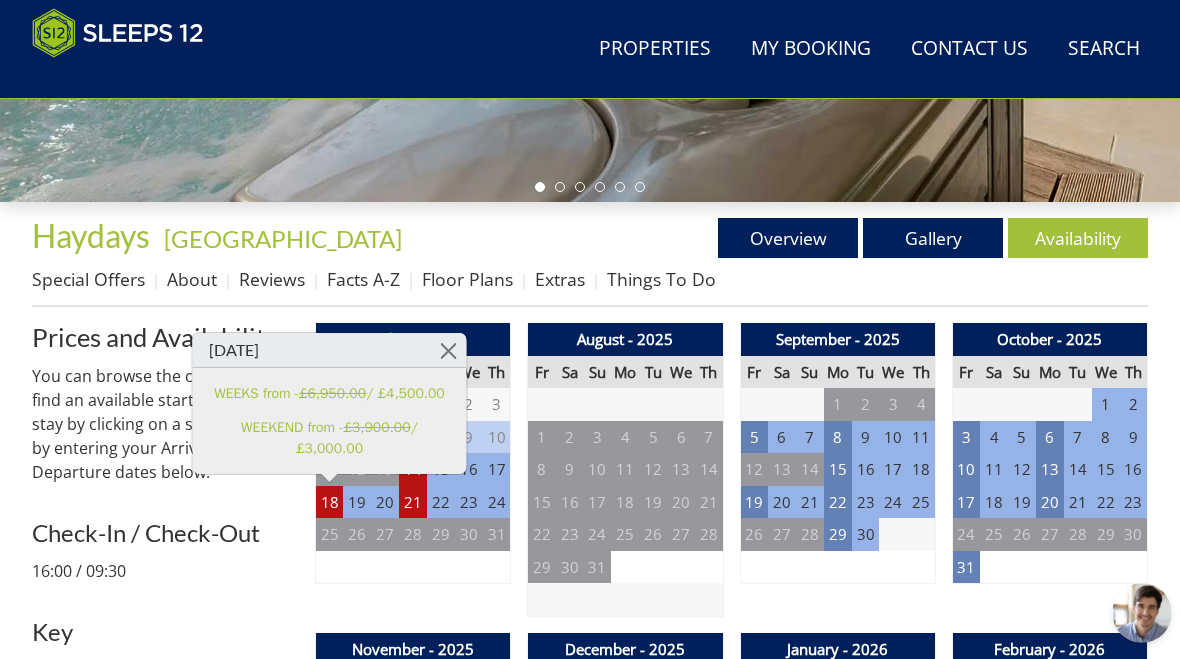 click at bounding box center [448, 350] 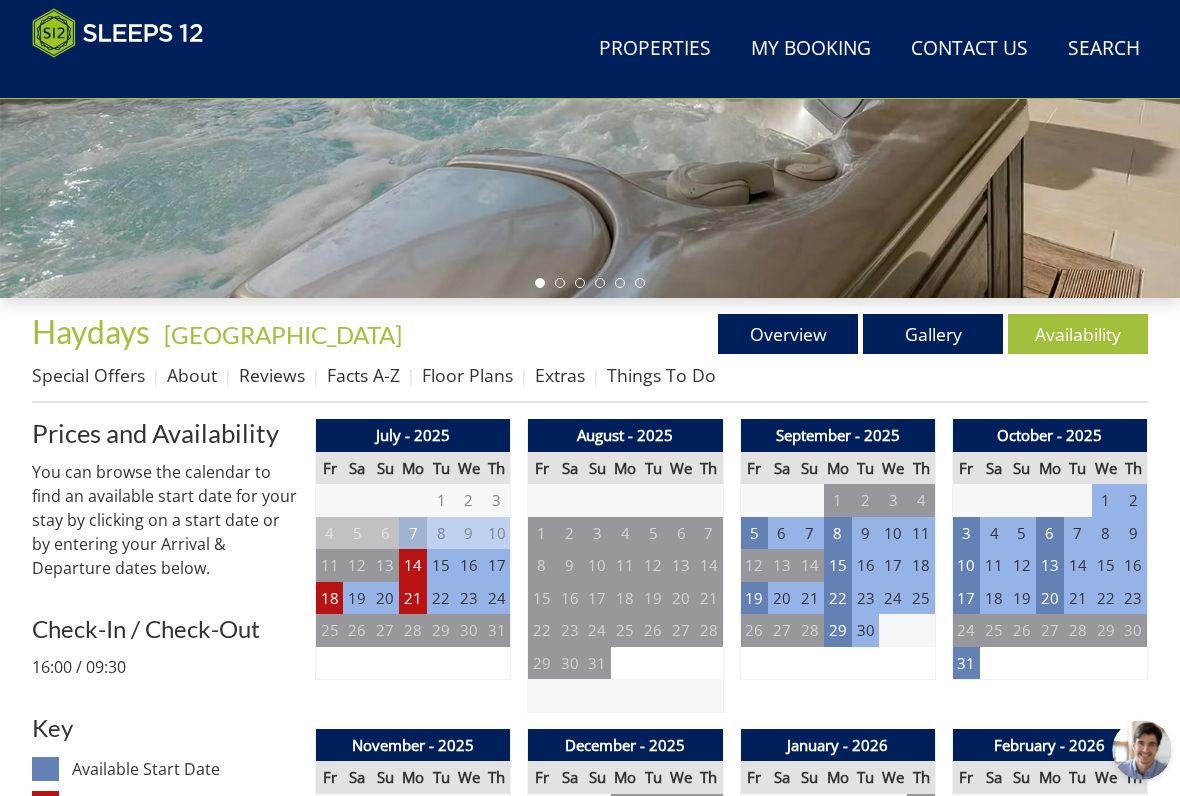 scroll, scrollTop: 511, scrollLeft: 0, axis: vertical 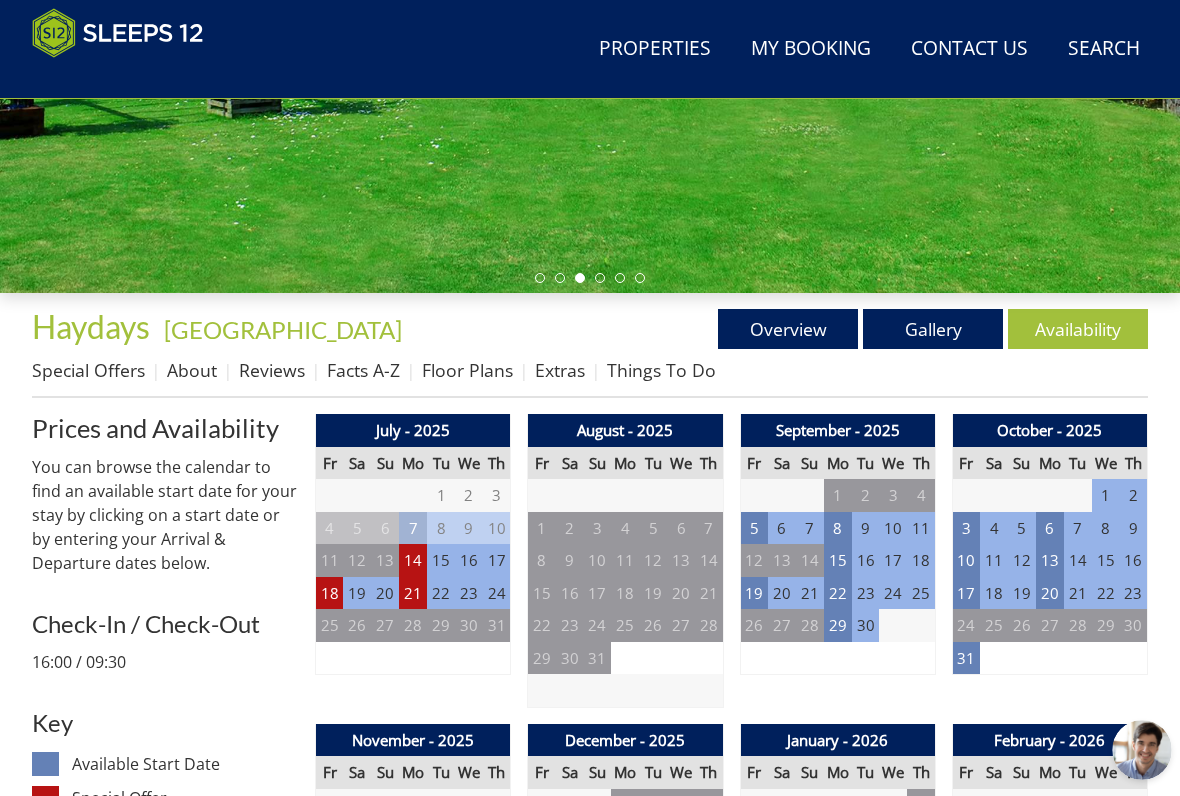 click on "21" at bounding box center [413, 593] 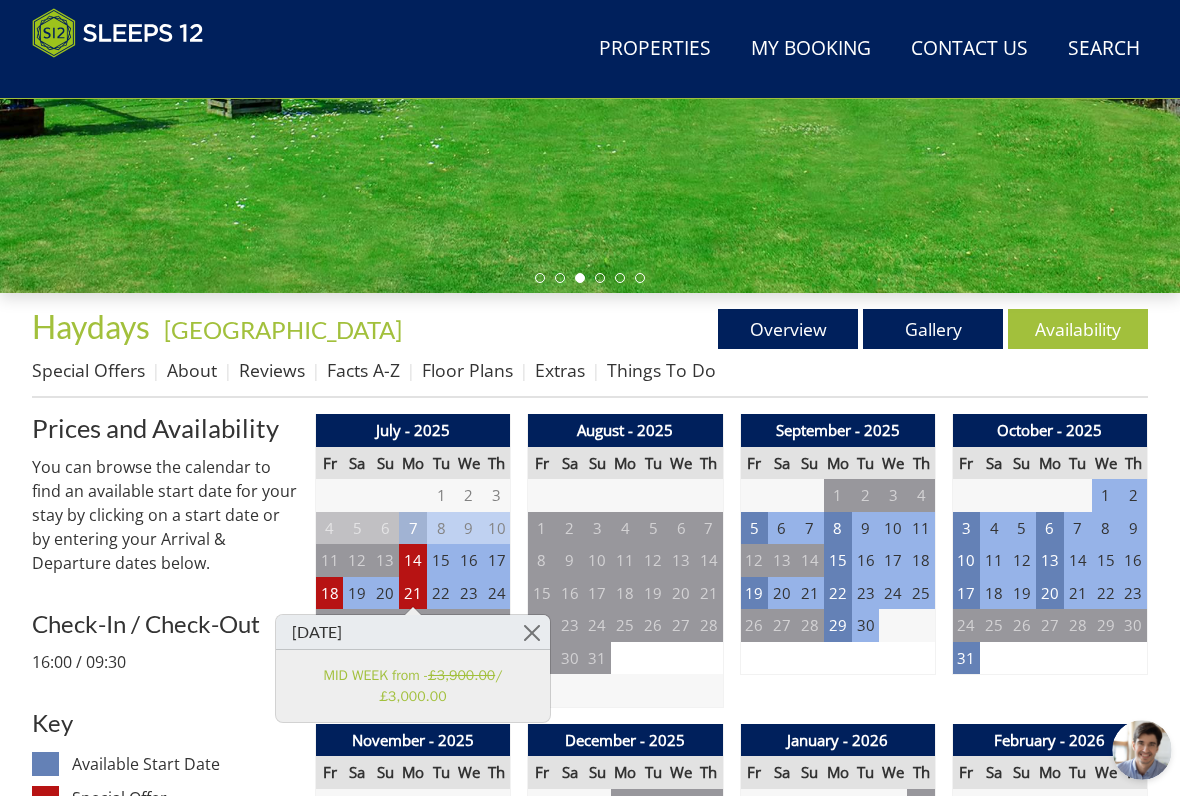 click on "18" at bounding box center [330, 593] 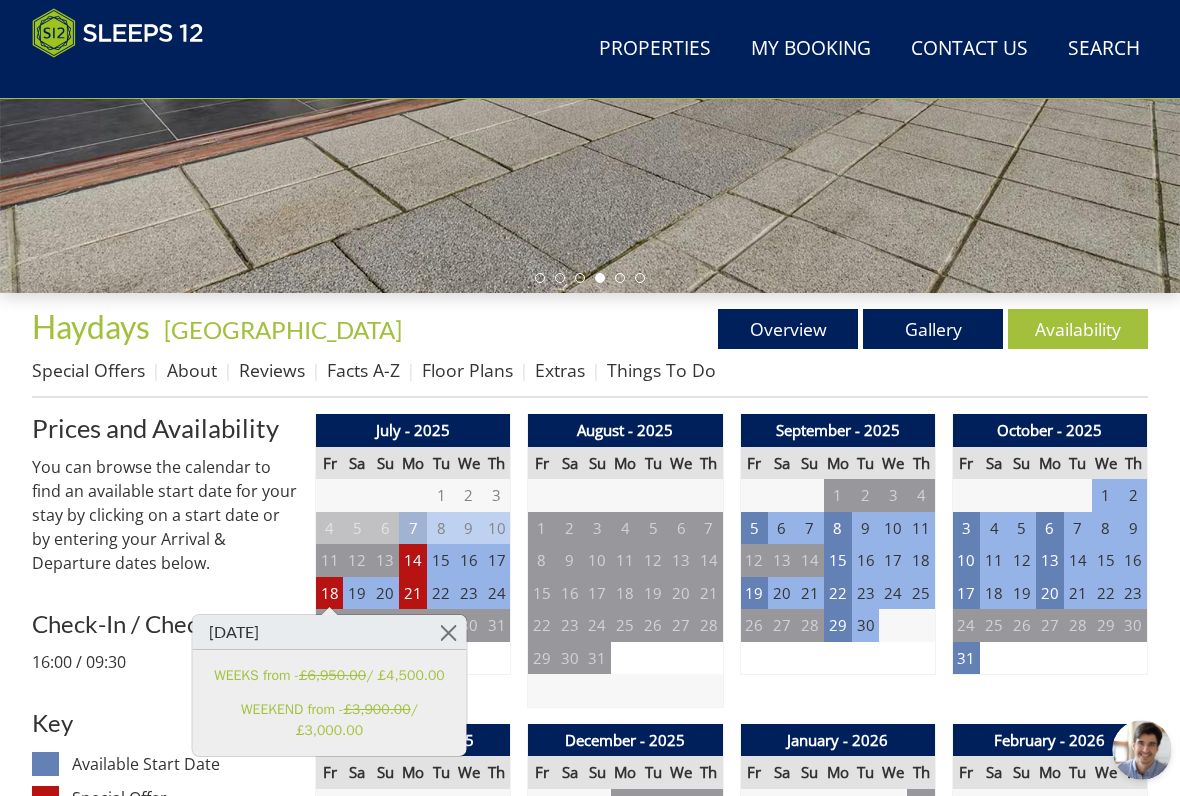 click at bounding box center (448, 632) 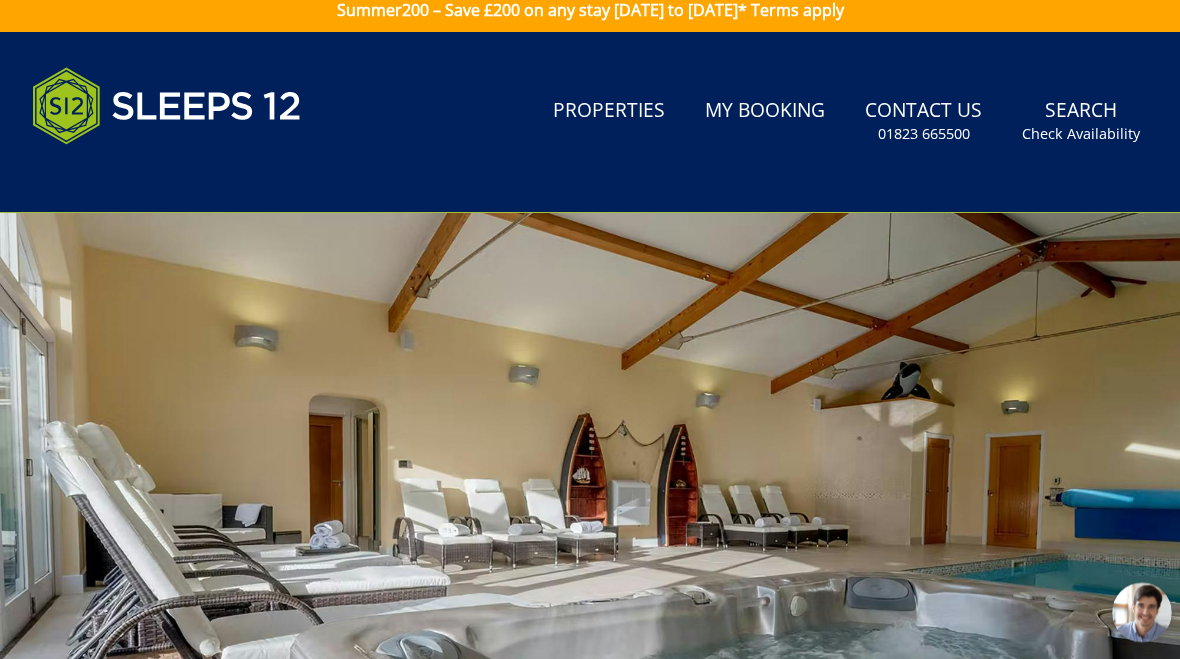 scroll, scrollTop: 0, scrollLeft: 0, axis: both 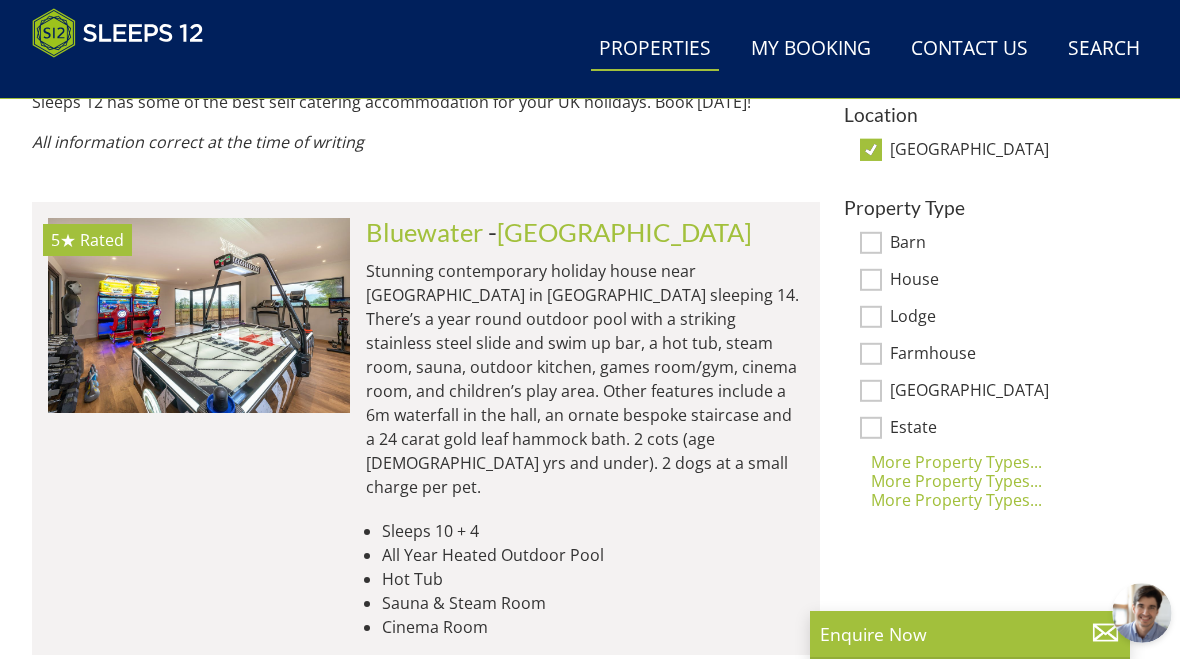 click on "[GEOGRAPHIC_DATA]" at bounding box center (871, 150) 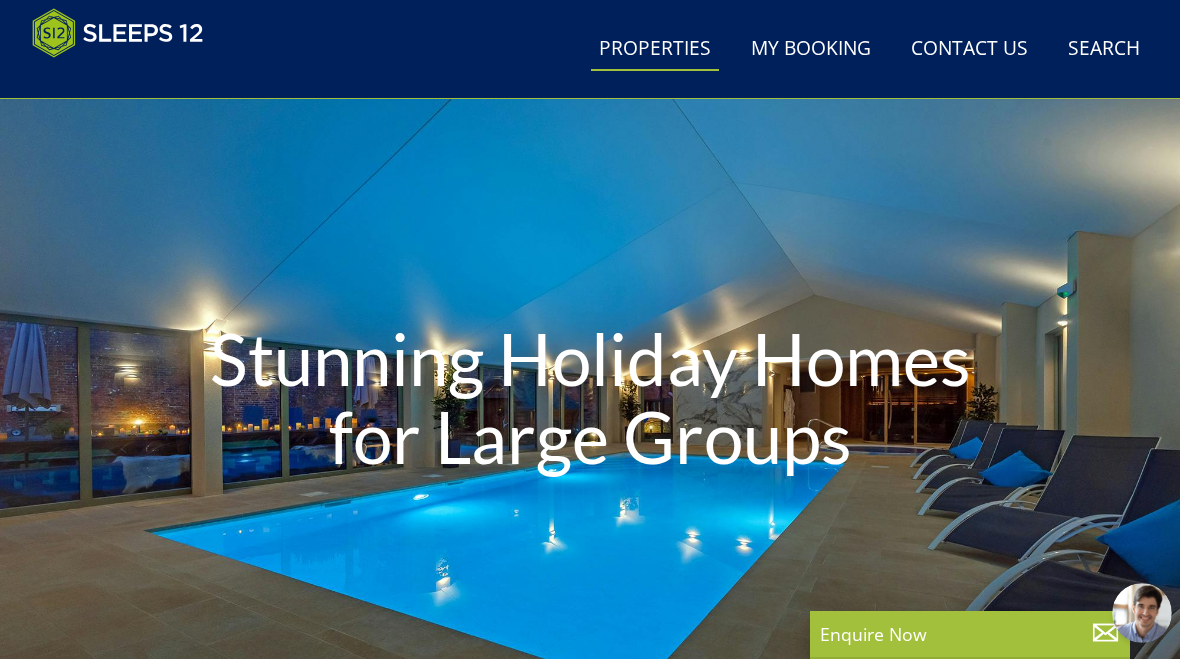 scroll, scrollTop: 0, scrollLeft: 0, axis: both 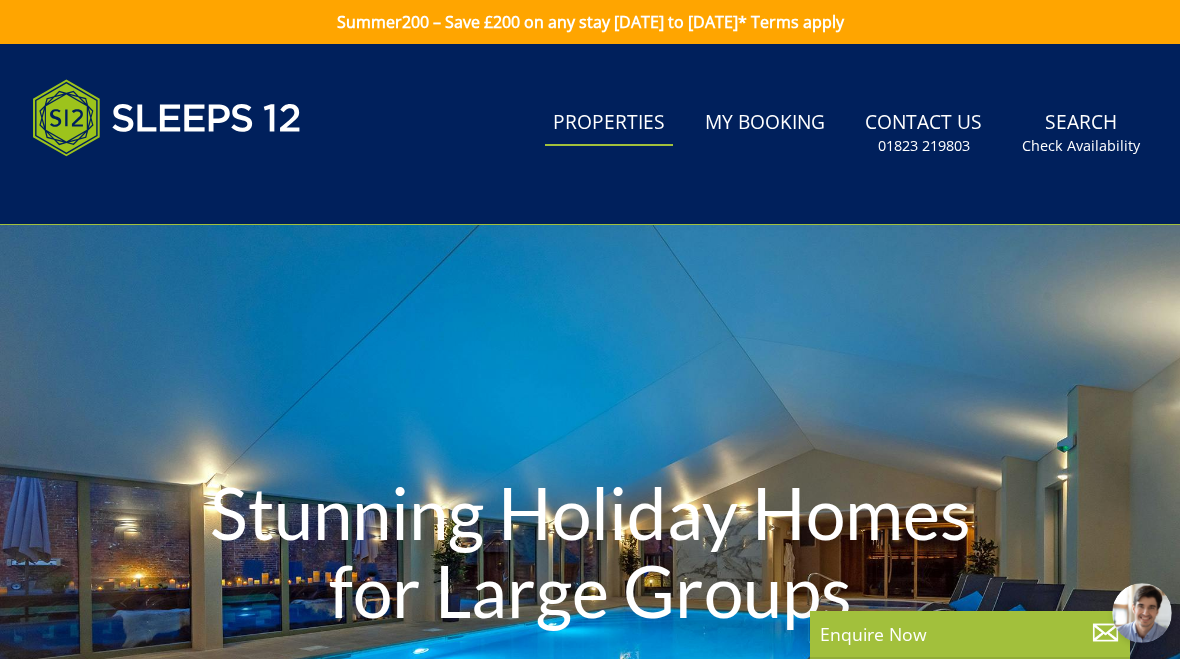 click on "Properties" at bounding box center [609, 123] 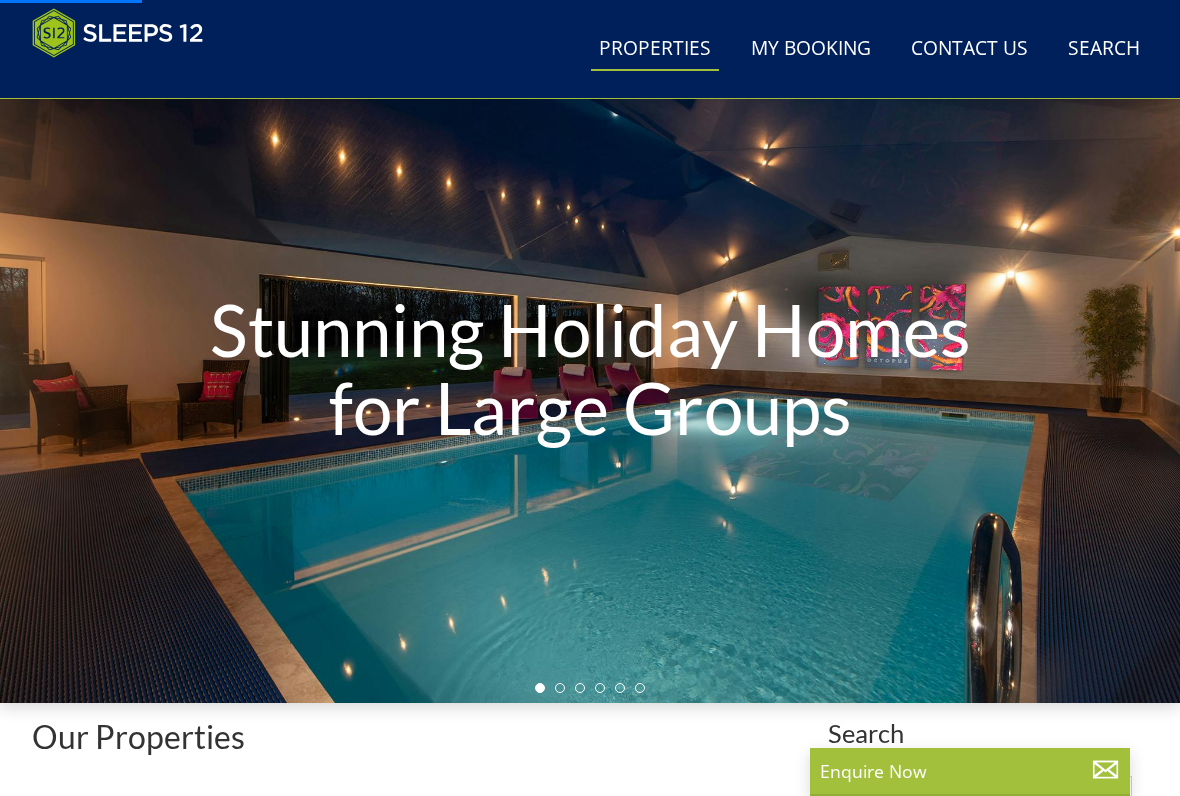 scroll, scrollTop: 213, scrollLeft: 0, axis: vertical 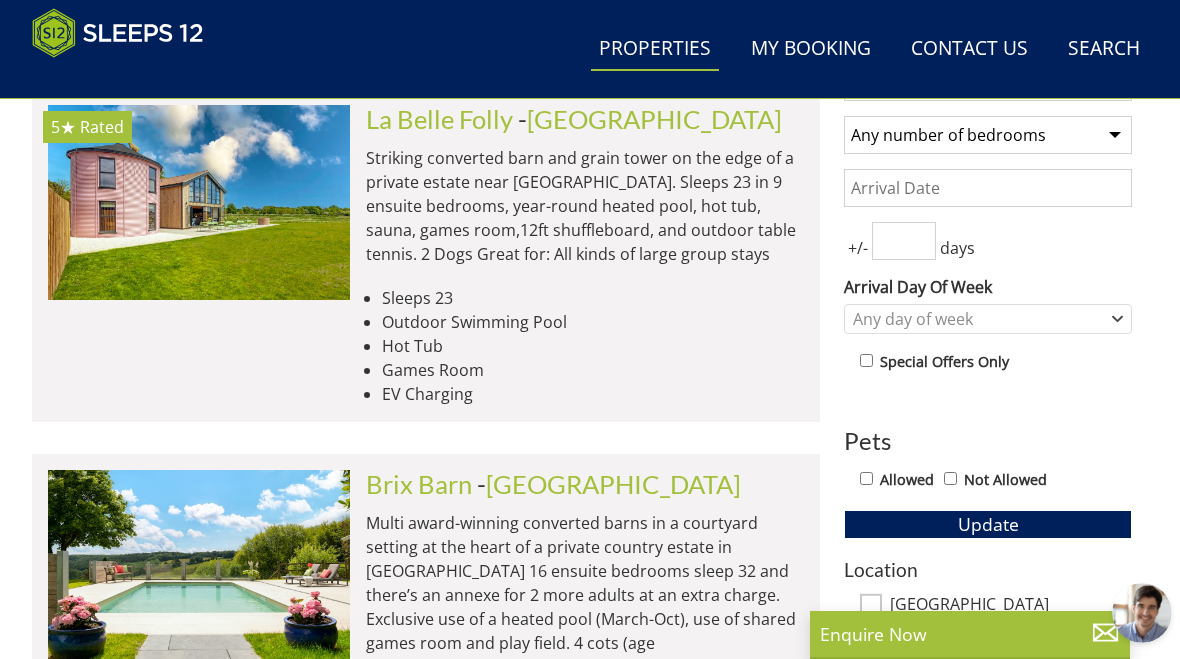 click at bounding box center (866, 360) 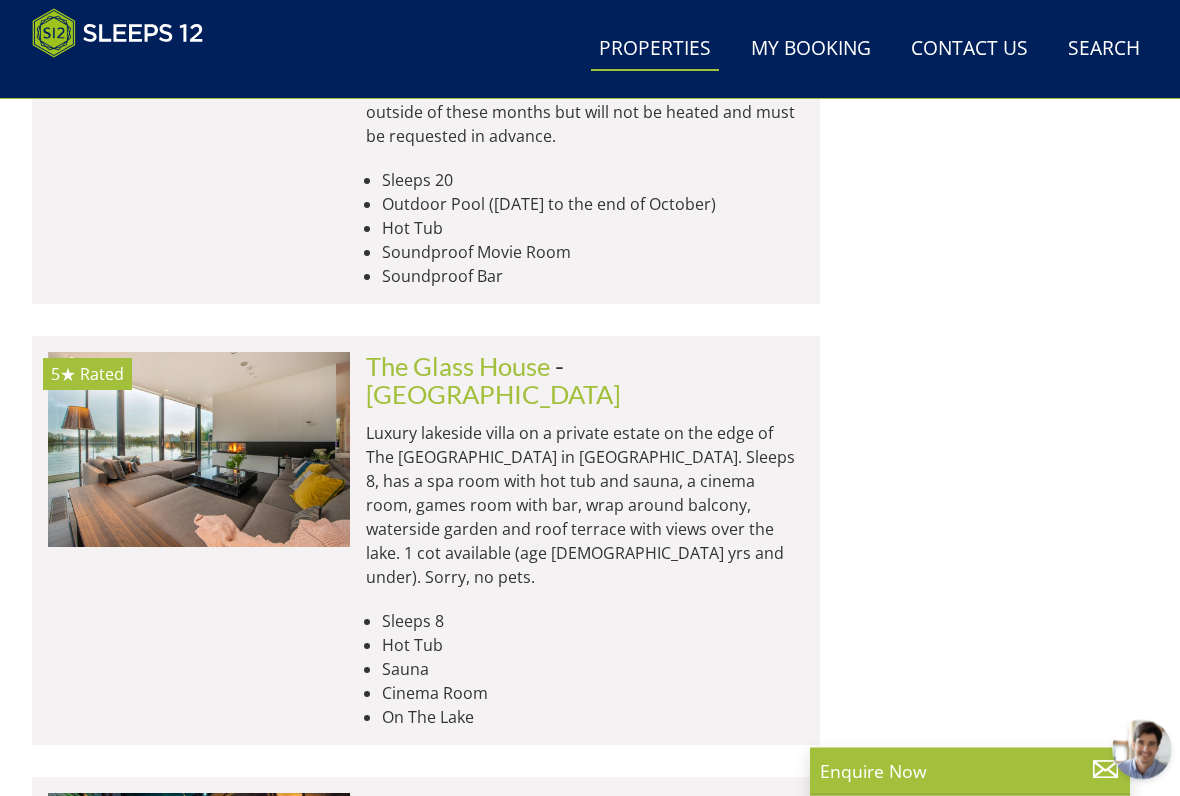 scroll, scrollTop: 2247, scrollLeft: 0, axis: vertical 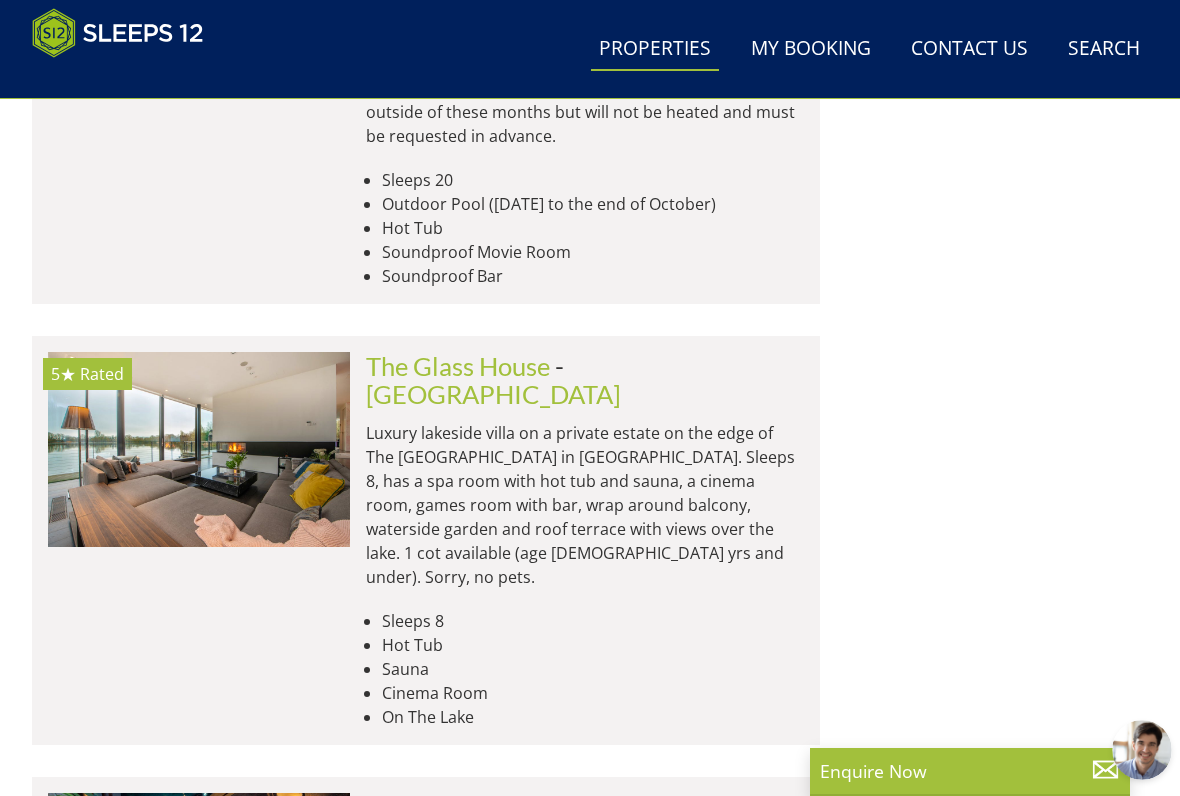 click at bounding box center (199, 449) 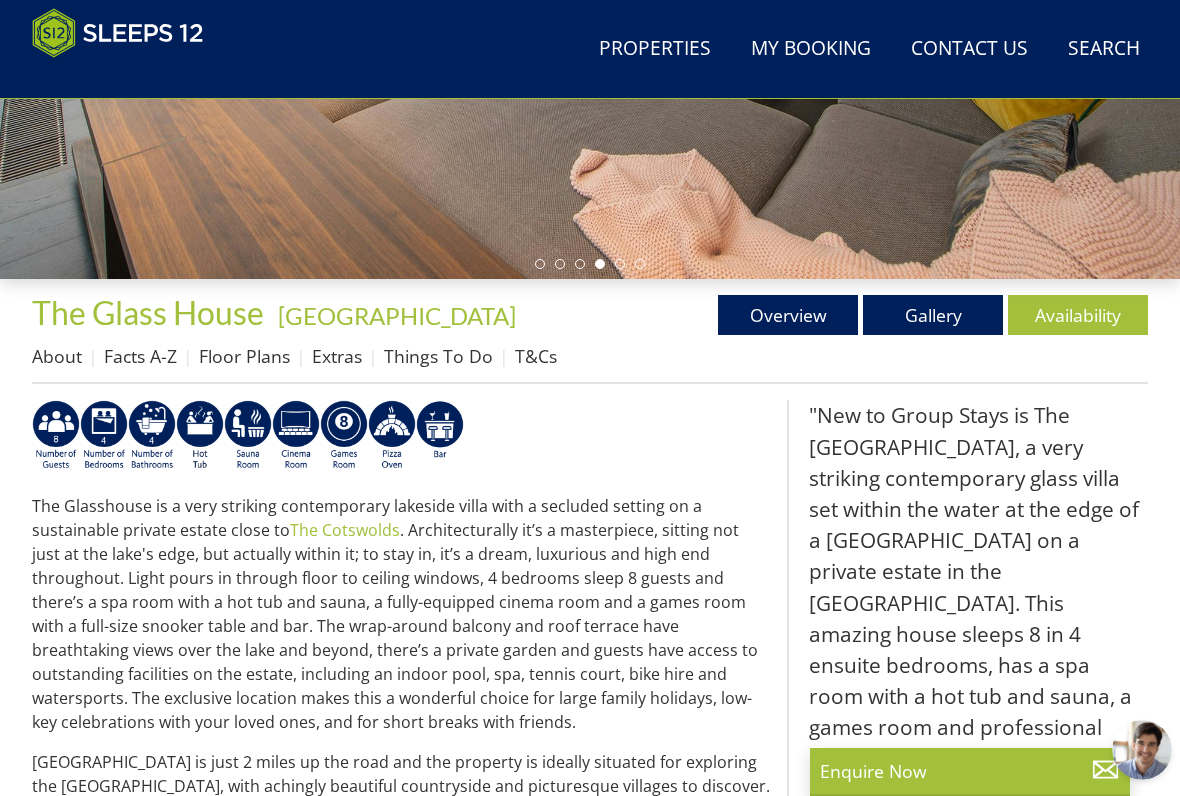 scroll, scrollTop: 517, scrollLeft: 0, axis: vertical 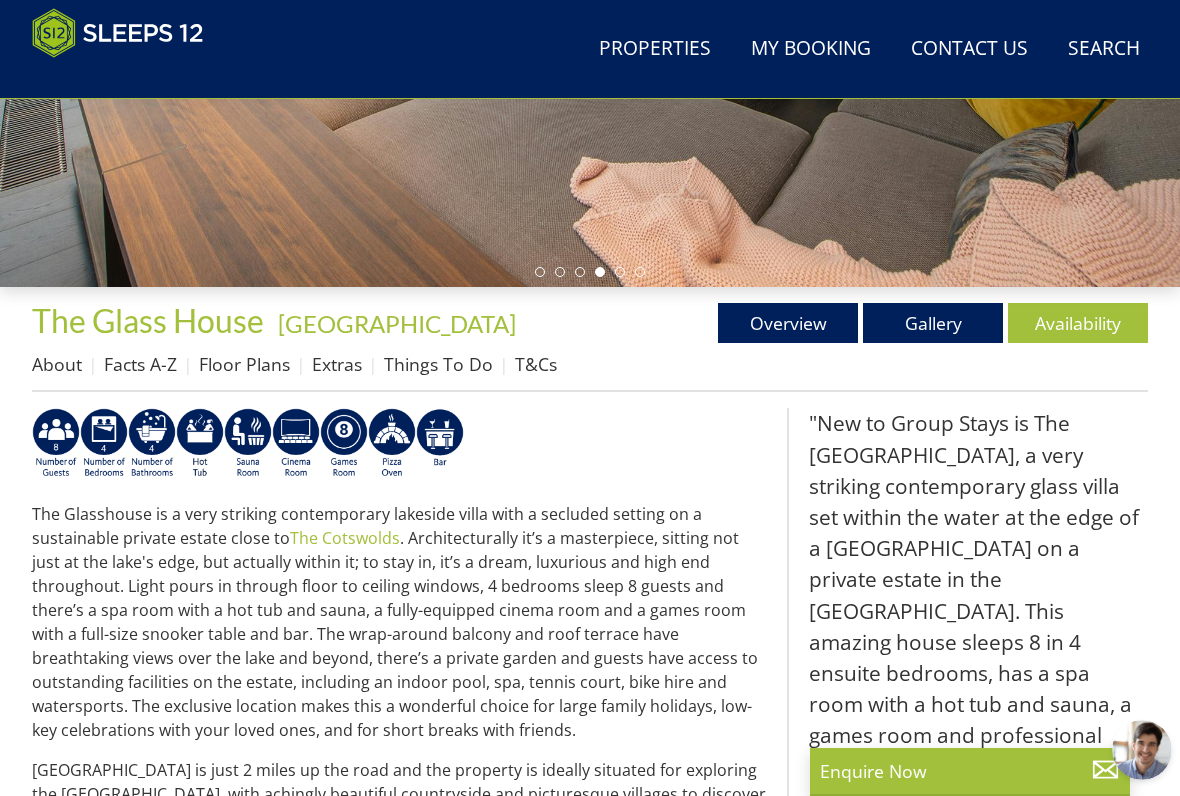 click on "Gallery" at bounding box center (933, 323) 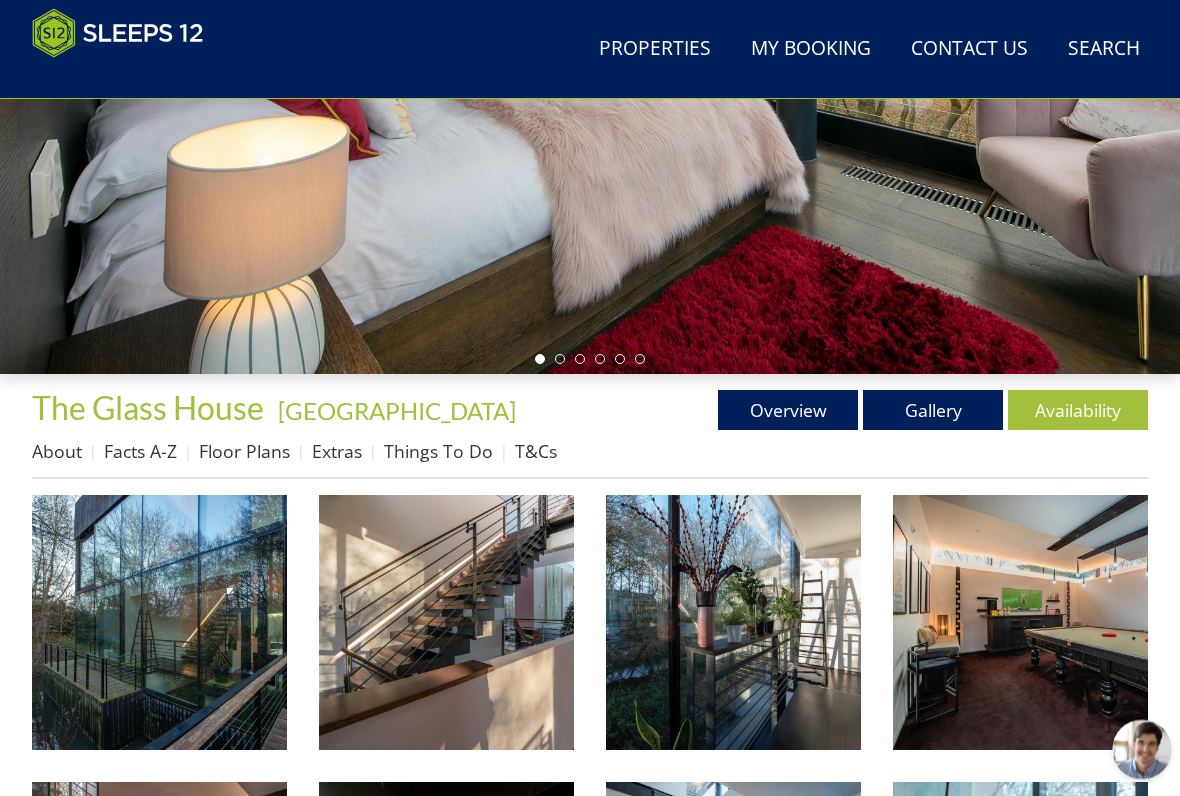 scroll, scrollTop: 549, scrollLeft: 0, axis: vertical 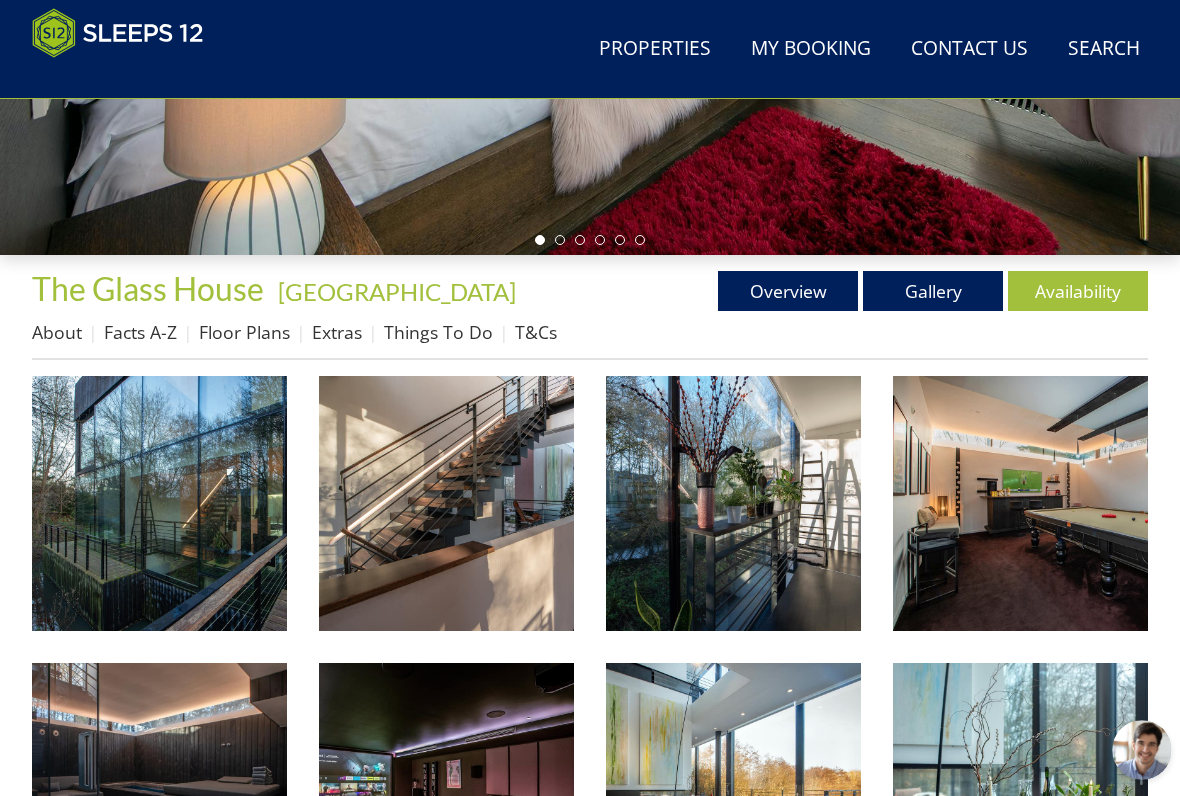 click at bounding box center [159, 503] 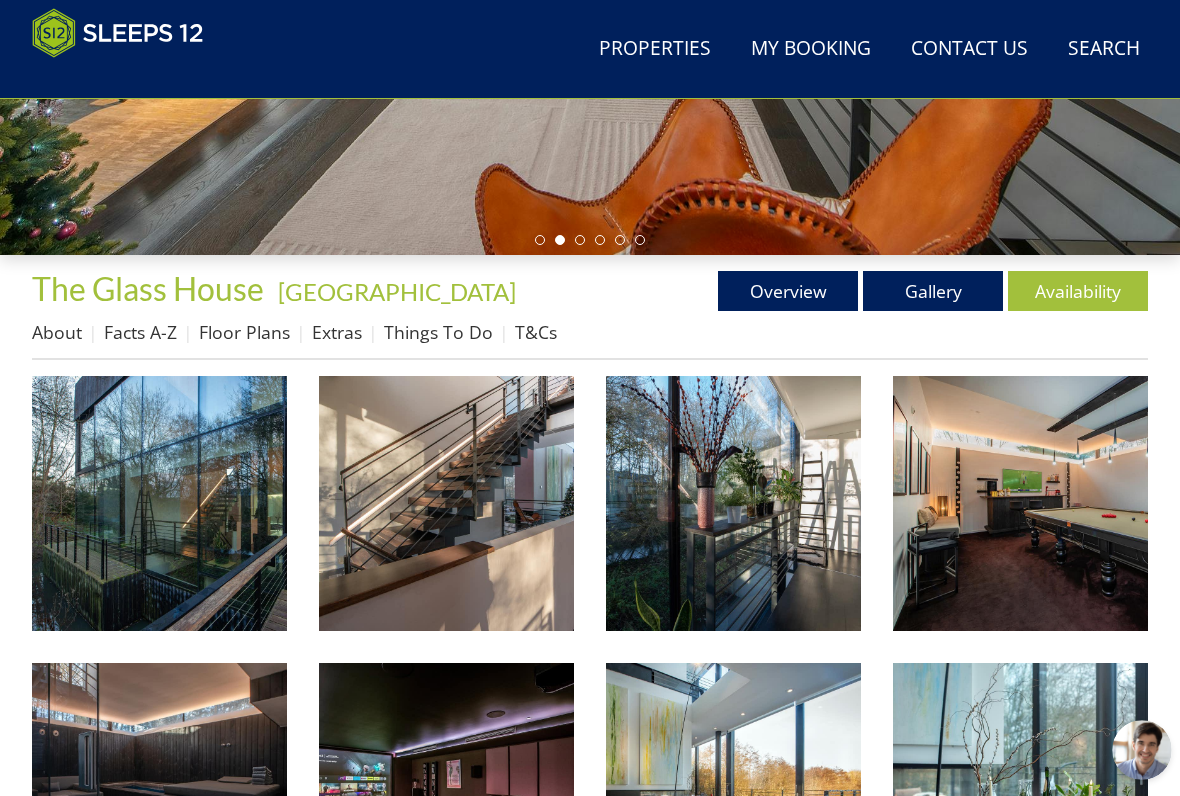 click on "Availability" at bounding box center [1078, 291] 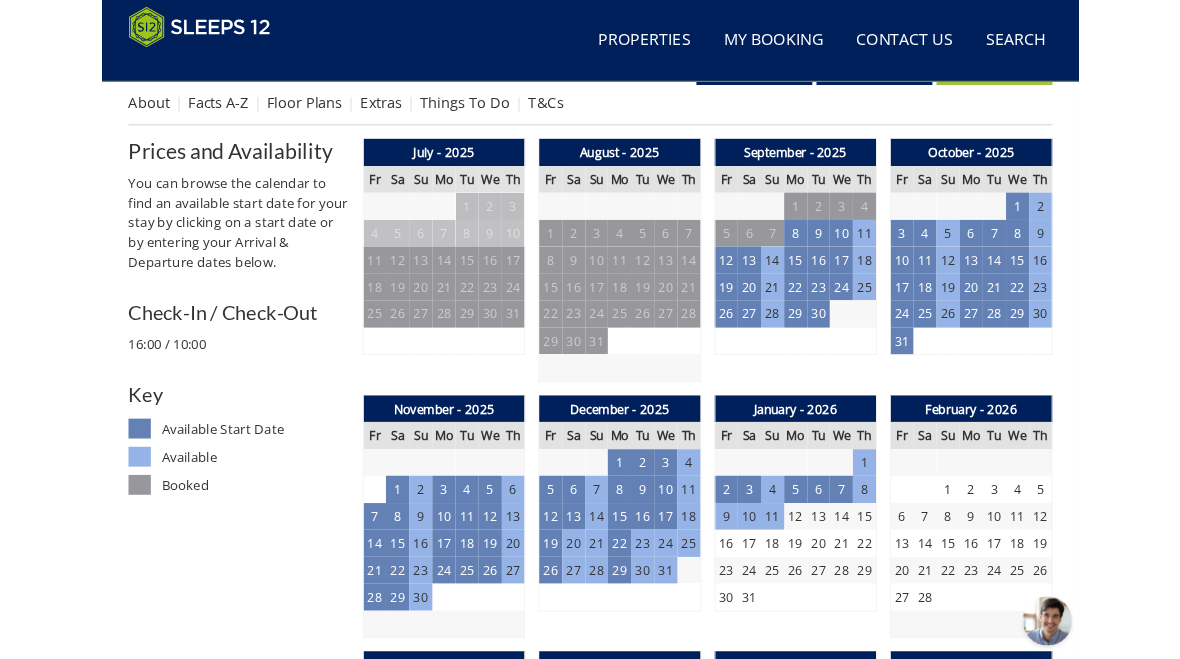 scroll, scrollTop: 755, scrollLeft: 0, axis: vertical 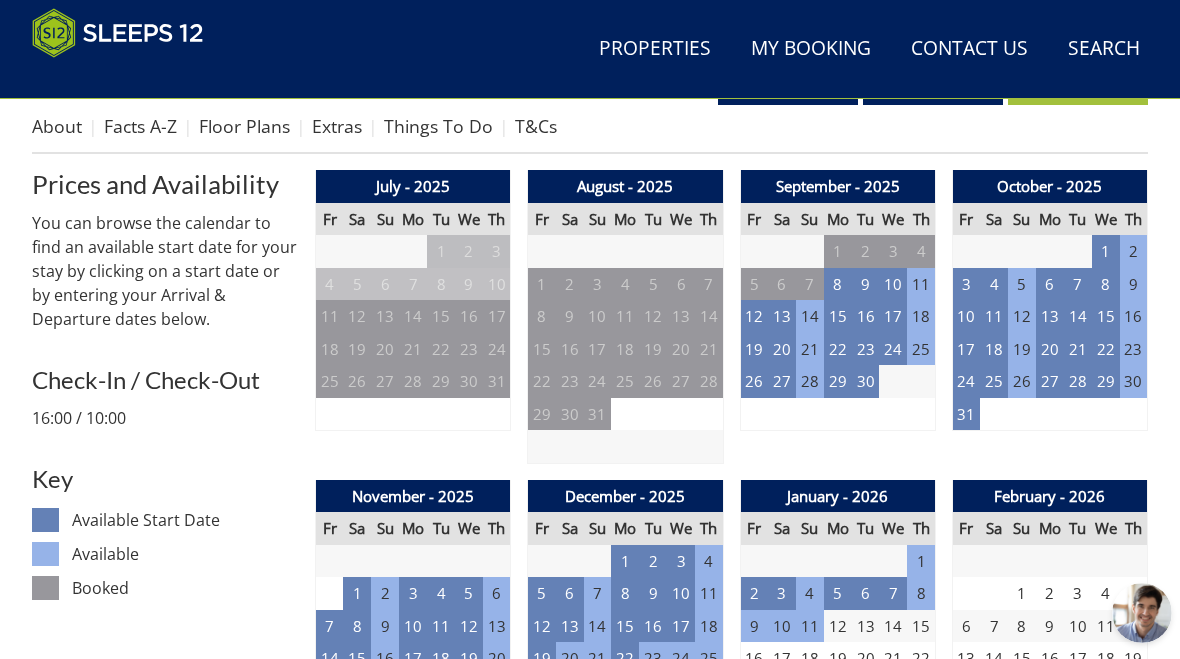 click on "12" at bounding box center (754, 316) 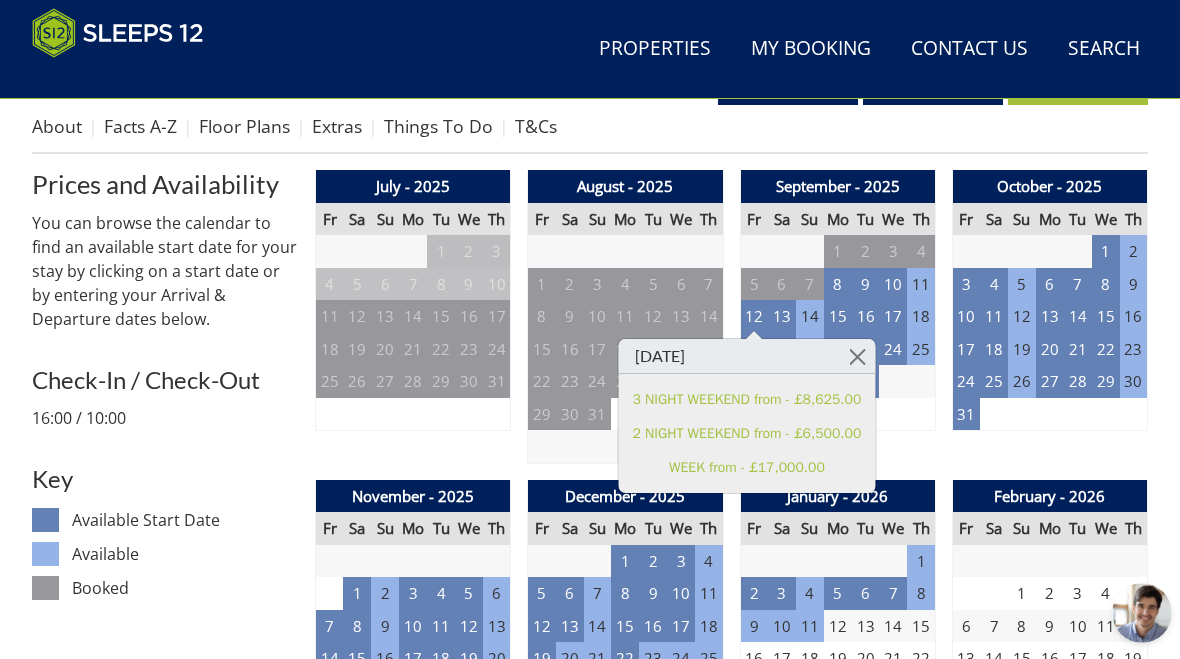 click at bounding box center (857, 356) 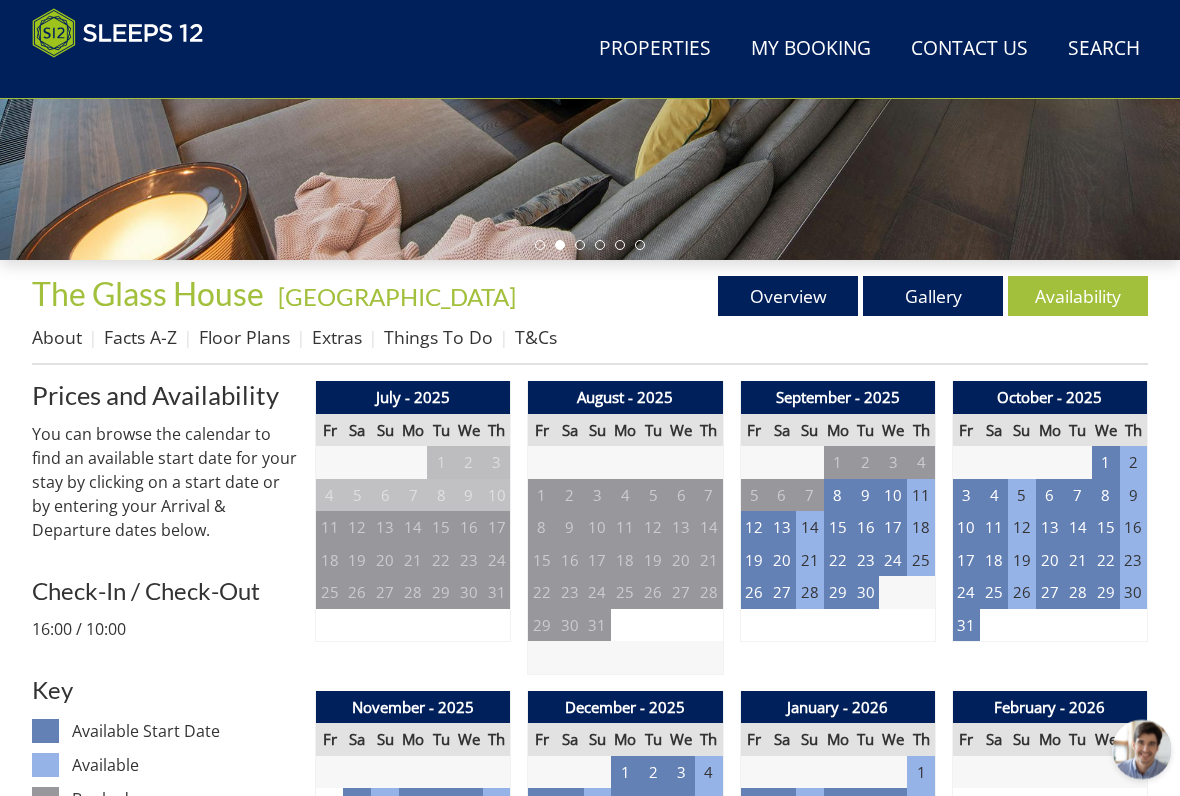scroll, scrollTop: 567, scrollLeft: 0, axis: vertical 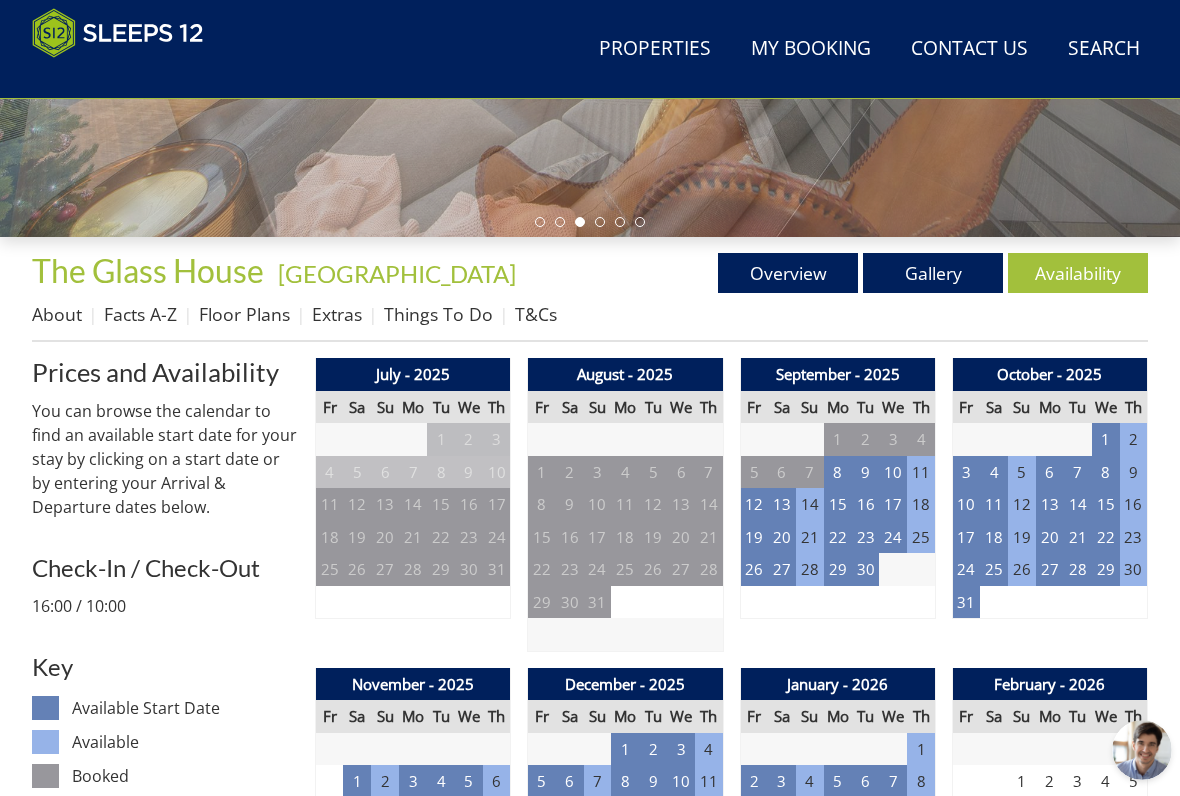 click on "26" at bounding box center (754, 569) 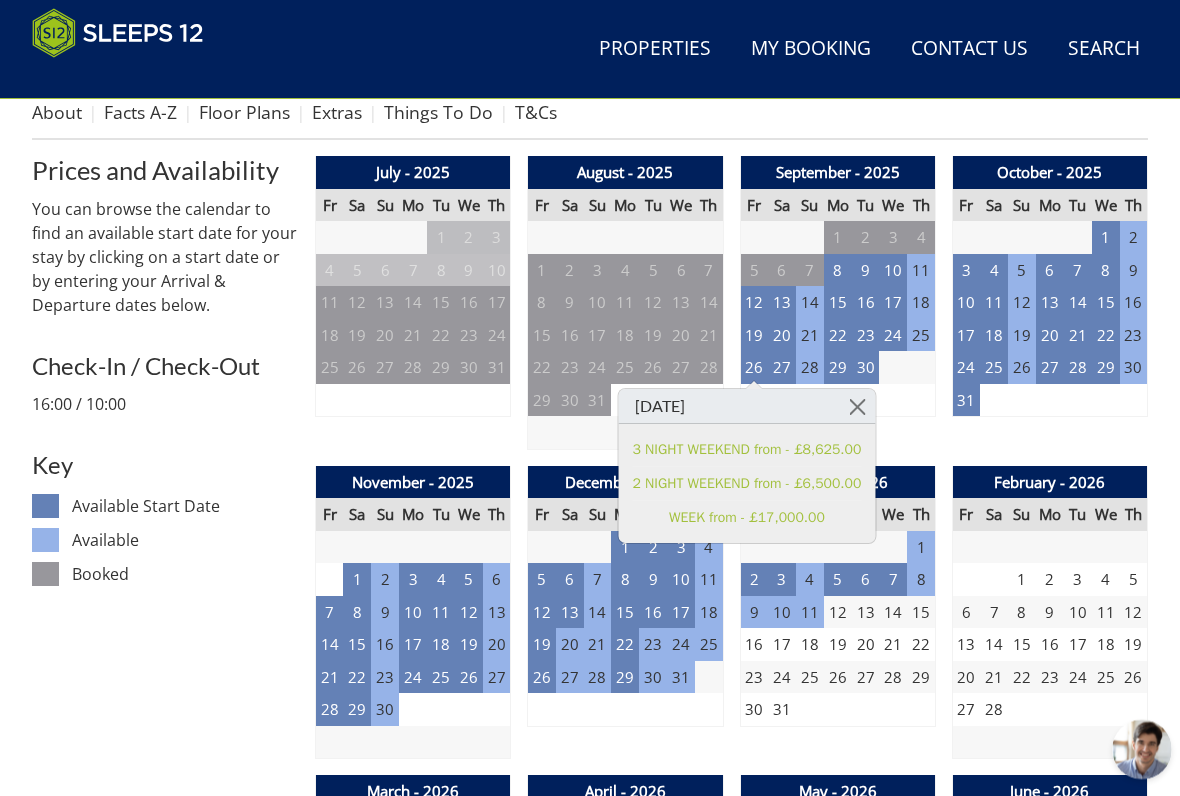 scroll, scrollTop: 769, scrollLeft: 0, axis: vertical 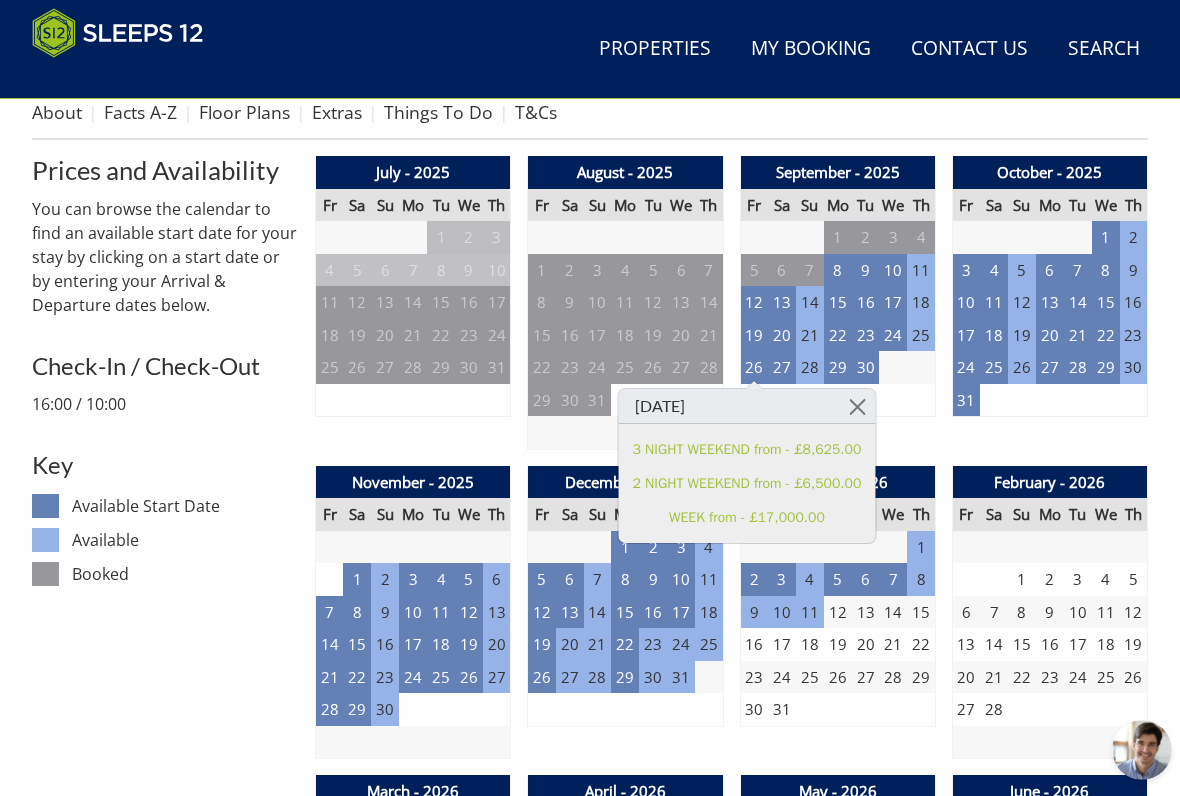 click at bounding box center (857, 406) 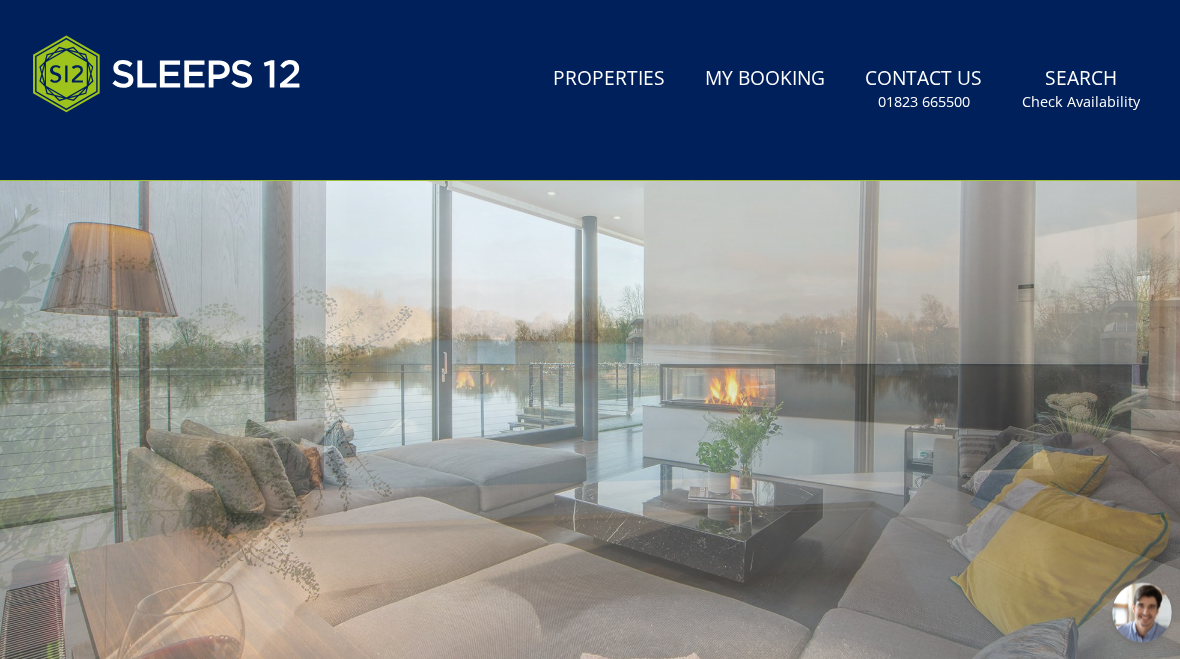 scroll, scrollTop: 0, scrollLeft: 0, axis: both 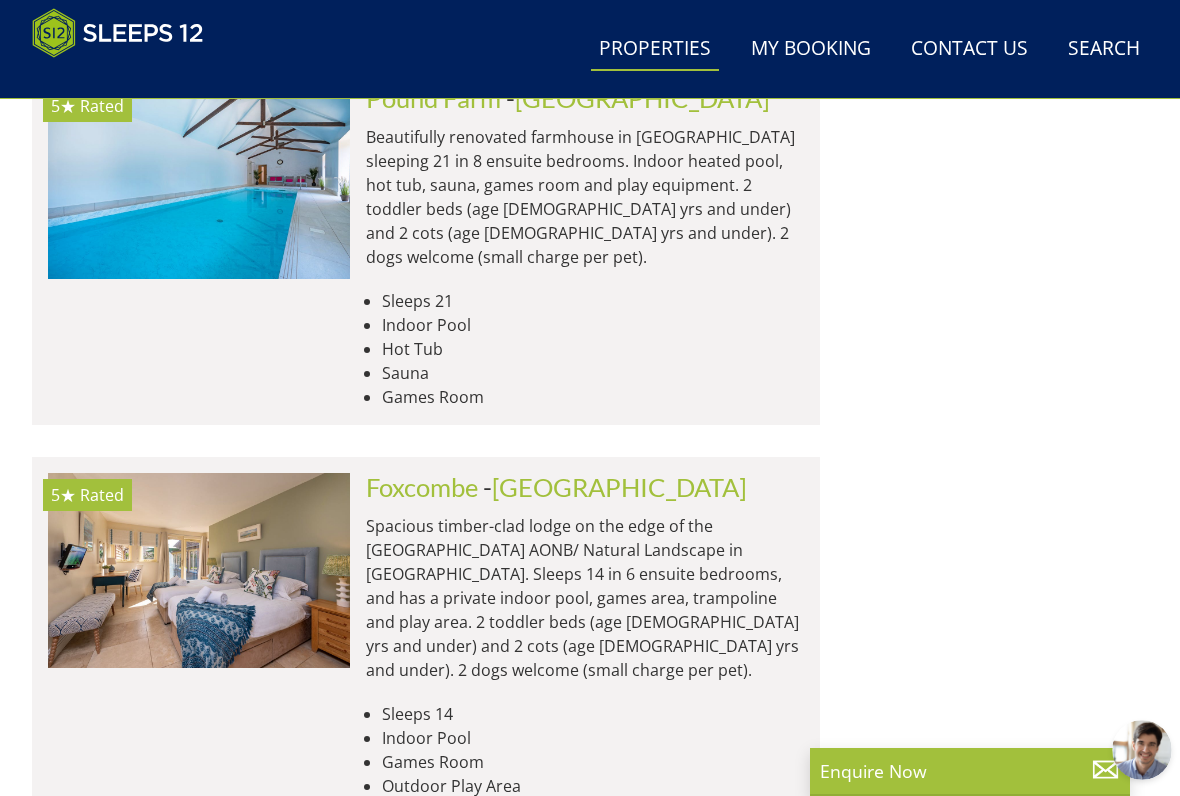 click at bounding box center [199, 570] 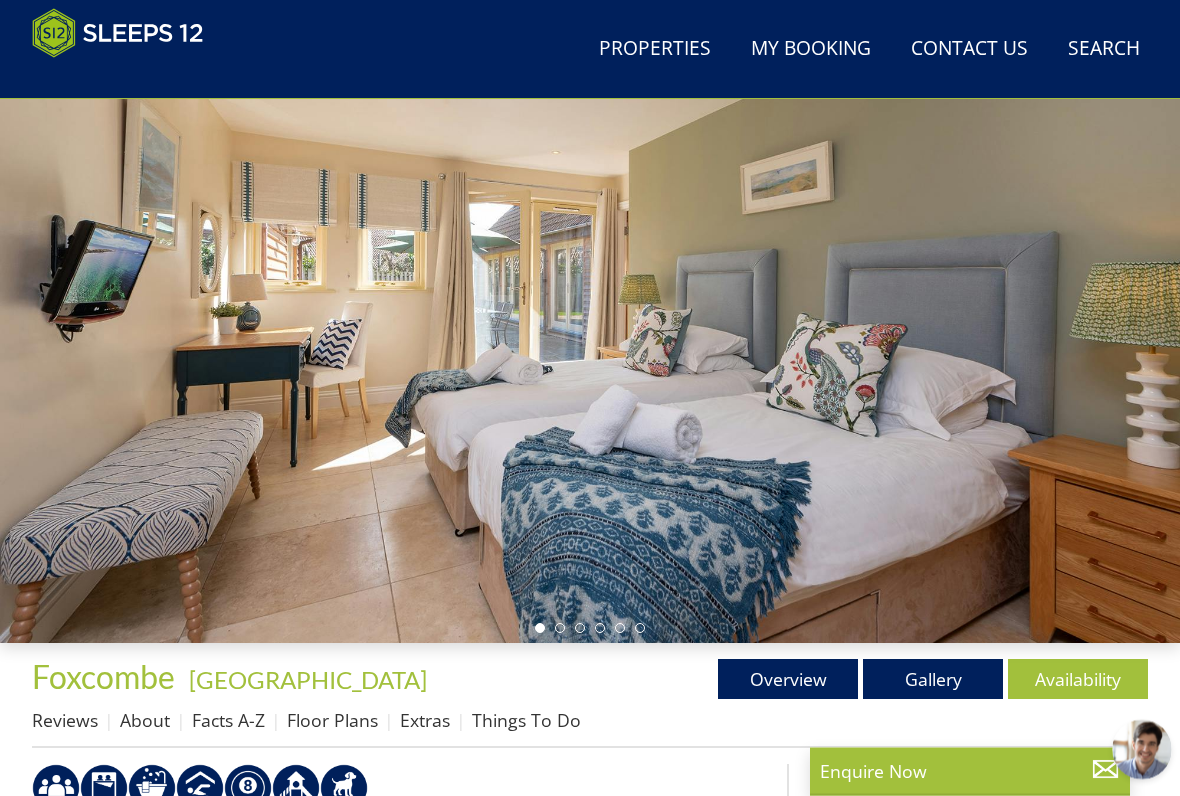 scroll, scrollTop: 168, scrollLeft: 0, axis: vertical 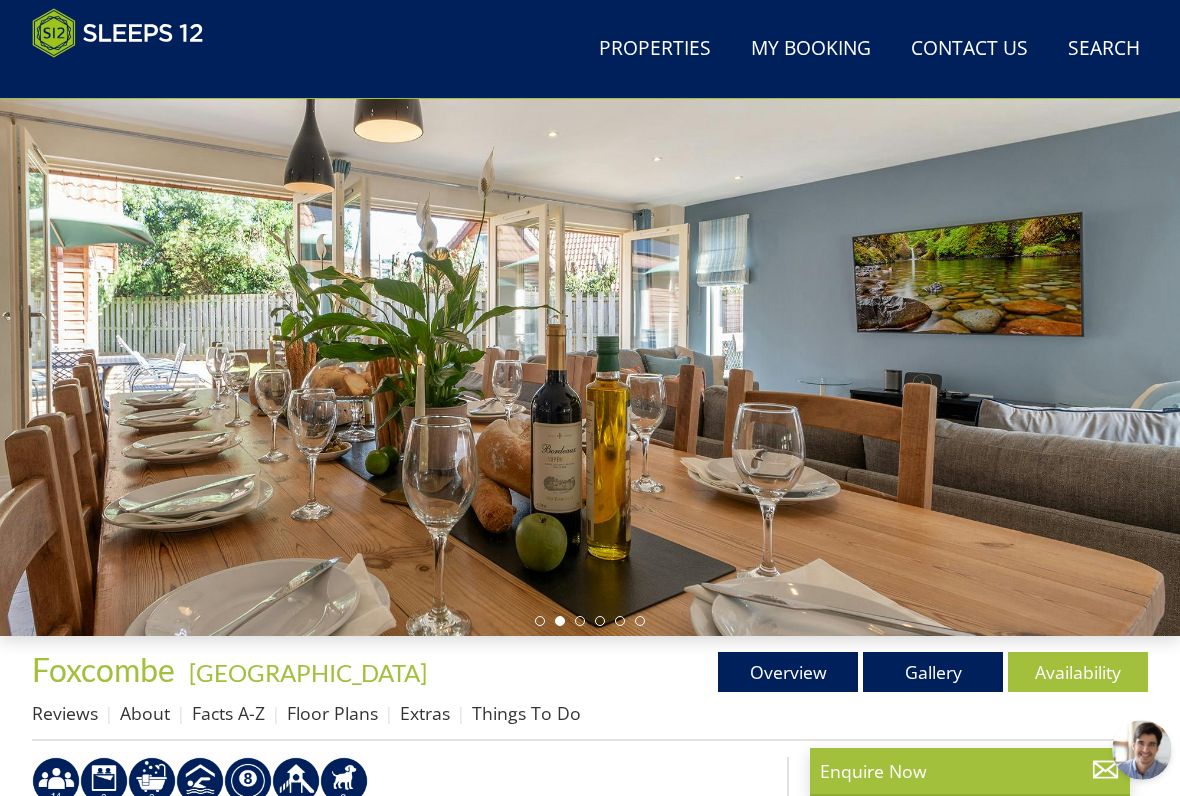 click at bounding box center (590, 305) 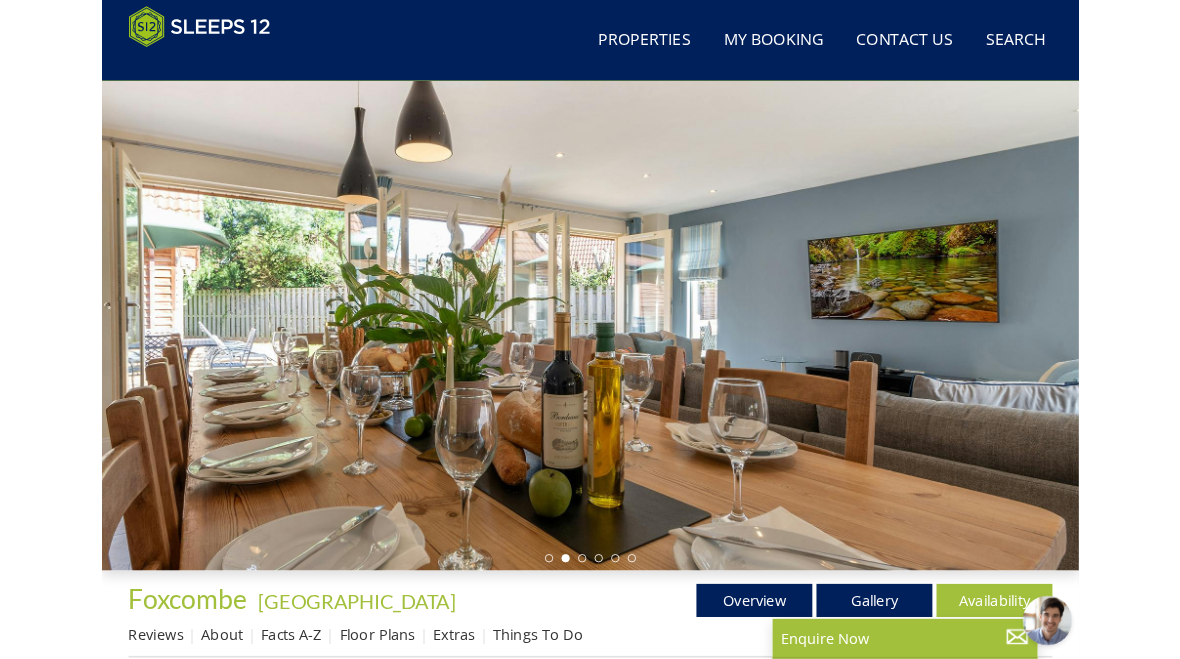 scroll, scrollTop: 0, scrollLeft: 0, axis: both 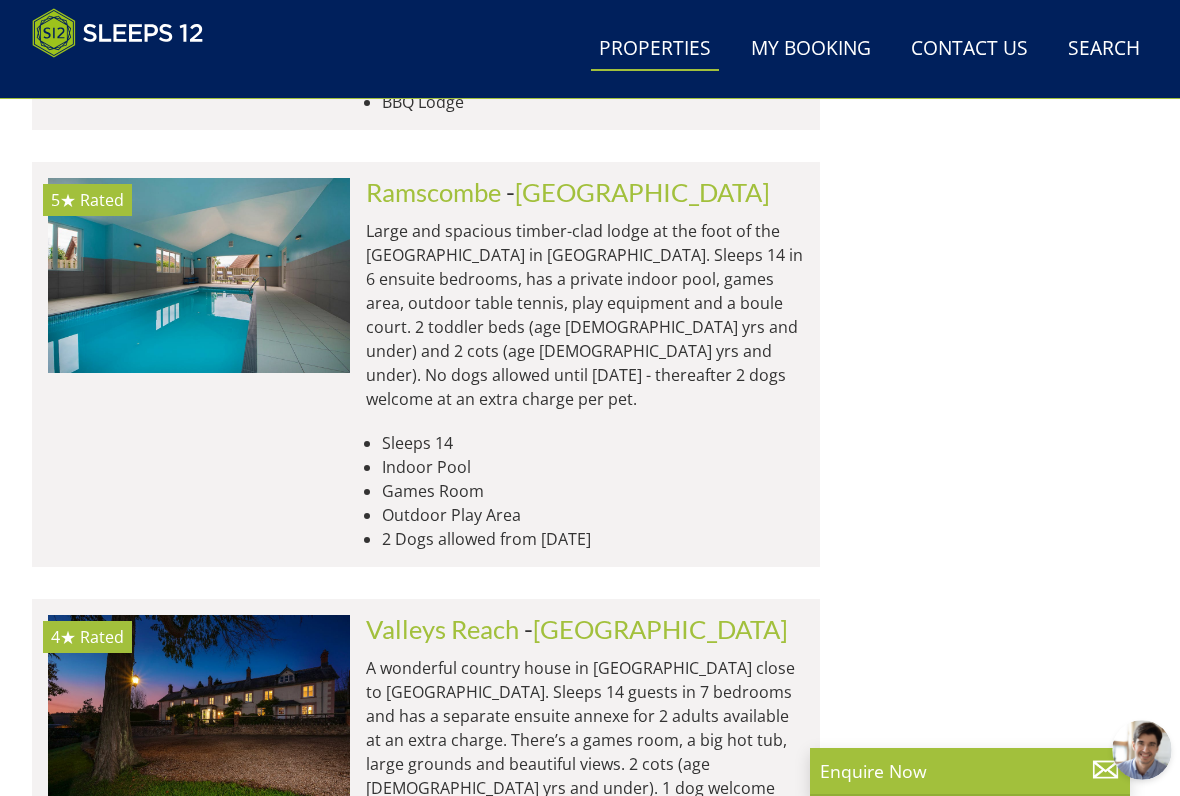 click at bounding box center (199, 712) 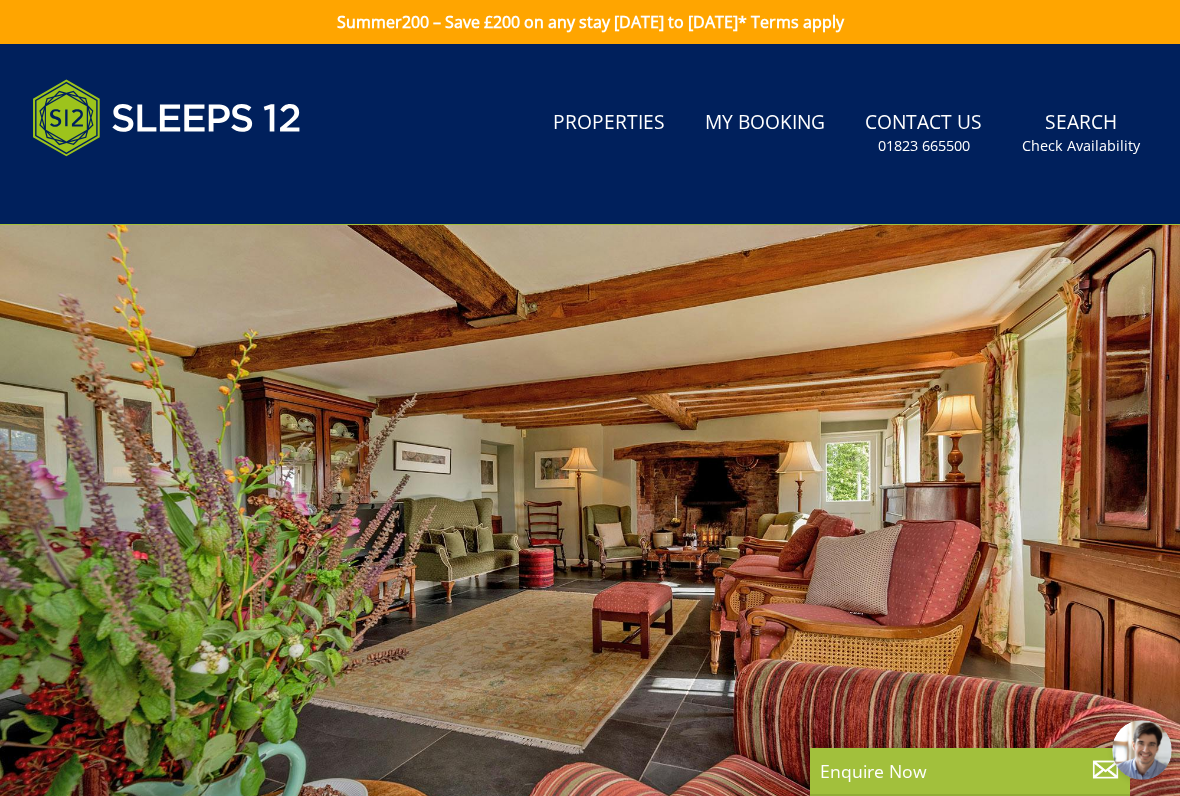 scroll, scrollTop: 0, scrollLeft: 0, axis: both 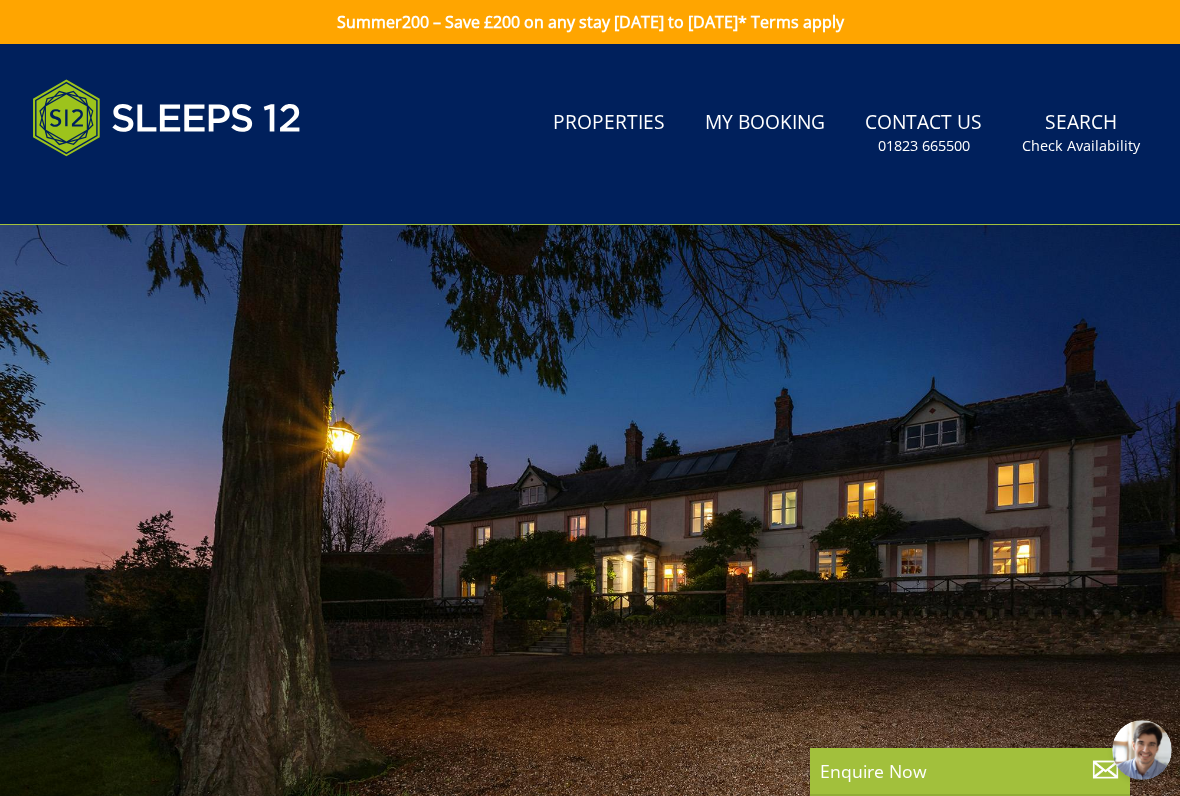 click at bounding box center [590, 555] 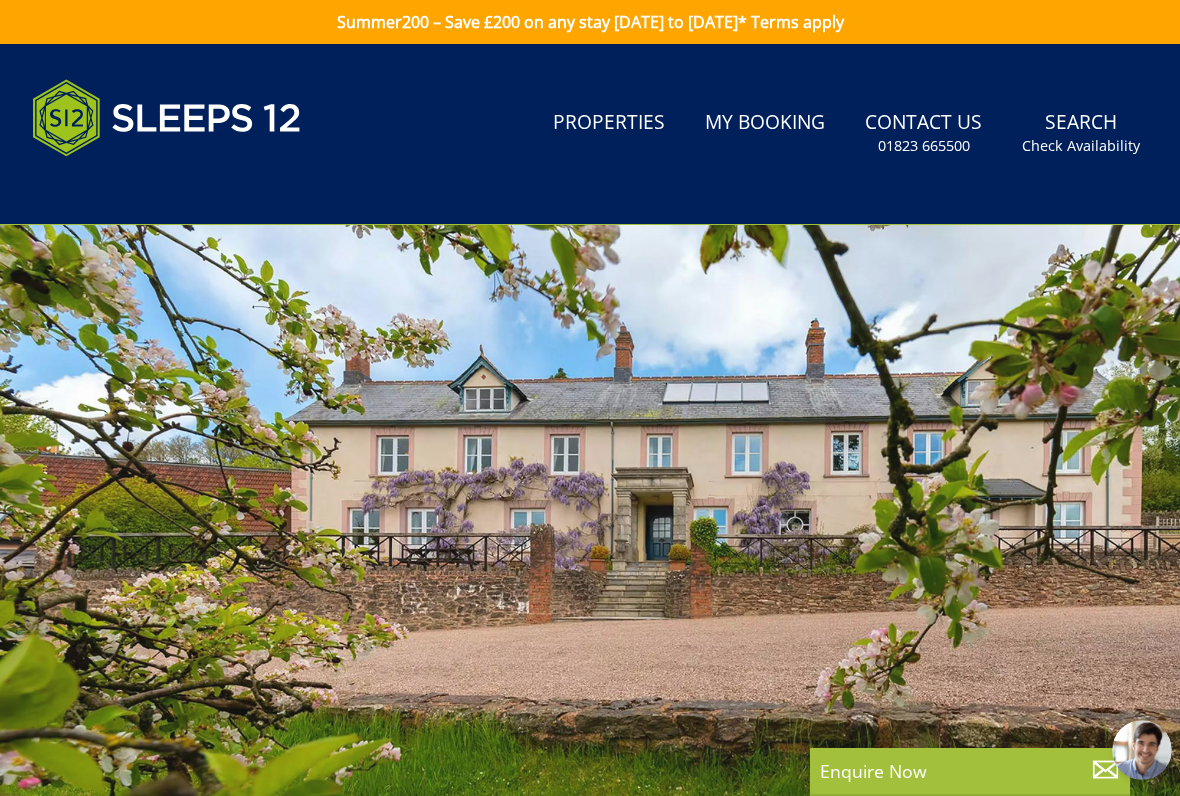 click at bounding box center (590, 555) 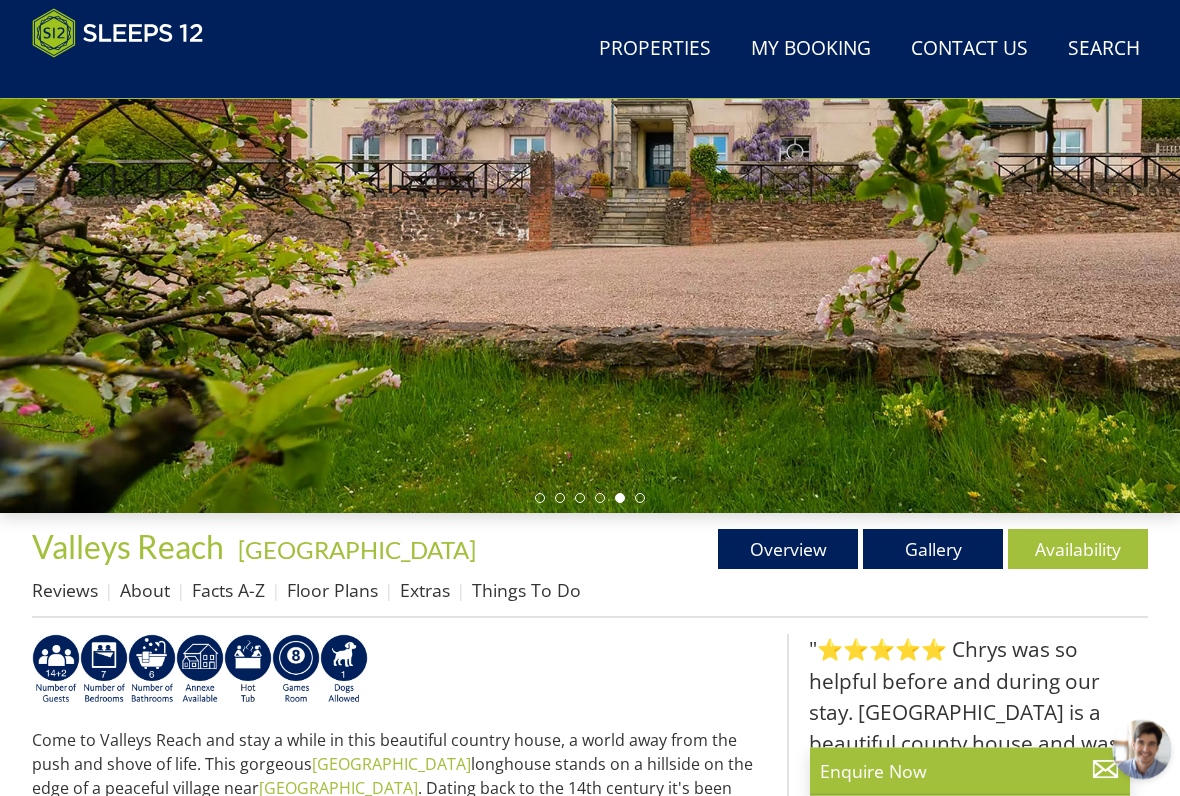scroll, scrollTop: 291, scrollLeft: 0, axis: vertical 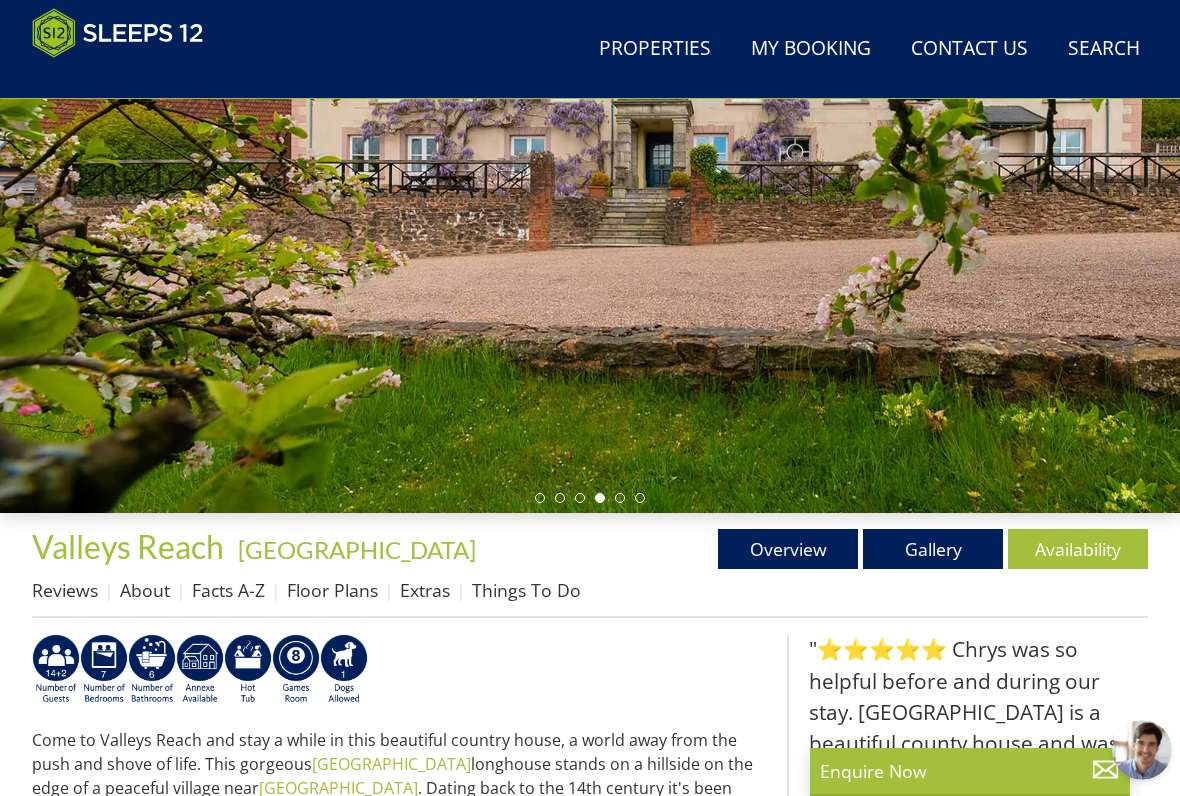 click on "Gallery" at bounding box center (933, 549) 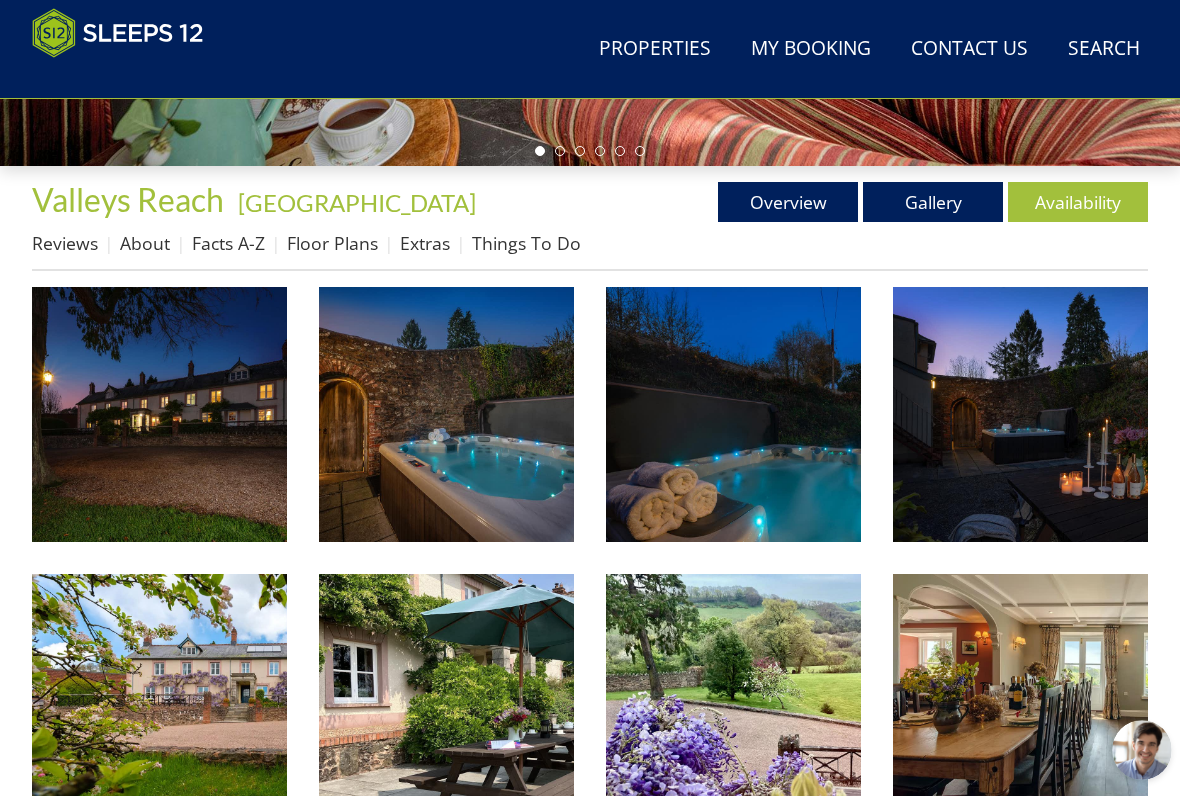 scroll, scrollTop: 595, scrollLeft: 0, axis: vertical 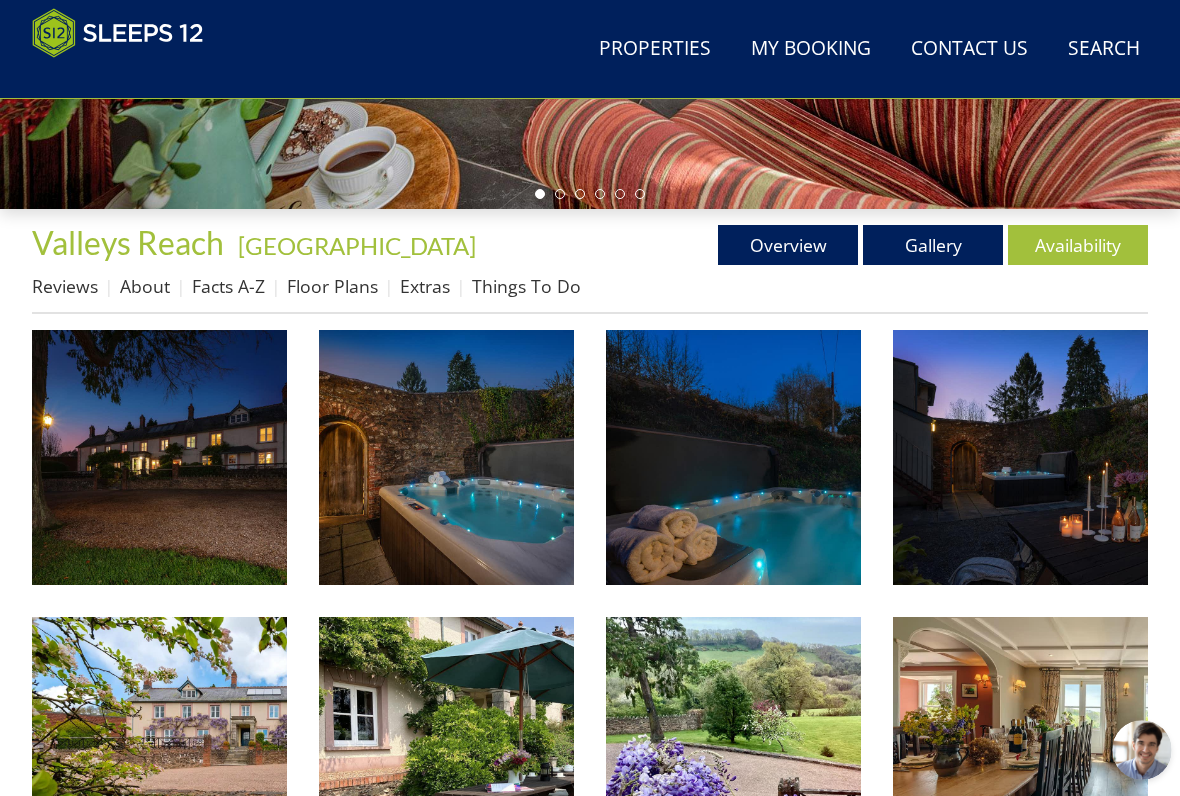 click at bounding box center [159, 457] 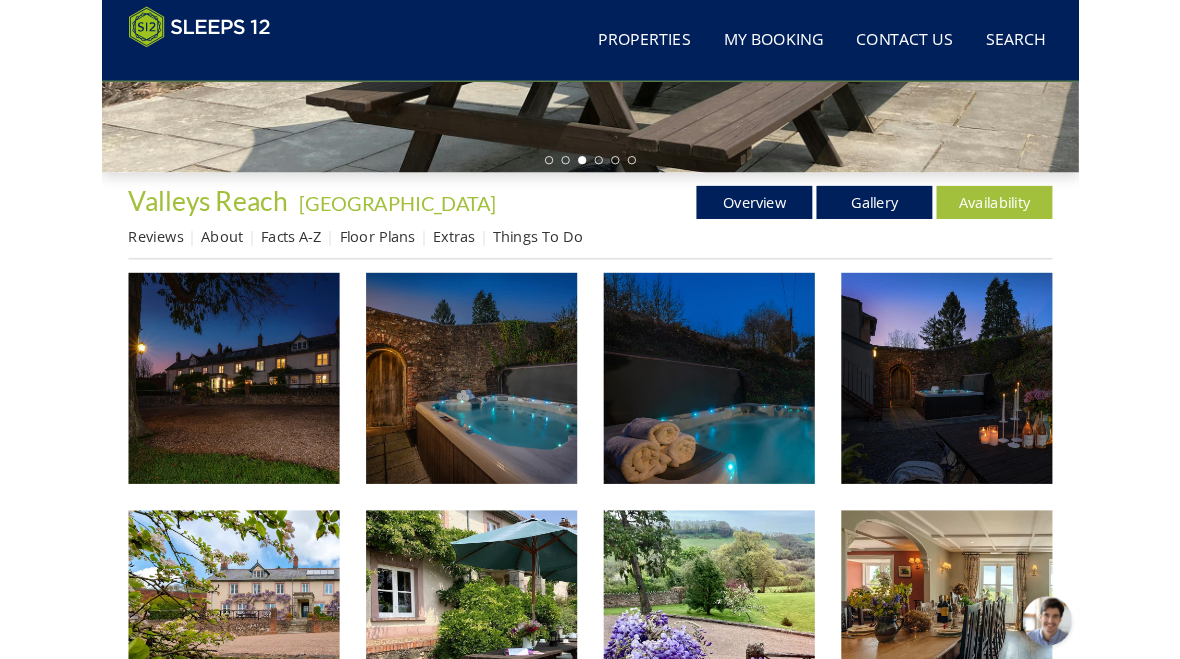 scroll, scrollTop: 0, scrollLeft: 0, axis: both 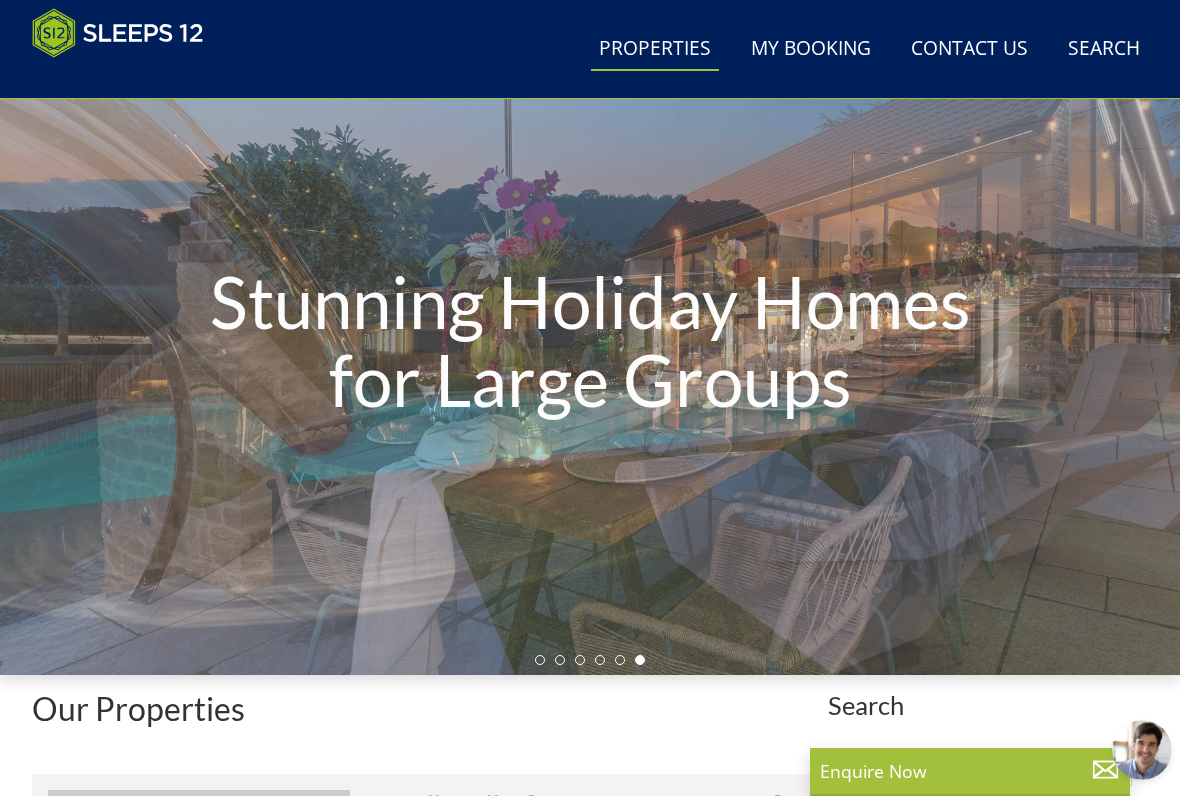 click on "Stunning Holiday Homes for Large Groups" at bounding box center (590, 344) 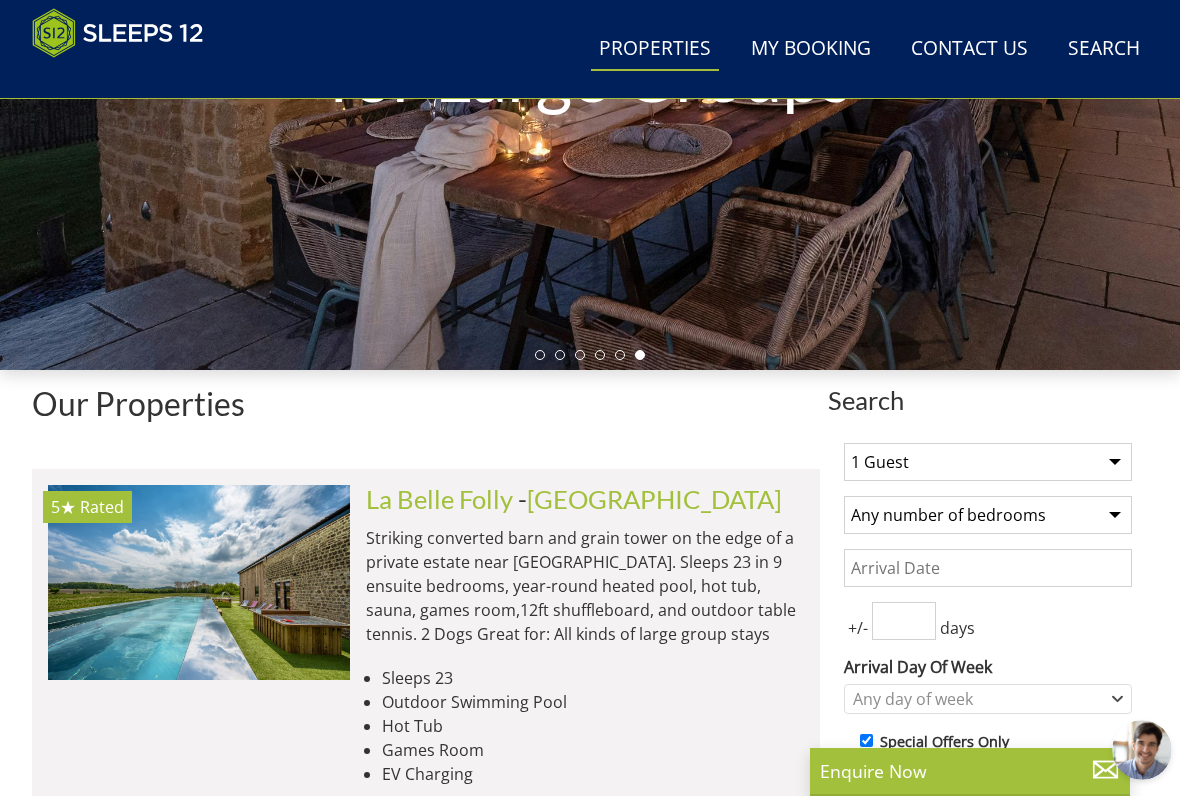 scroll, scrollTop: 553, scrollLeft: 0, axis: vertical 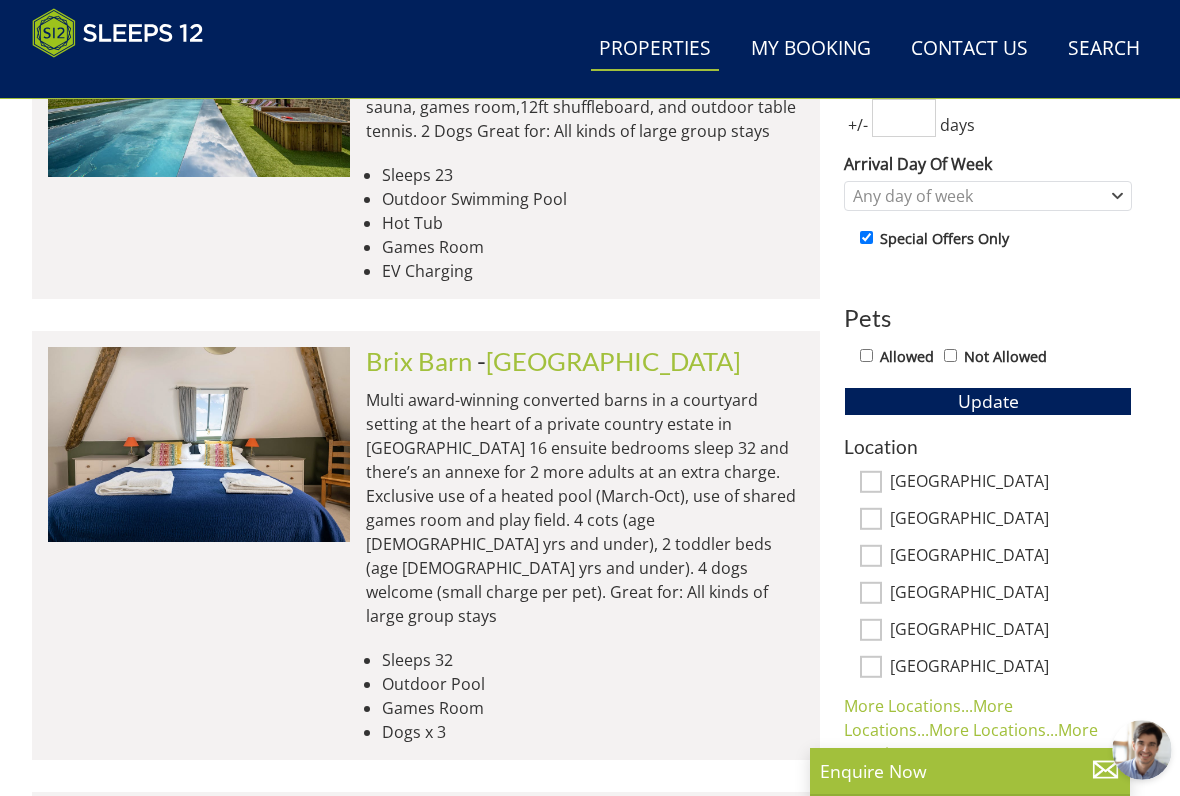 click on "[GEOGRAPHIC_DATA]" at bounding box center [871, 630] 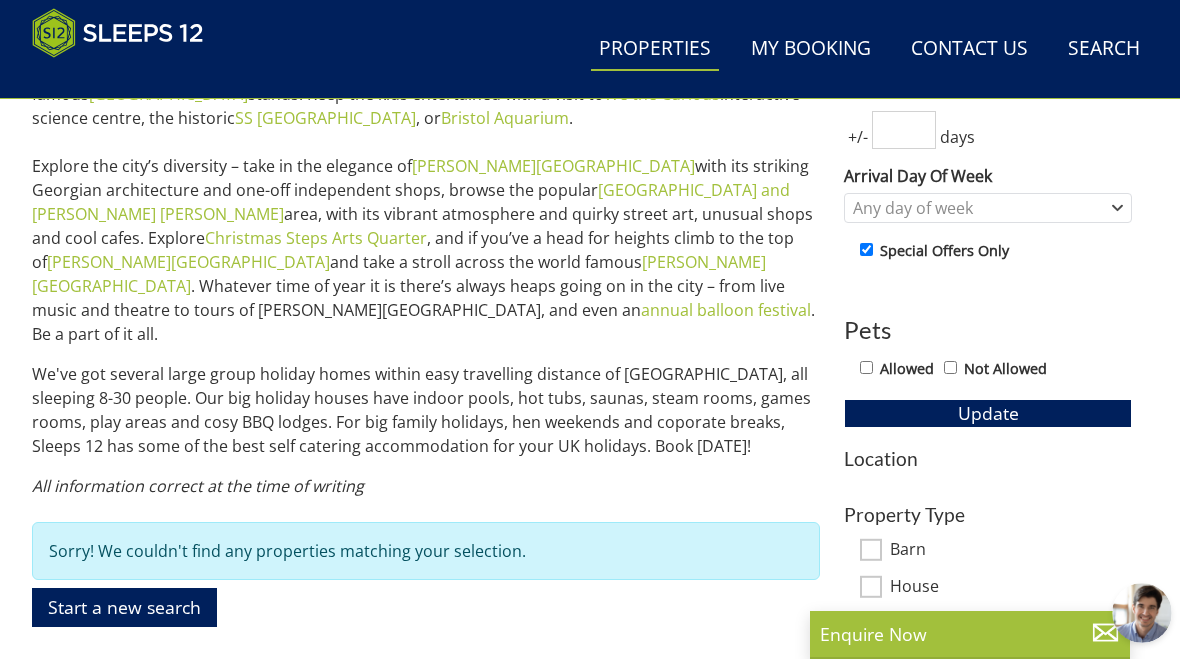 scroll, scrollTop: 858, scrollLeft: 0, axis: vertical 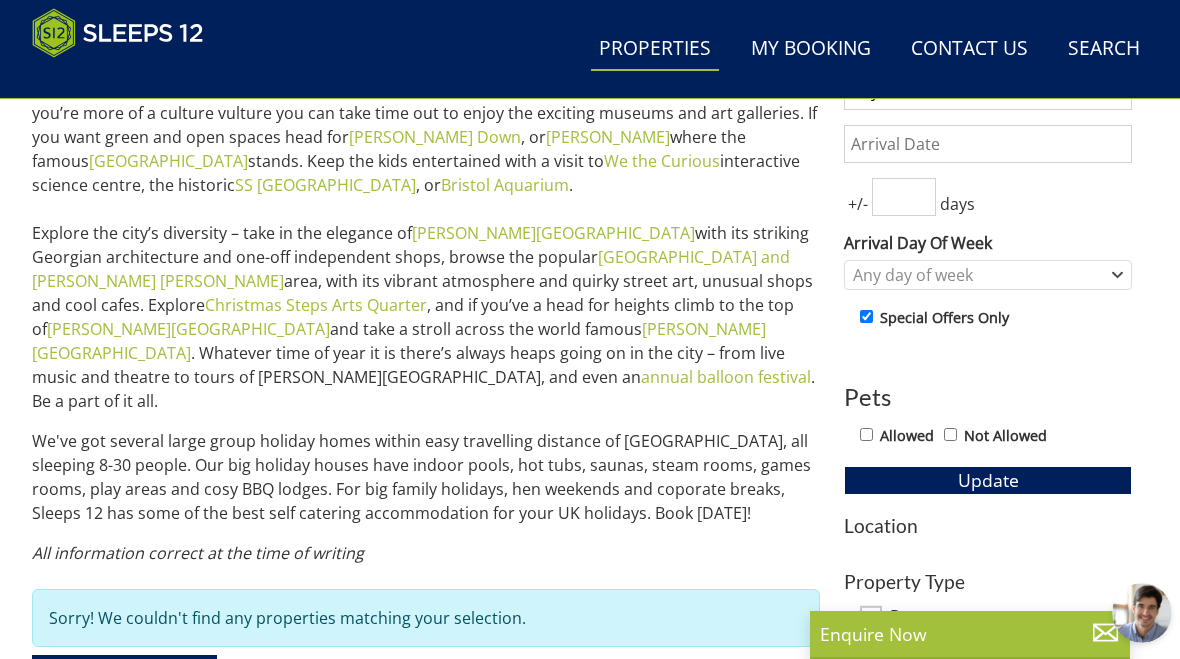 click on "Start a new search" at bounding box center (124, 674) 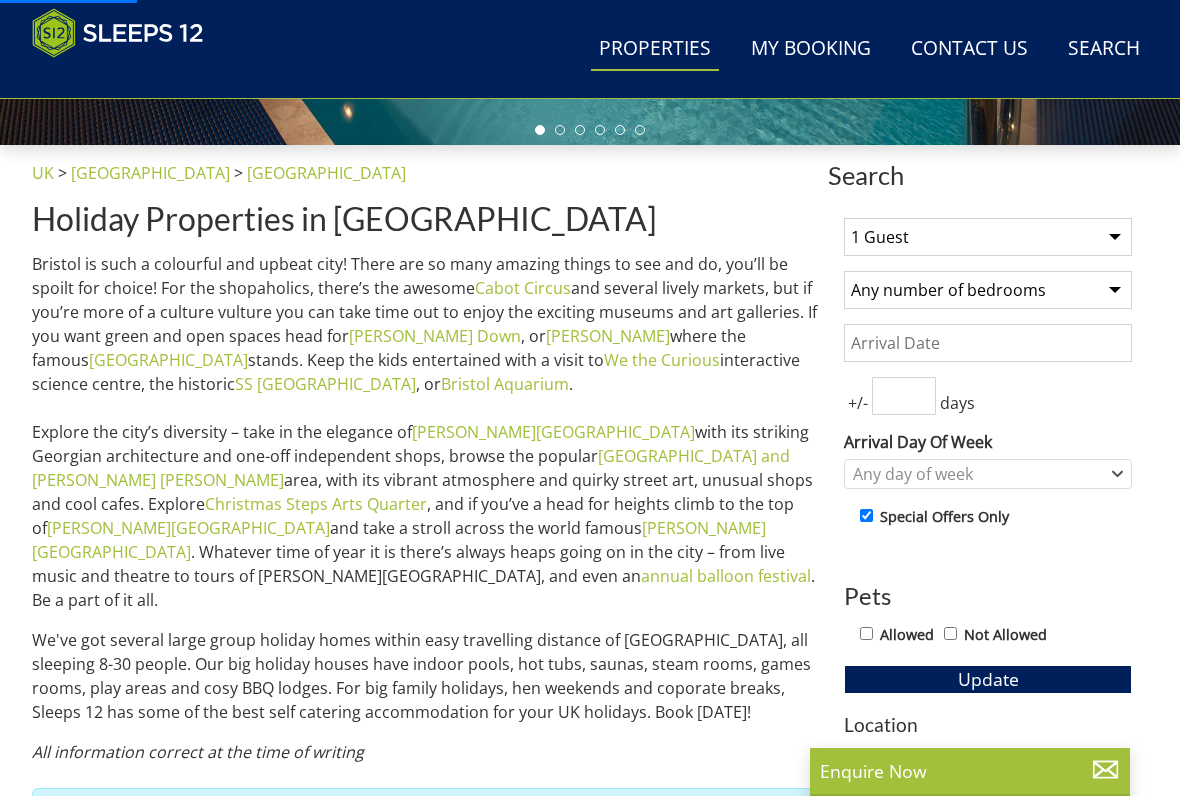 scroll, scrollTop: 661, scrollLeft: 0, axis: vertical 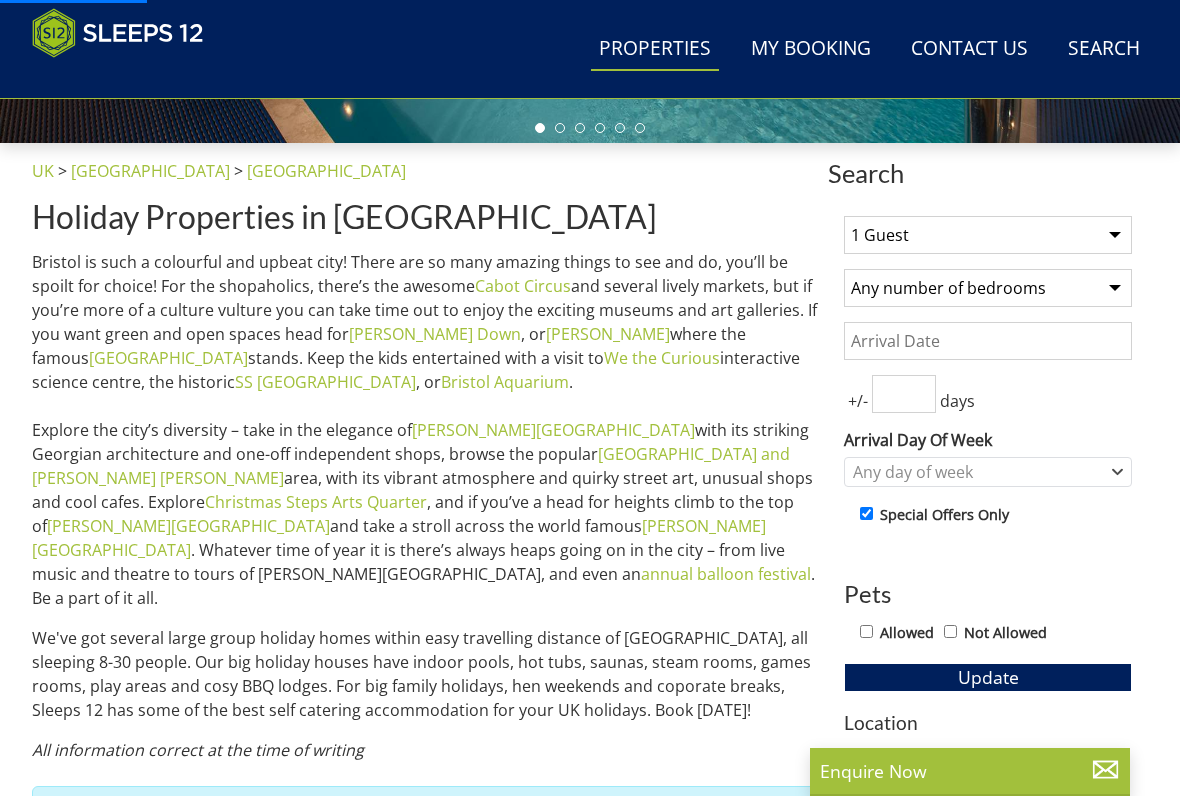 click on "1 Guest
2 Guests
3 Guests
4 Guests
5 Guests
6 Guests
7 Guests
8 Guests
9 Guests
10 Guests
11 Guests
12 Guests
13 Guests
14 Guests
15 Guests
16 Guests
17 Guests
18 Guests
19 Guests
20 Guests
21 Guests
22 Guests
23 Guests
24 Guests
25 Guests
26 Guests
27 Guests
28 Guests
29 Guests
30 Guests
31 Guests
32 Guests" at bounding box center [988, 235] 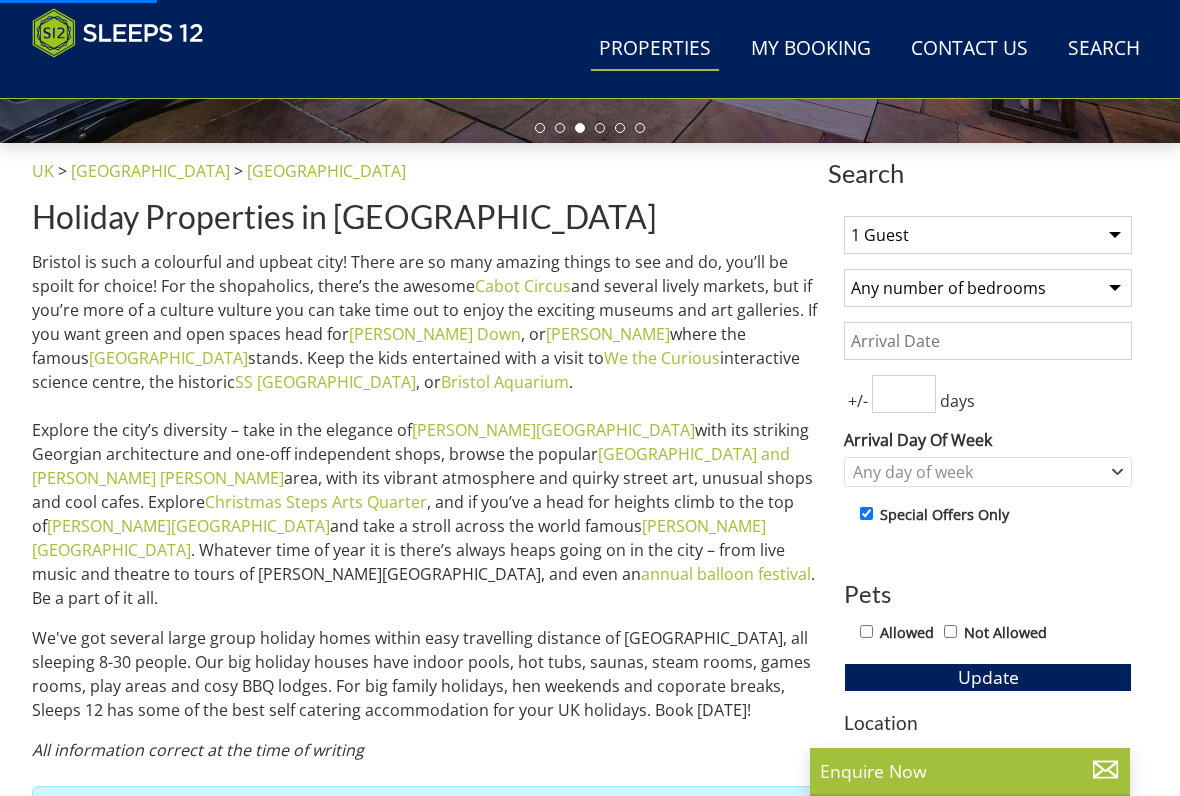 select on "10" 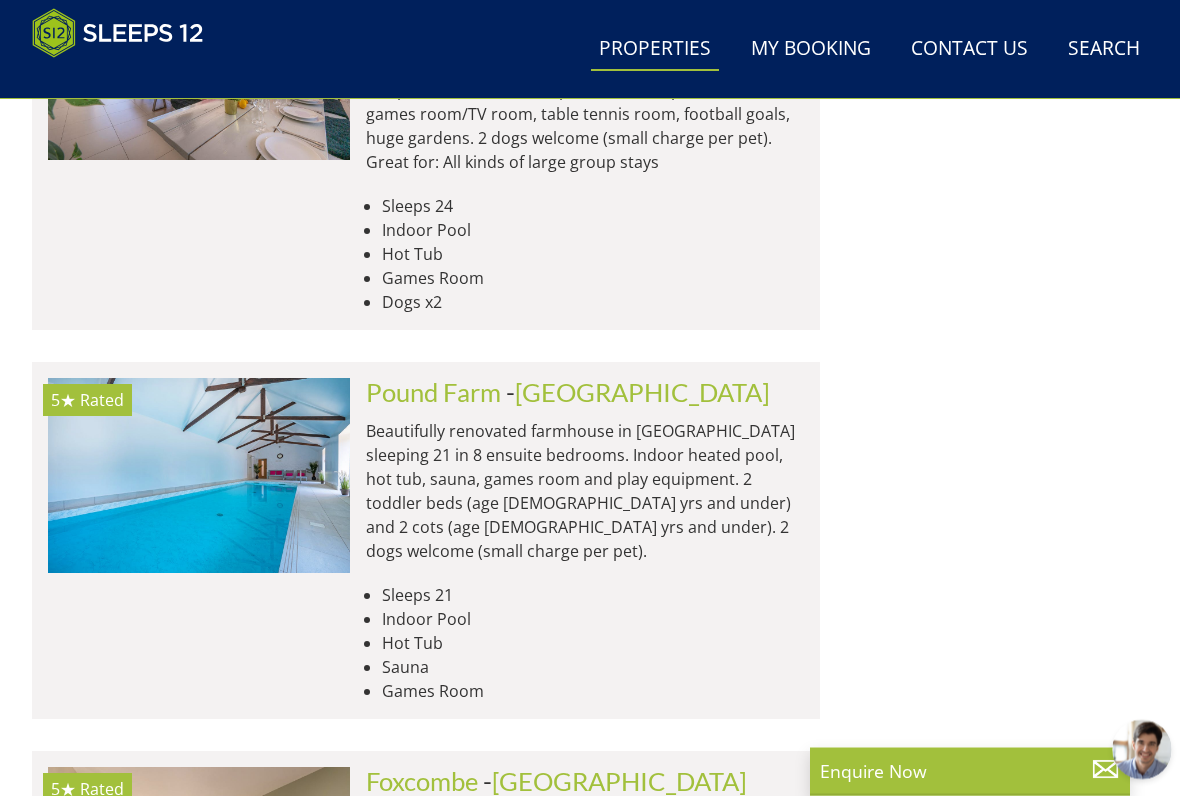 scroll, scrollTop: 3516, scrollLeft: 0, axis: vertical 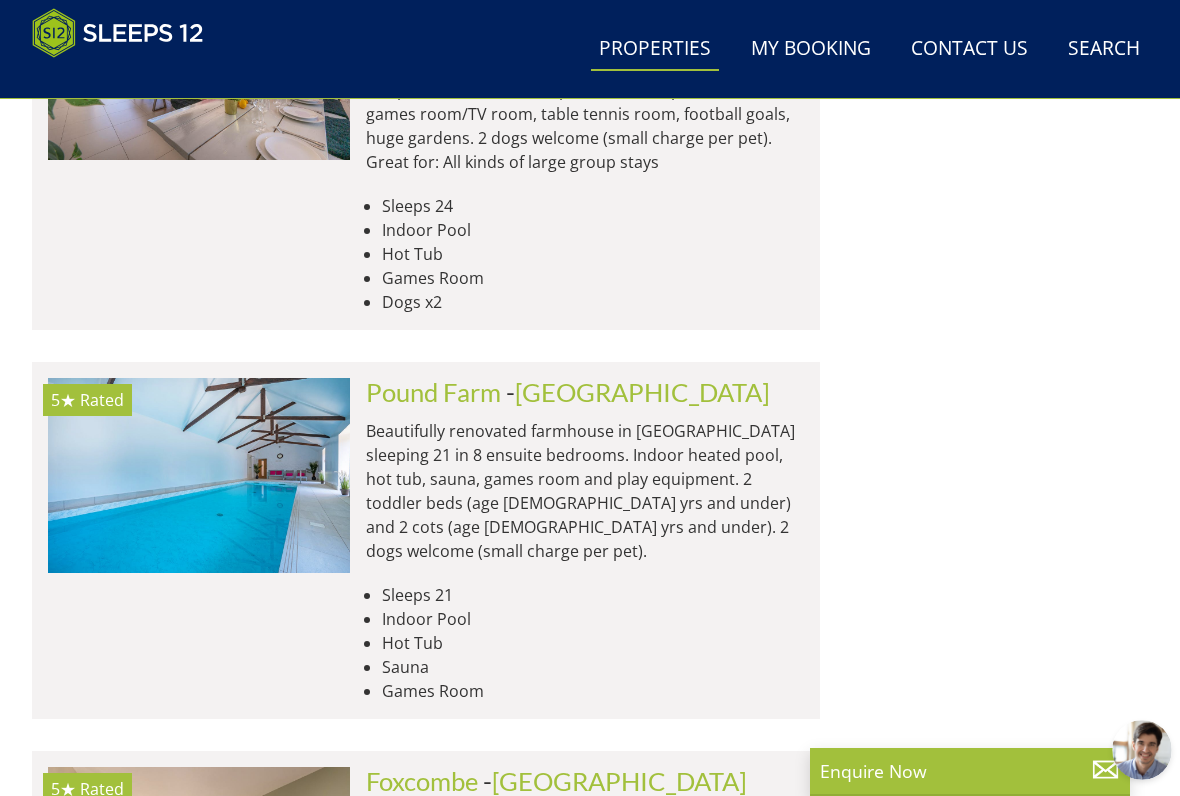 click at bounding box center [199, 475] 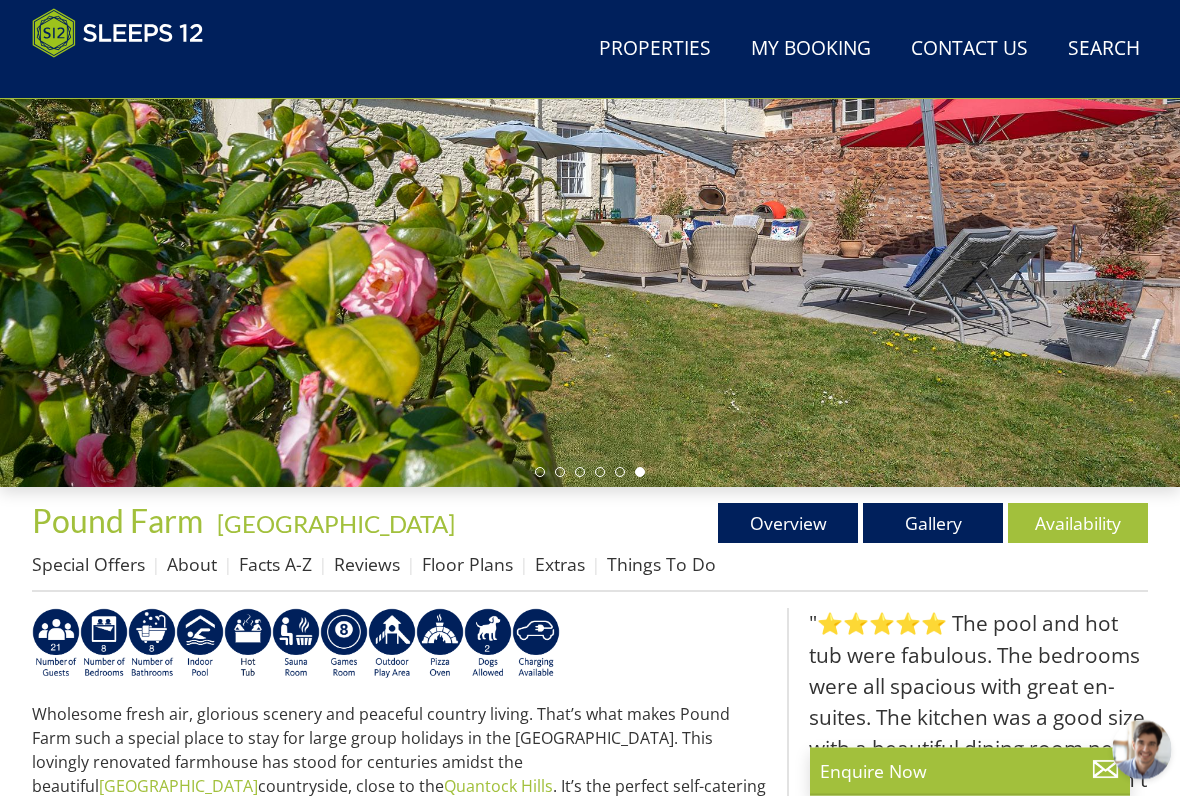 scroll, scrollTop: 317, scrollLeft: 0, axis: vertical 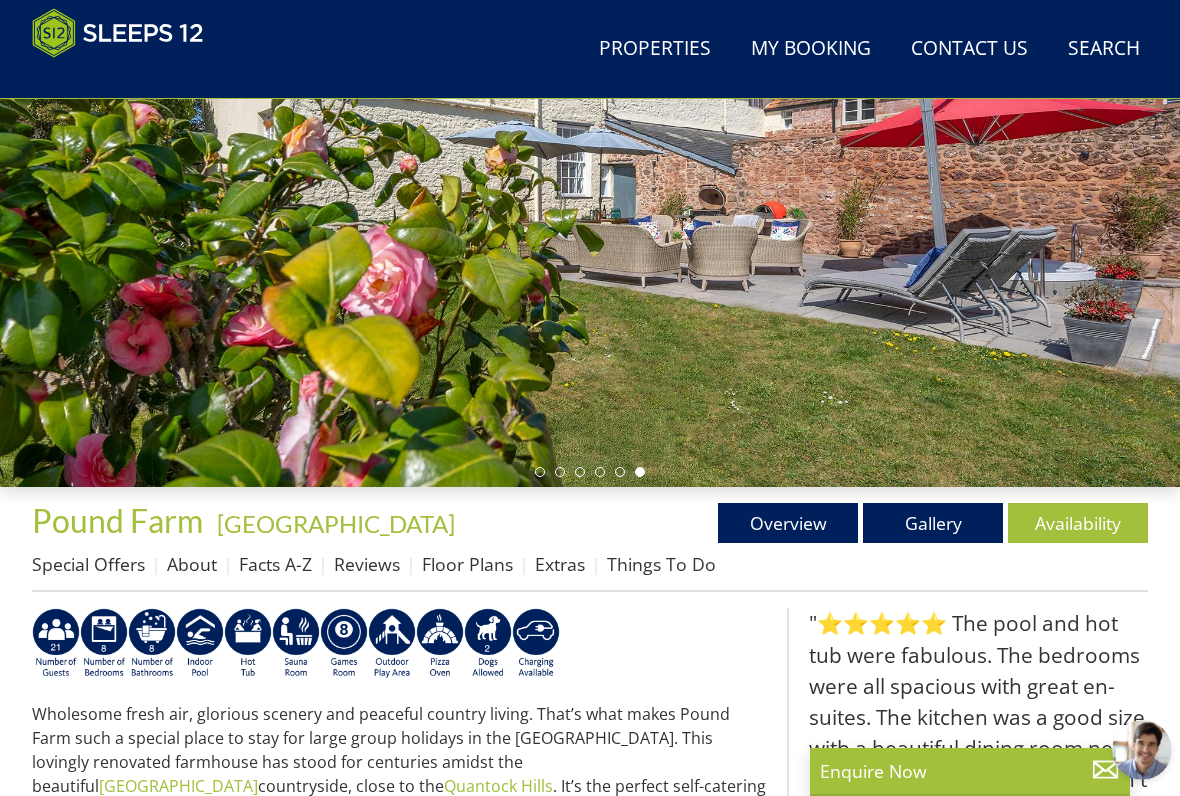 click on "Gallery" at bounding box center (933, 523) 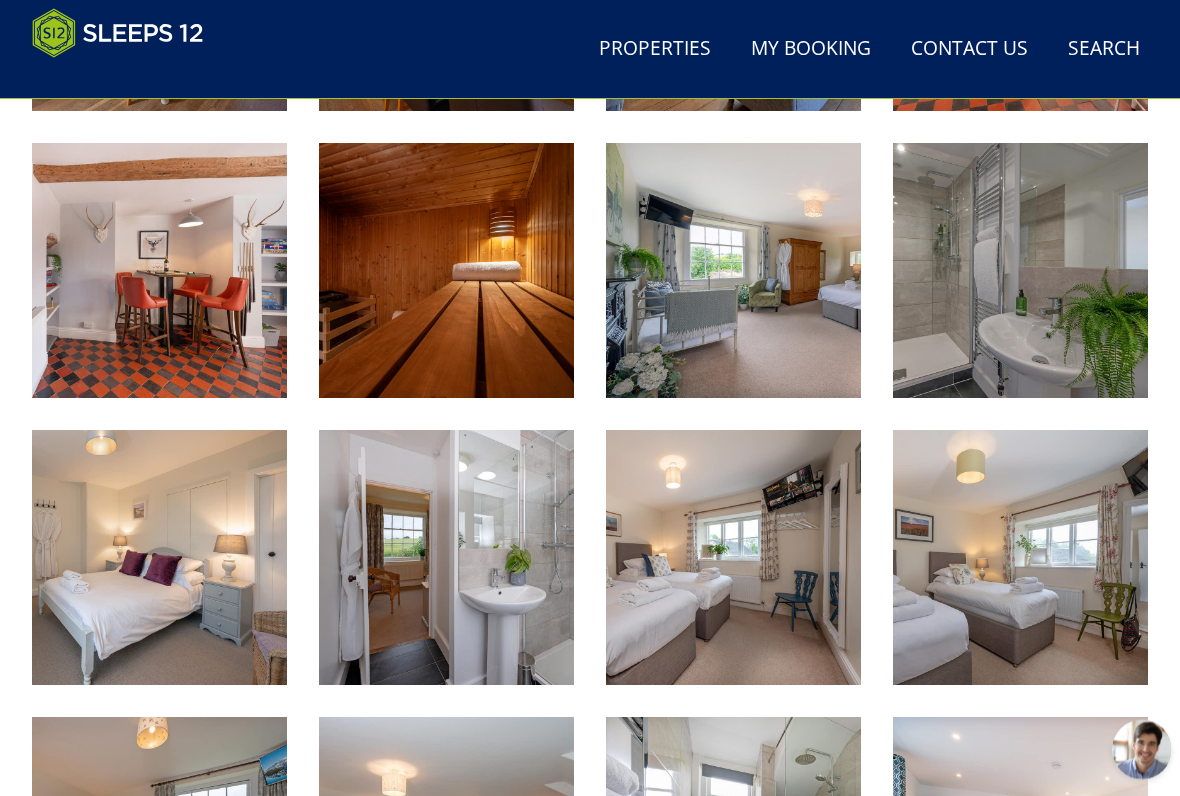scroll, scrollTop: 1644, scrollLeft: 0, axis: vertical 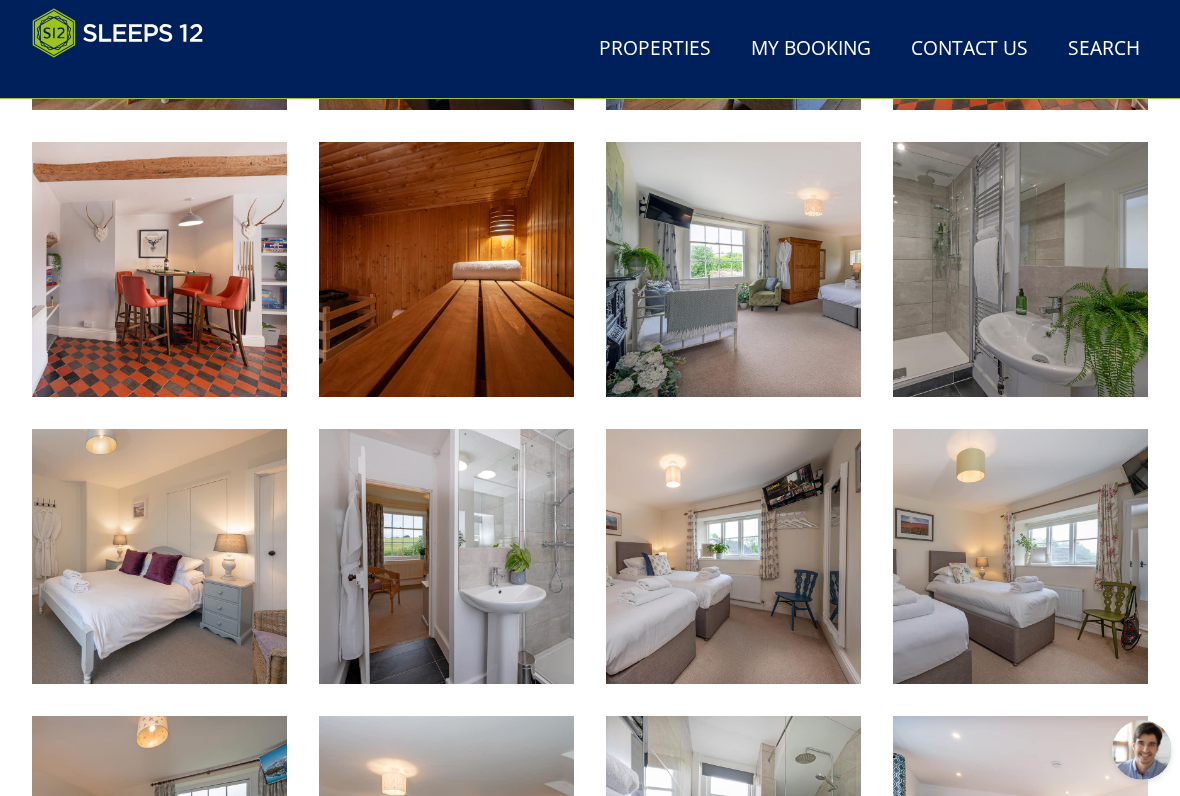click at bounding box center [159, 269] 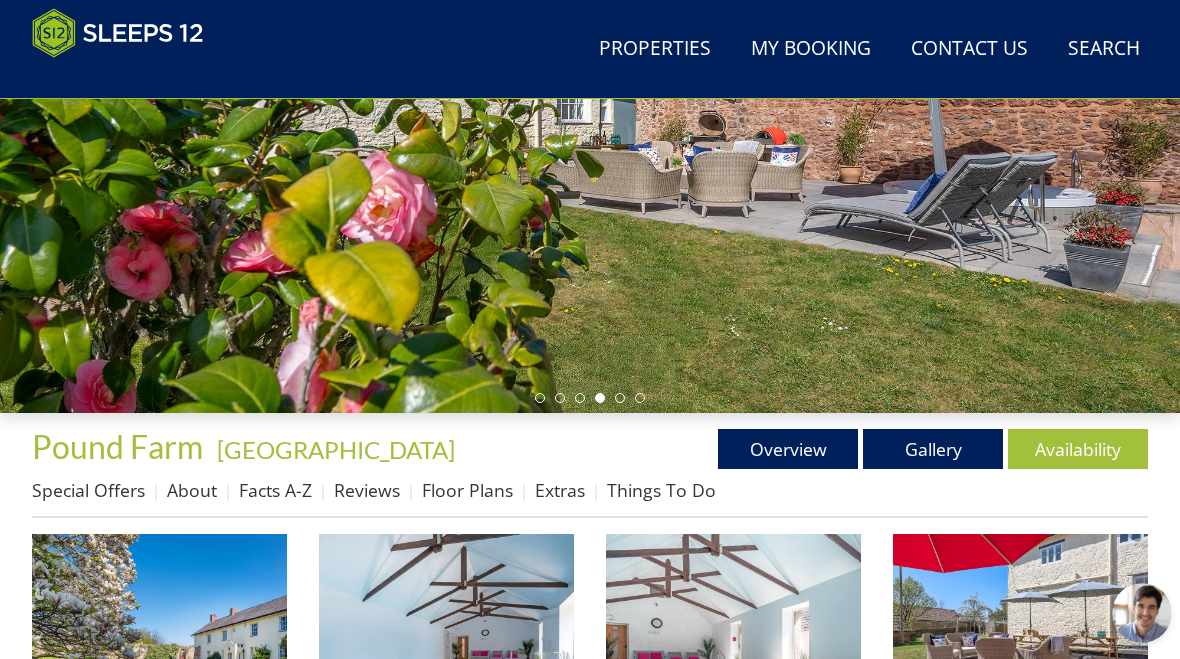 scroll, scrollTop: 0, scrollLeft: 0, axis: both 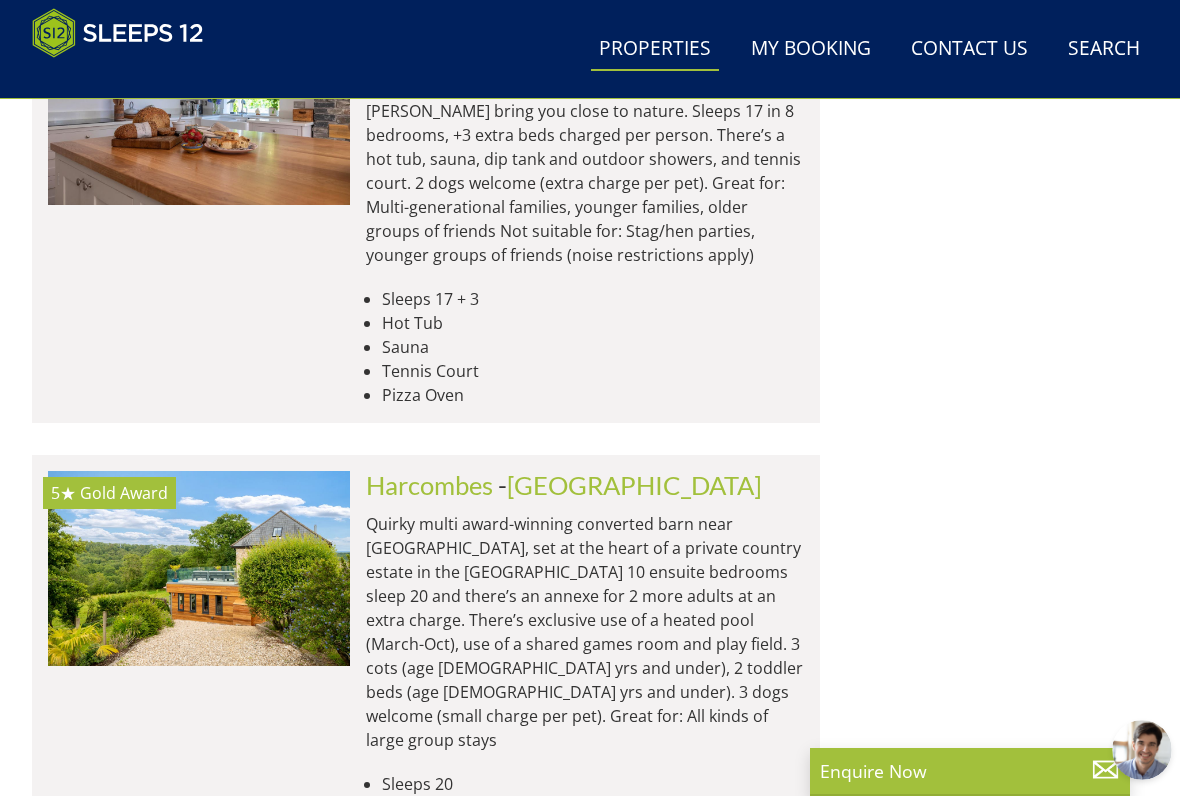 click at bounding box center [199, 568] 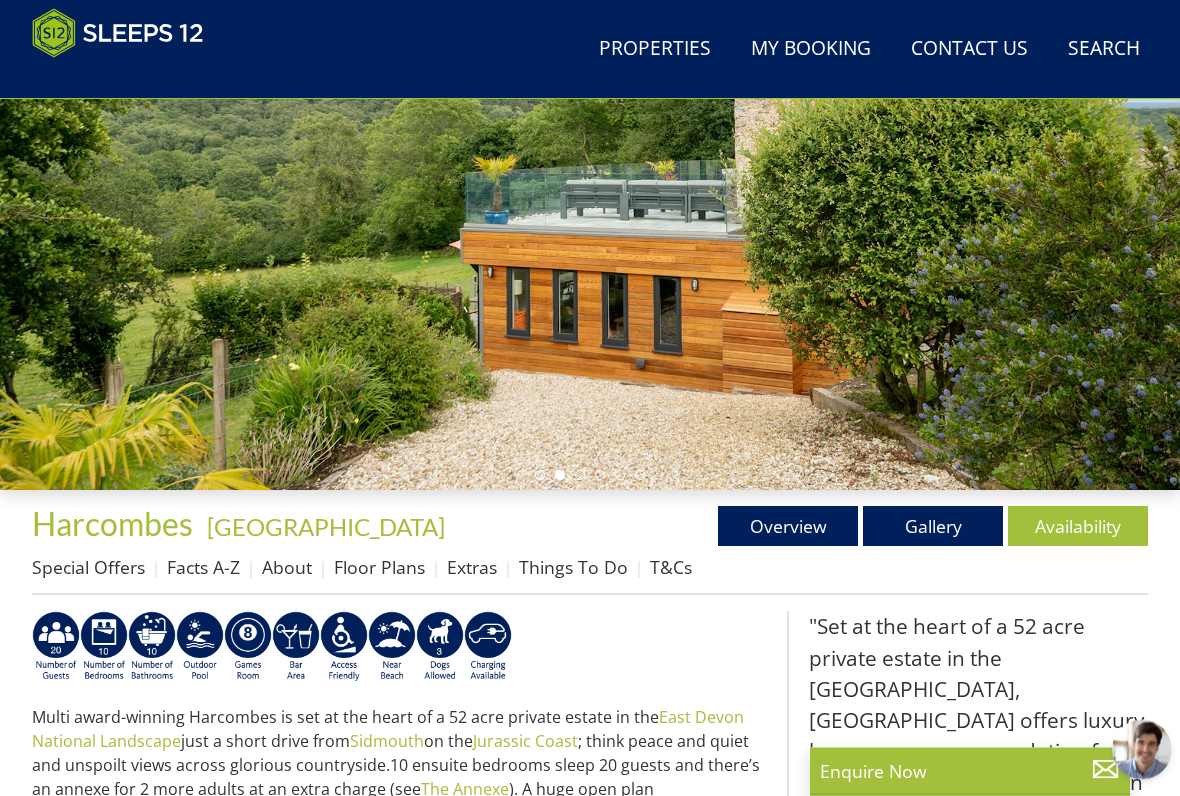 scroll, scrollTop: 314, scrollLeft: 0, axis: vertical 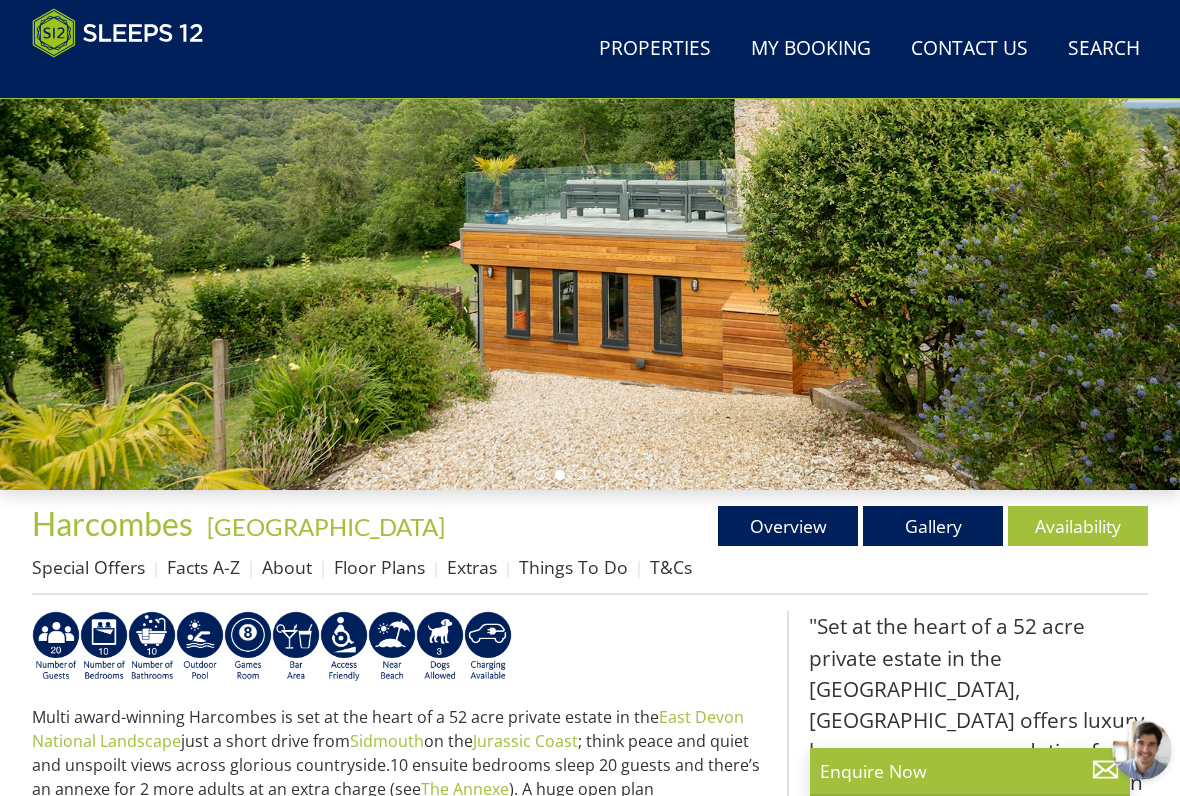 click on "Gallery" at bounding box center [933, 526] 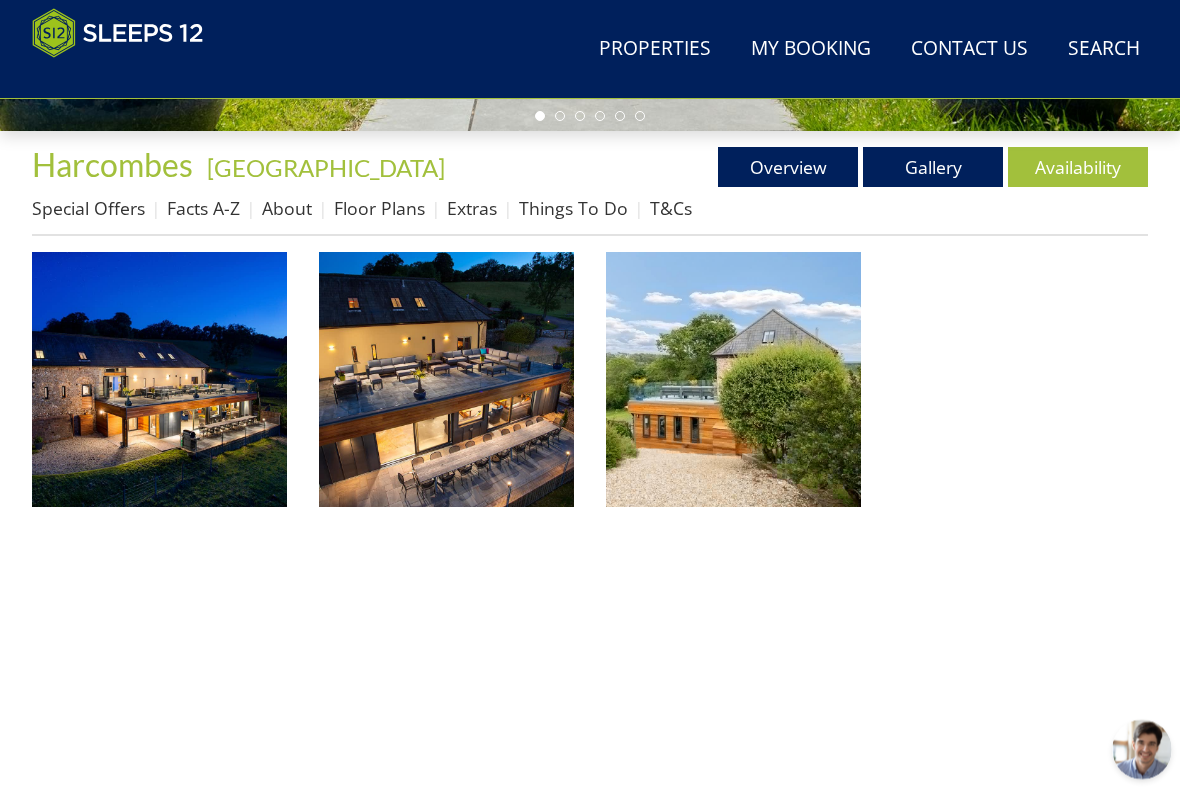 scroll, scrollTop: 673, scrollLeft: 0, axis: vertical 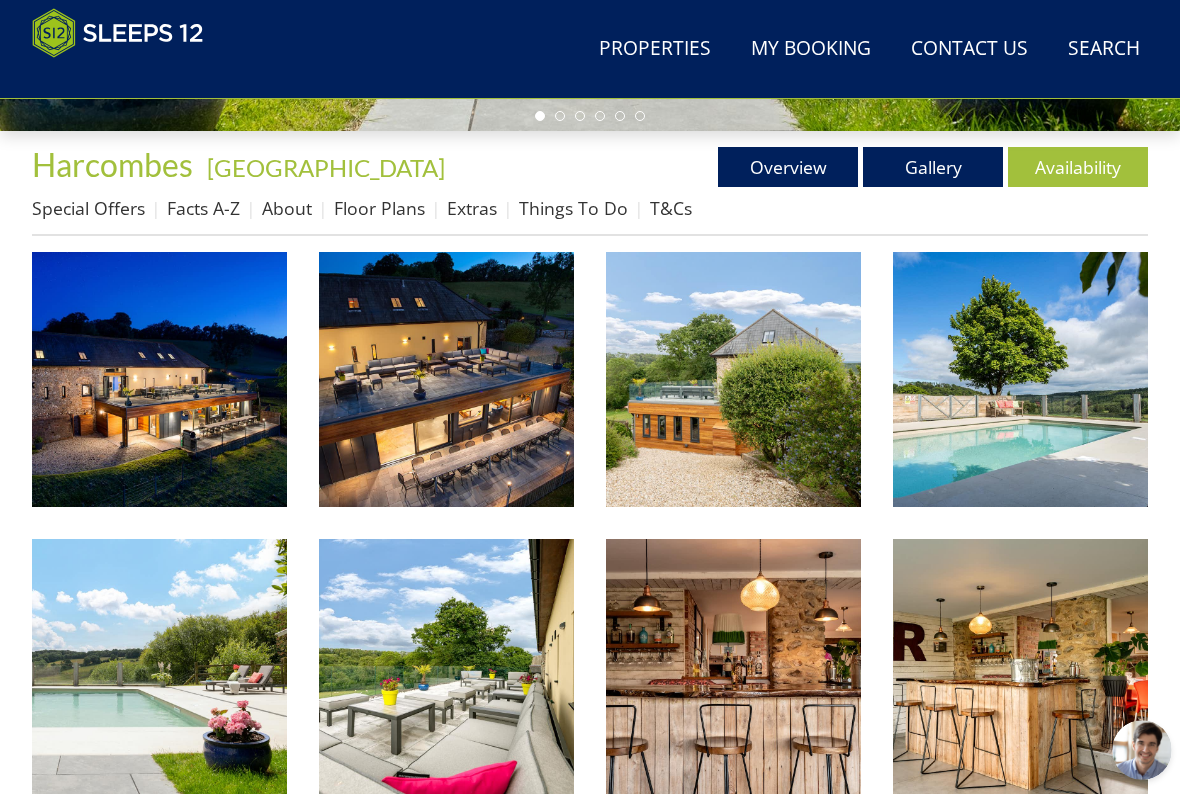 click at bounding box center [159, 379] 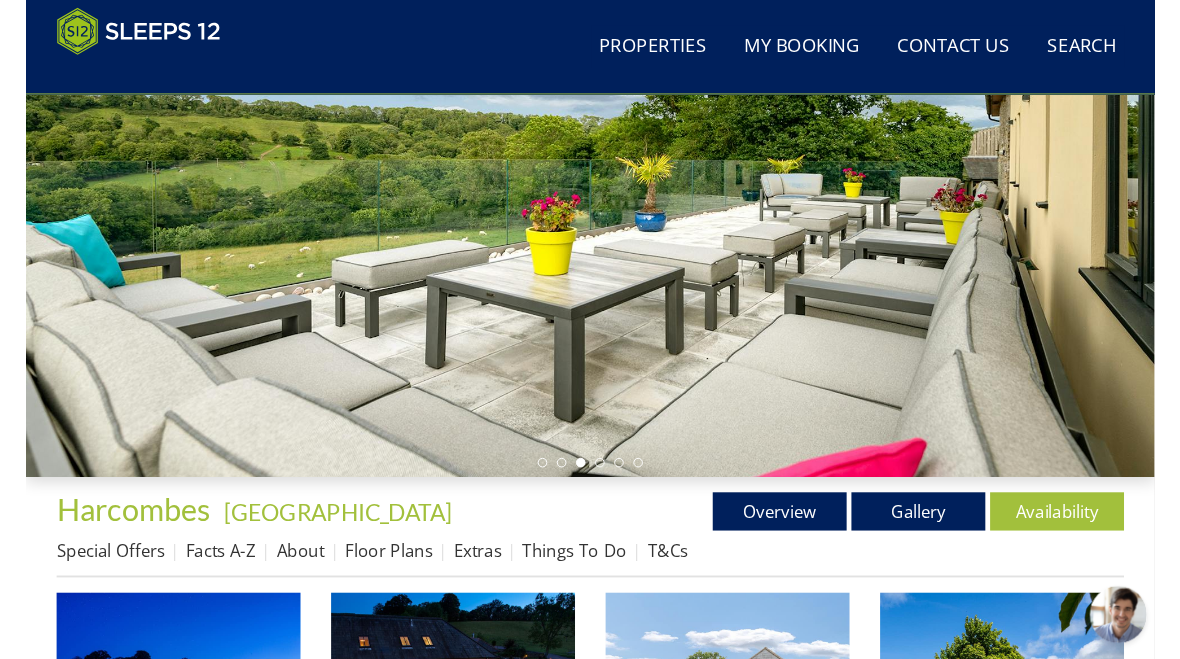 scroll, scrollTop: 280, scrollLeft: 0, axis: vertical 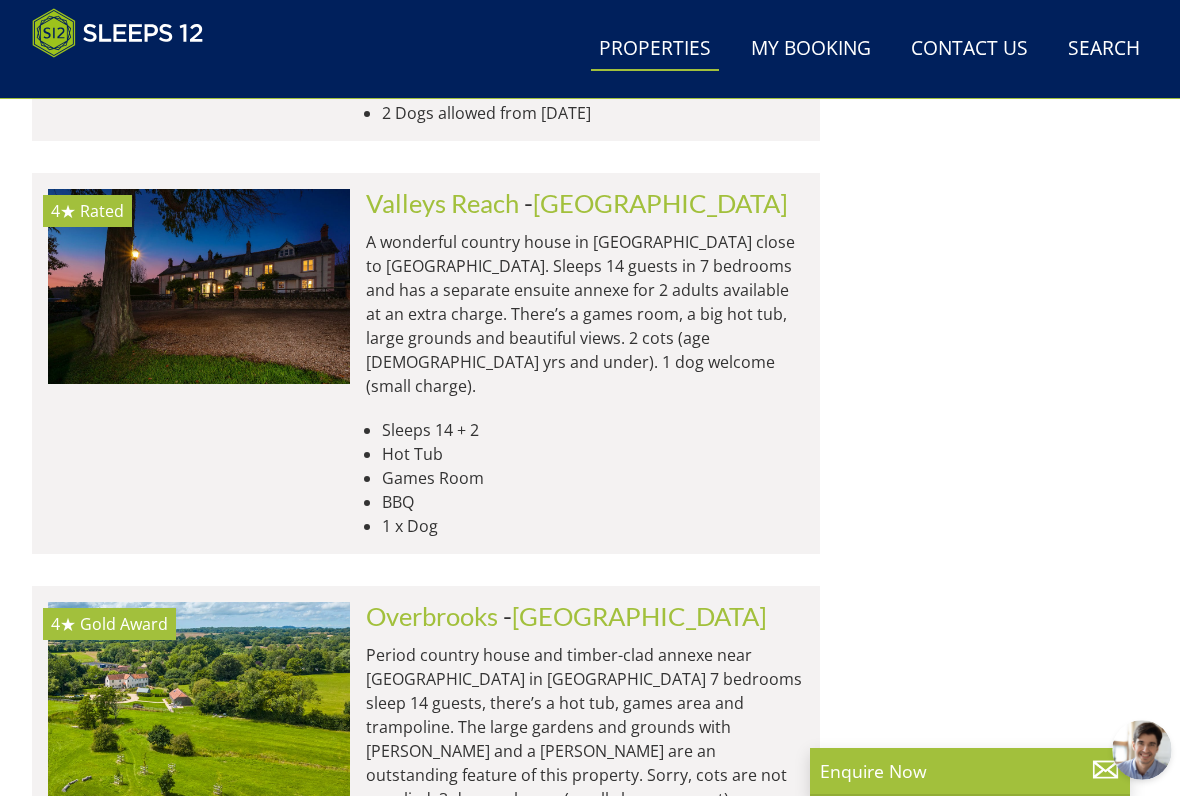 click at bounding box center (199, 699) 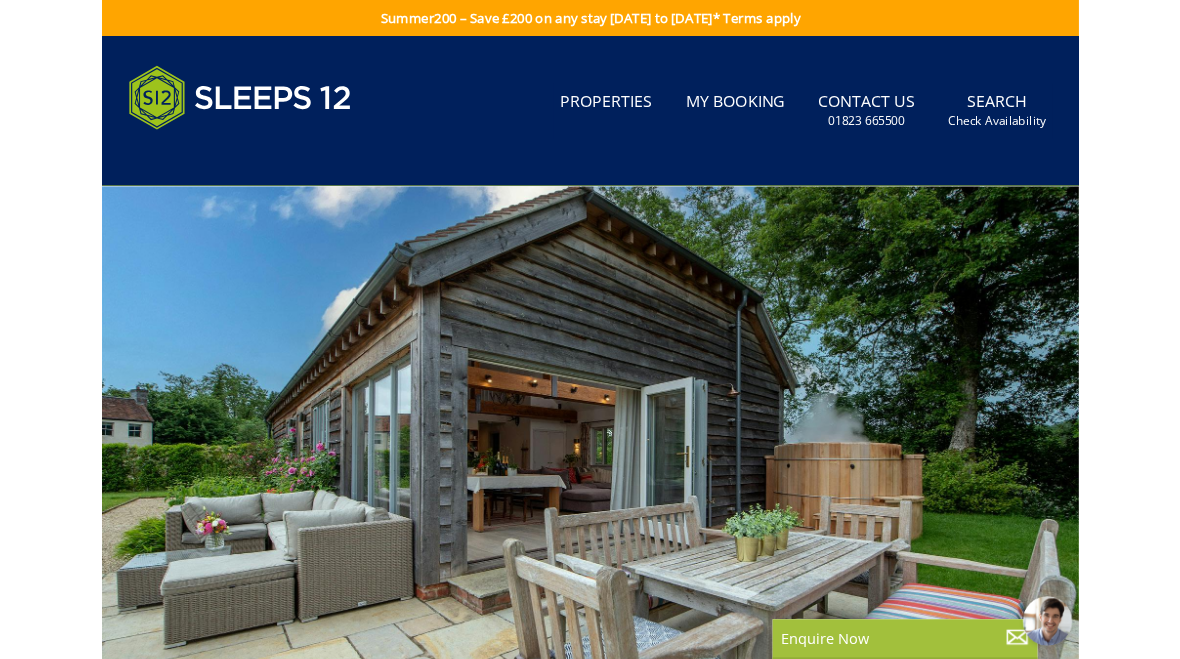 scroll, scrollTop: 0, scrollLeft: 0, axis: both 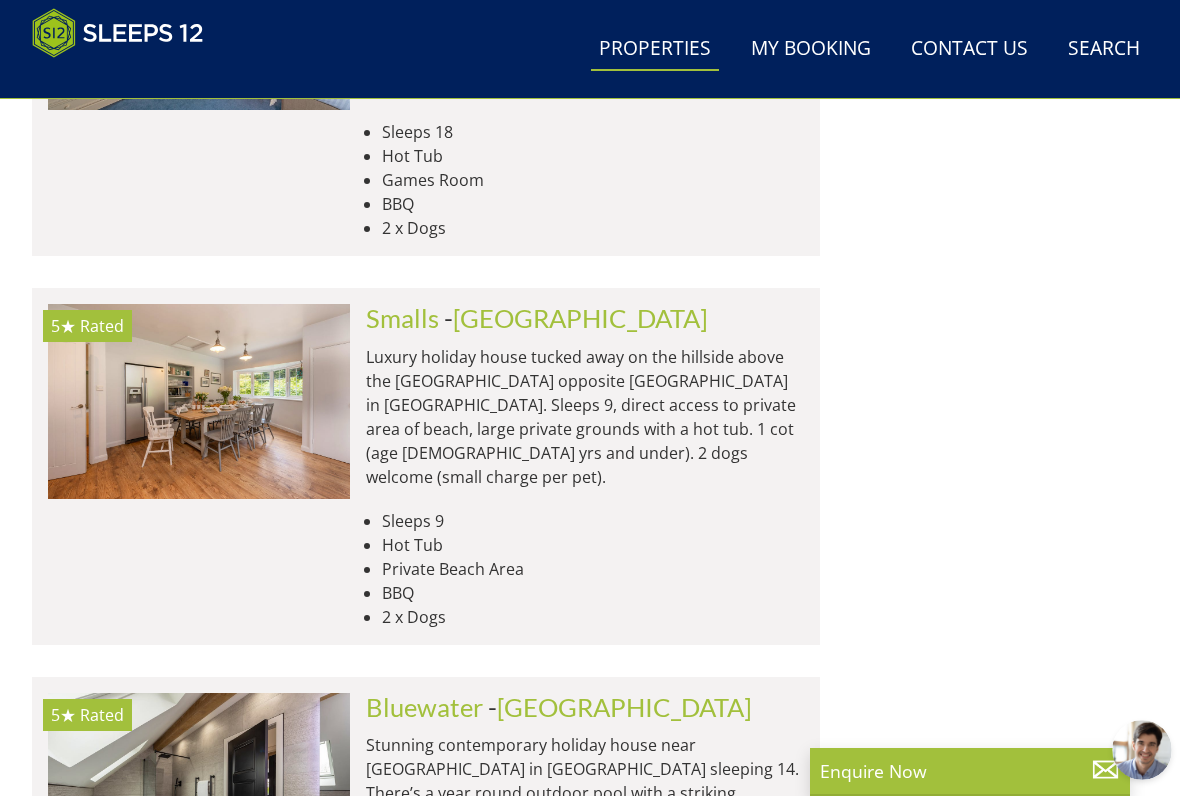 click on "Stunning contemporary holiday house near [GEOGRAPHIC_DATA] in [GEOGRAPHIC_DATA] sleeping 14. There’s a year round outdoor pool with a striking stainless steel slide and swim up bar, a hot tub, steam room, sauna, outdoor kitchen, games room/gym, cinema room, and children’s play area. Other features include a 6m waterfall in the hall, an ornate bespoke staircase and a 24 carat gold leaf hammock bath. 2 cots (age [DEMOGRAPHIC_DATA] yrs and under). 2 dogs at a small charge per pet." at bounding box center [585, 853] 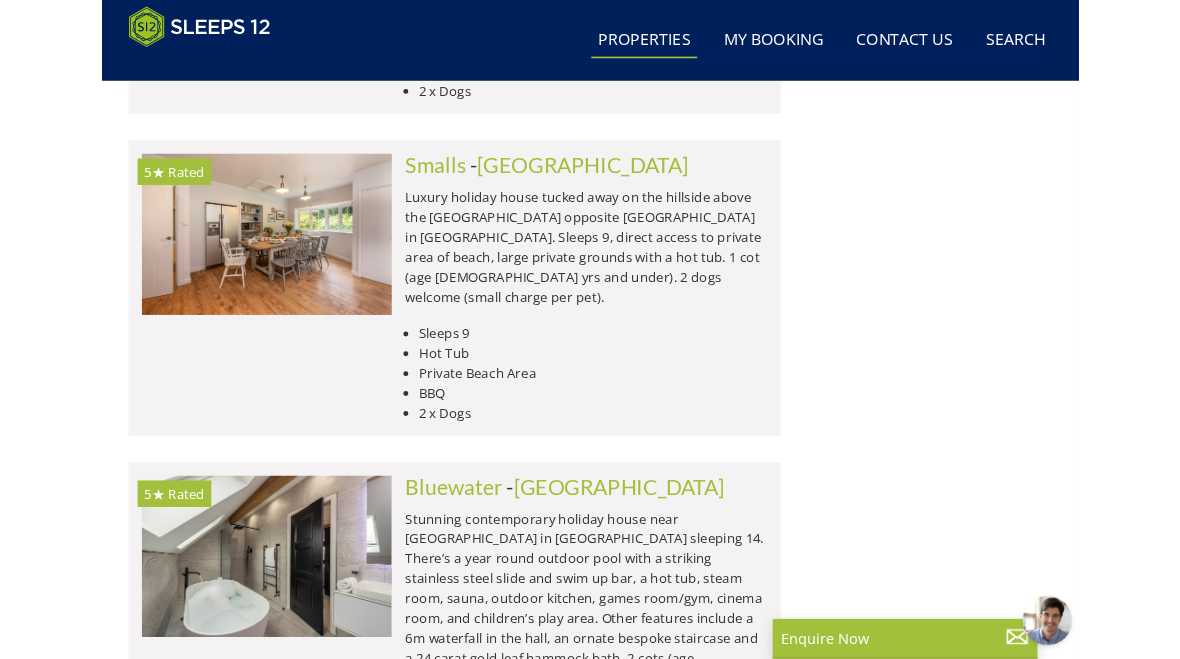 scroll, scrollTop: 8426, scrollLeft: 0, axis: vertical 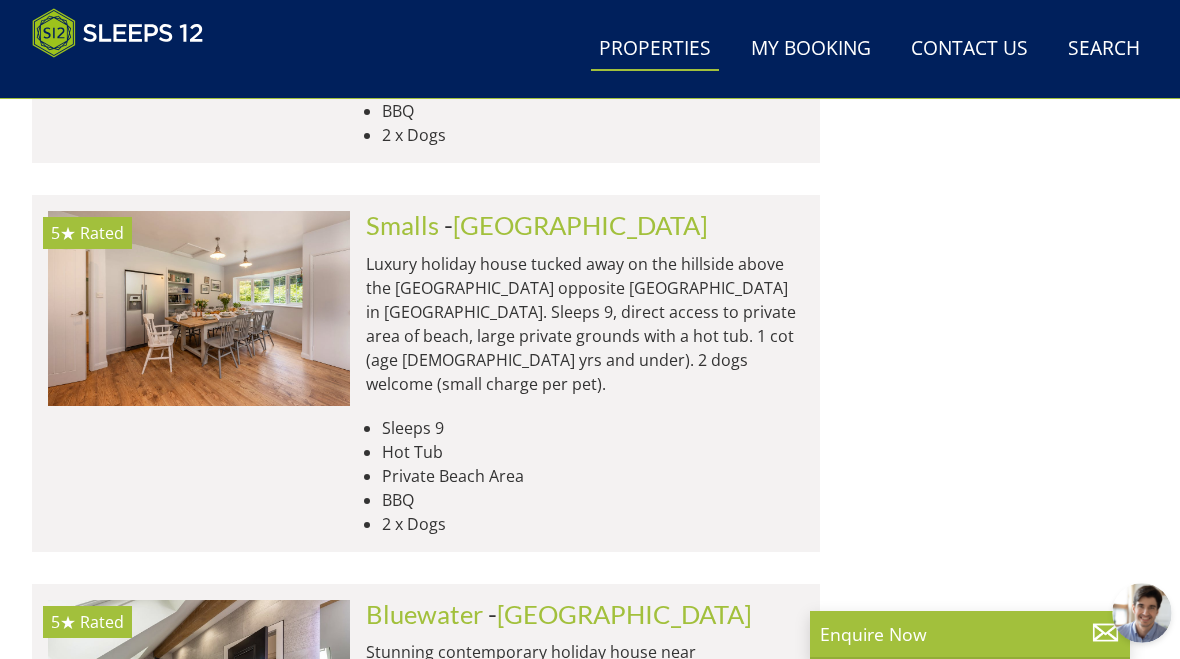 click on "Load More" at bounding box center [426, 1088] 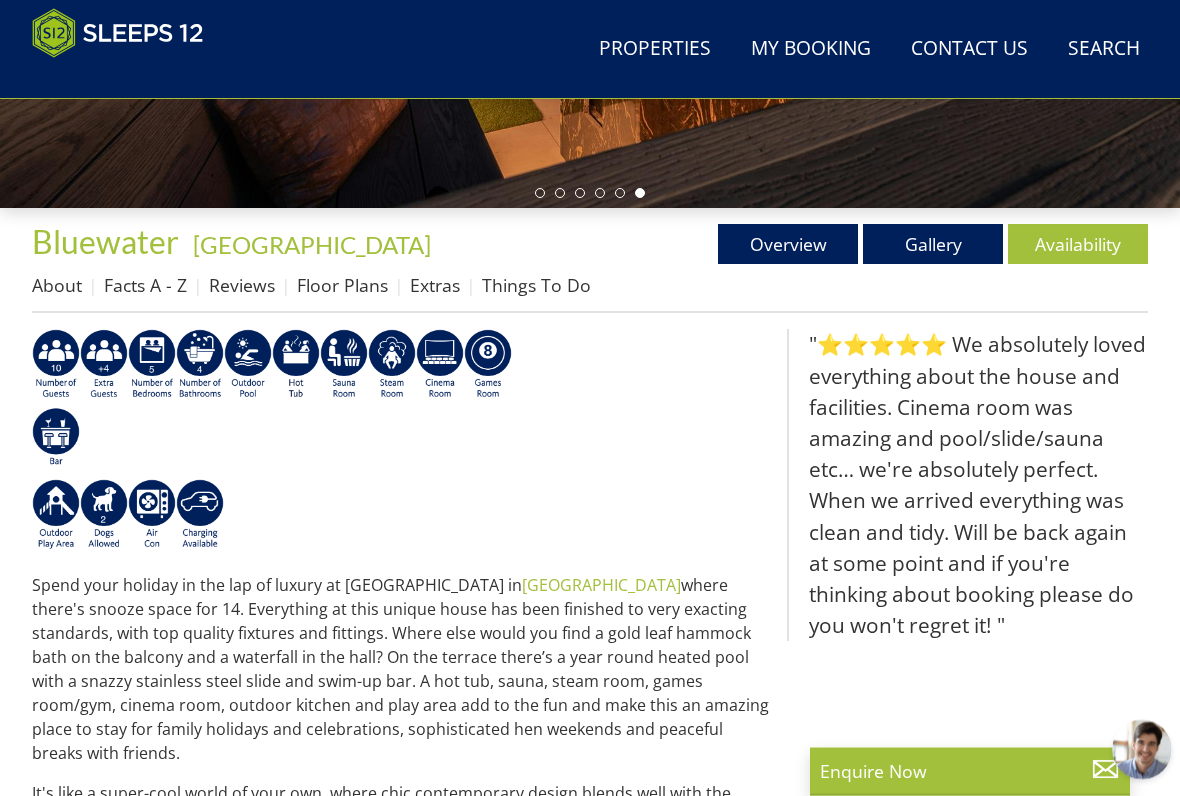 scroll, scrollTop: 509, scrollLeft: 0, axis: vertical 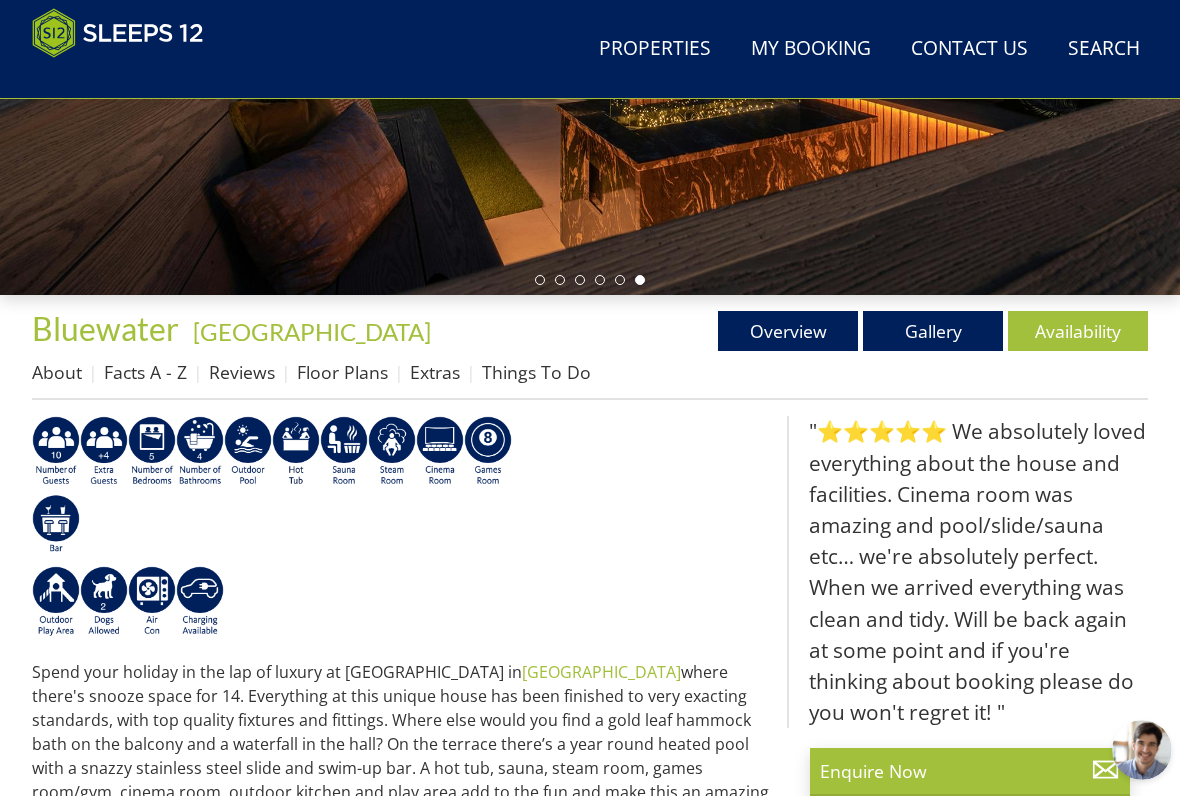 click on "Availability" at bounding box center [1078, 331] 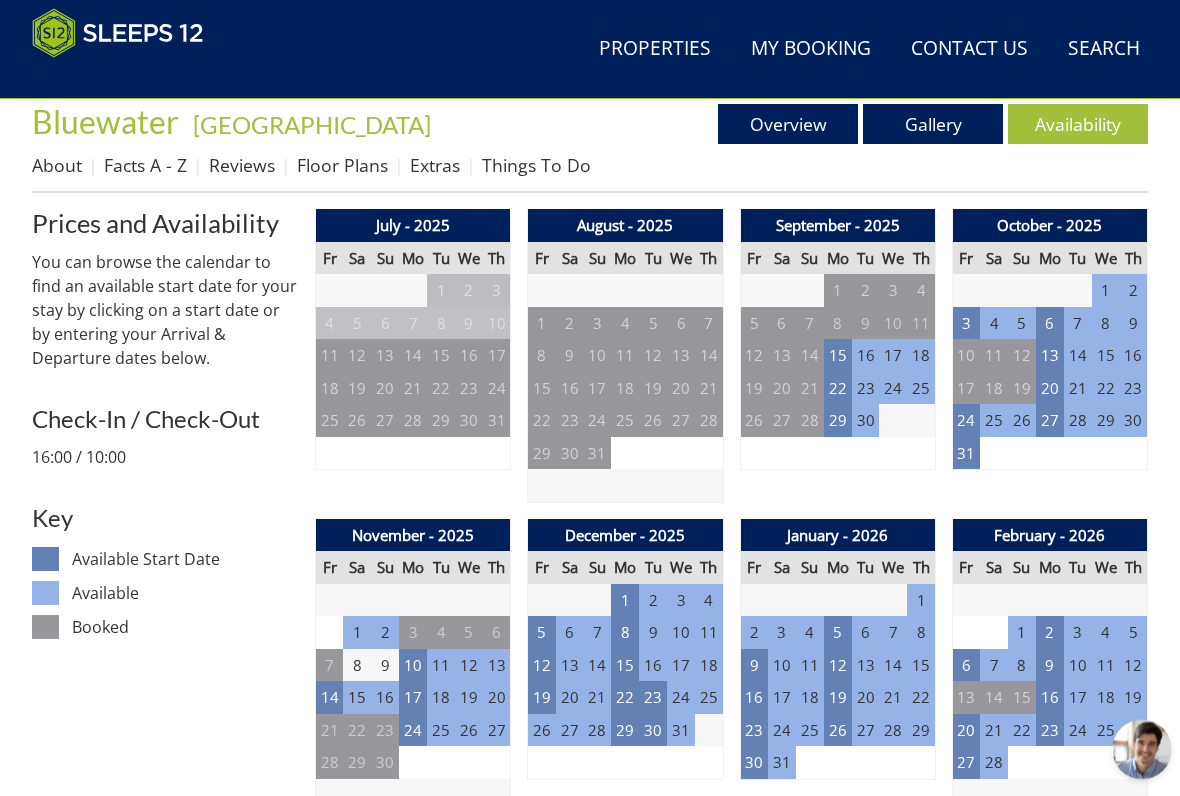 scroll, scrollTop: 716, scrollLeft: 0, axis: vertical 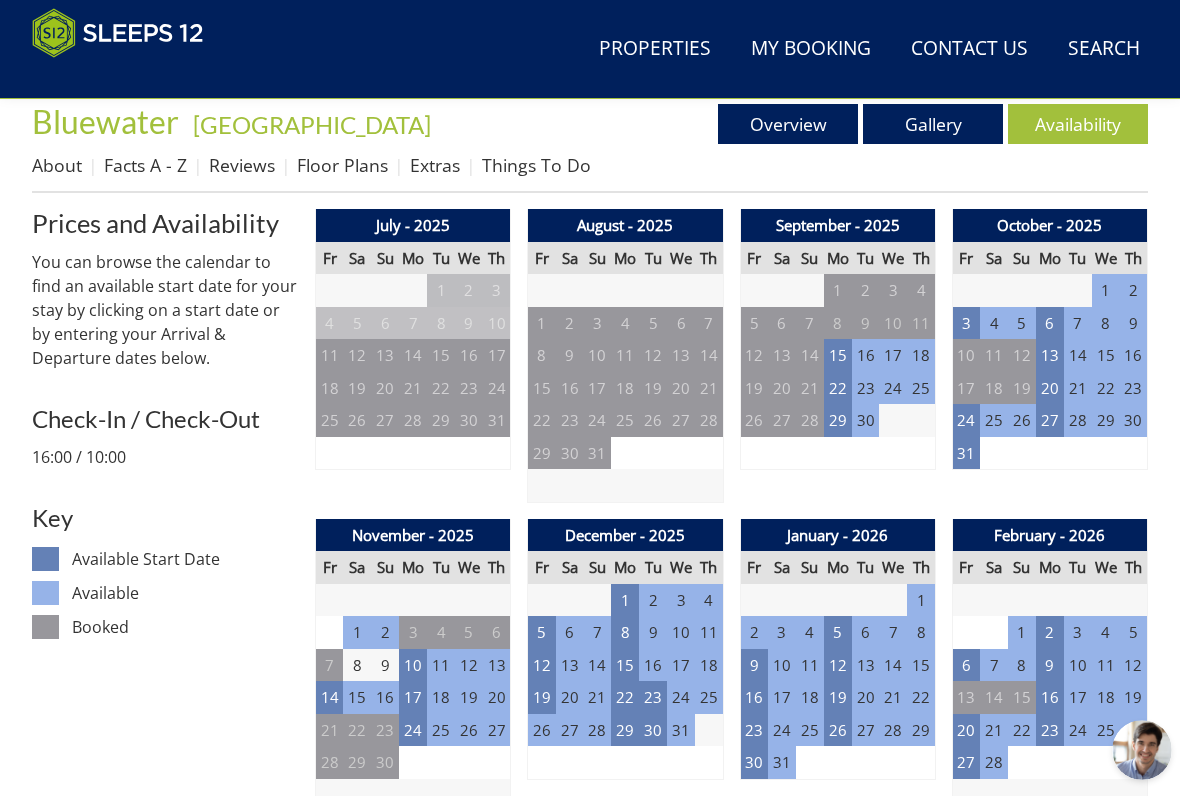click on "15" at bounding box center [838, 355] 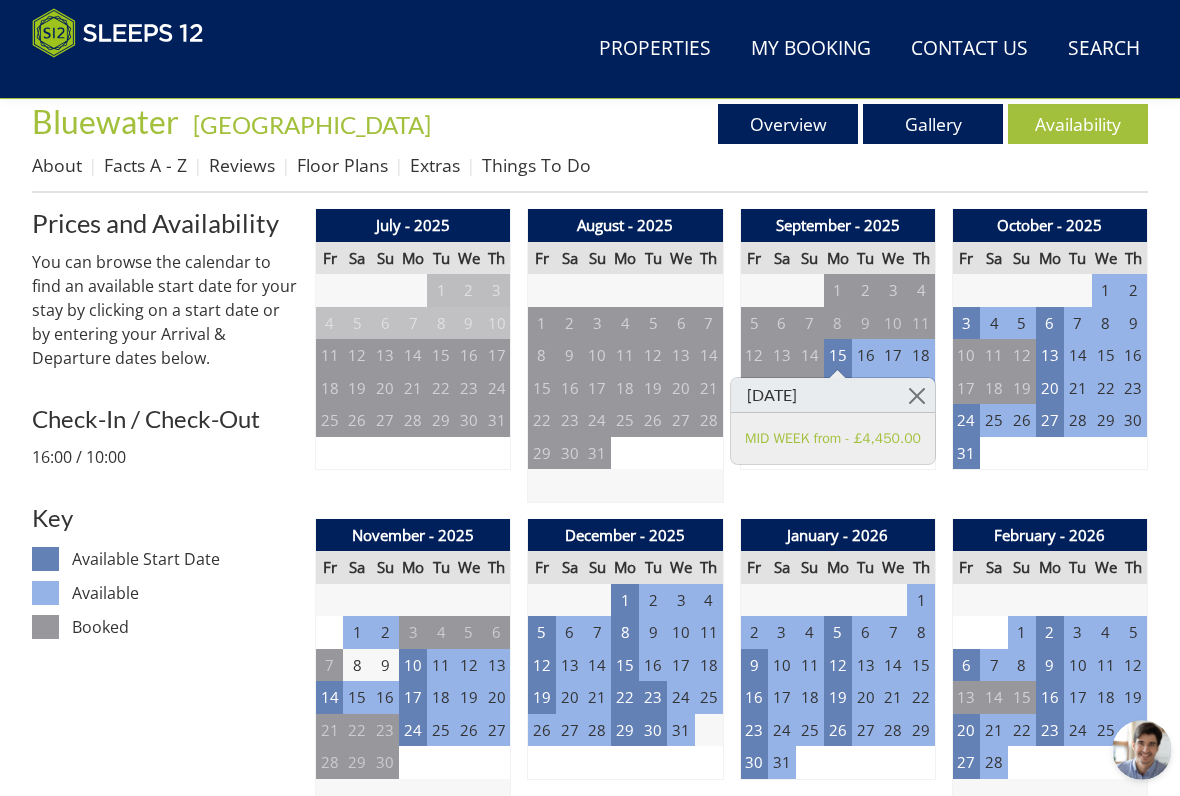 click at bounding box center [917, 395] 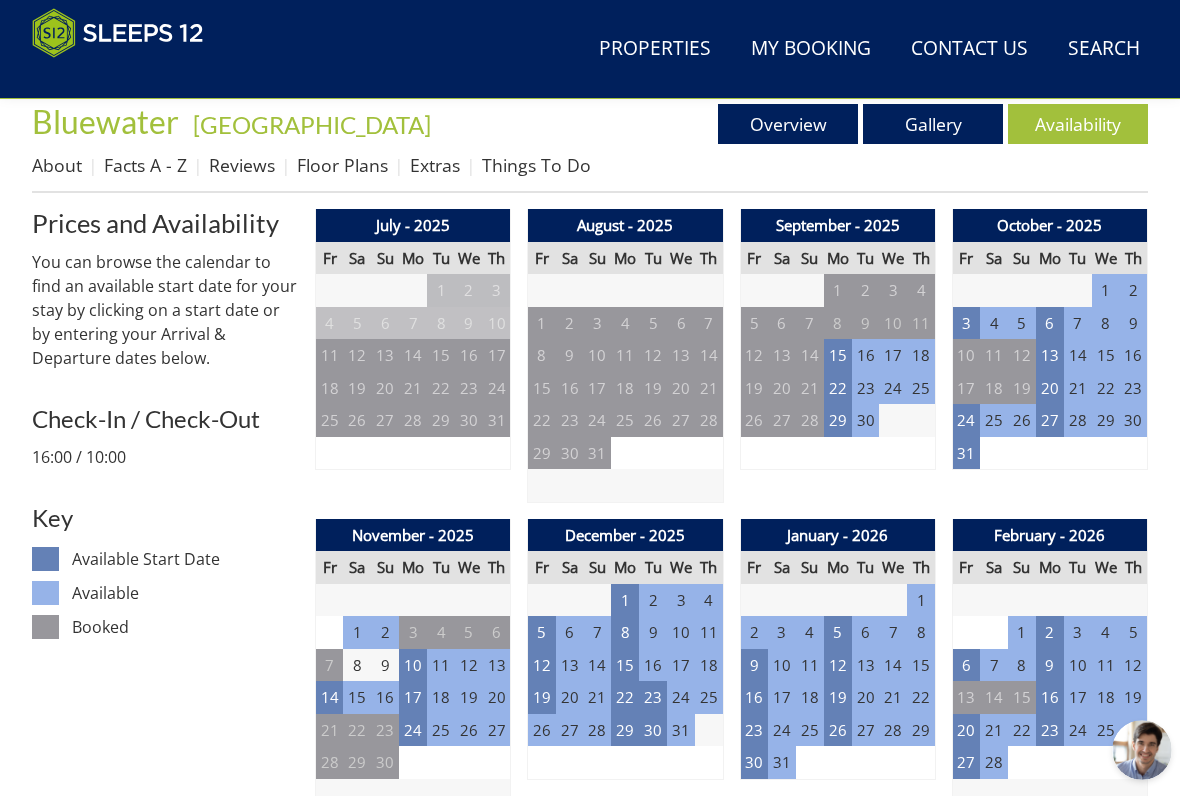 click on "22" at bounding box center (838, 388) 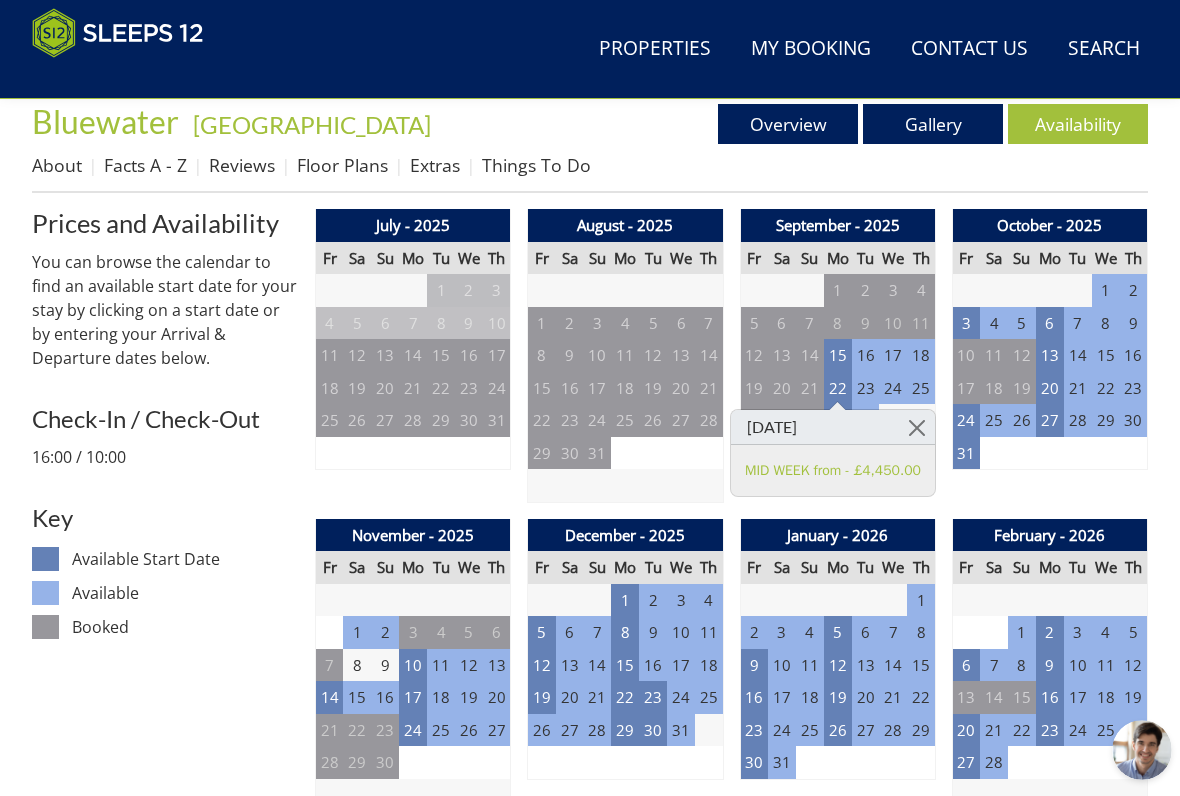 click on "22" at bounding box center [838, 388] 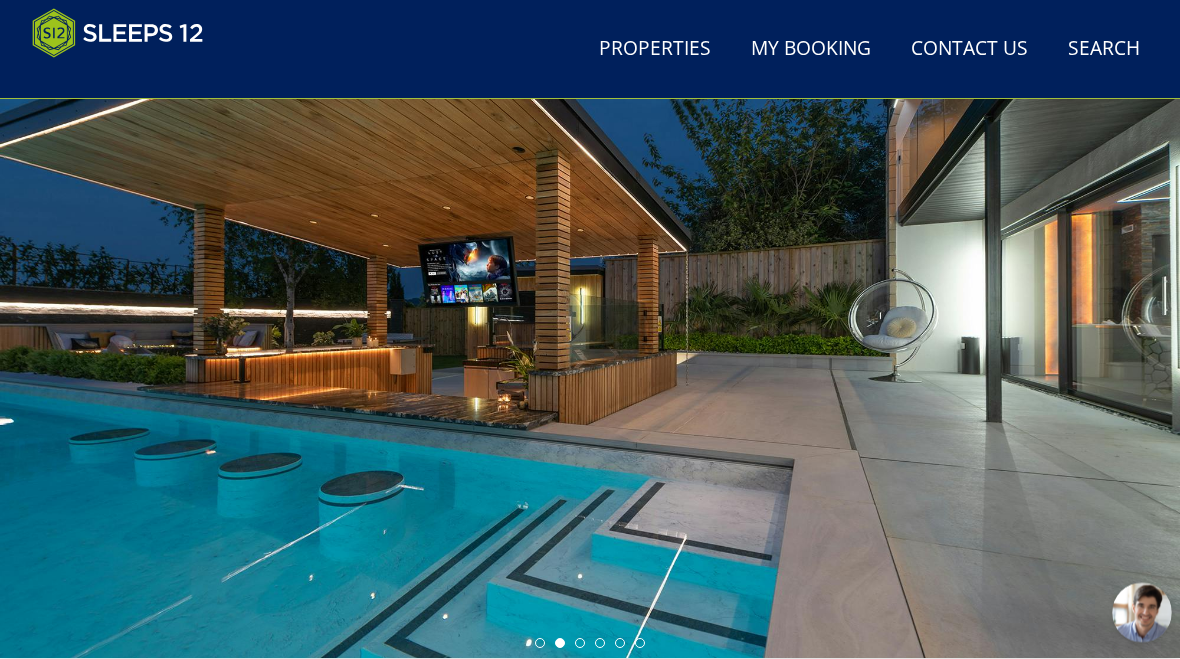 scroll, scrollTop: 0, scrollLeft: 0, axis: both 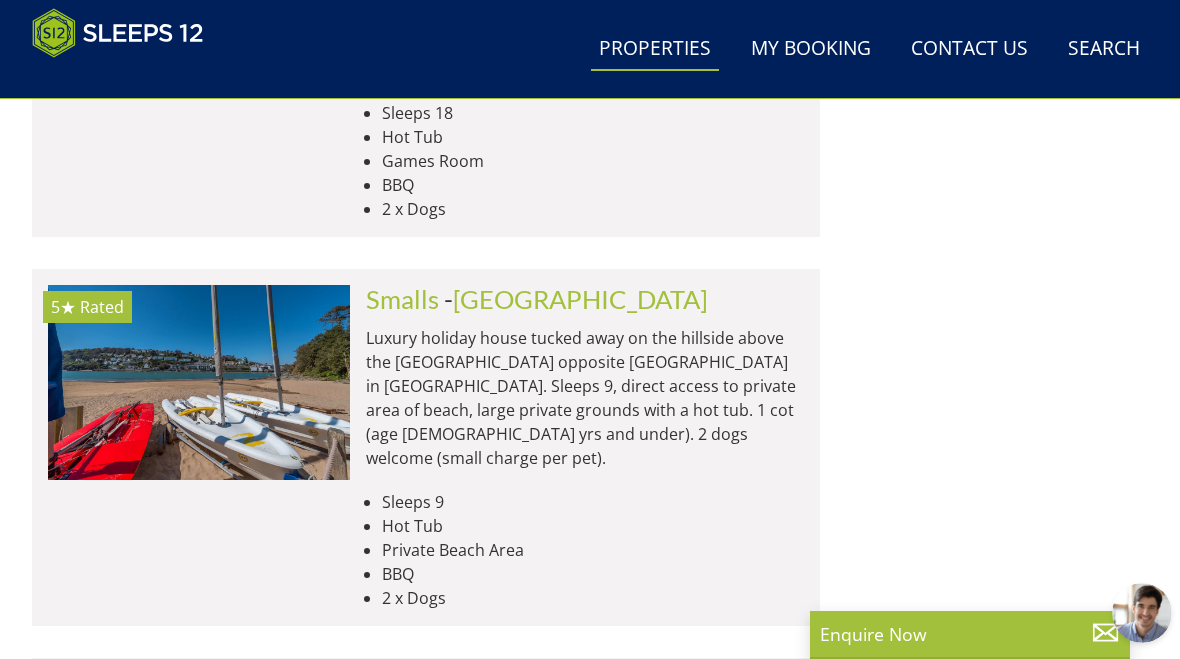 click at bounding box center (199, 771) 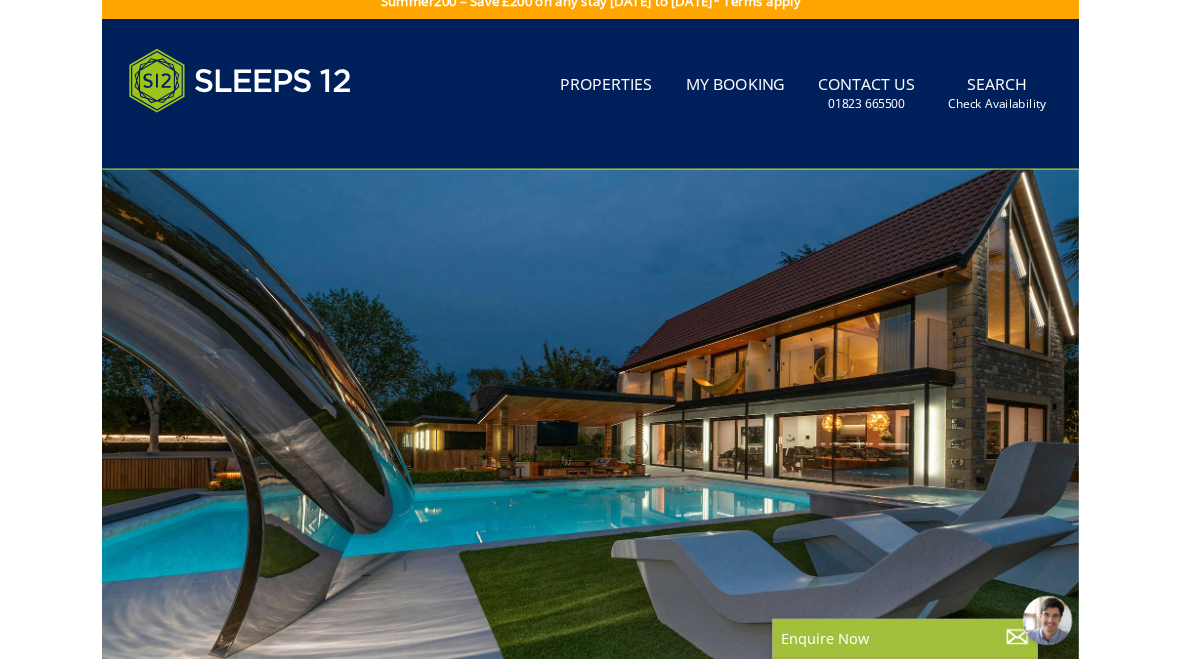 scroll, scrollTop: 0, scrollLeft: 0, axis: both 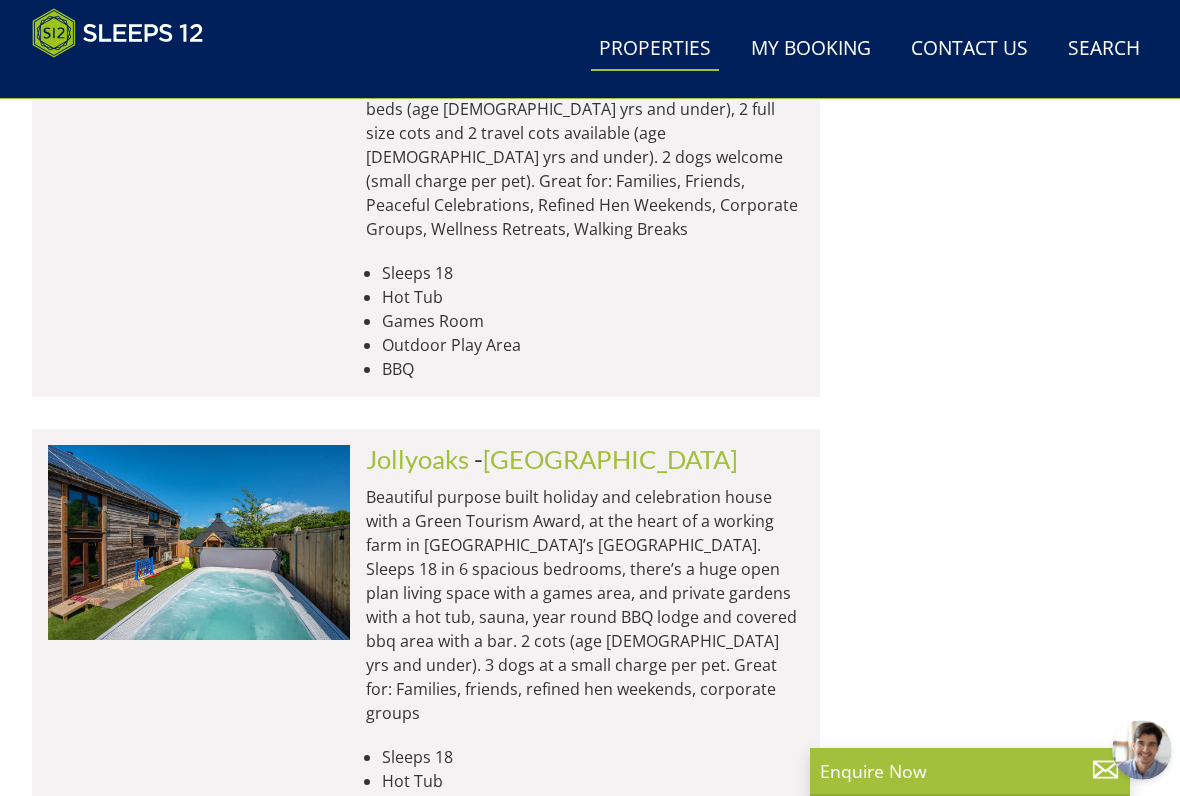 click at bounding box center (199, 929) 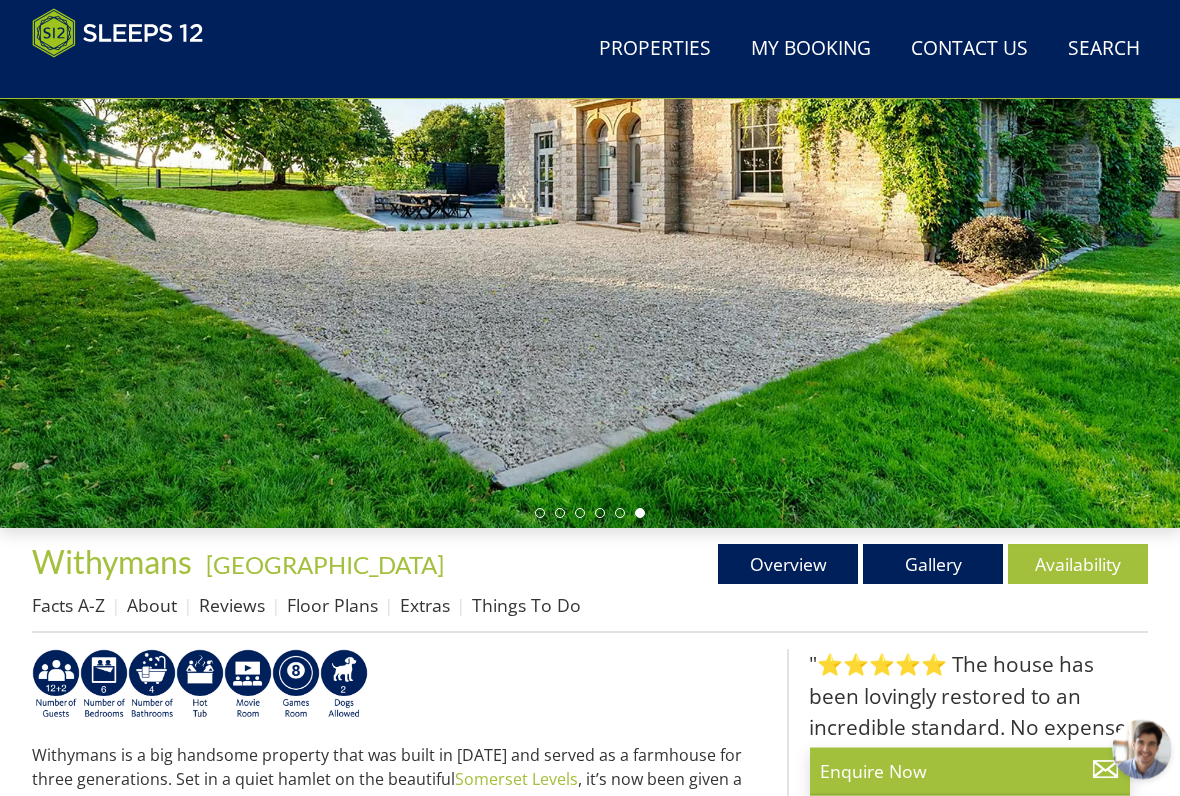 scroll, scrollTop: 278, scrollLeft: 0, axis: vertical 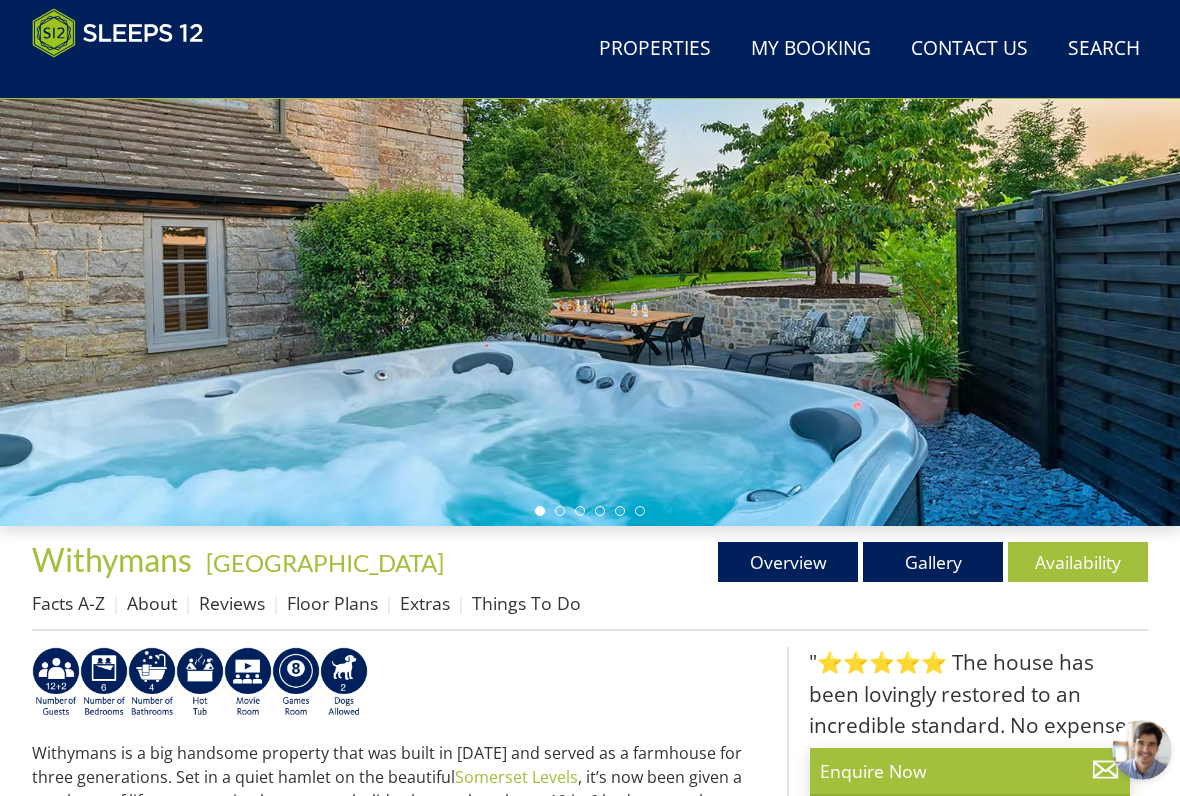 click on "Gallery" at bounding box center (933, 562) 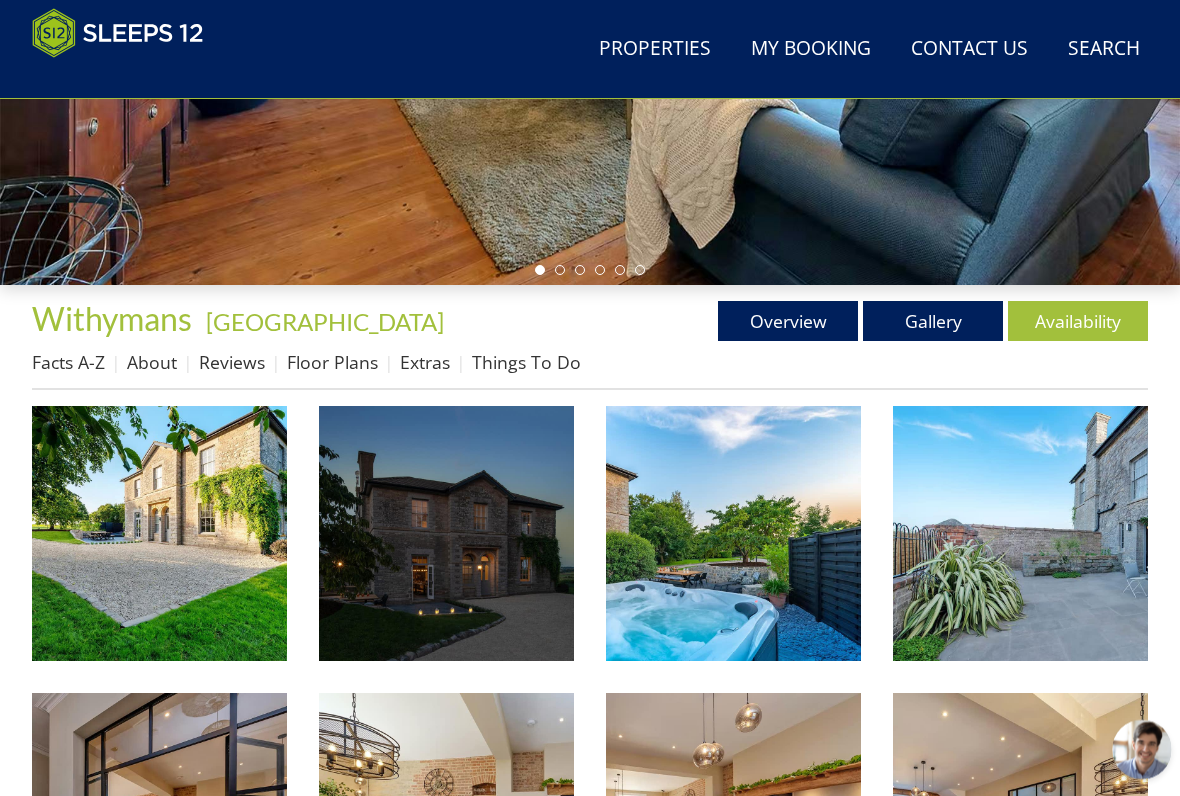 scroll, scrollTop: 0, scrollLeft: 0, axis: both 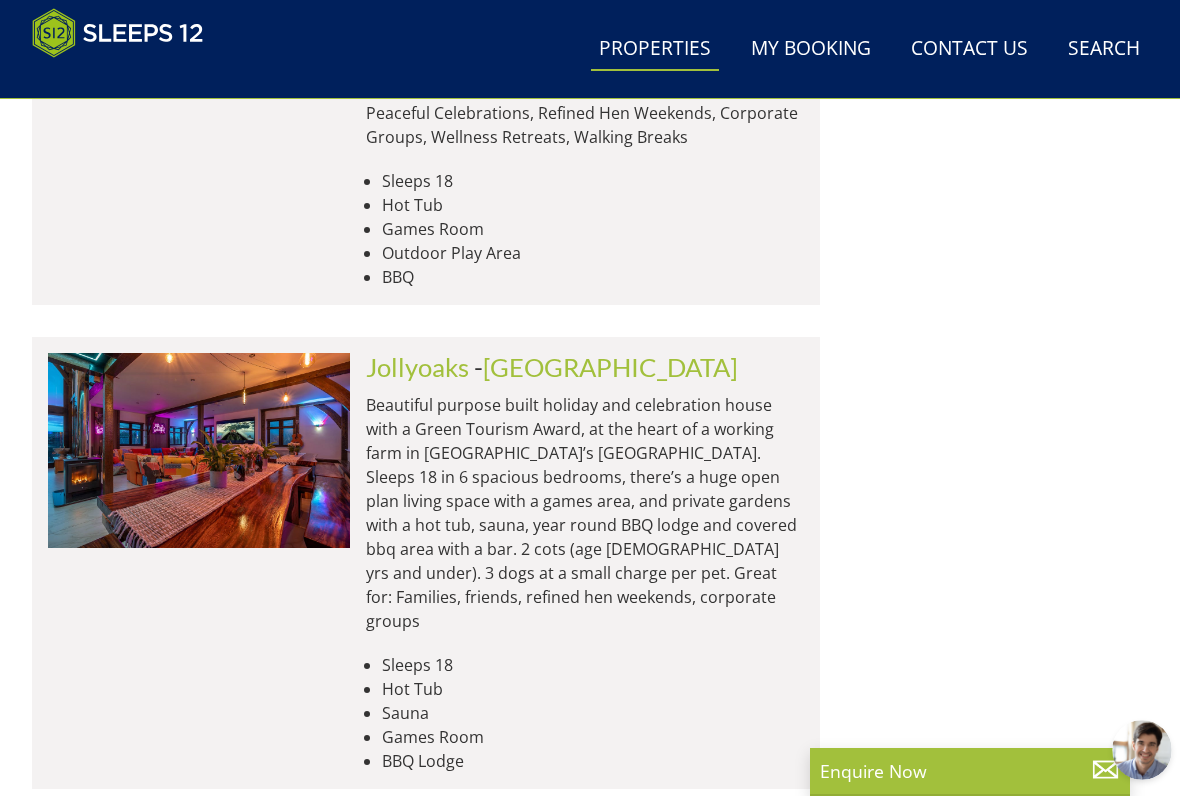 click at bounding box center (1409, 837) 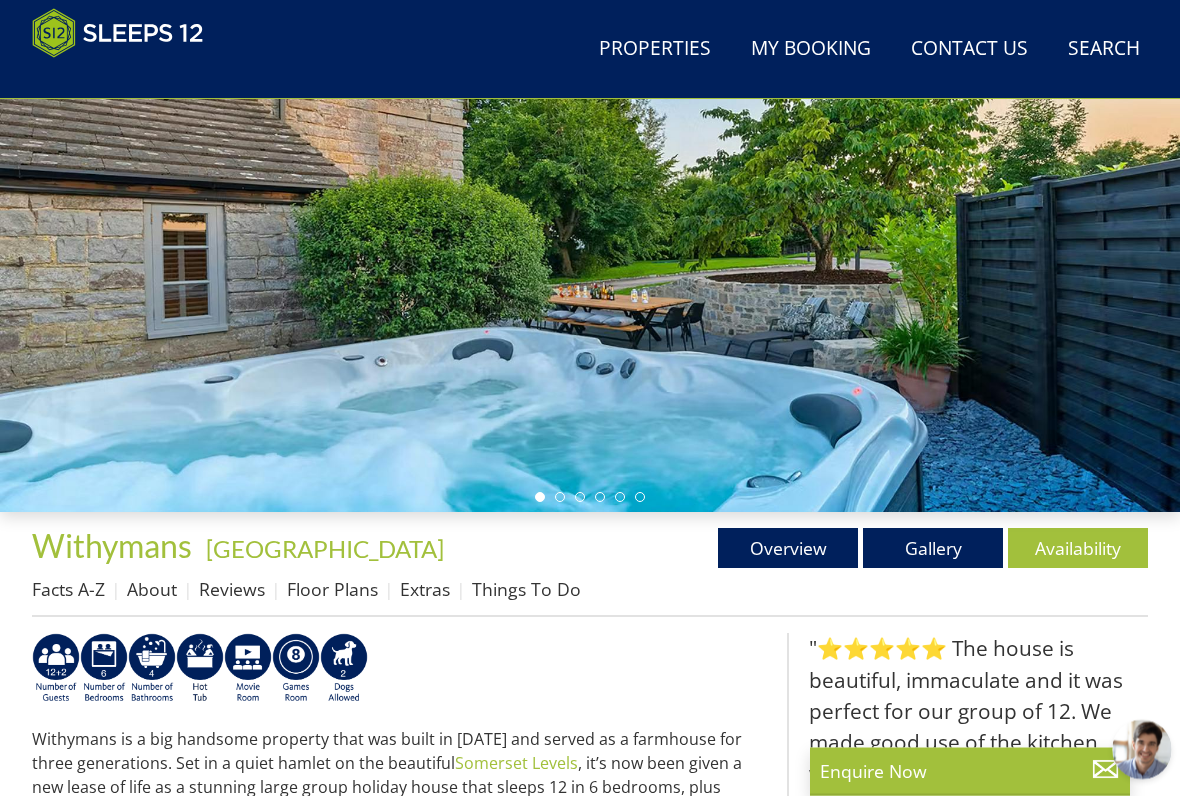 scroll, scrollTop: 292, scrollLeft: 0, axis: vertical 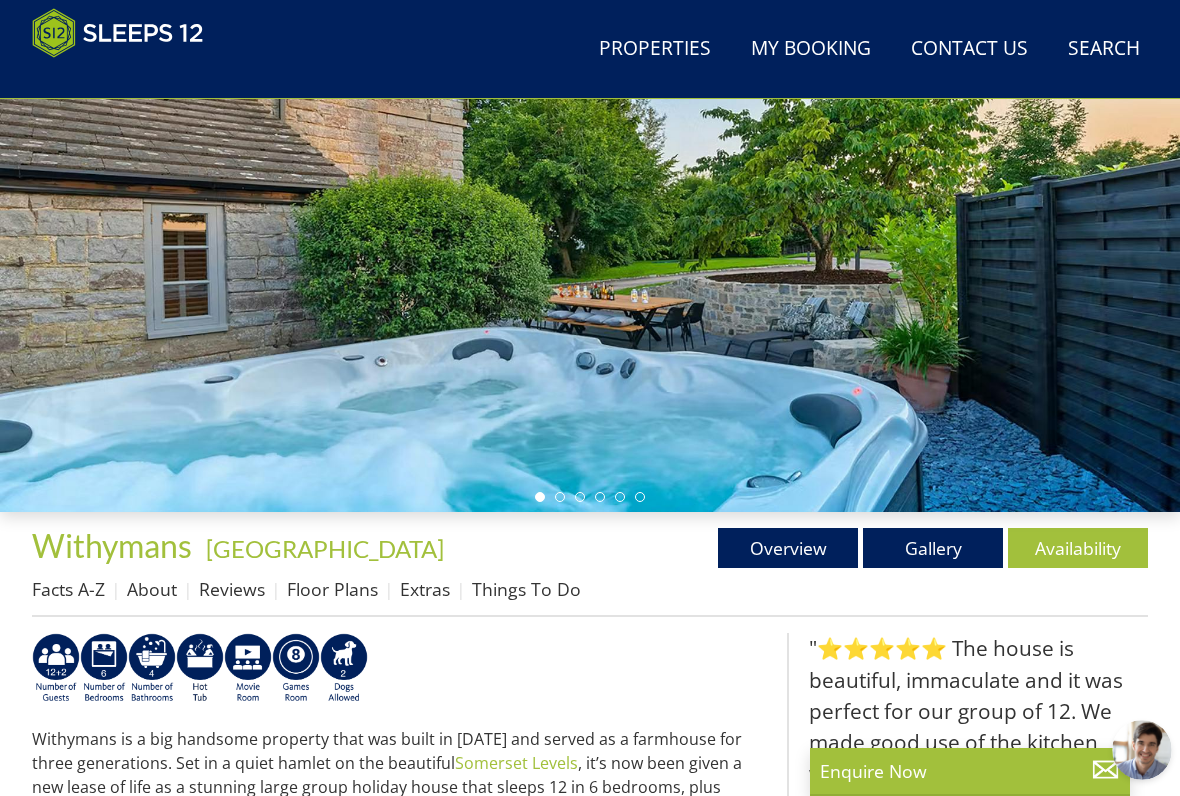 click on "Availability" at bounding box center [1078, 548] 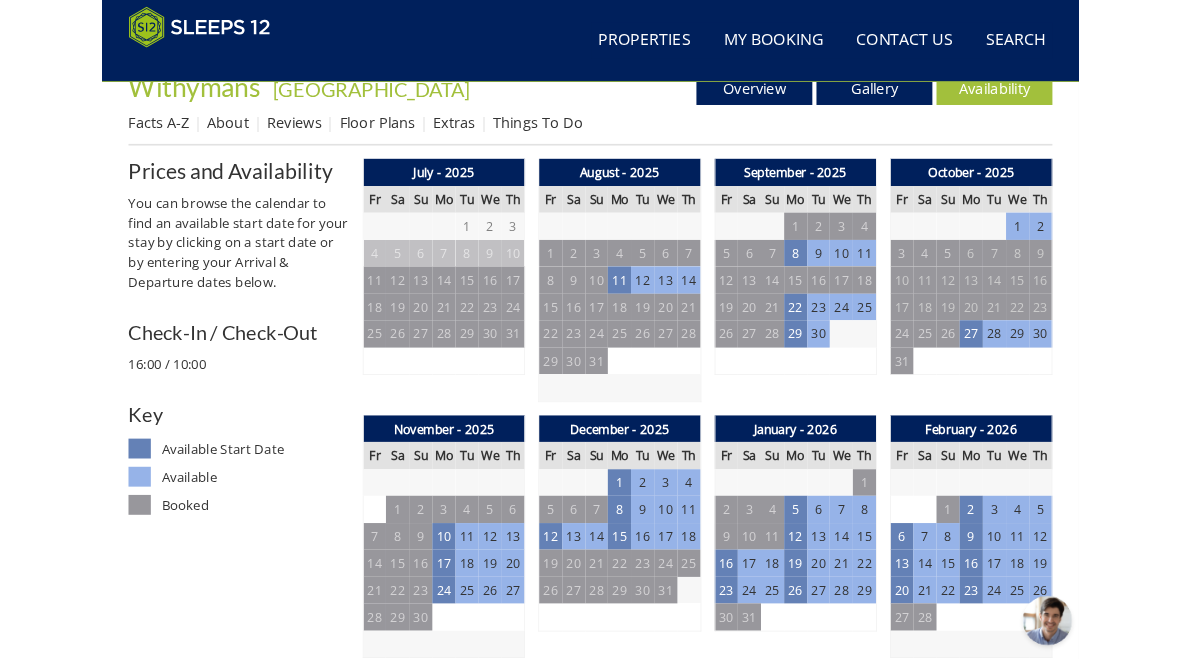 scroll, scrollTop: 729, scrollLeft: 0, axis: vertical 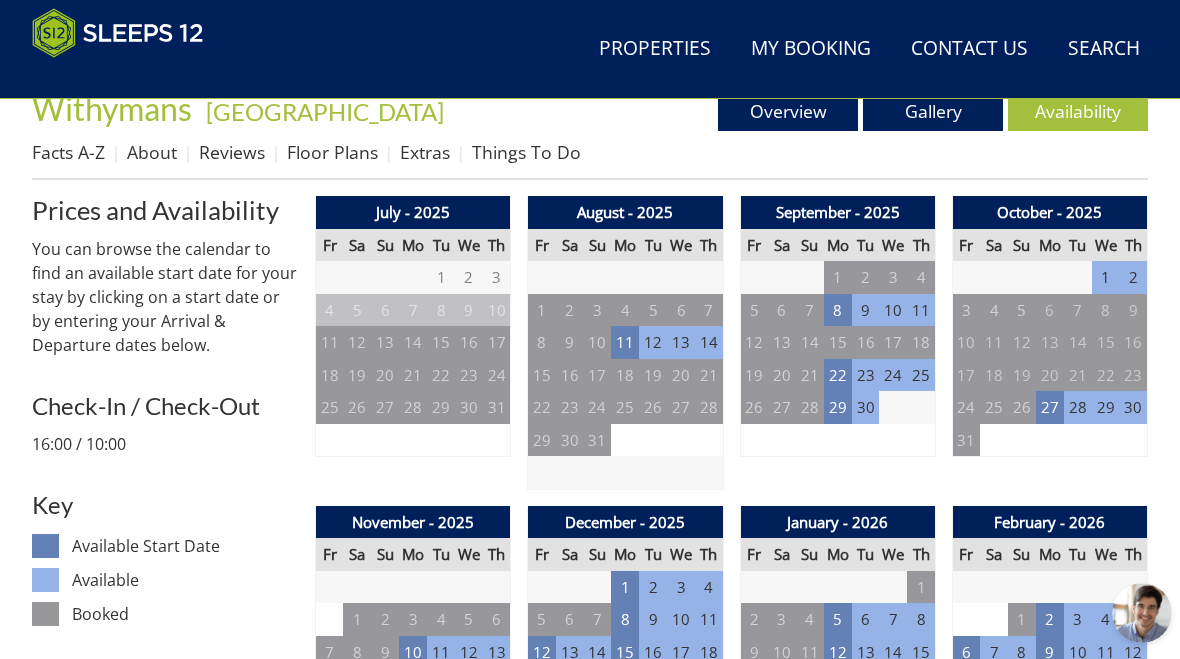 click on "11" at bounding box center (625, 342) 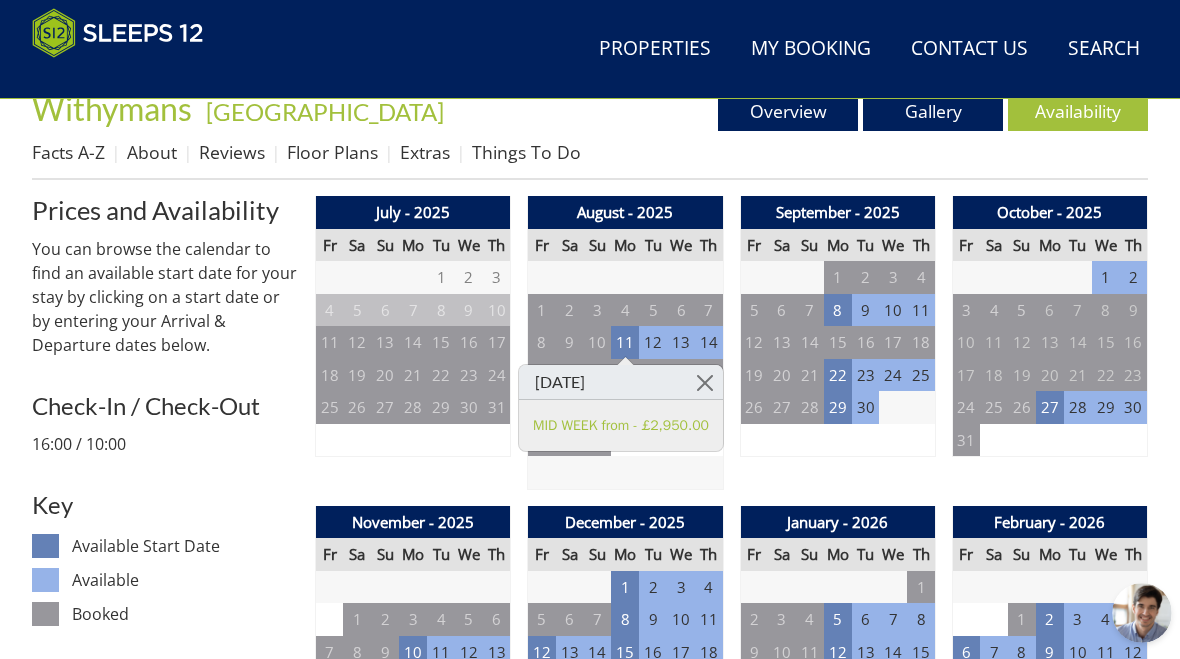 click at bounding box center [705, 382] 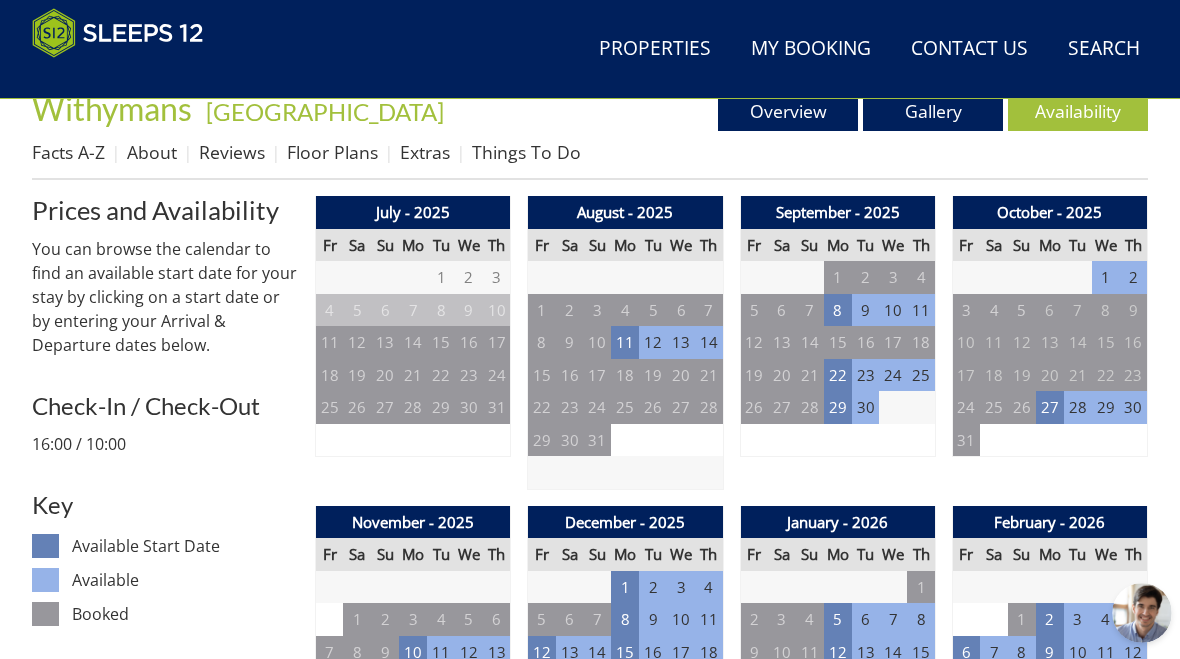 click on "8" at bounding box center [838, 310] 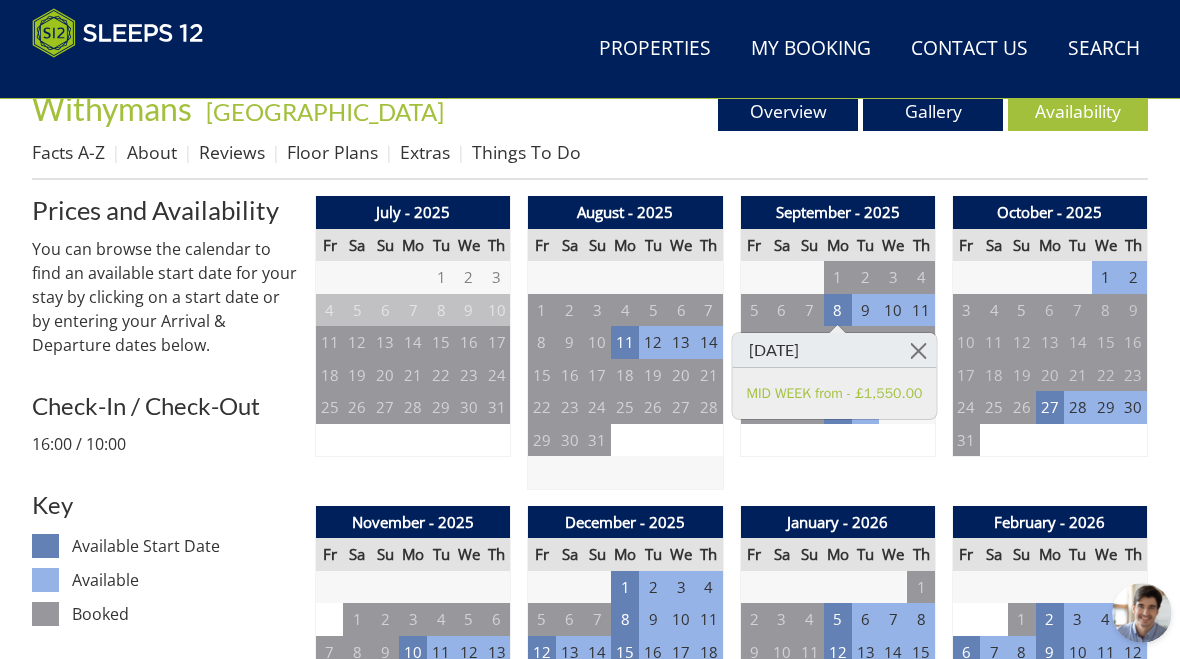 click at bounding box center [918, 350] 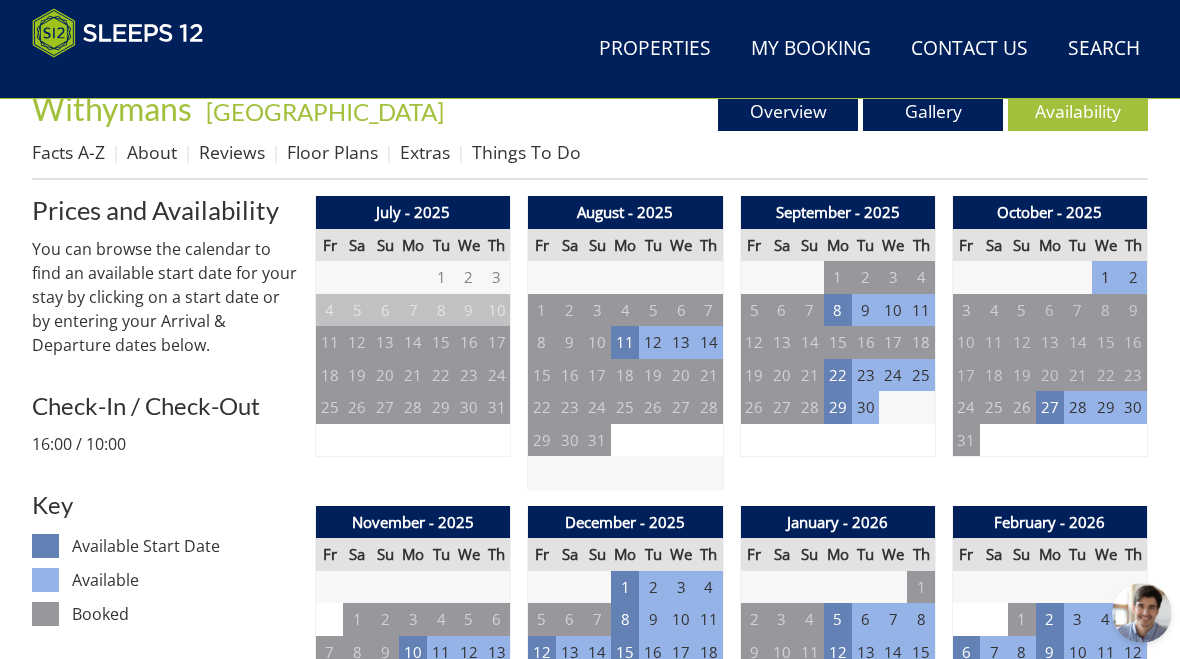 click on "22" at bounding box center [838, 375] 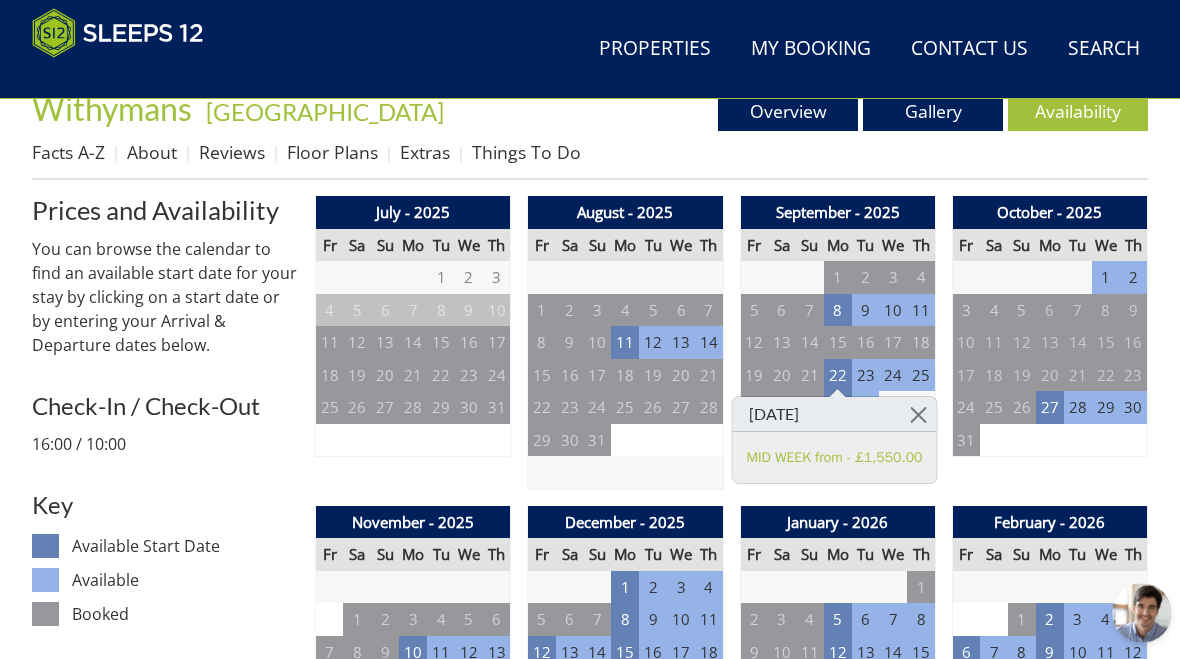 click at bounding box center [918, 414] 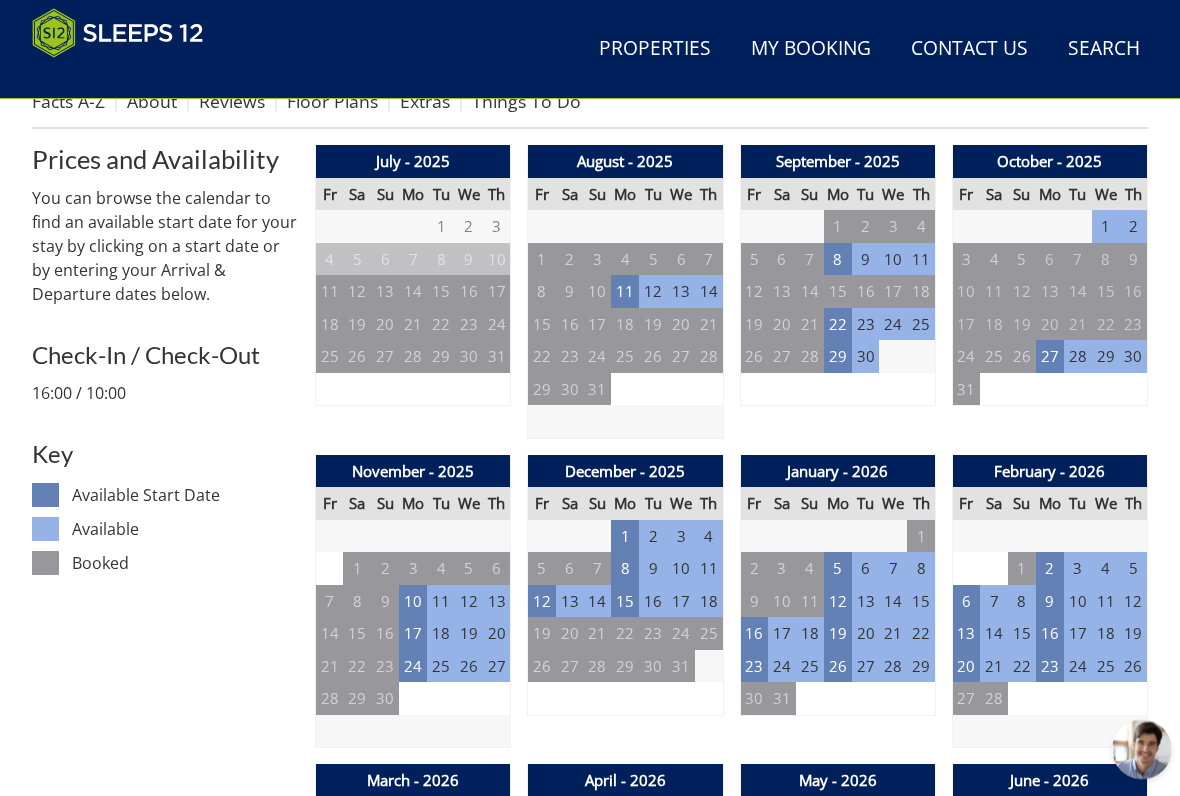 scroll, scrollTop: 780, scrollLeft: 0, axis: vertical 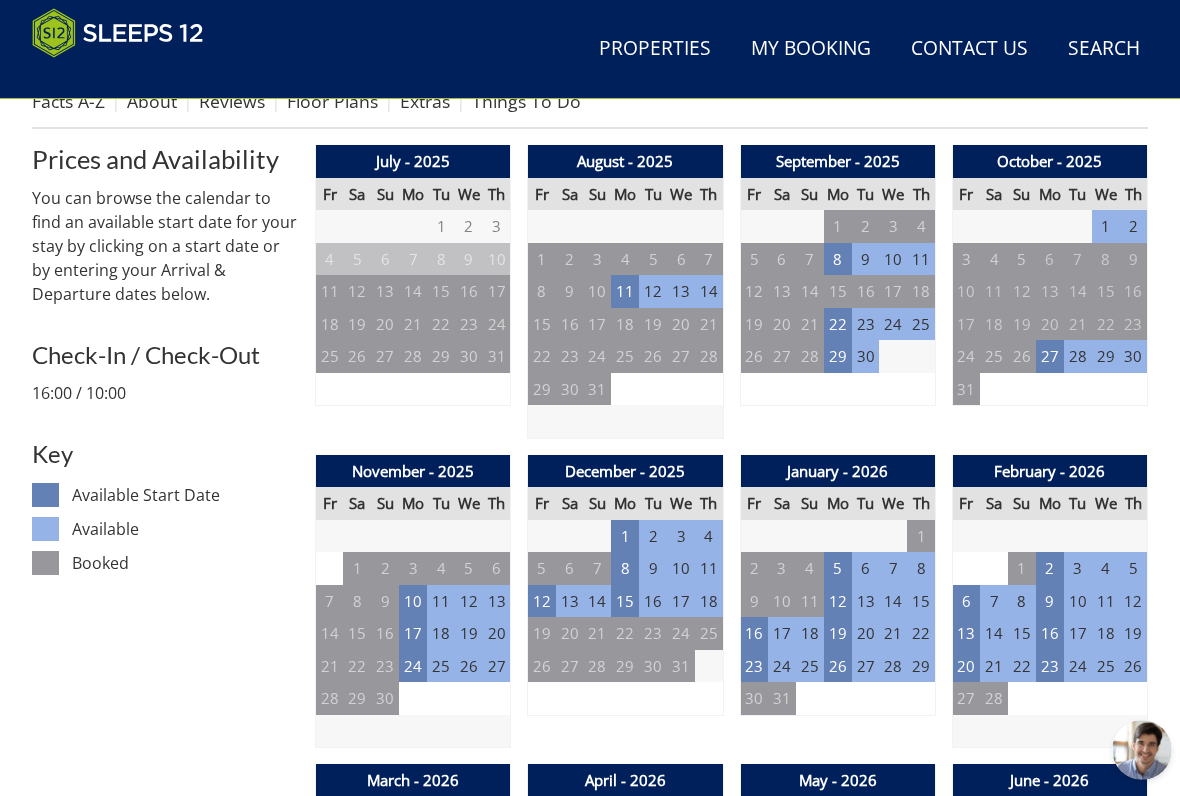 click on "27" at bounding box center [1050, 356] 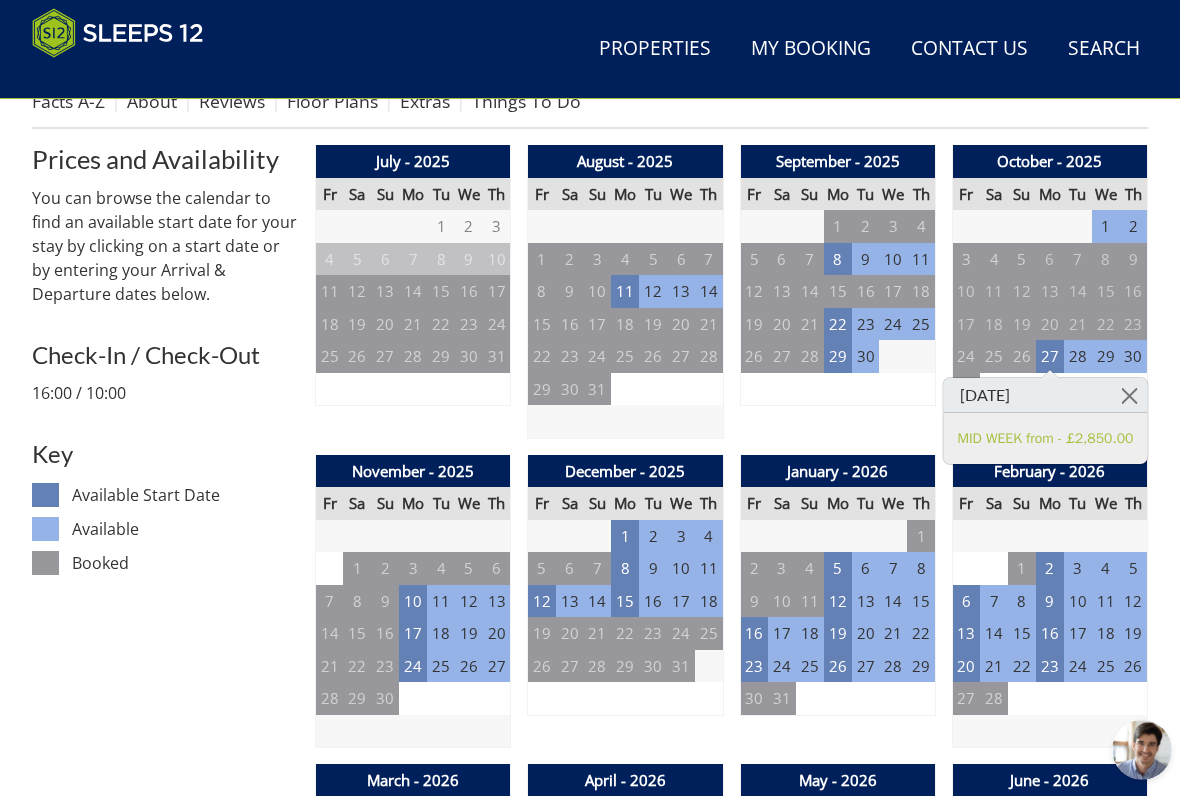 click at bounding box center [1129, 395] 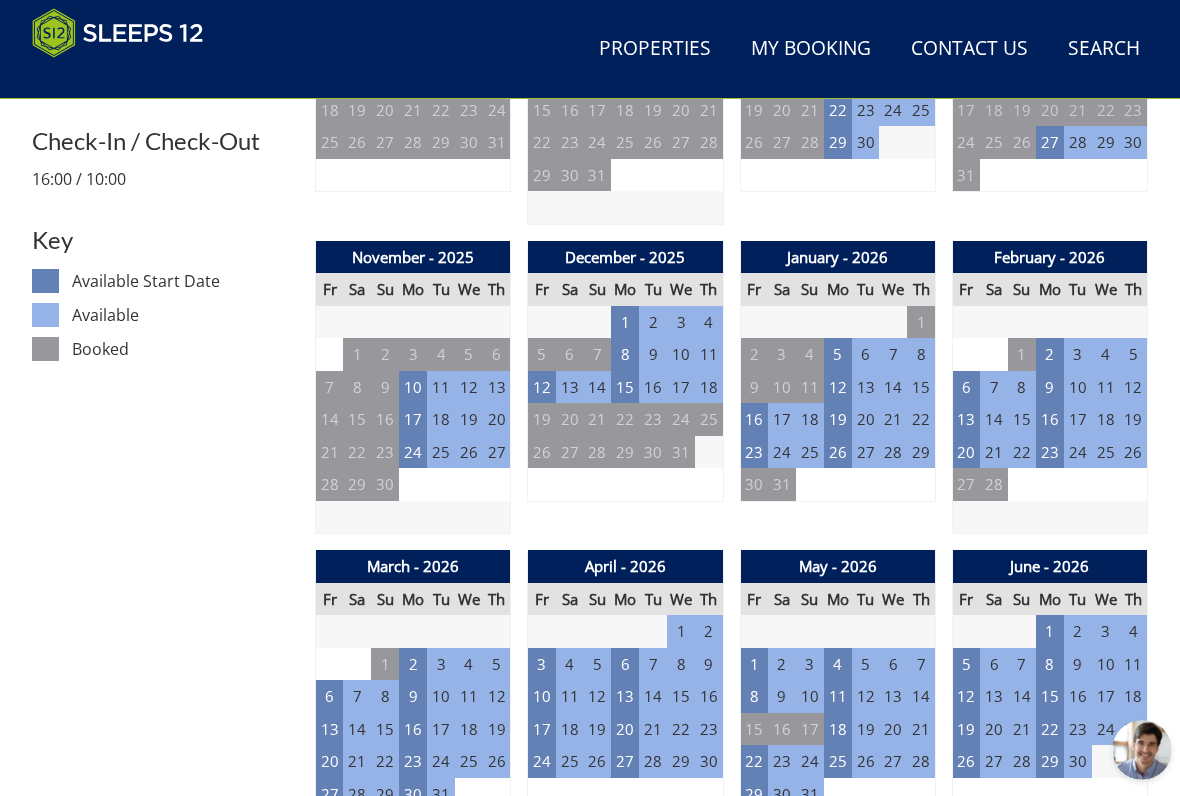scroll, scrollTop: 1009, scrollLeft: 0, axis: vertical 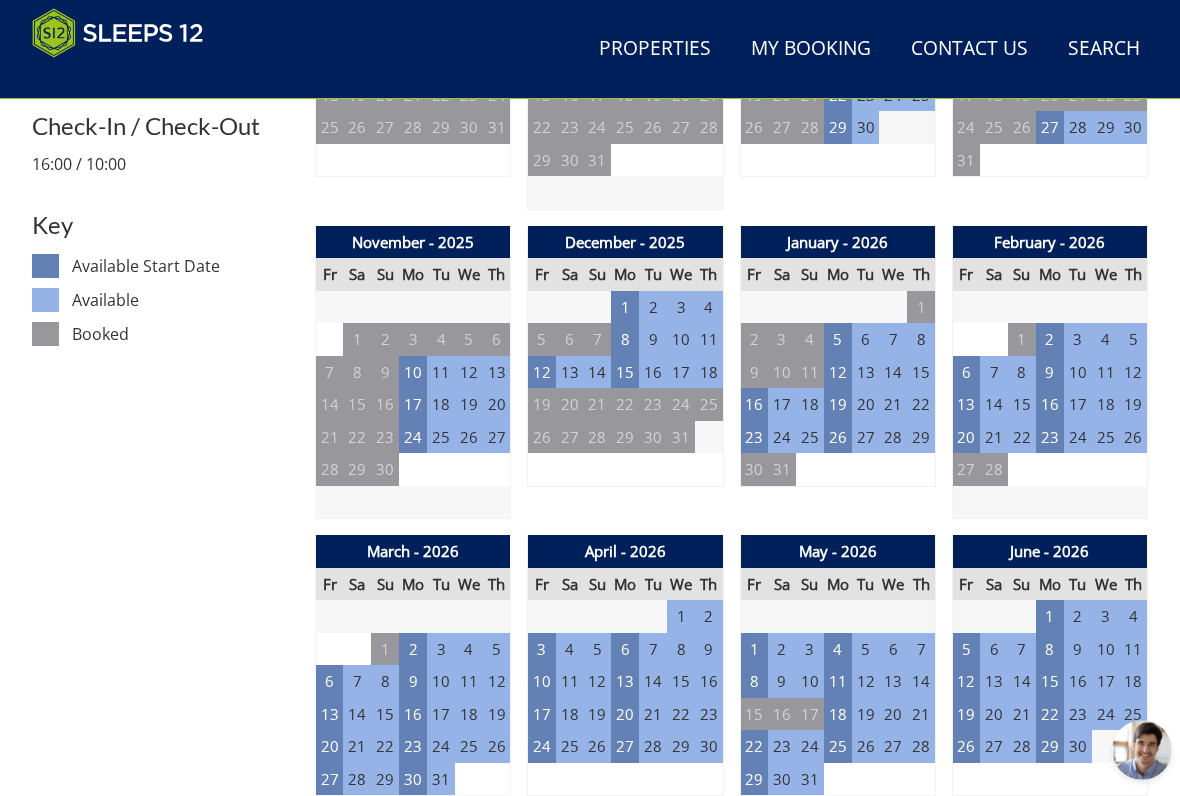 click on "17" at bounding box center (1078, 404) 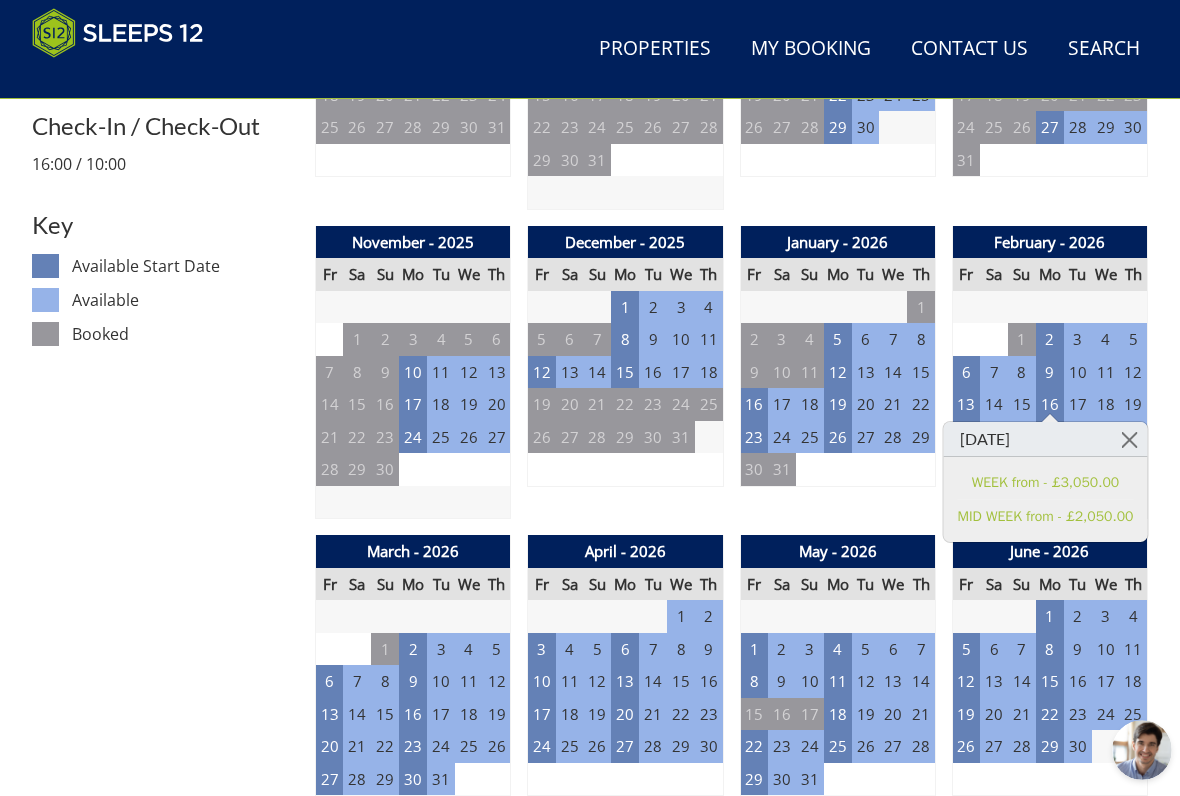 click at bounding box center (1129, 439) 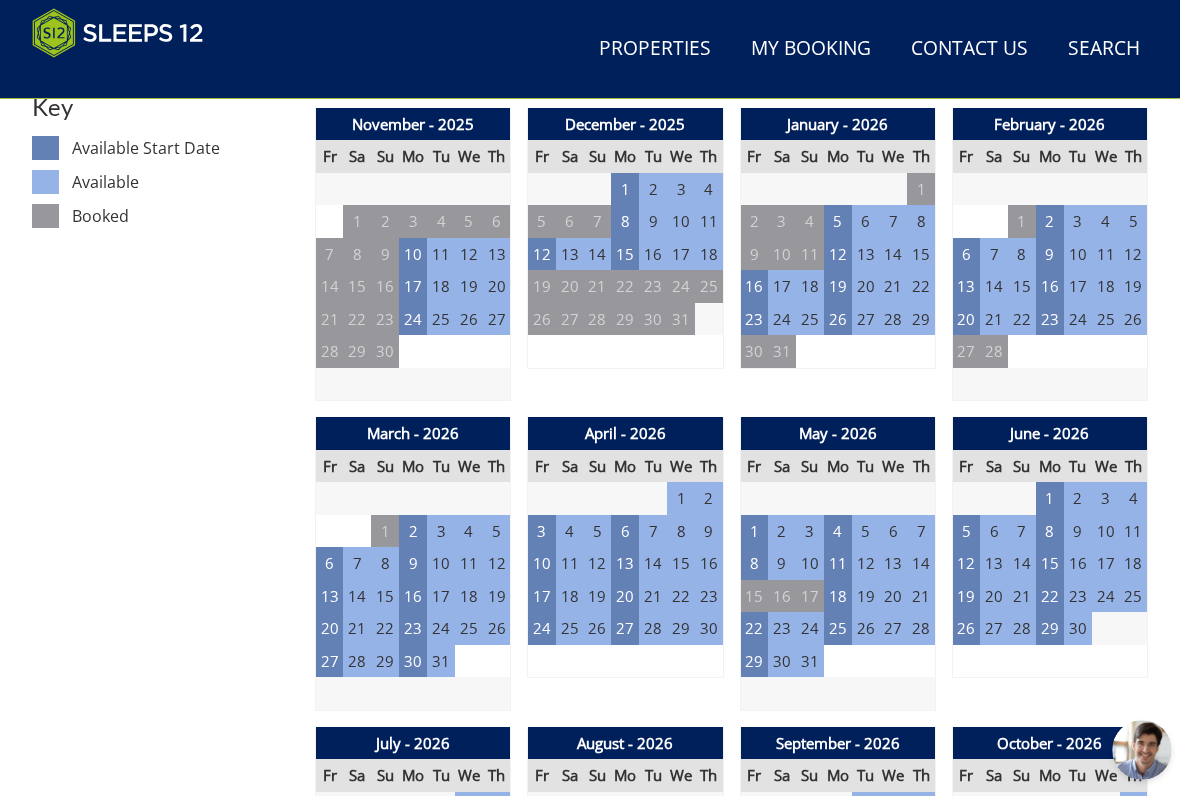 scroll, scrollTop: 1126, scrollLeft: 0, axis: vertical 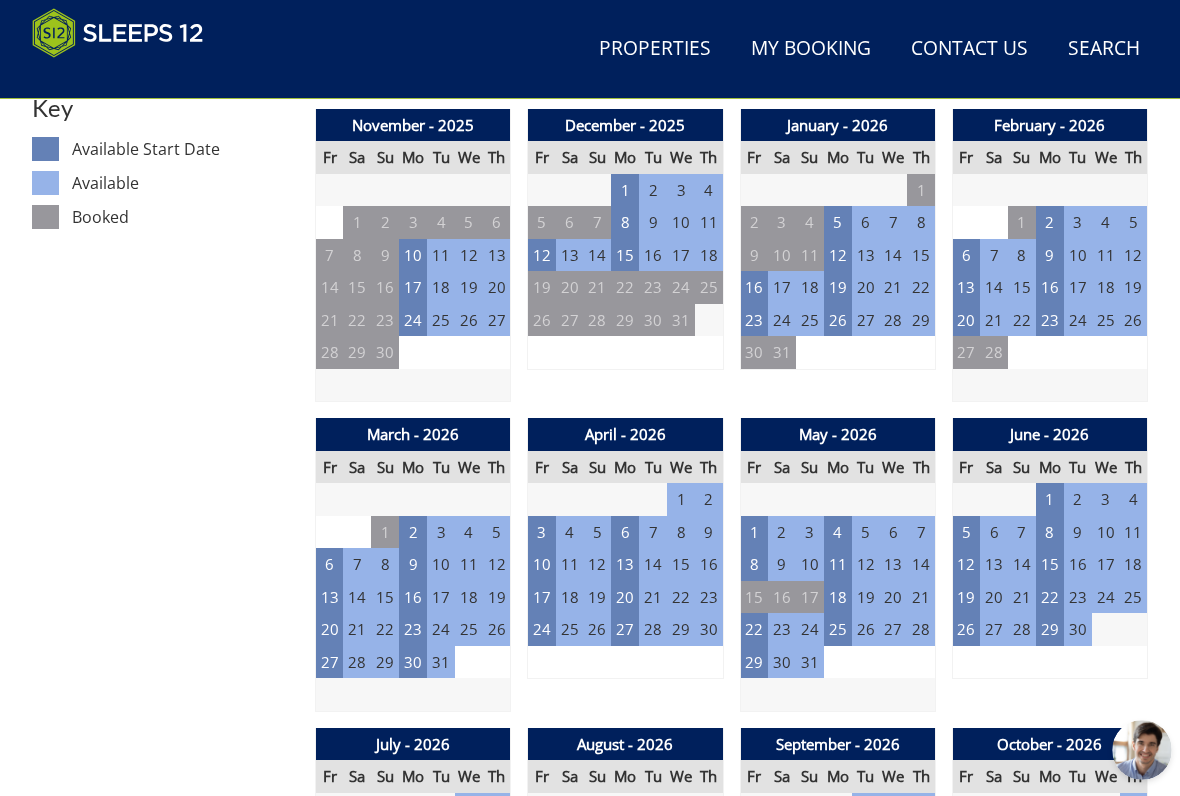 click on "13" at bounding box center [330, 597] 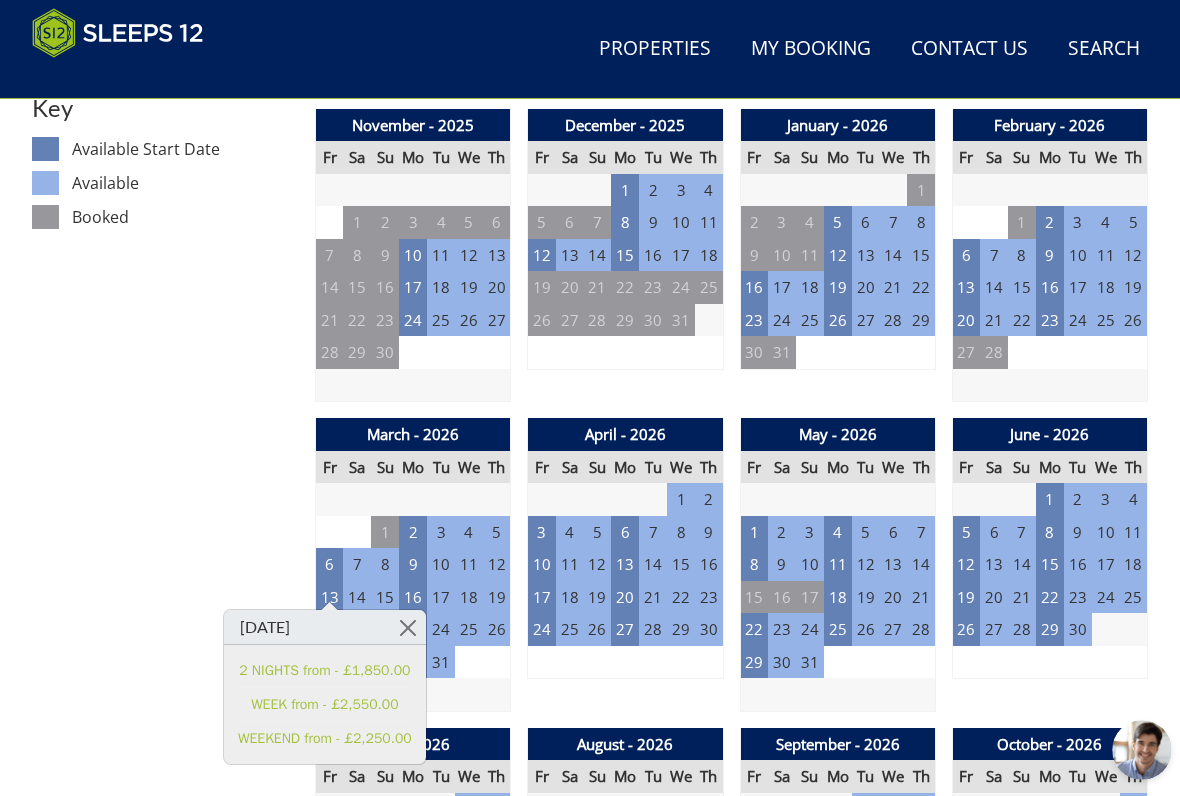 click at bounding box center (408, 627) 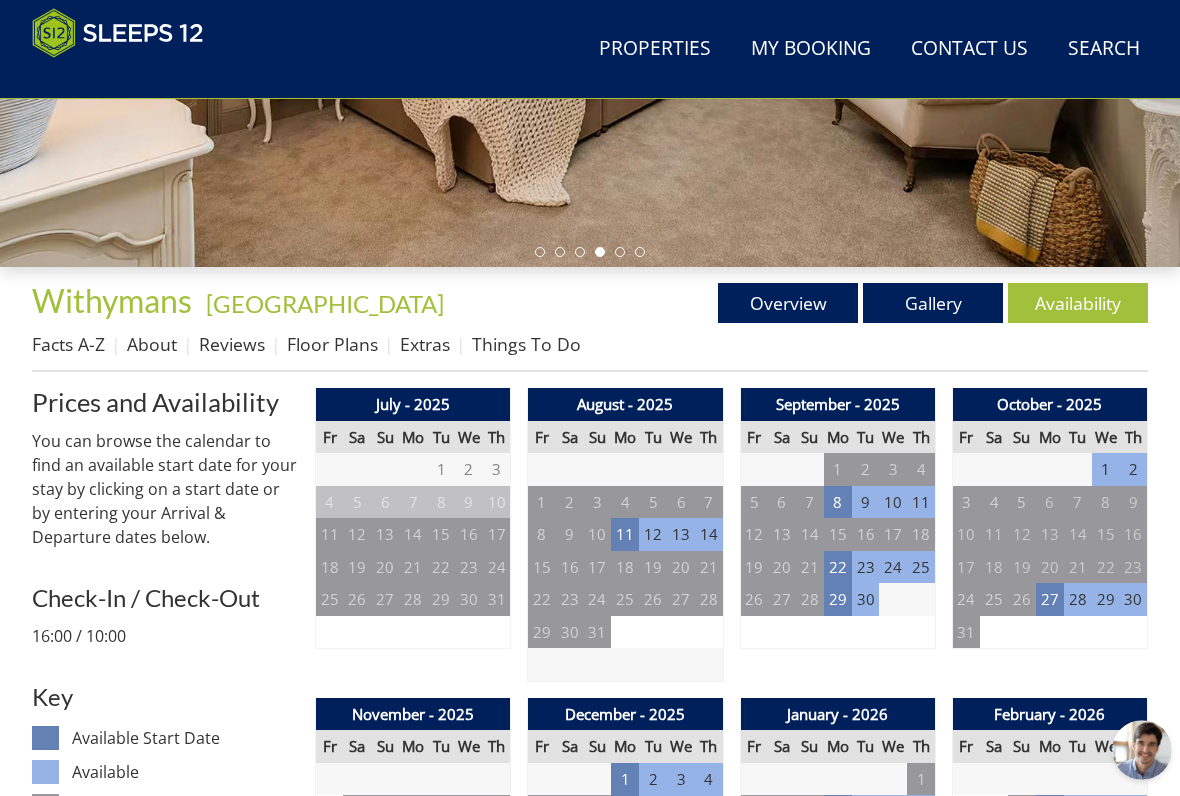 scroll, scrollTop: 592, scrollLeft: 0, axis: vertical 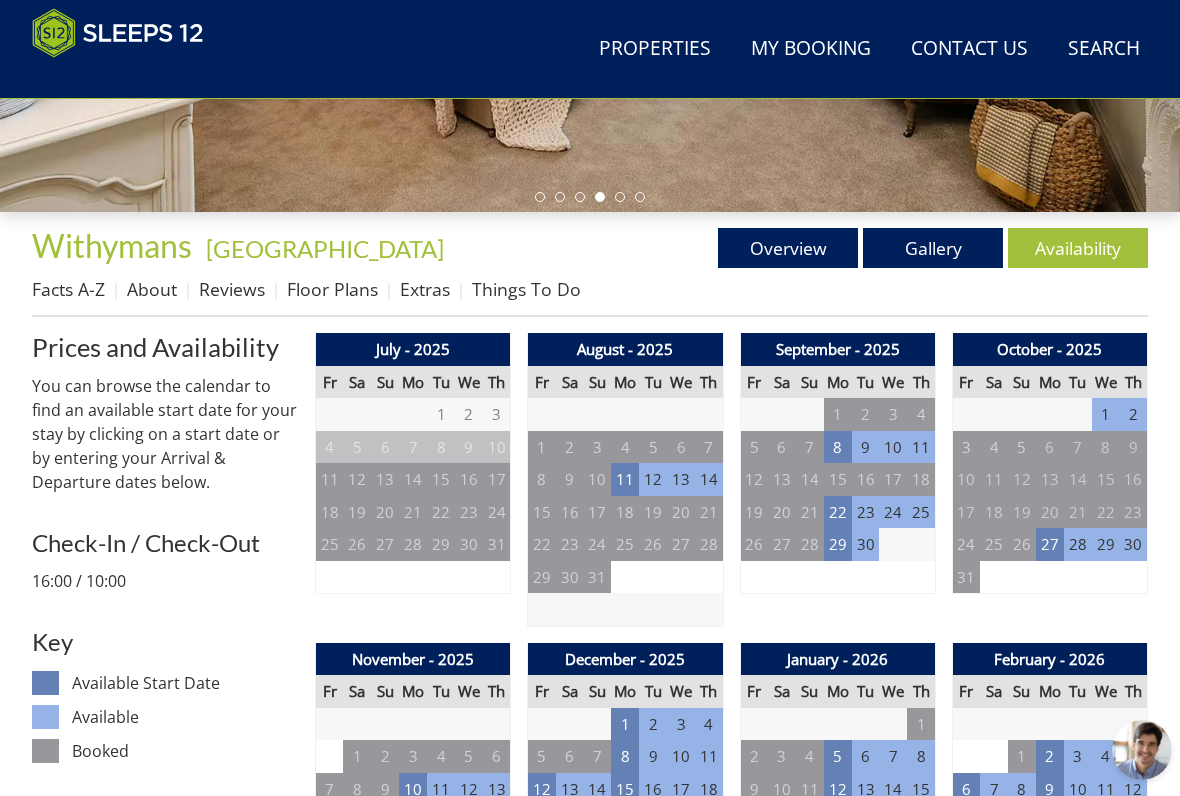 click on "Availability" at bounding box center [1078, 248] 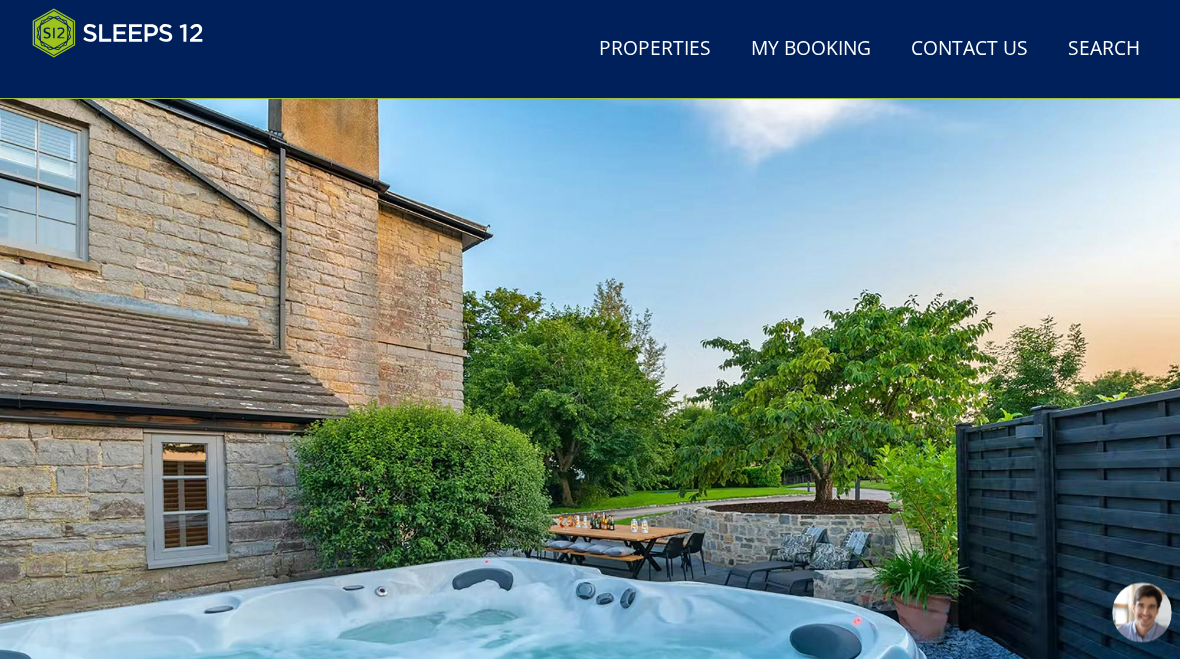 scroll, scrollTop: 0, scrollLeft: 0, axis: both 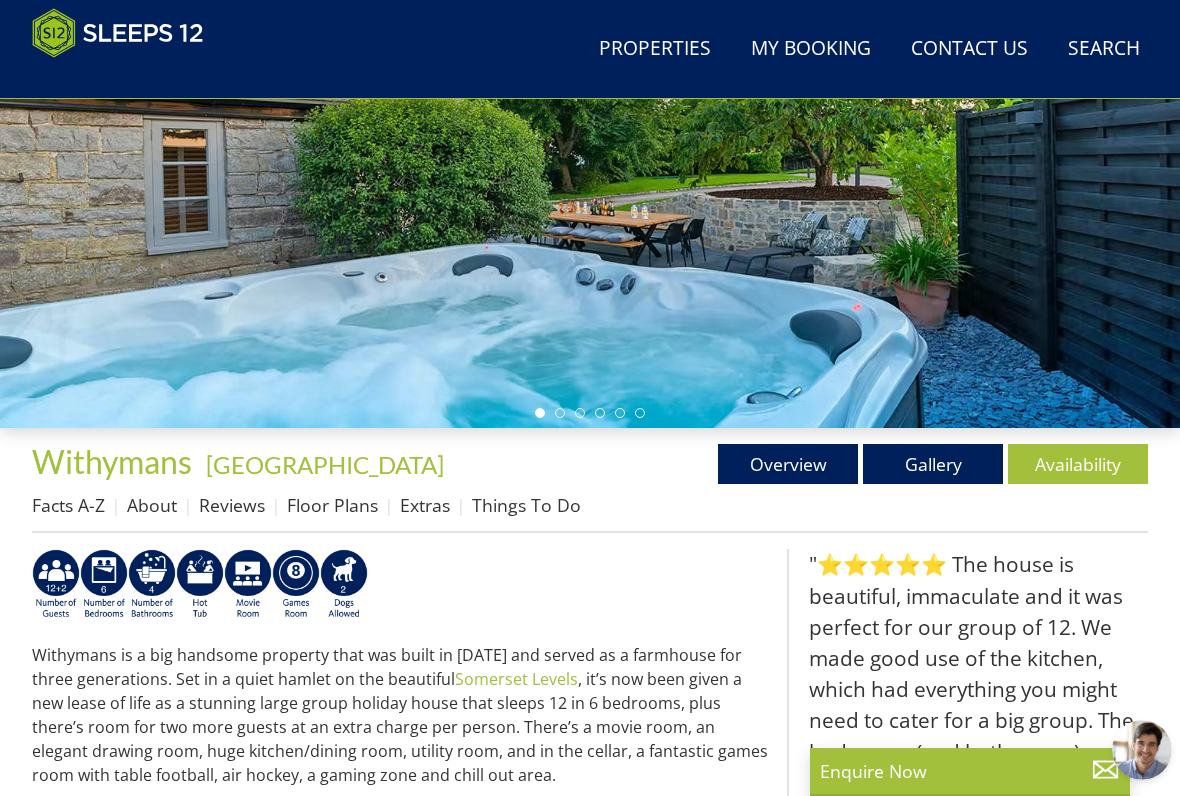 click on "Gallery" at bounding box center (933, 464) 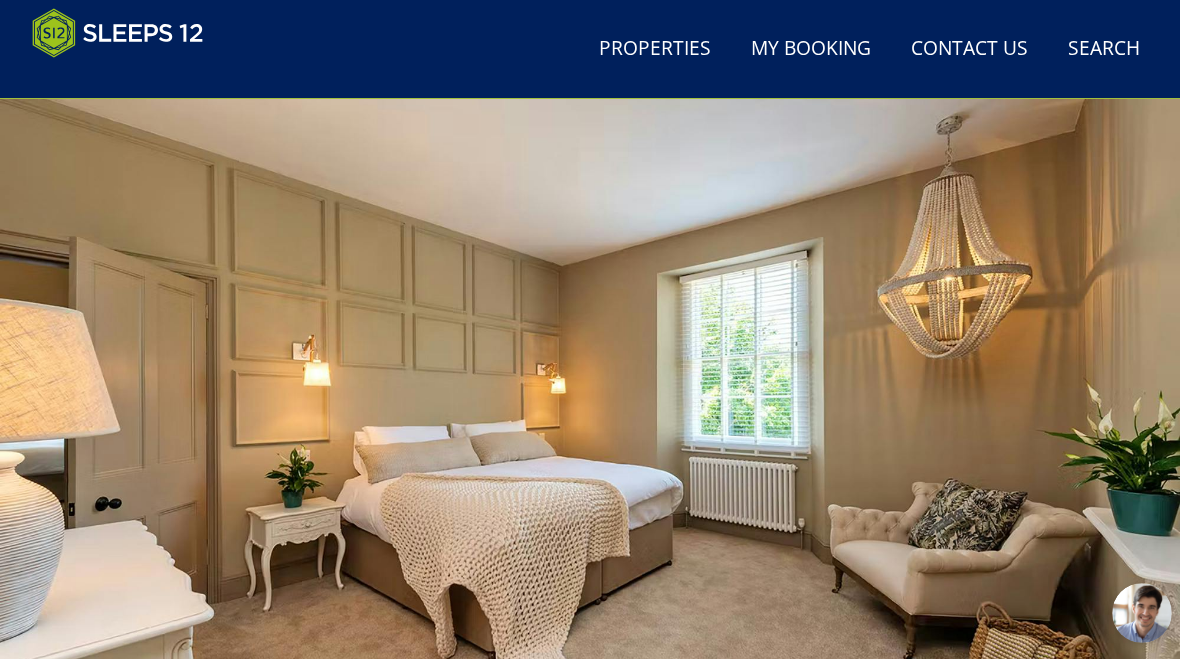 scroll, scrollTop: 0, scrollLeft: 0, axis: both 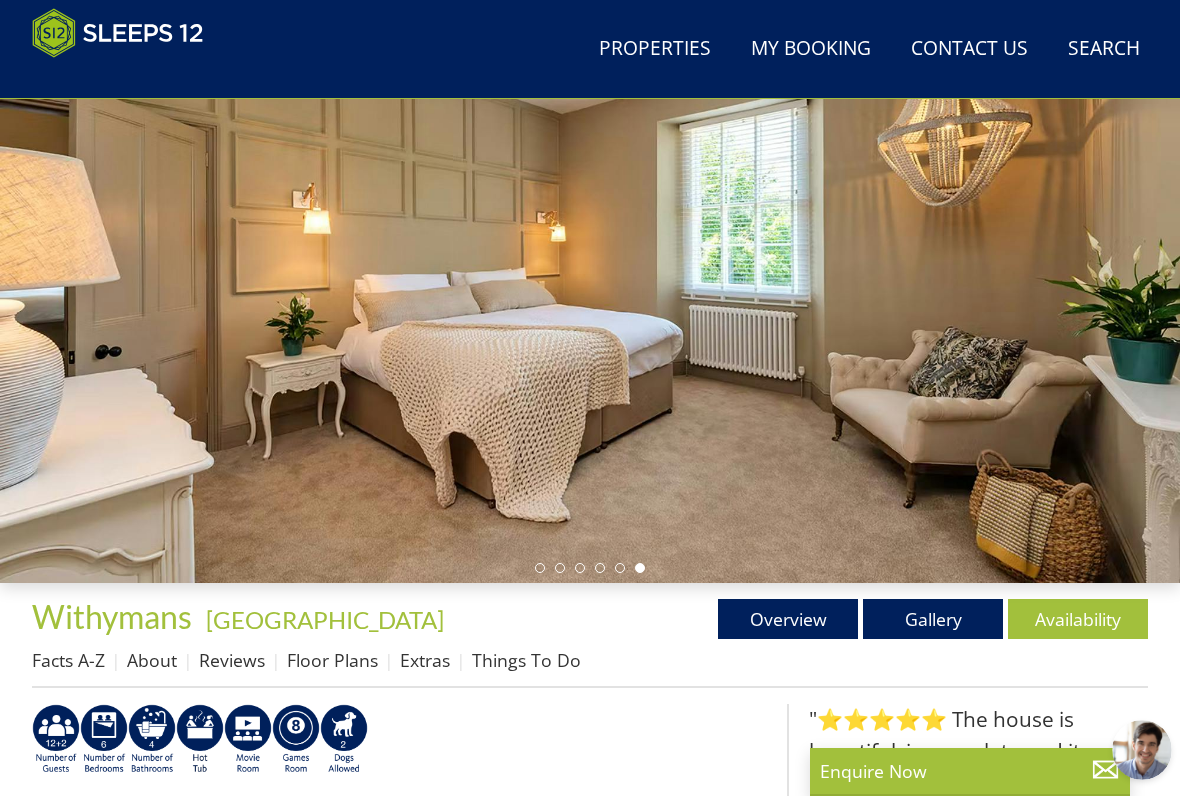 click on "Gallery" at bounding box center [933, 619] 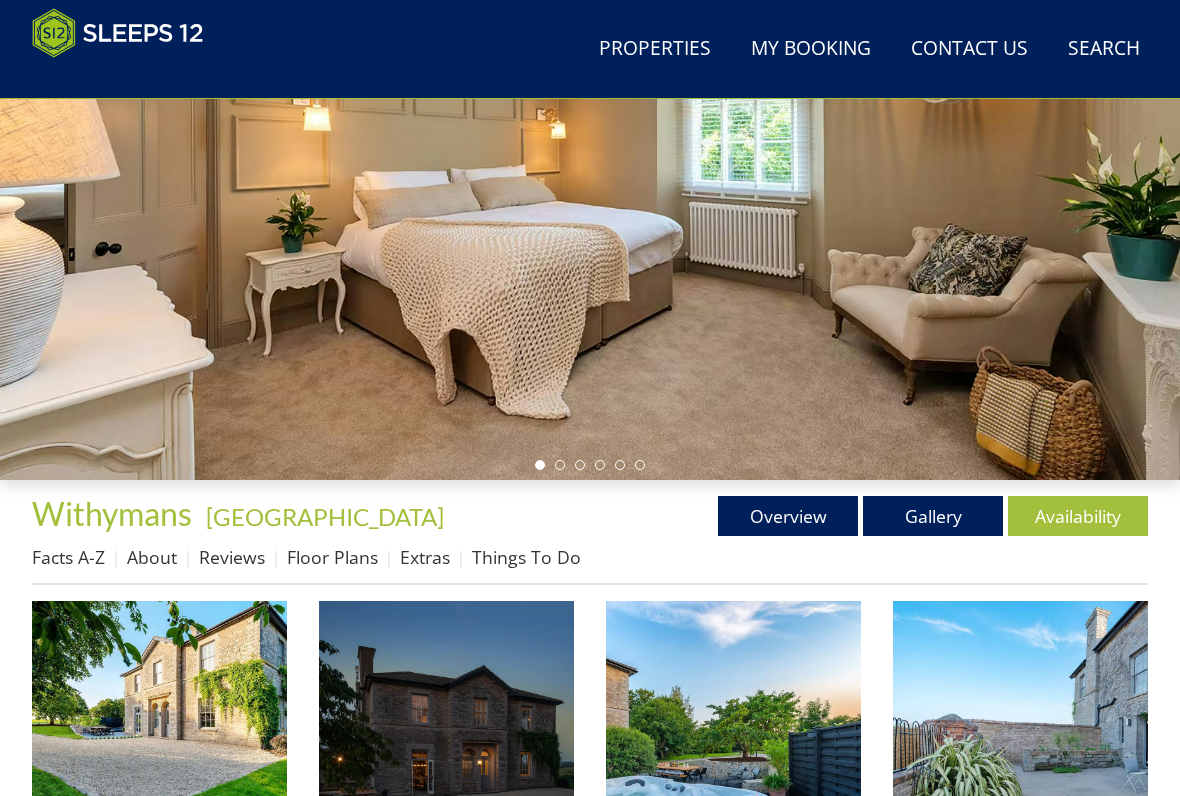 scroll, scrollTop: 324, scrollLeft: 0, axis: vertical 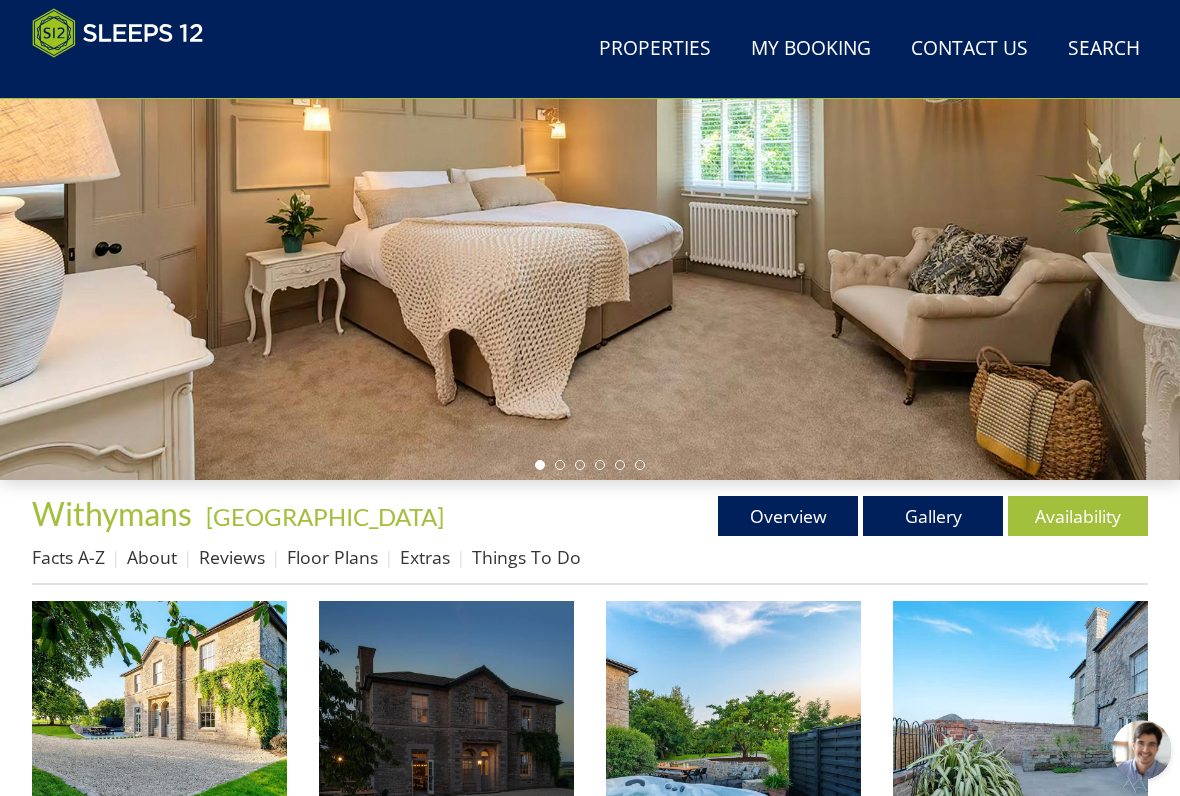 click at bounding box center (159, 728) 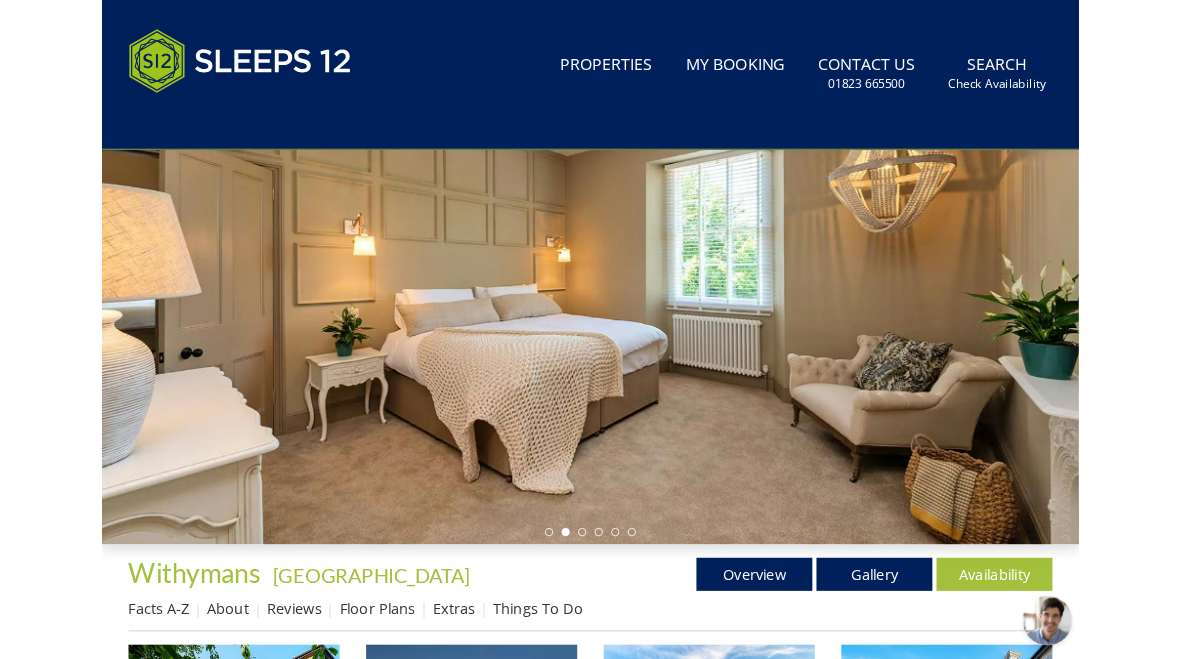 scroll, scrollTop: 0, scrollLeft: 0, axis: both 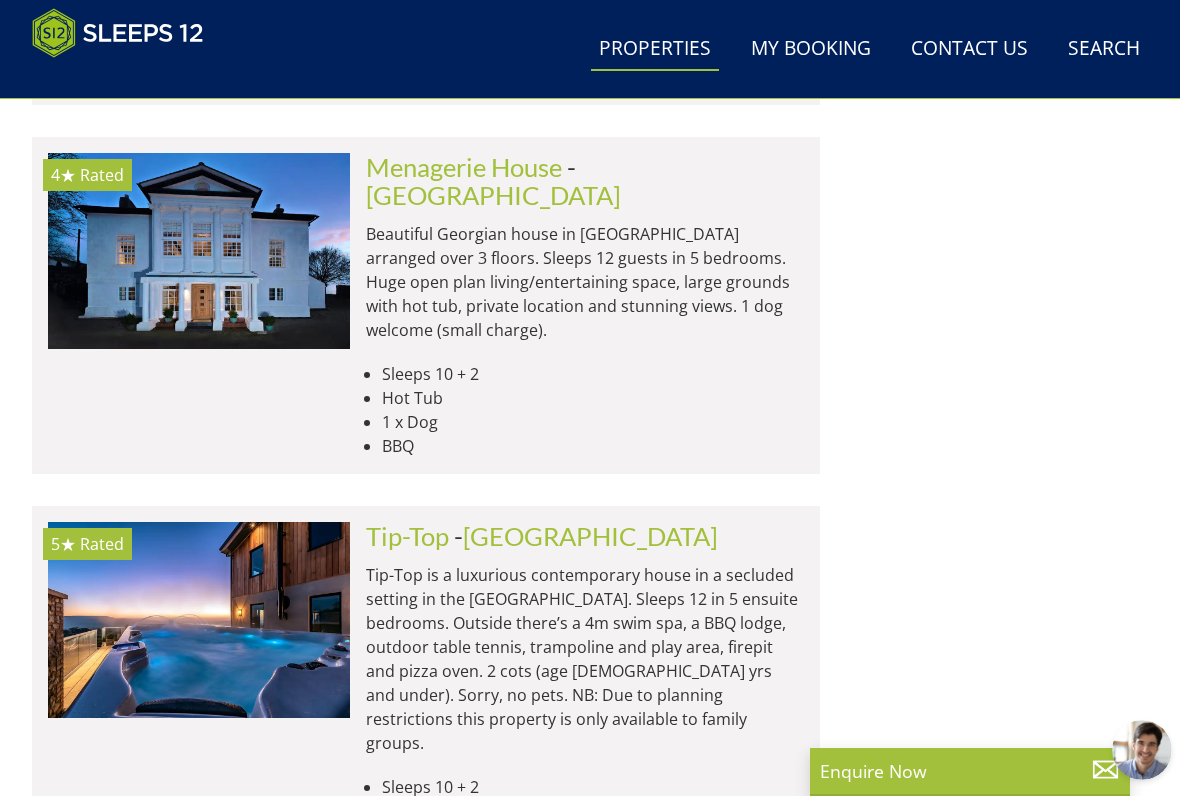 click at bounding box center [199, 1056] 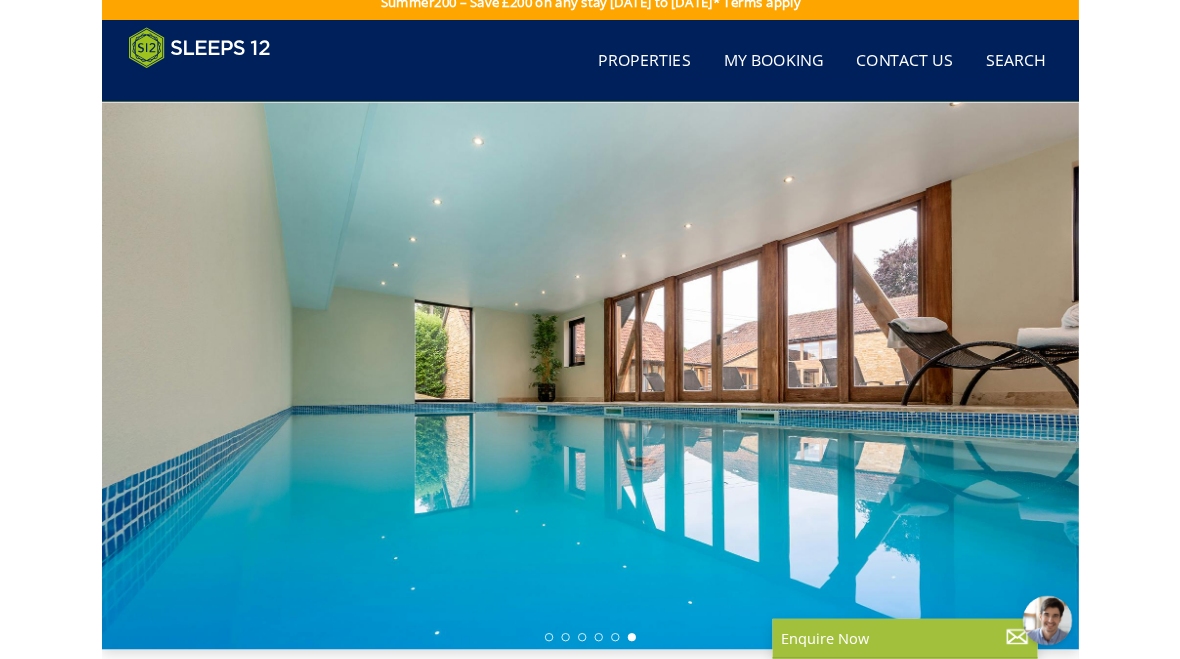 scroll, scrollTop: 0, scrollLeft: 0, axis: both 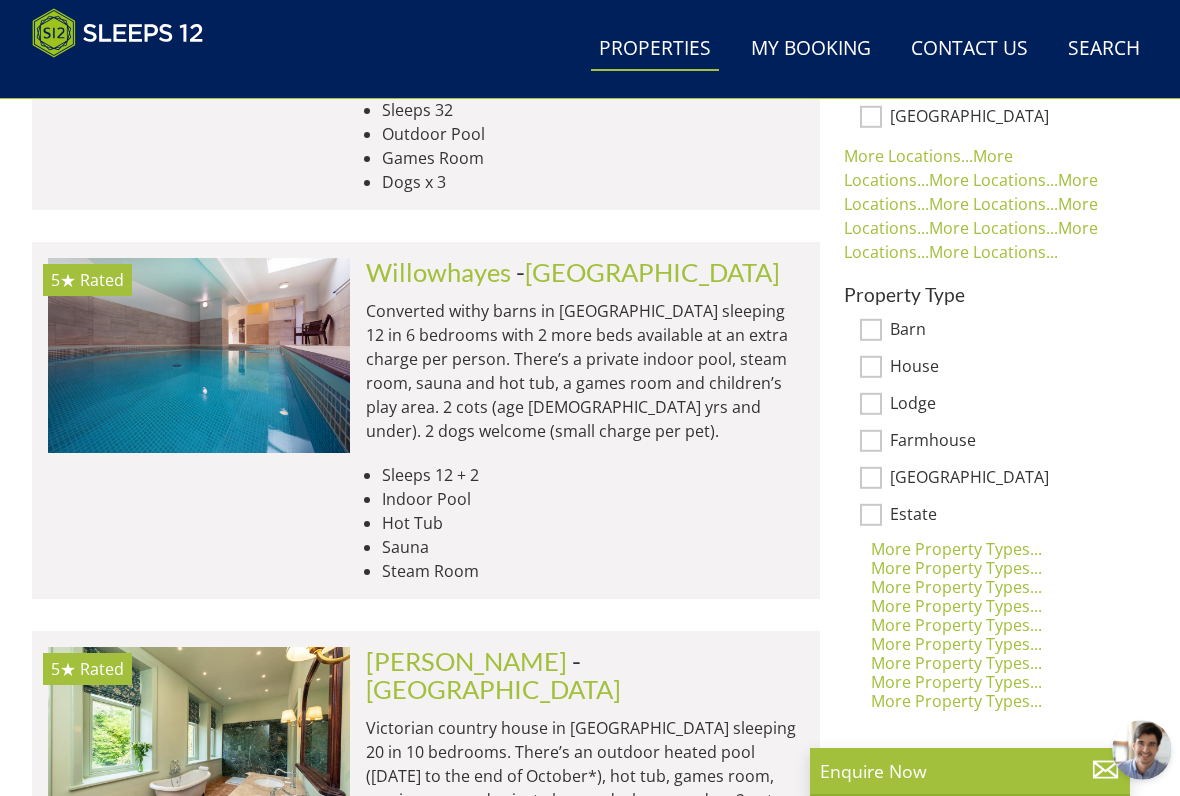 click at bounding box center (199, 355) 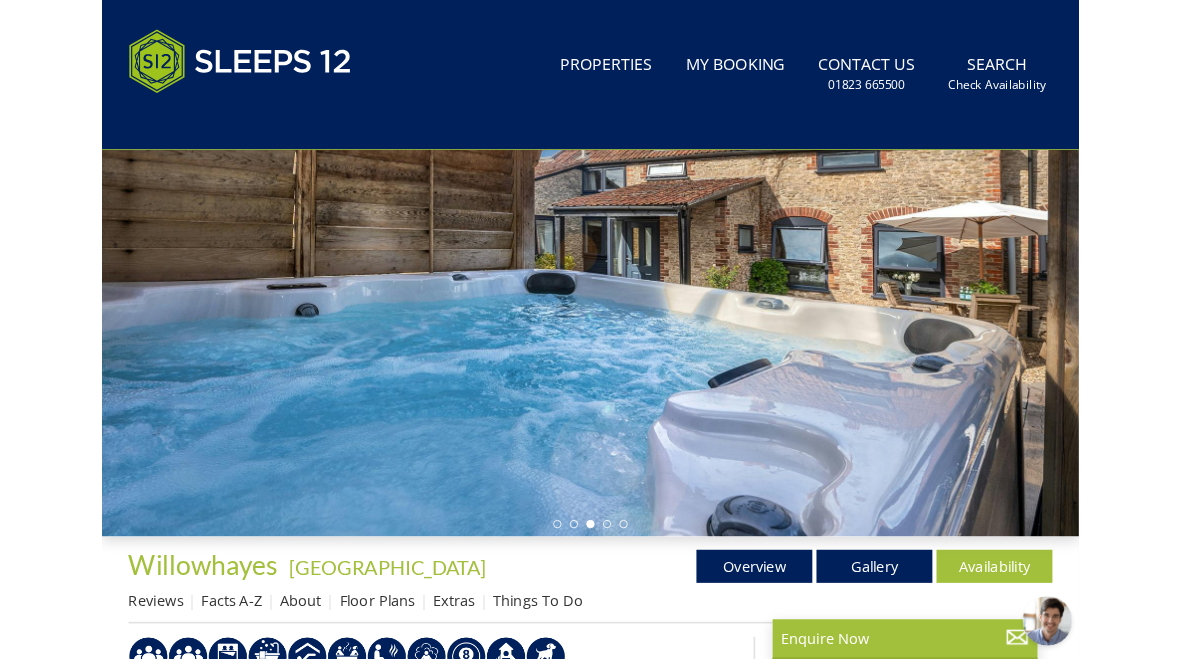 scroll, scrollTop: 0, scrollLeft: 0, axis: both 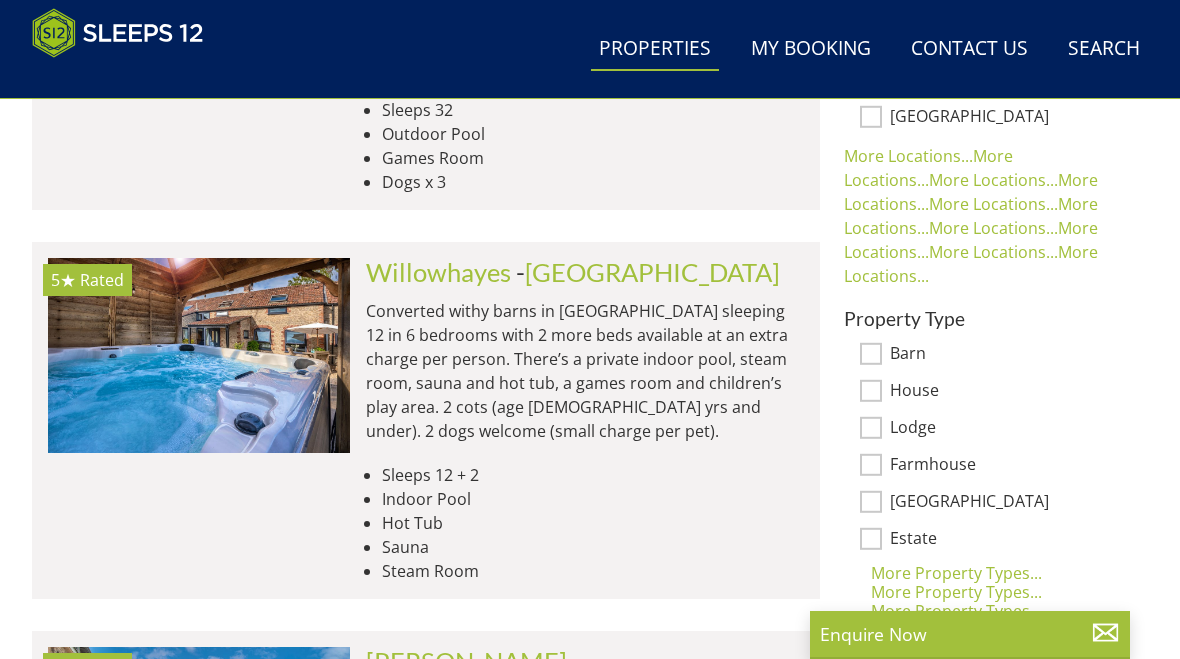 click on "[GEOGRAPHIC_DATA]" at bounding box center [1011, 503] 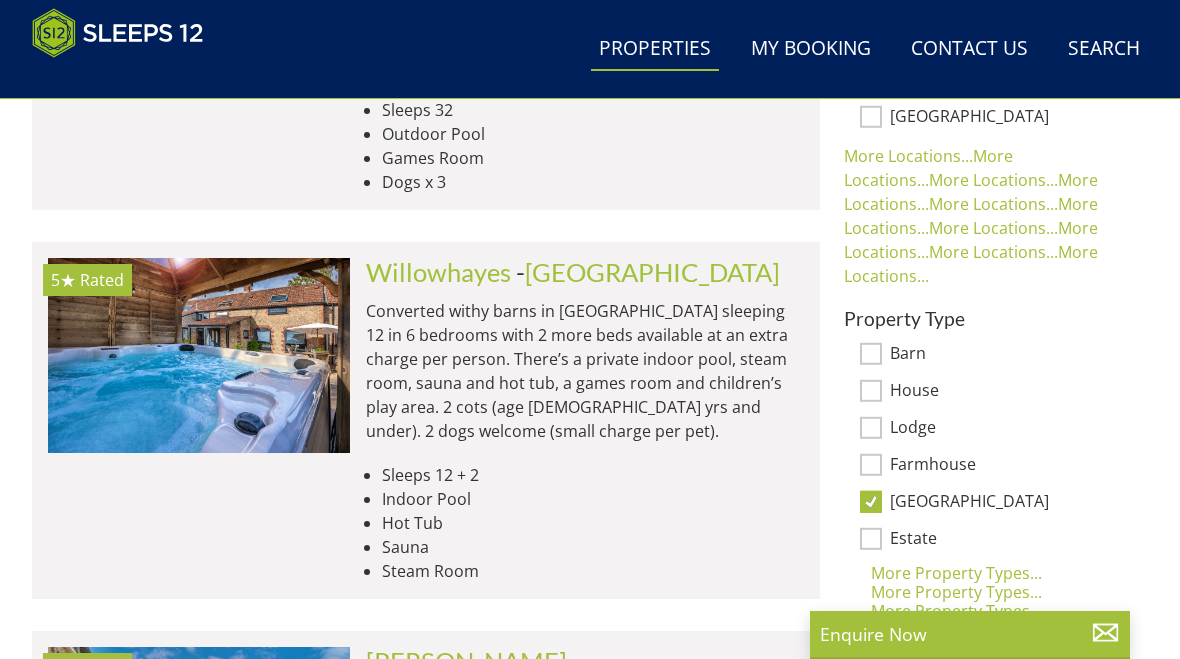 scroll, scrollTop: 0, scrollLeft: 11491, axis: horizontal 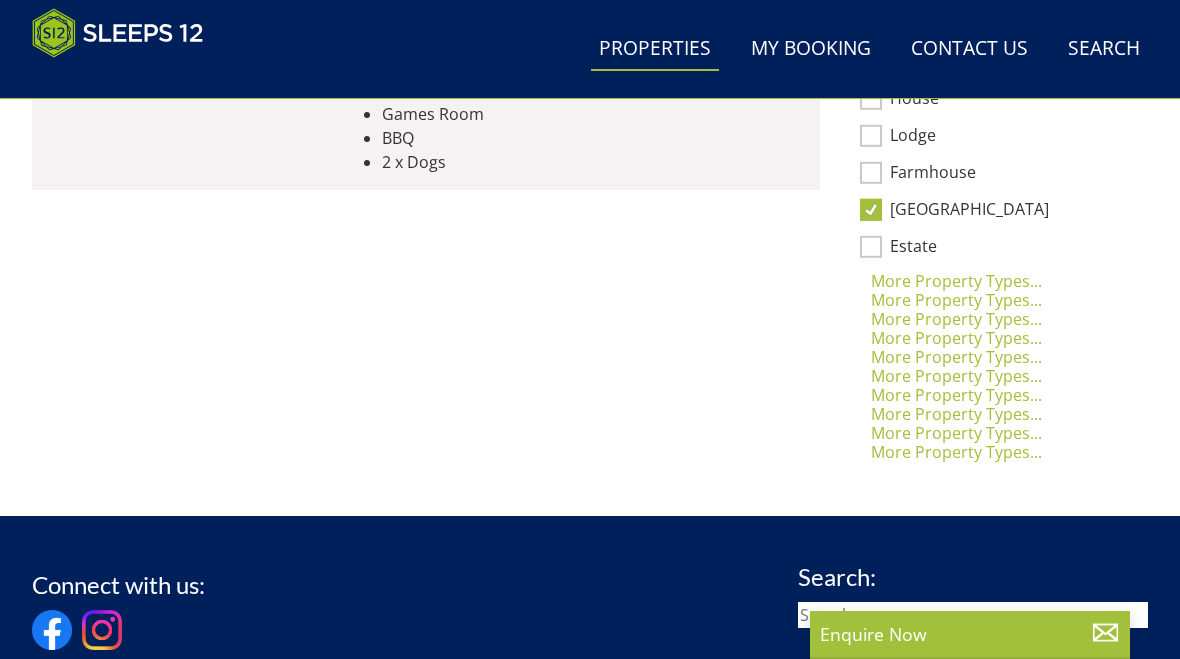 click on "[GEOGRAPHIC_DATA]" at bounding box center (871, 210) 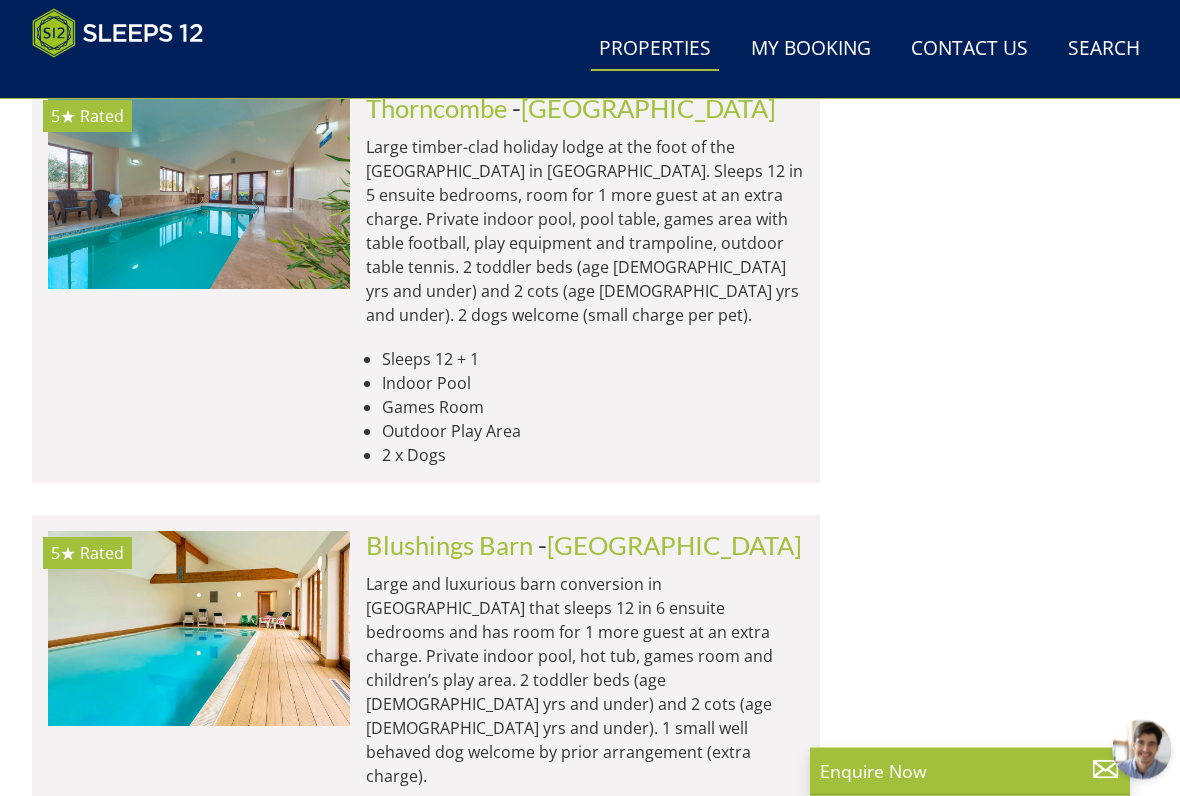 scroll, scrollTop: 4169, scrollLeft: 0, axis: vertical 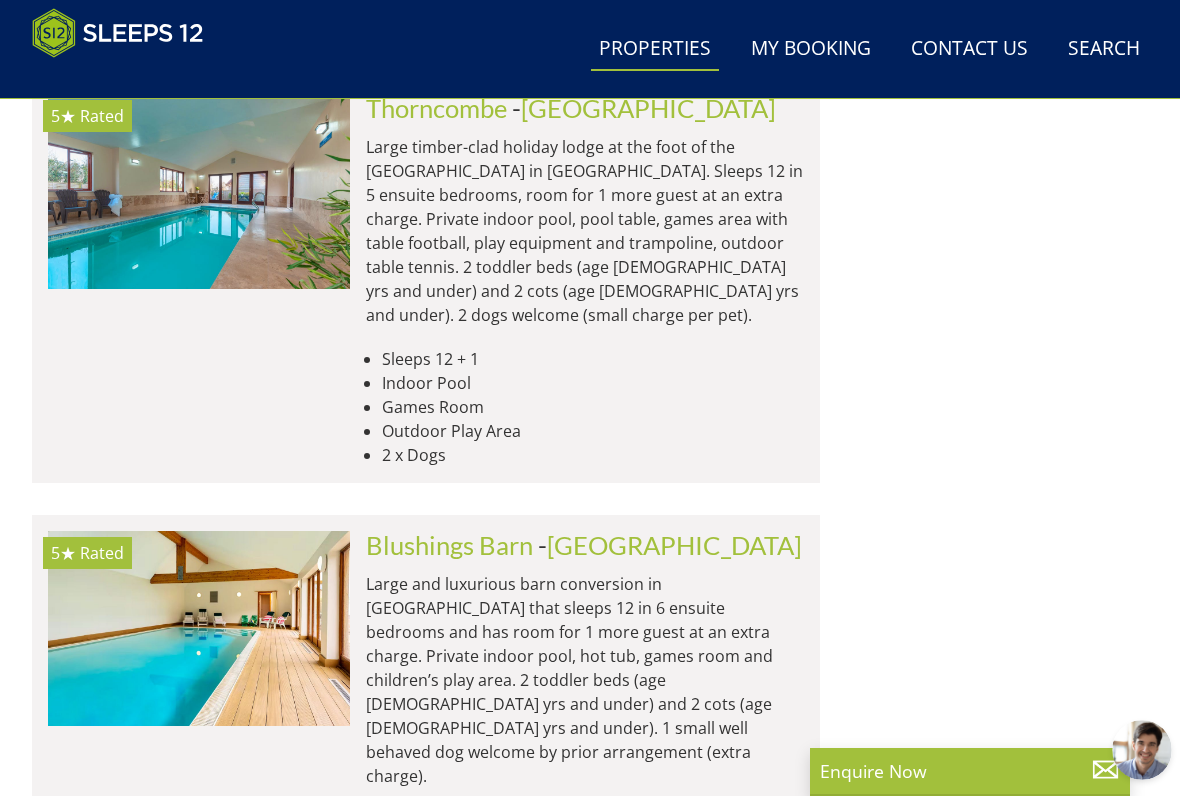 click at bounding box center (199, 628) 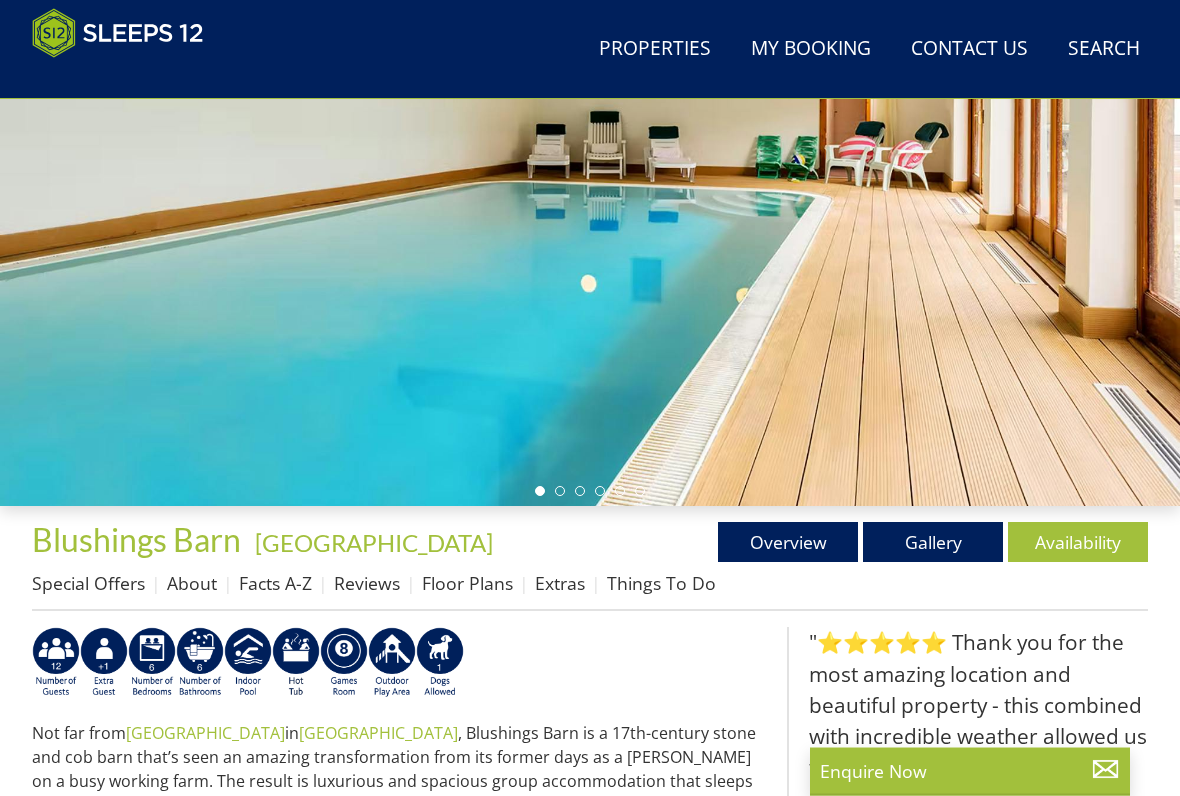 scroll, scrollTop: 300, scrollLeft: 0, axis: vertical 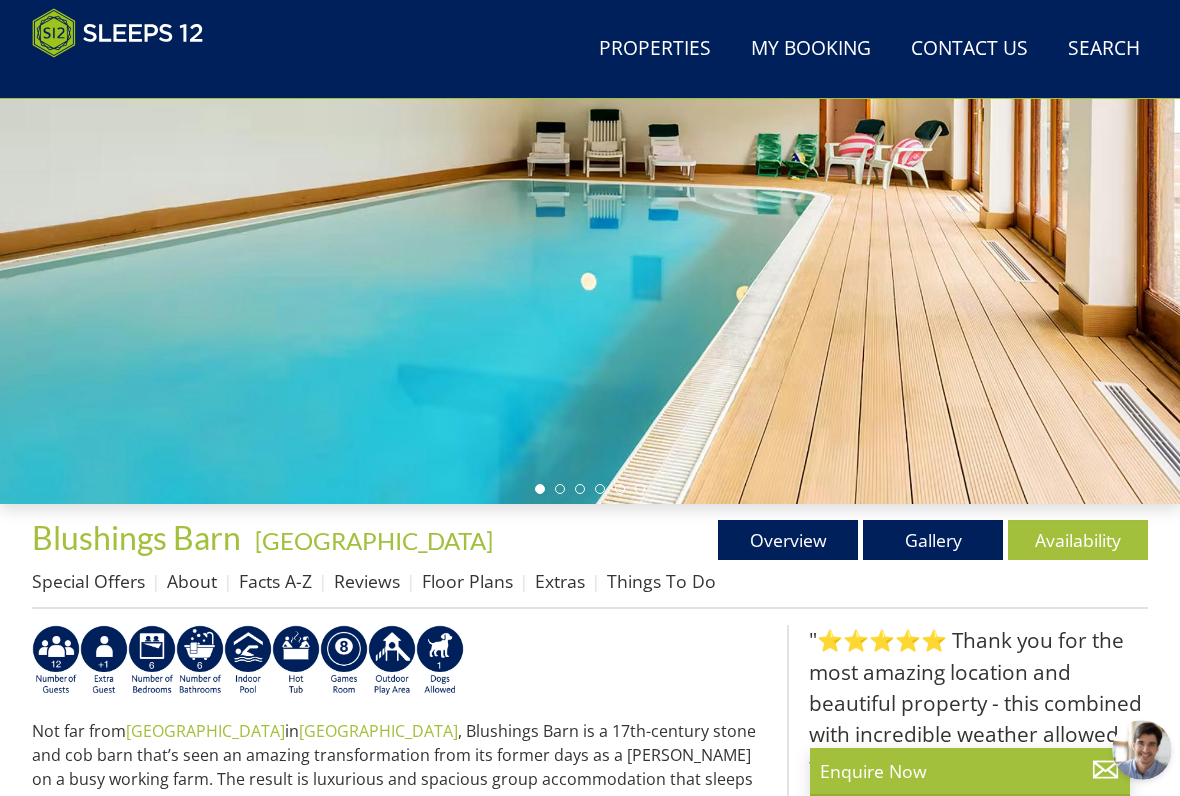 click on "Gallery" at bounding box center [933, 540] 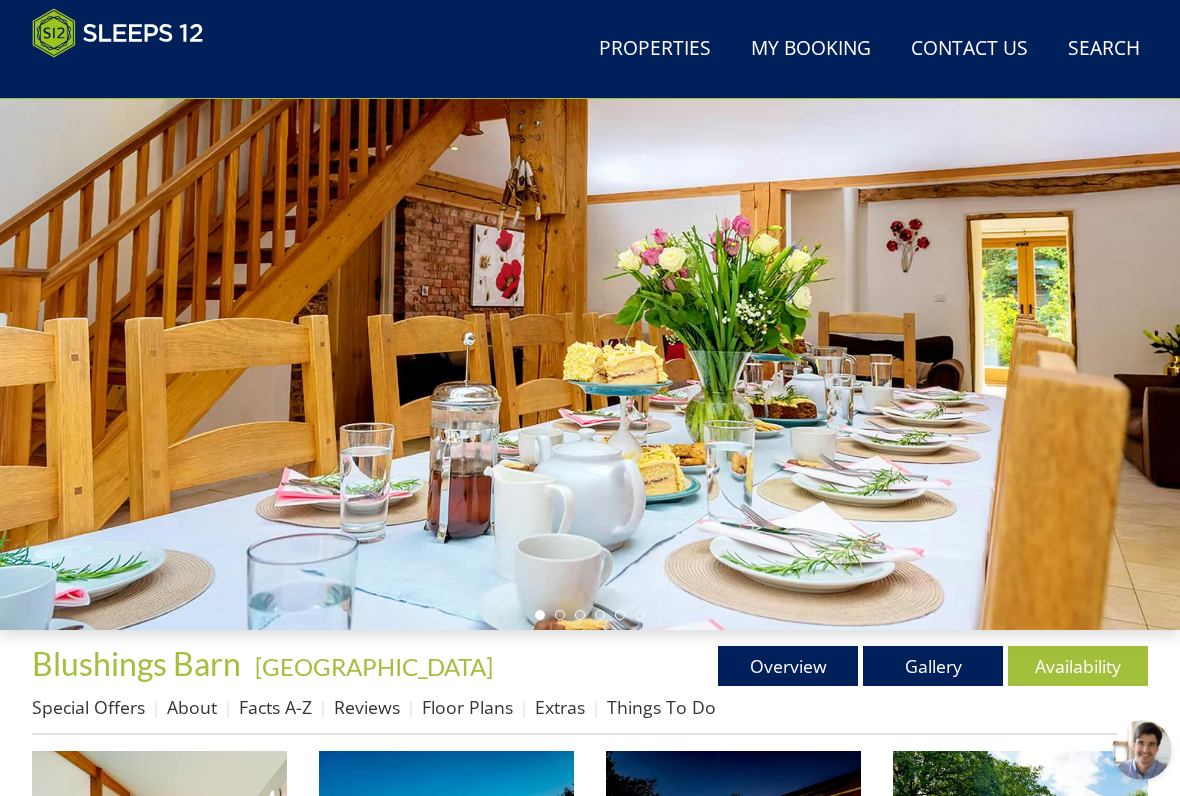 scroll, scrollTop: 0, scrollLeft: 0, axis: both 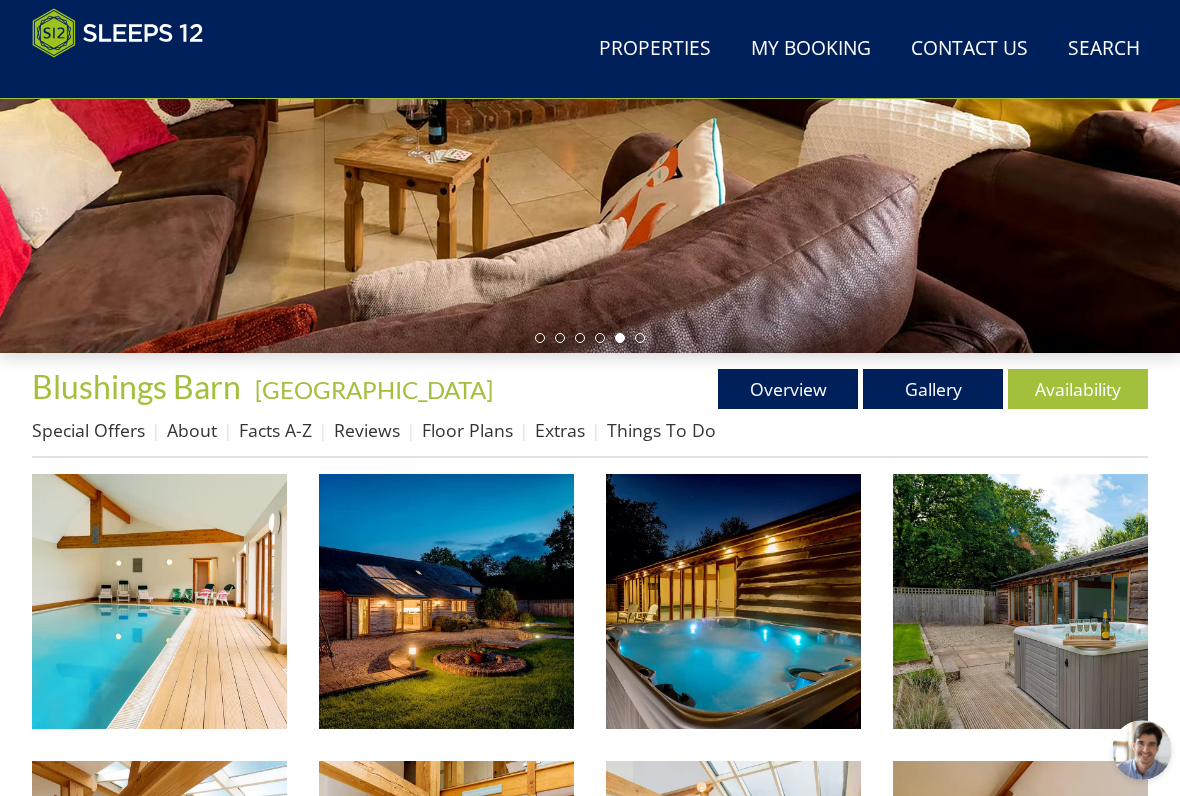 click at bounding box center (159, 601) 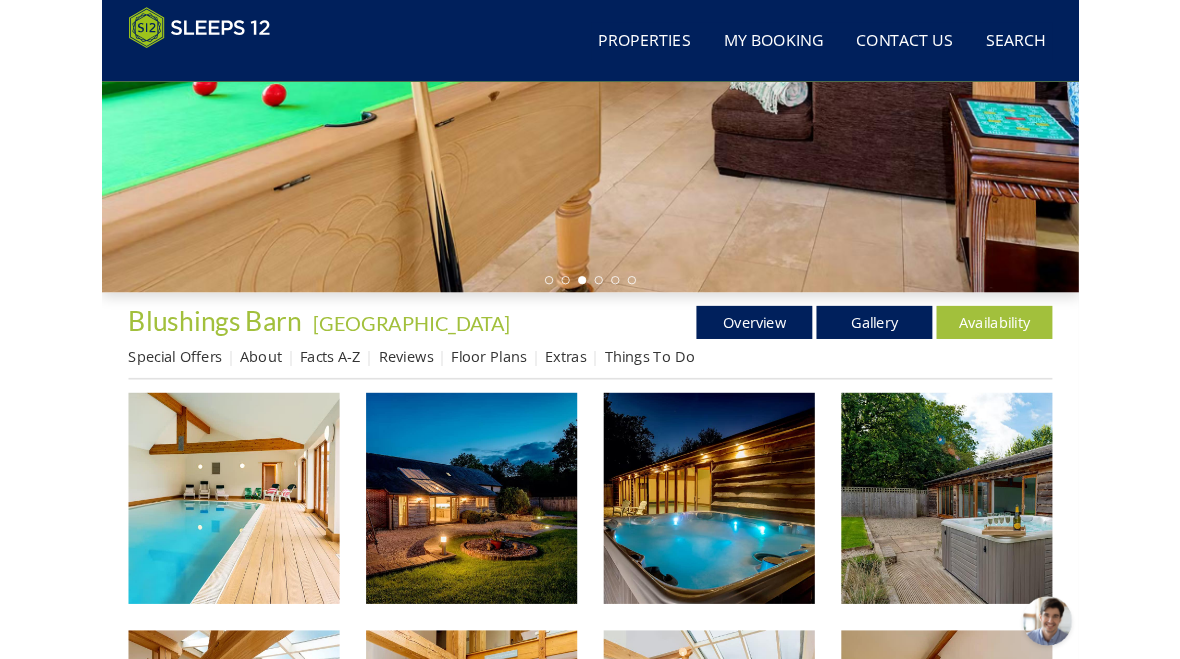 scroll, scrollTop: 0, scrollLeft: 0, axis: both 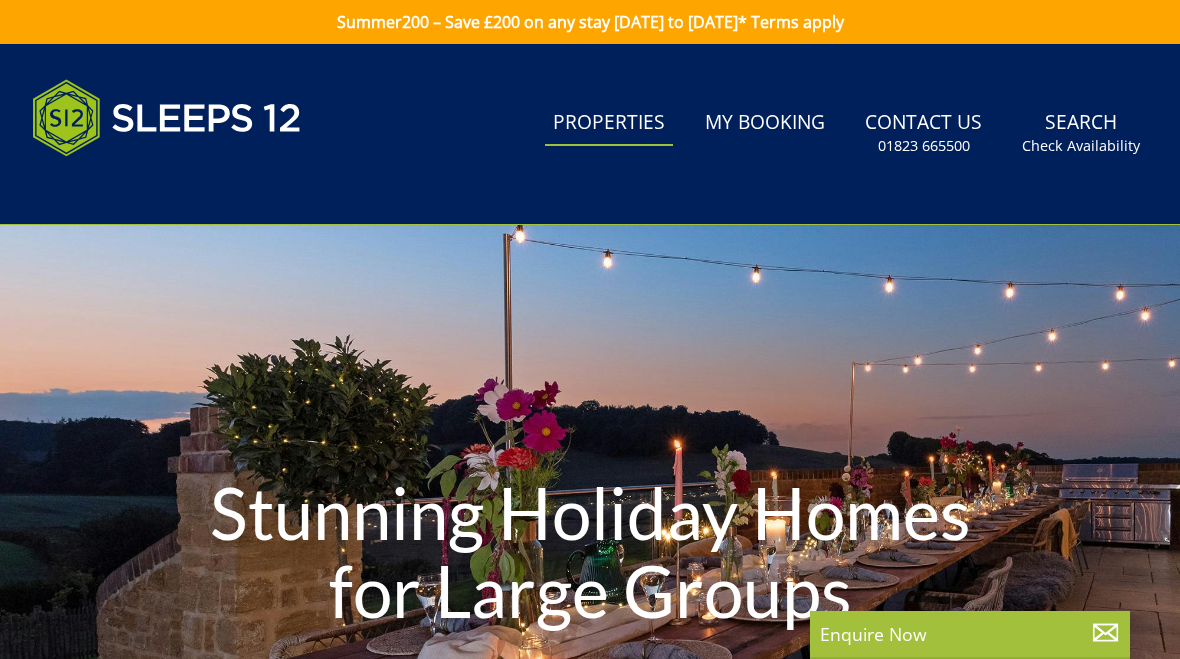 select 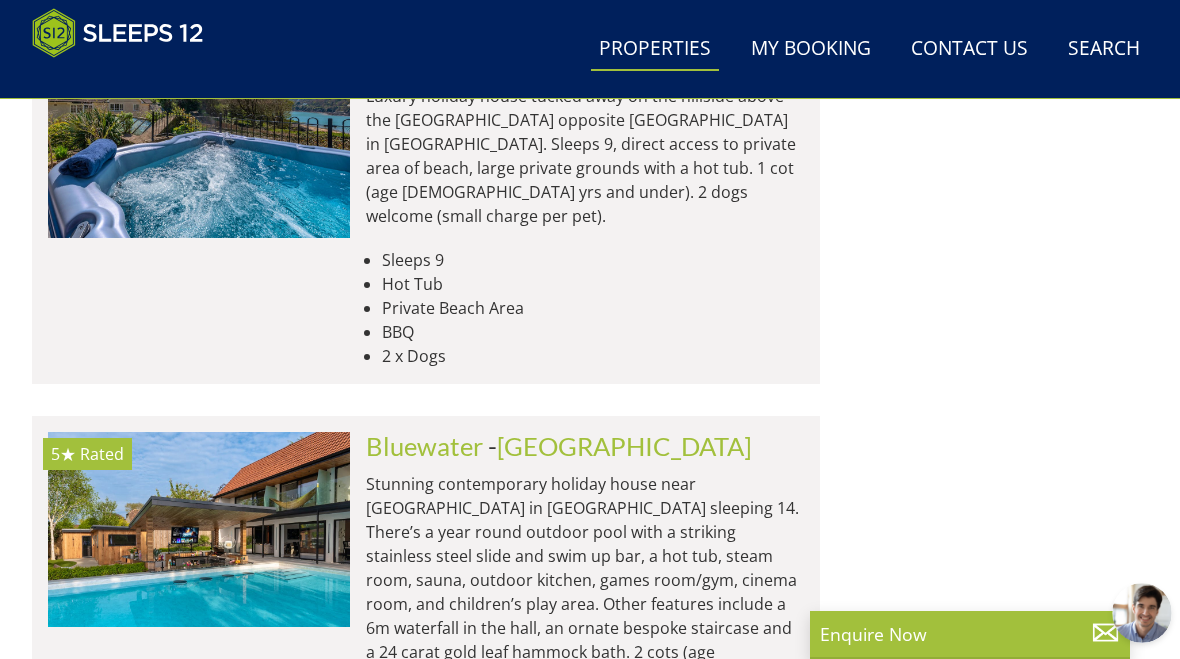 scroll, scrollTop: 8602, scrollLeft: 0, axis: vertical 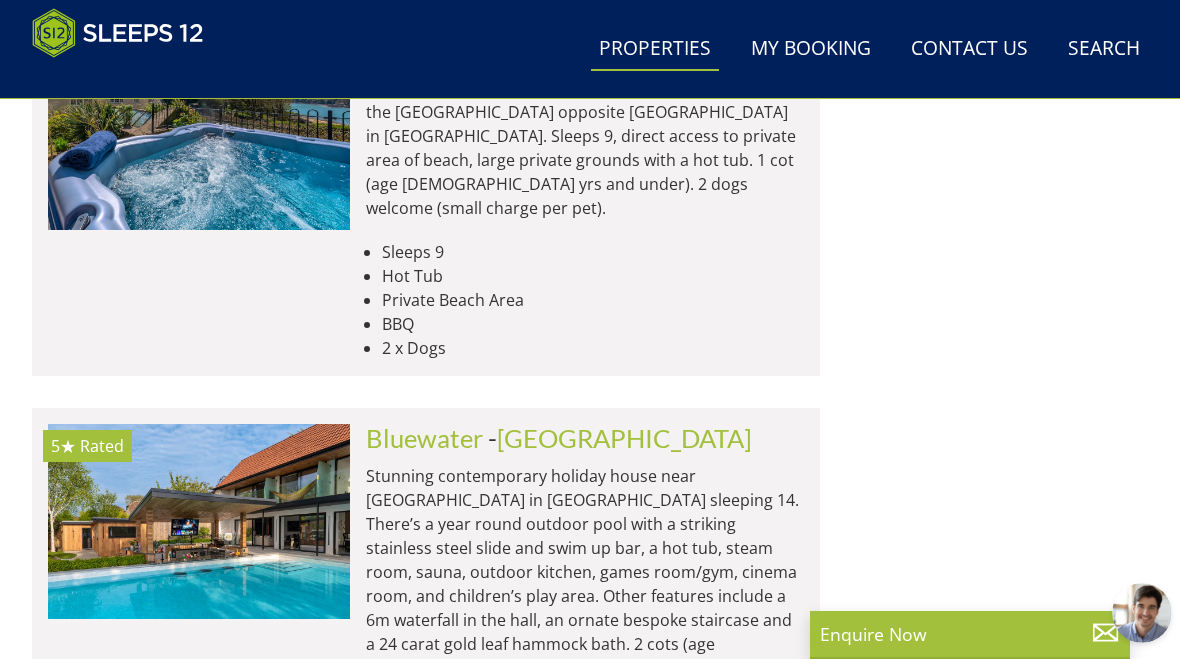 click on "Load More" at bounding box center (426, 912) 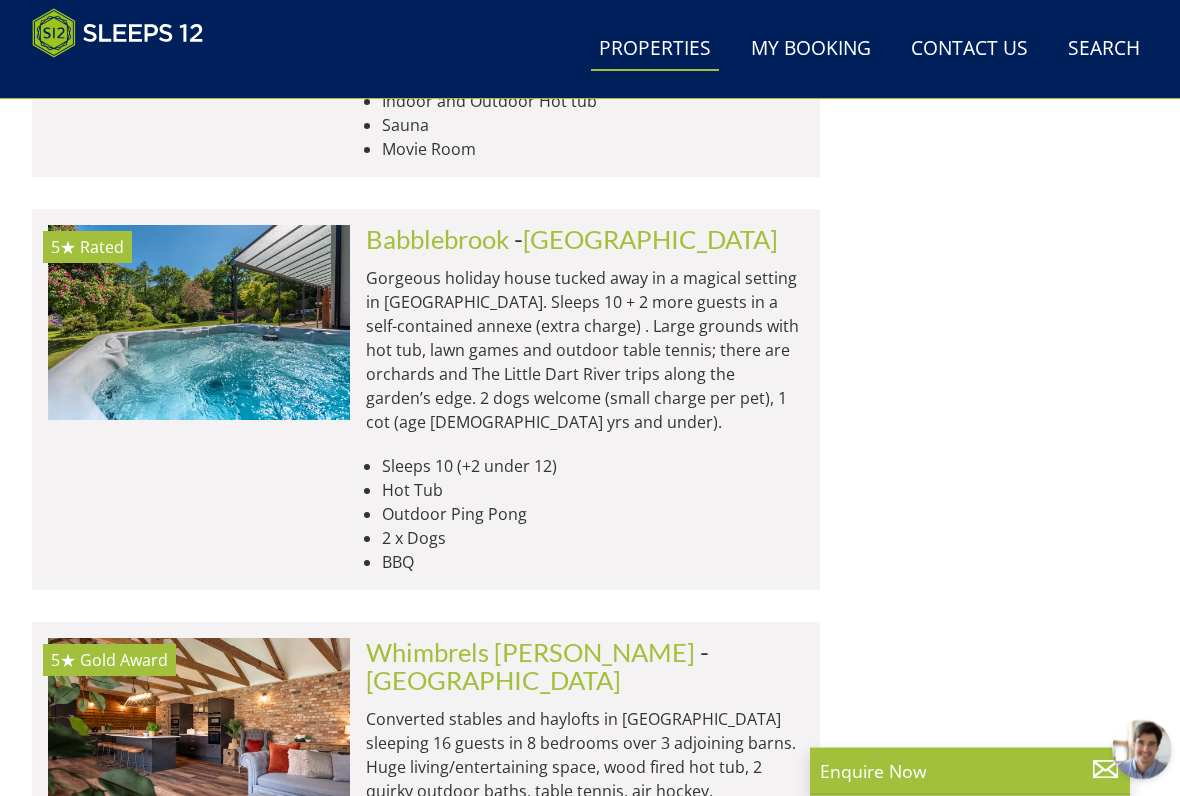 scroll, scrollTop: 13715, scrollLeft: 0, axis: vertical 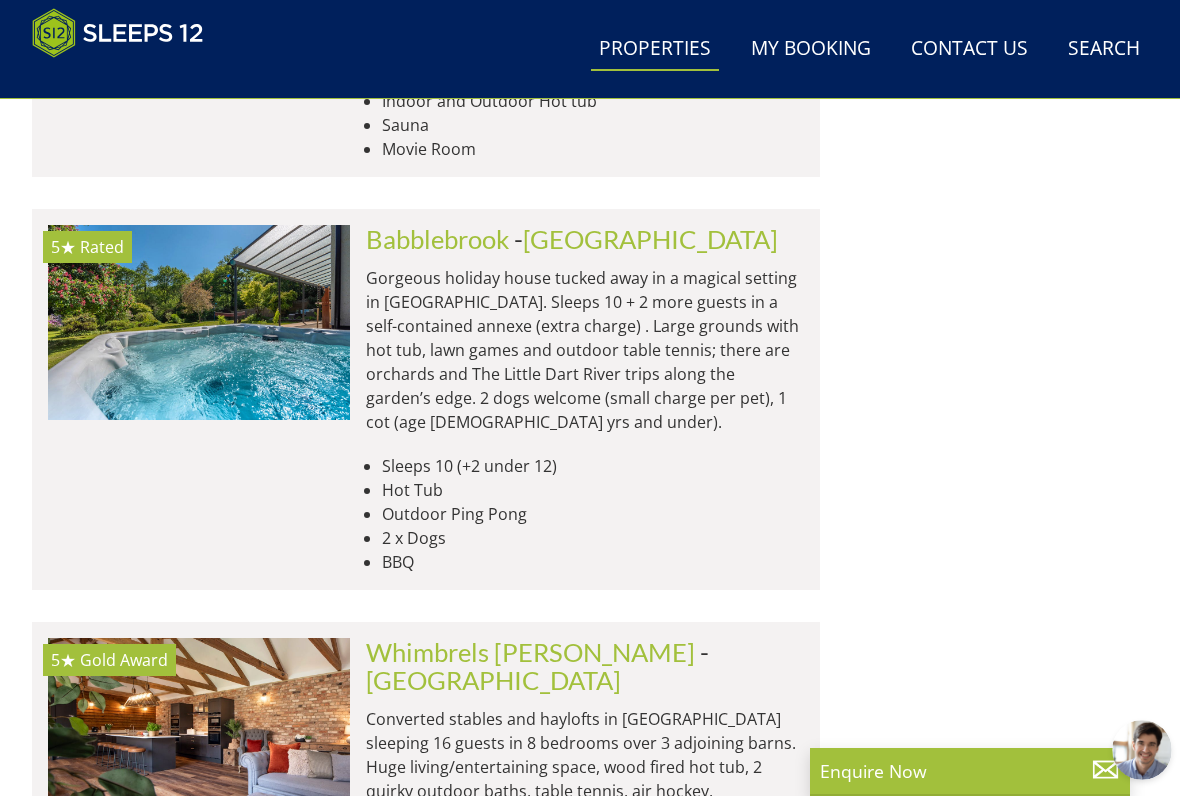 click at bounding box center (199, 1127) 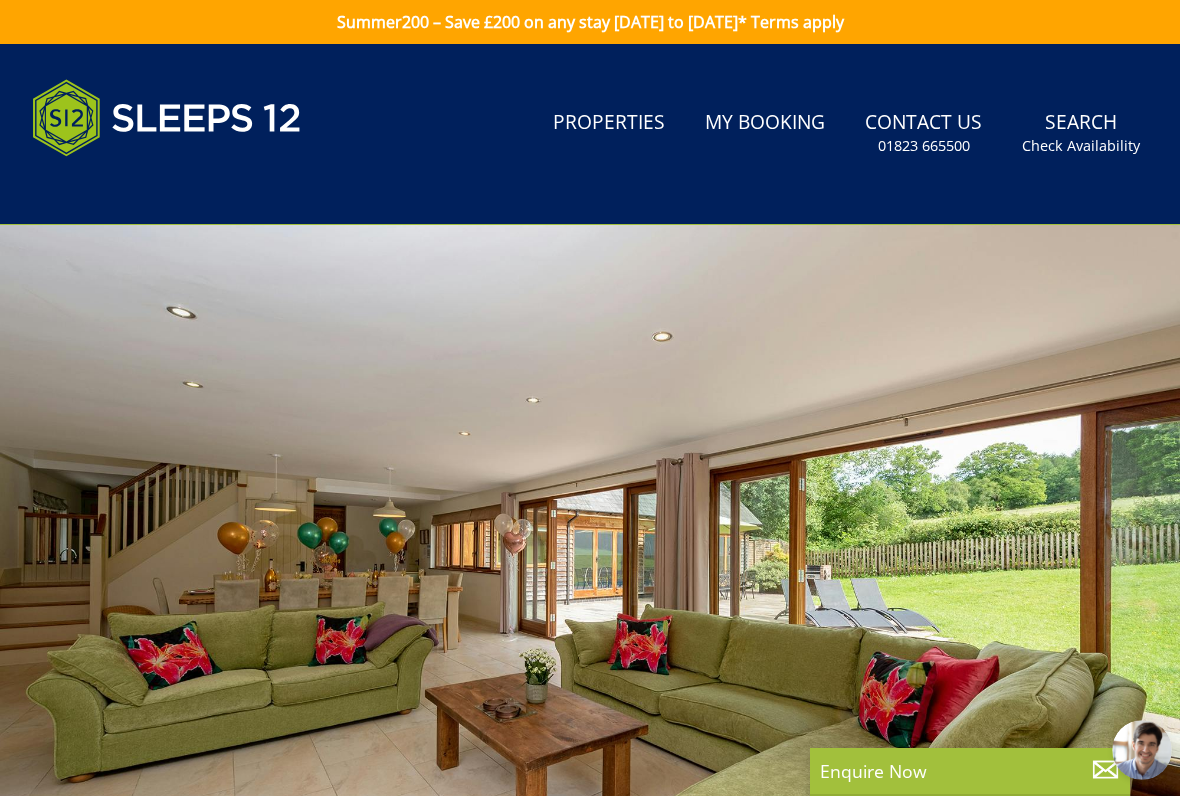 scroll, scrollTop: 0, scrollLeft: 0, axis: both 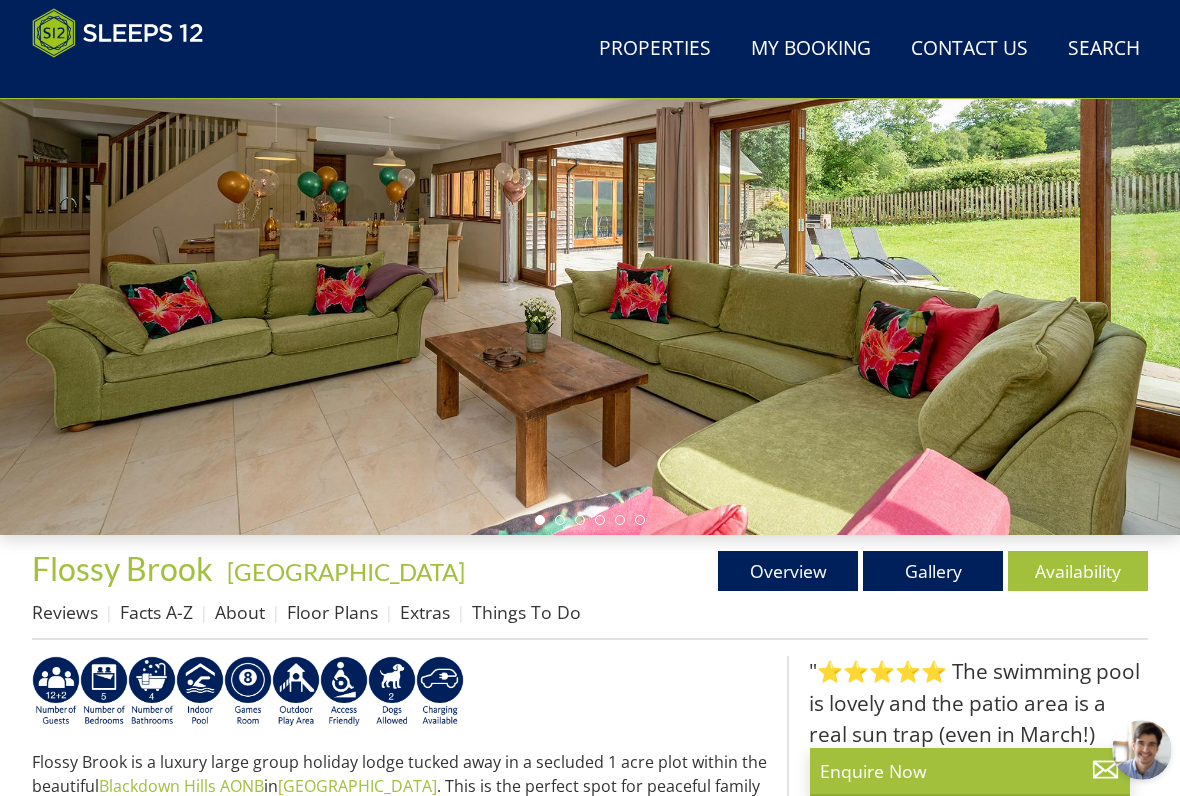 click on "Gallery" at bounding box center [933, 571] 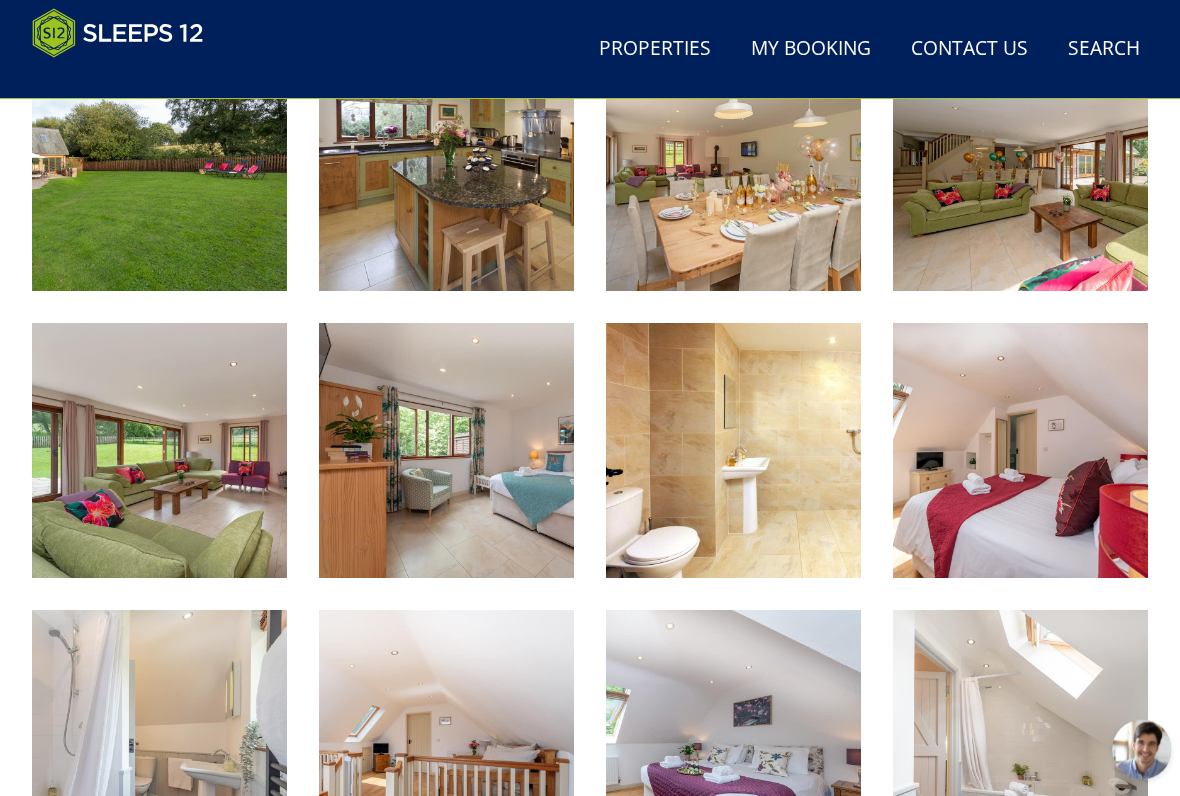 scroll, scrollTop: 1176, scrollLeft: 0, axis: vertical 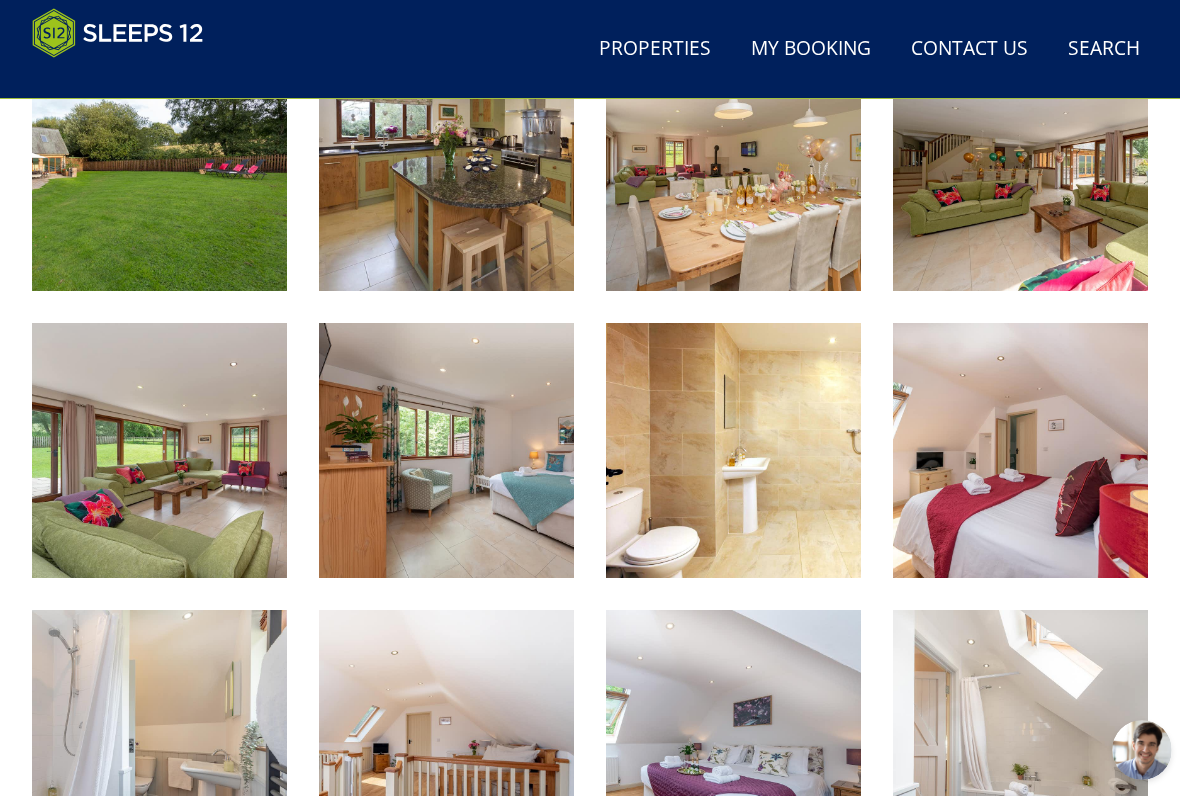 click at bounding box center [159, 450] 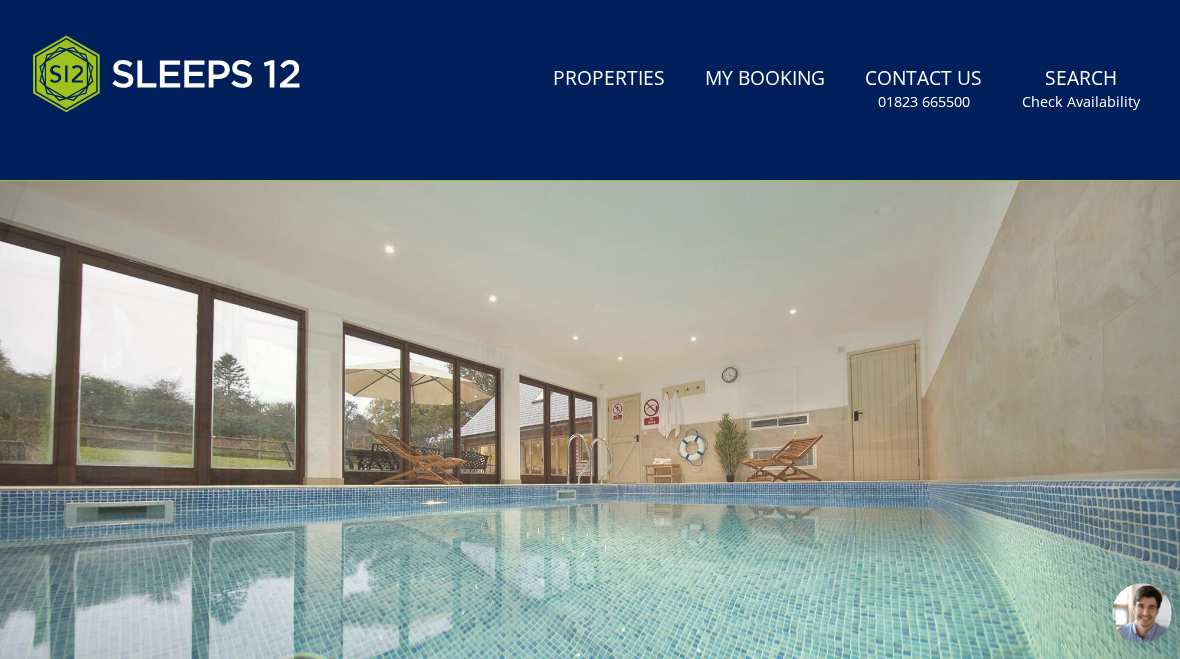 scroll, scrollTop: 0, scrollLeft: 0, axis: both 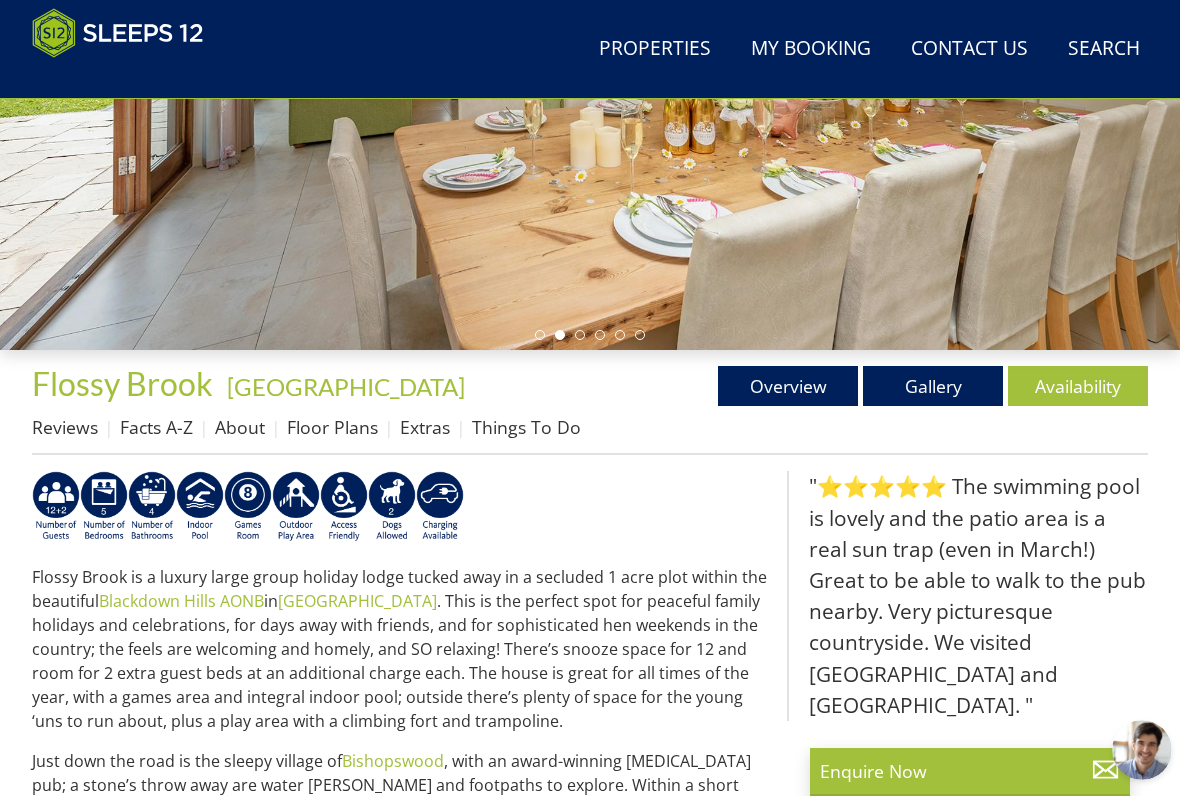 click on "Availability" at bounding box center (1078, 386) 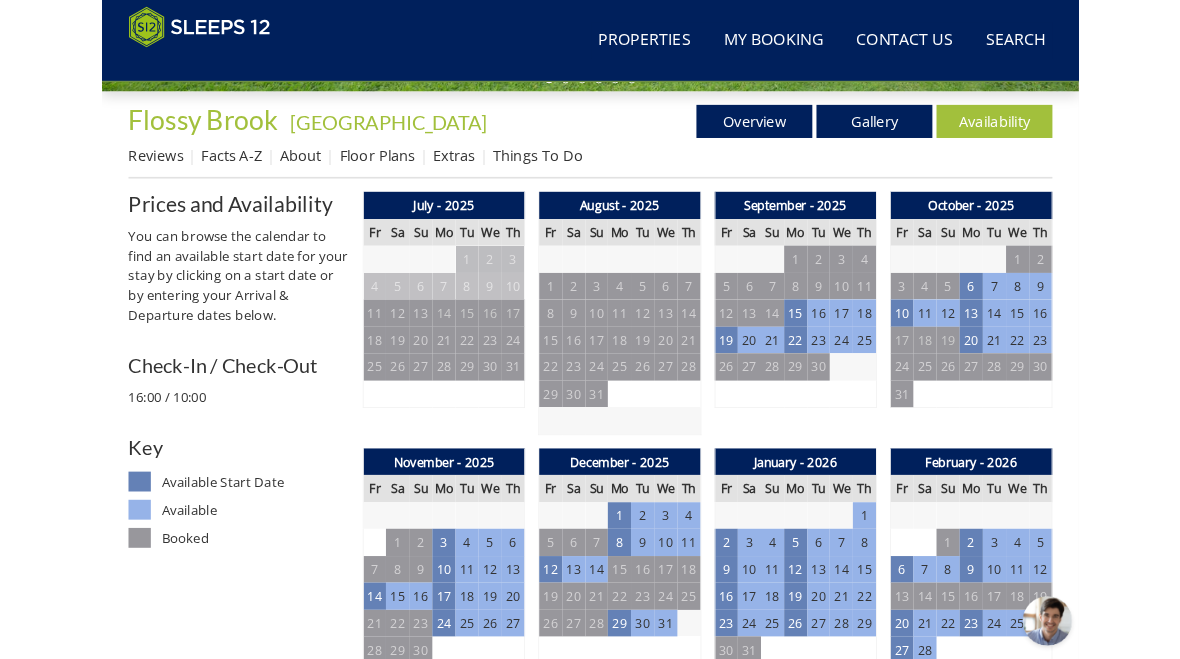 scroll, scrollTop: 690, scrollLeft: 0, axis: vertical 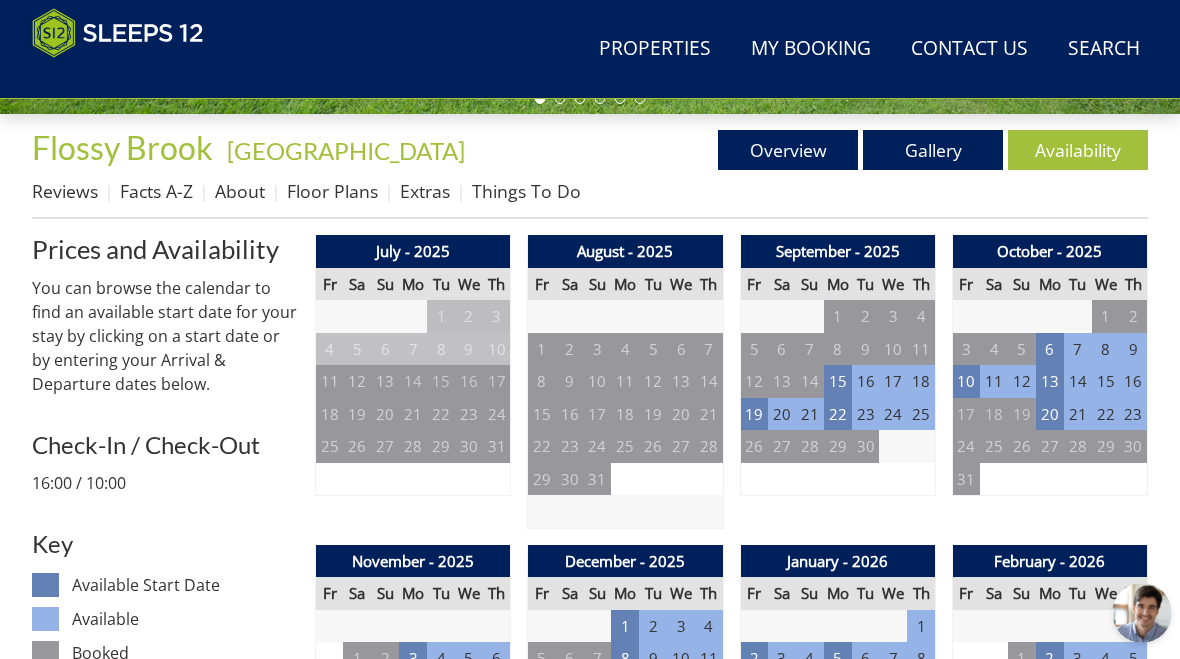 click on "19" at bounding box center (754, 414) 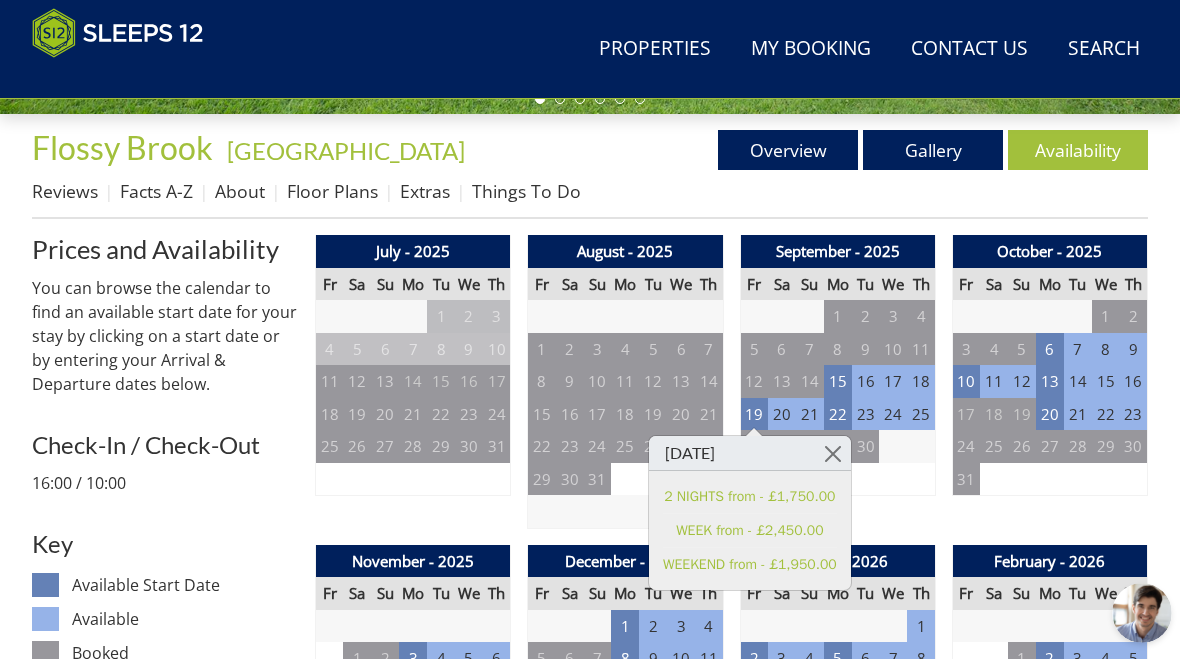 click at bounding box center [833, 453] 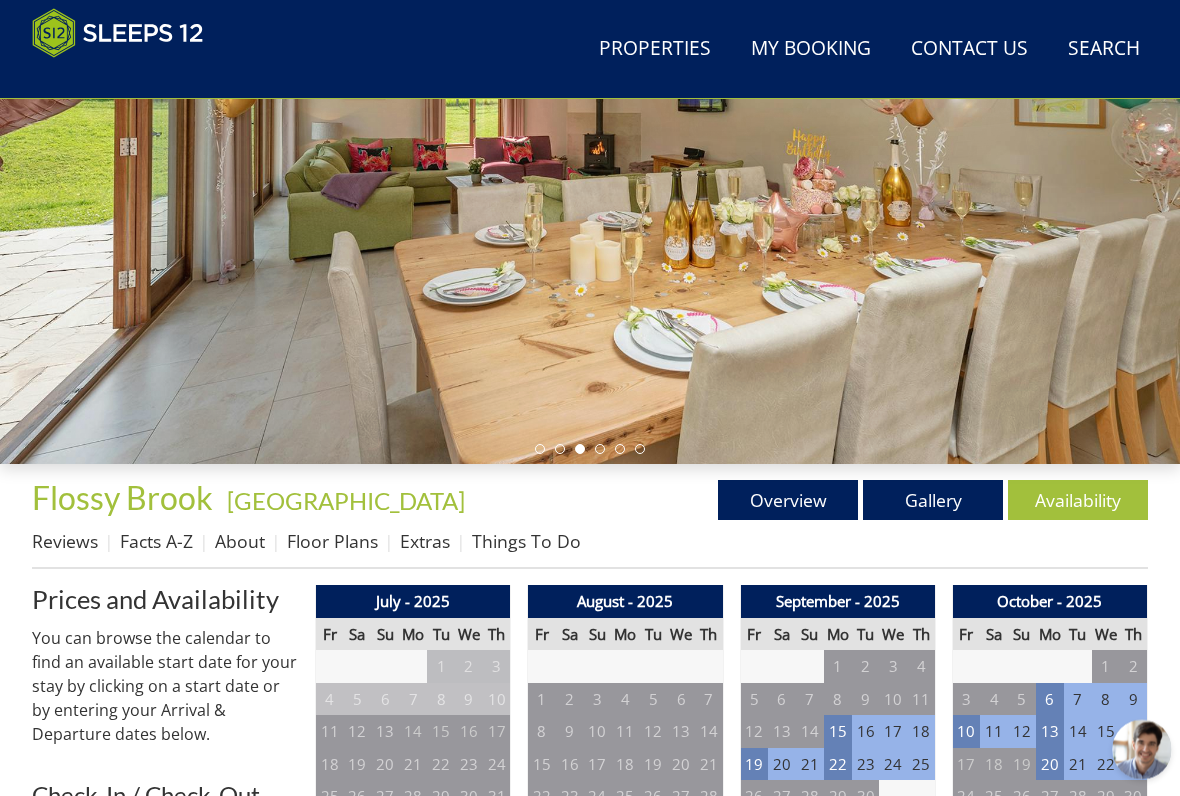 scroll, scrollTop: 340, scrollLeft: 0, axis: vertical 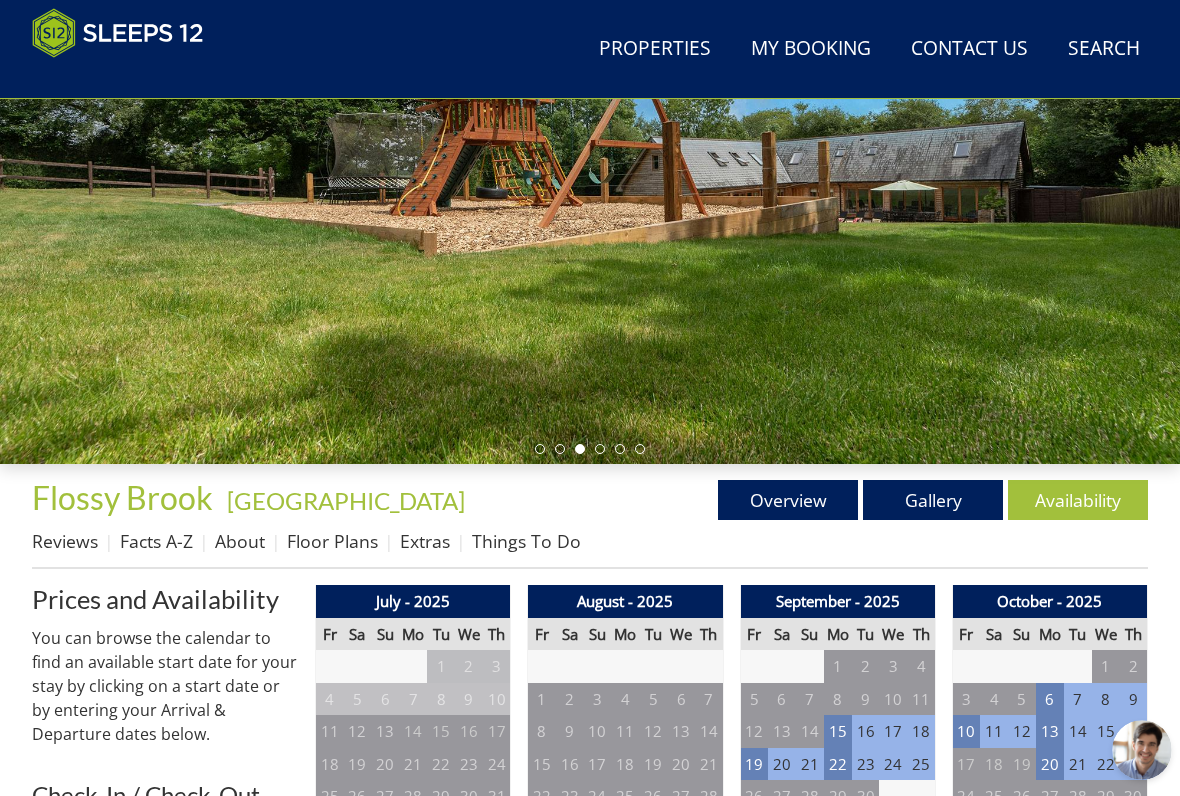 click on "Floor Plans" at bounding box center (332, 541) 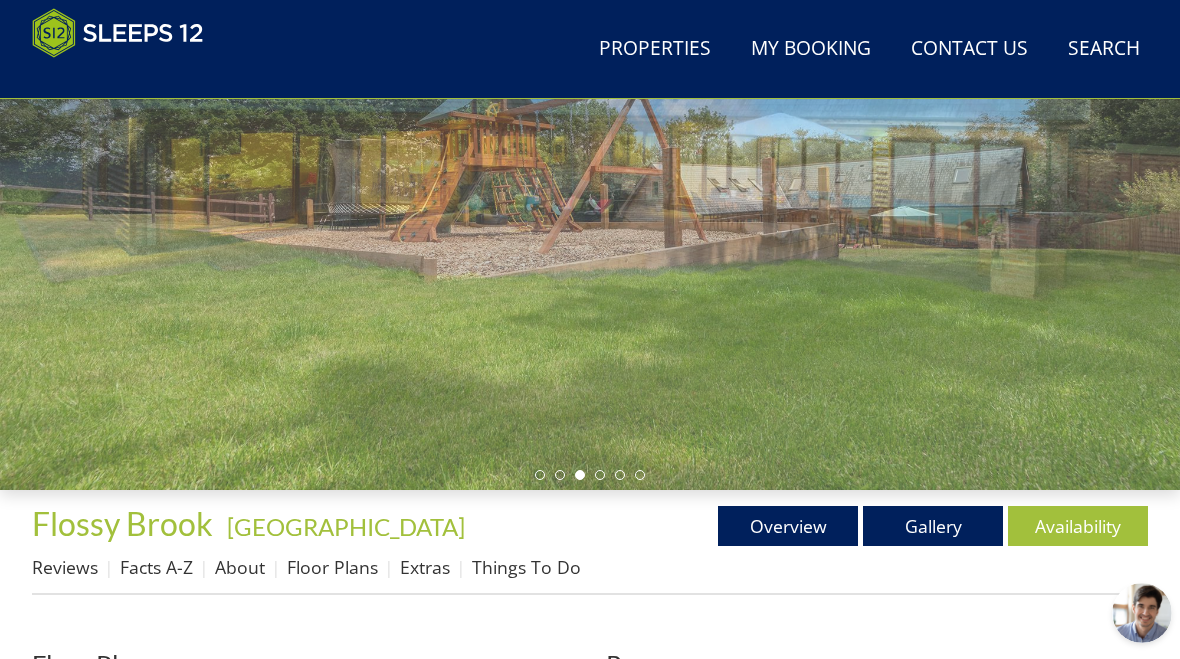 scroll, scrollTop: 0, scrollLeft: 0, axis: both 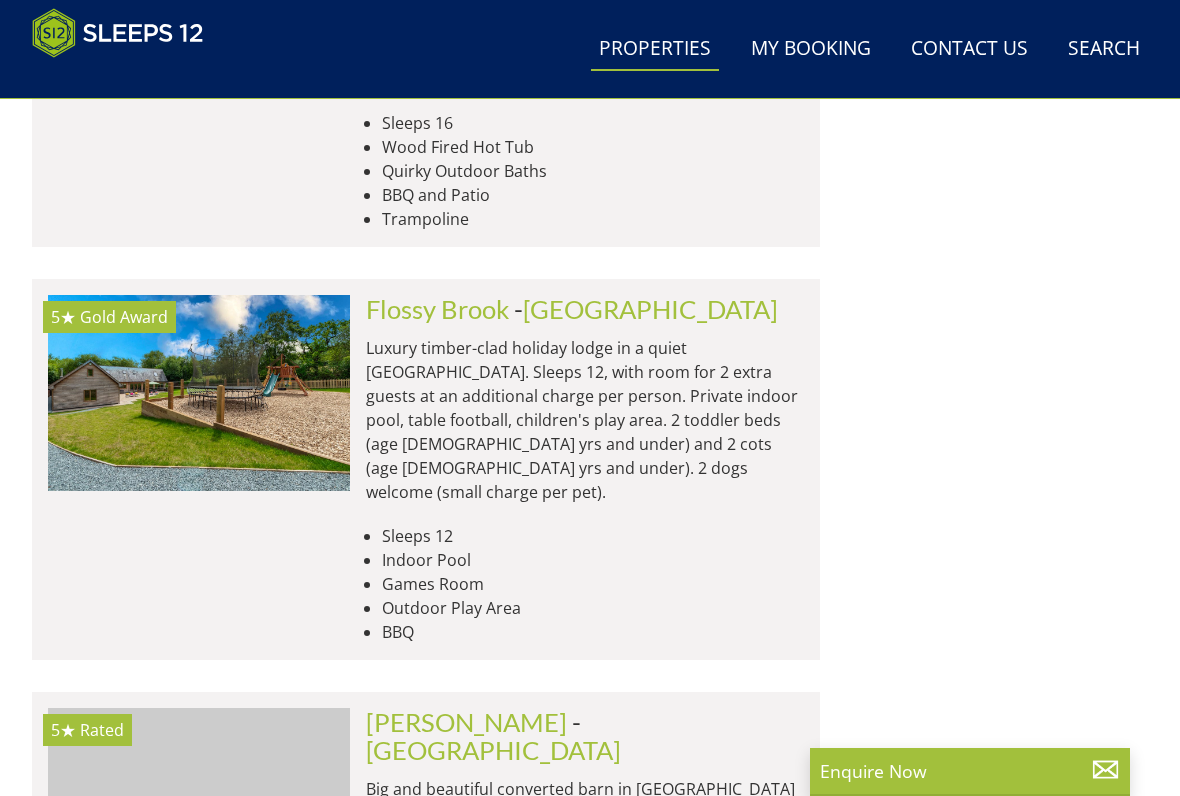 click at bounding box center (199, 1221) 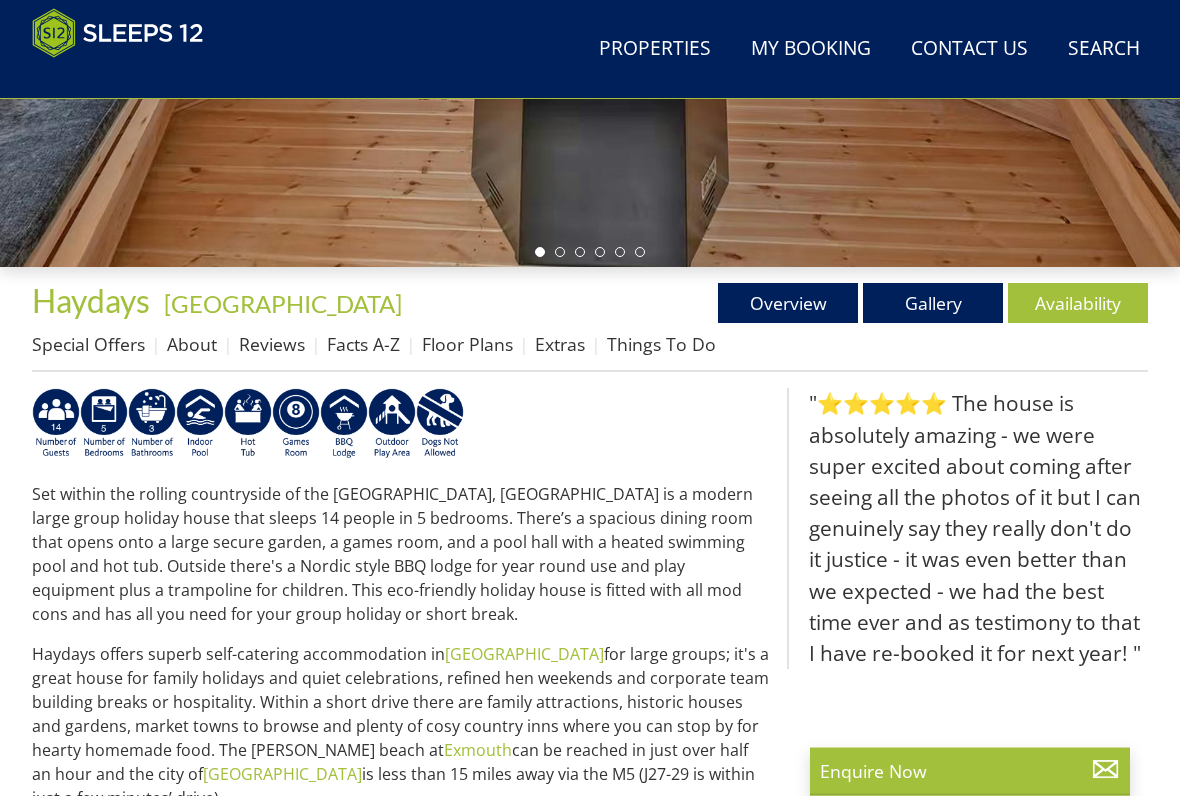scroll, scrollTop: 537, scrollLeft: 0, axis: vertical 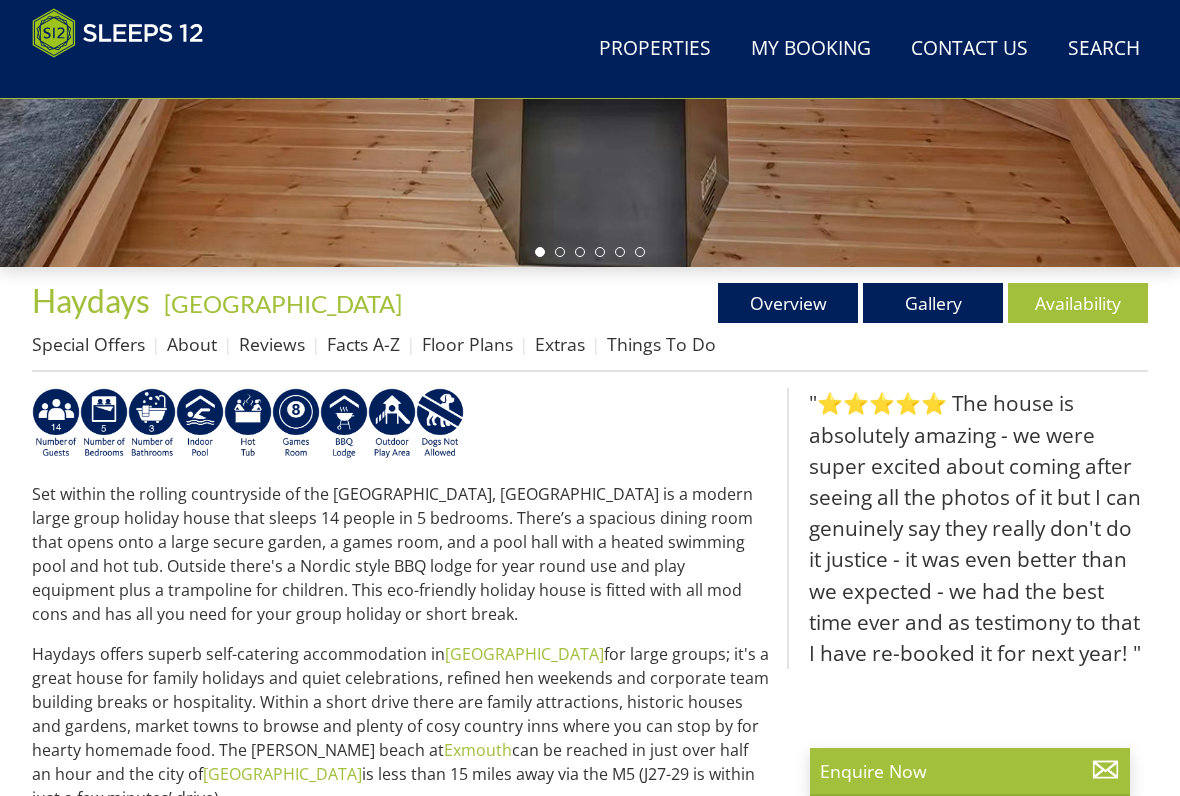 click on "Availability" at bounding box center [1078, 303] 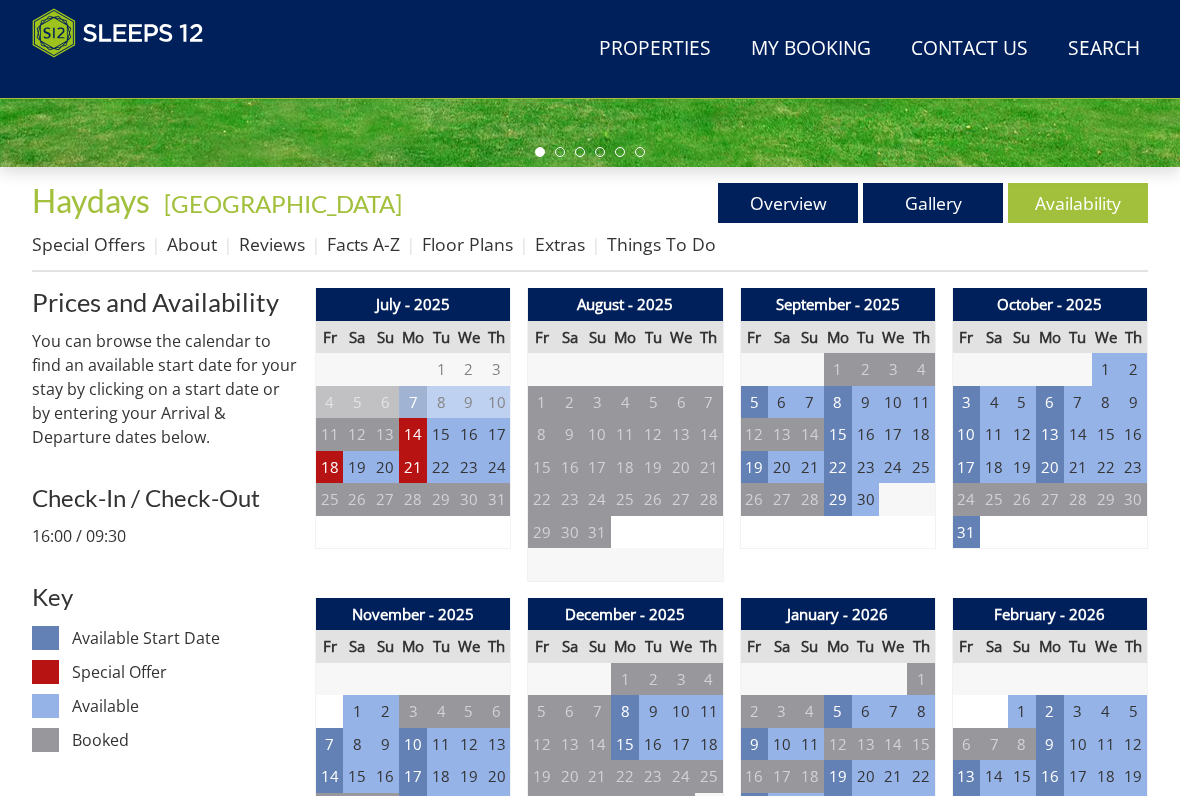 scroll, scrollTop: 637, scrollLeft: 0, axis: vertical 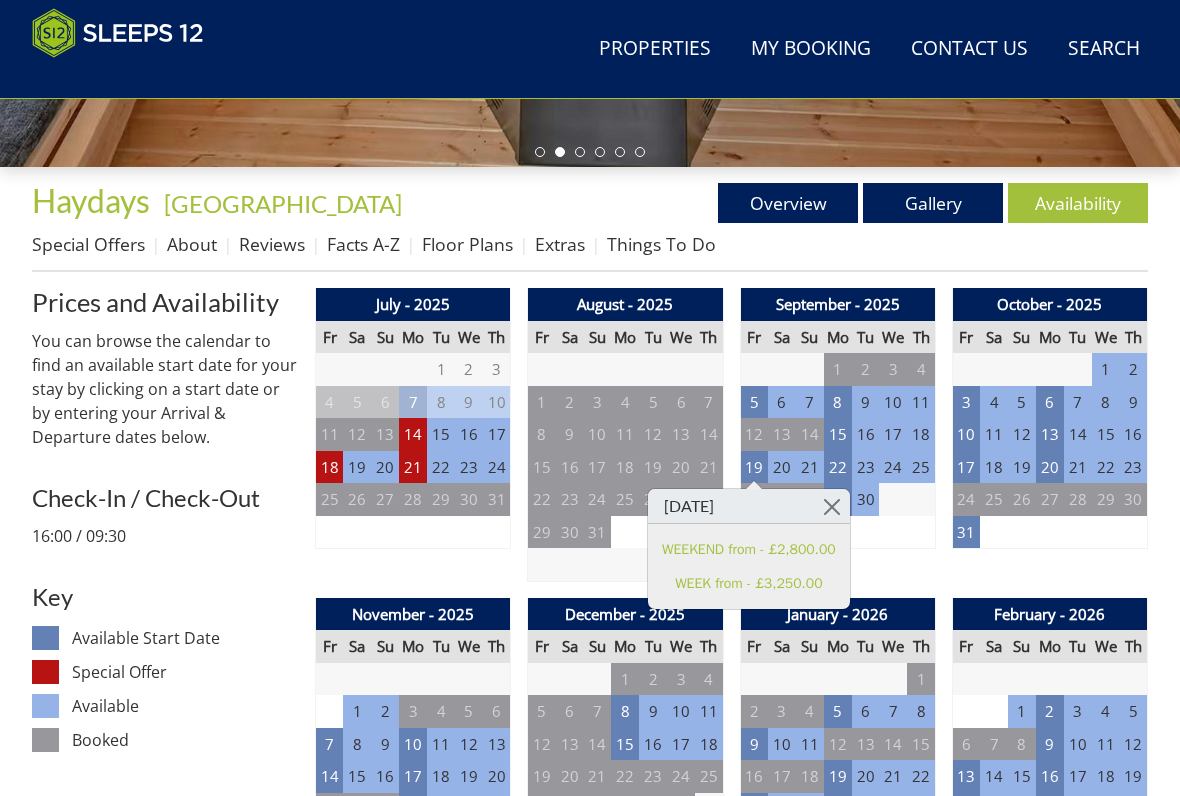 click at bounding box center [832, 506] 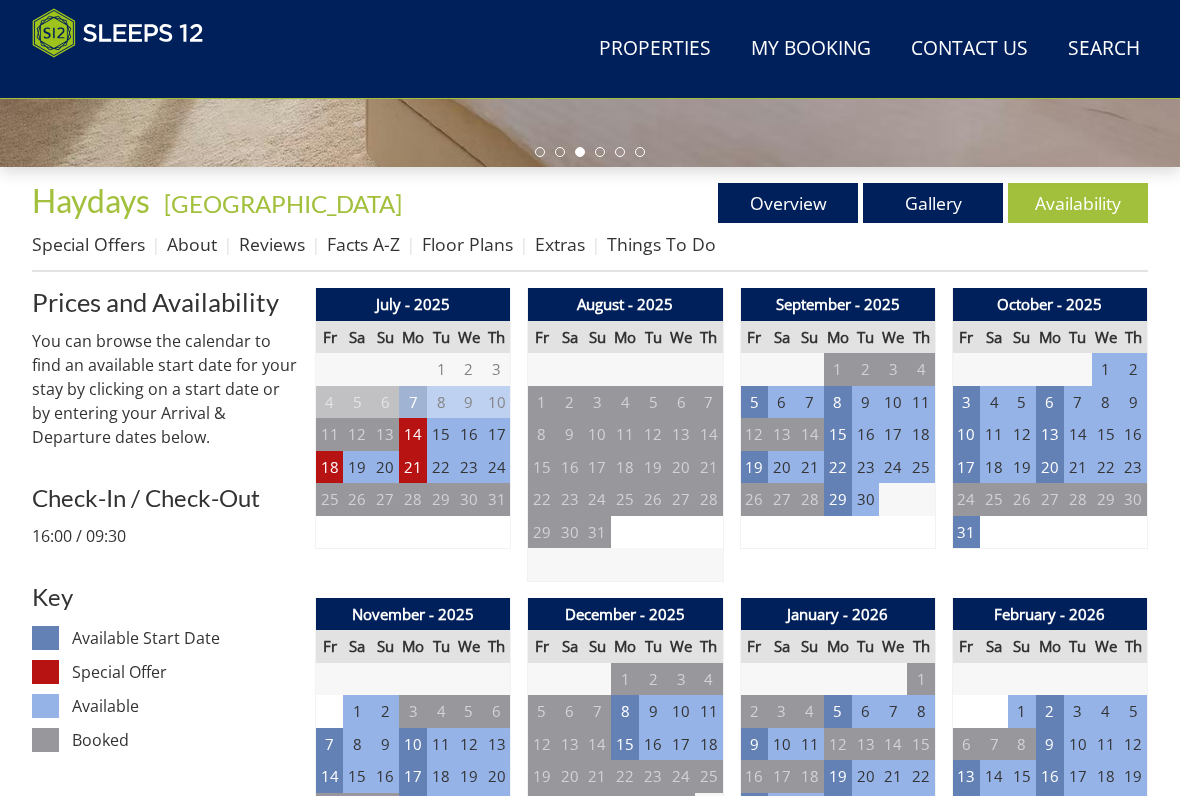 click on "5" at bounding box center [754, 402] 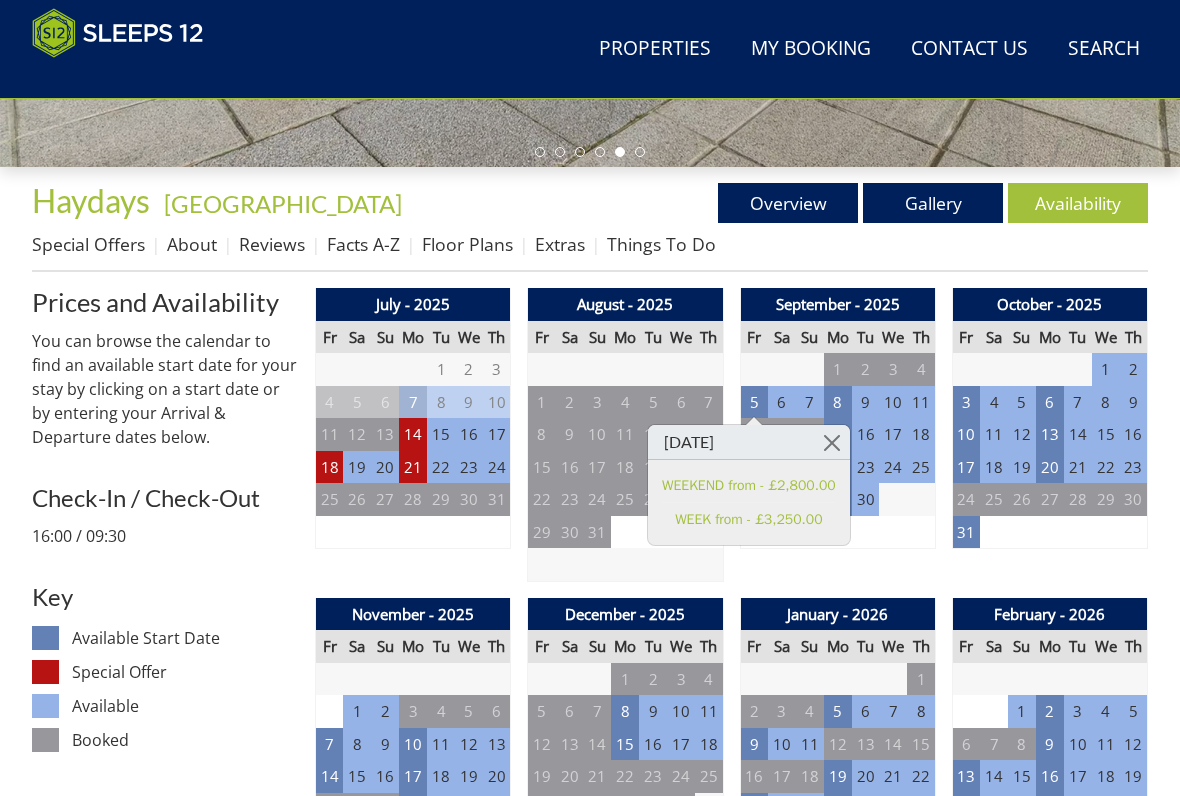 click at bounding box center (832, 442) 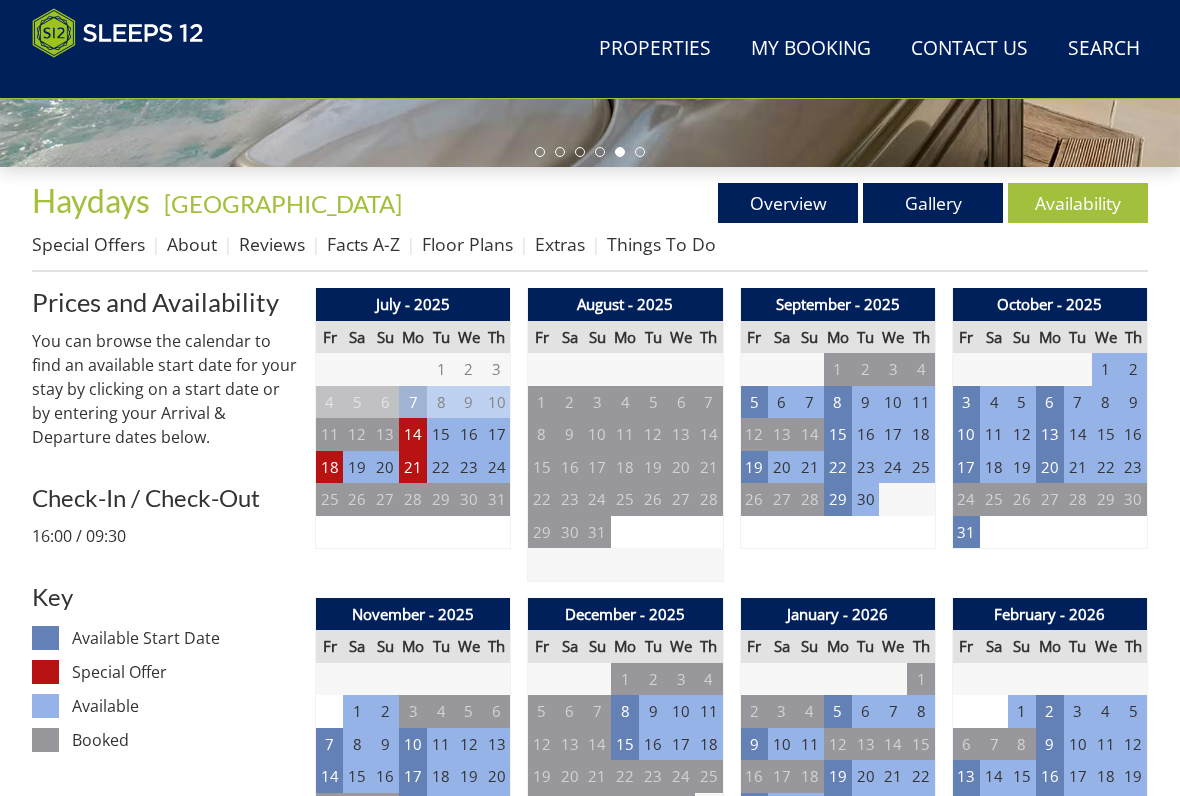 click on "3" at bounding box center [966, 402] 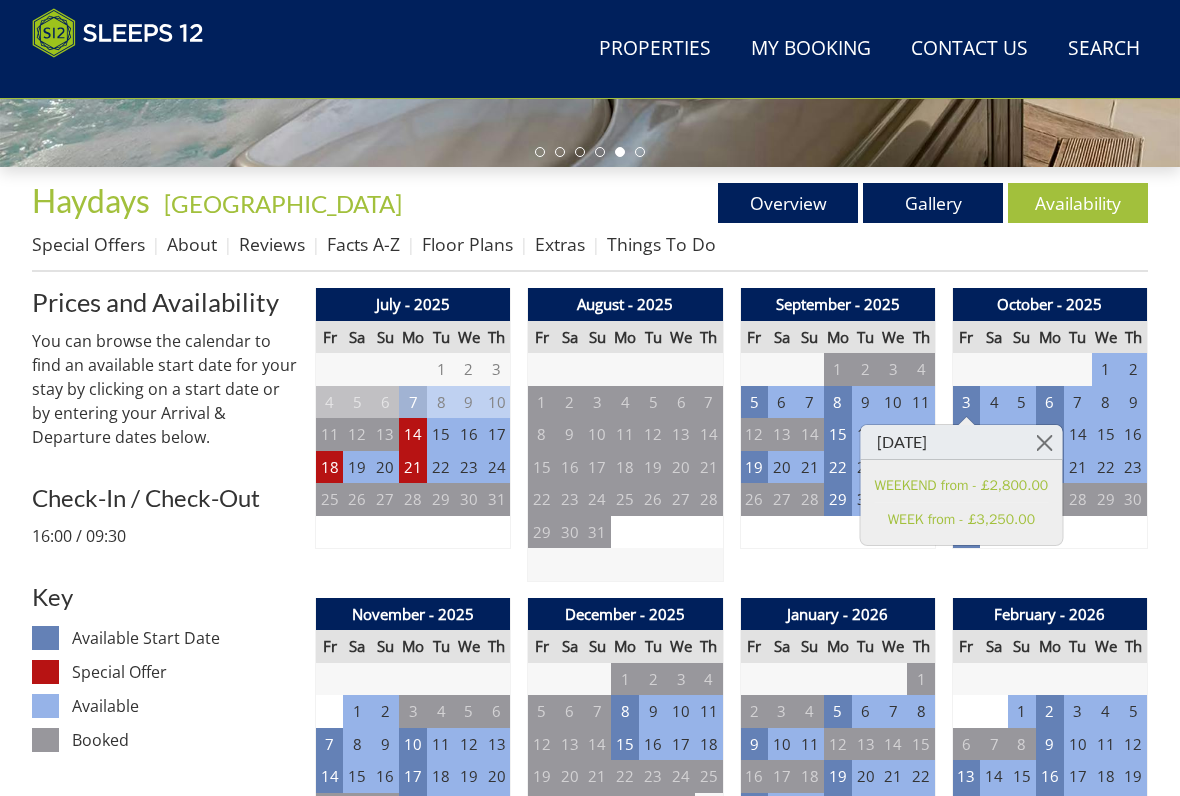 click at bounding box center (1044, 442) 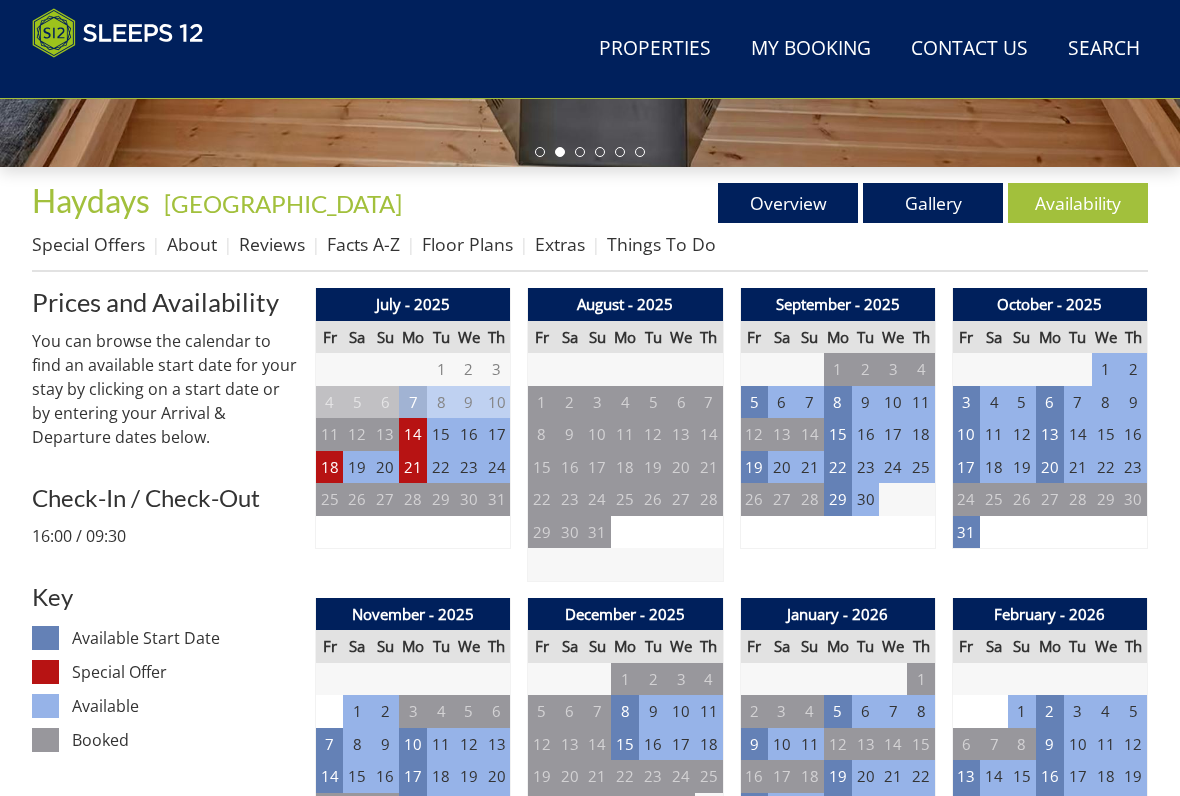 click on "21" at bounding box center (413, 467) 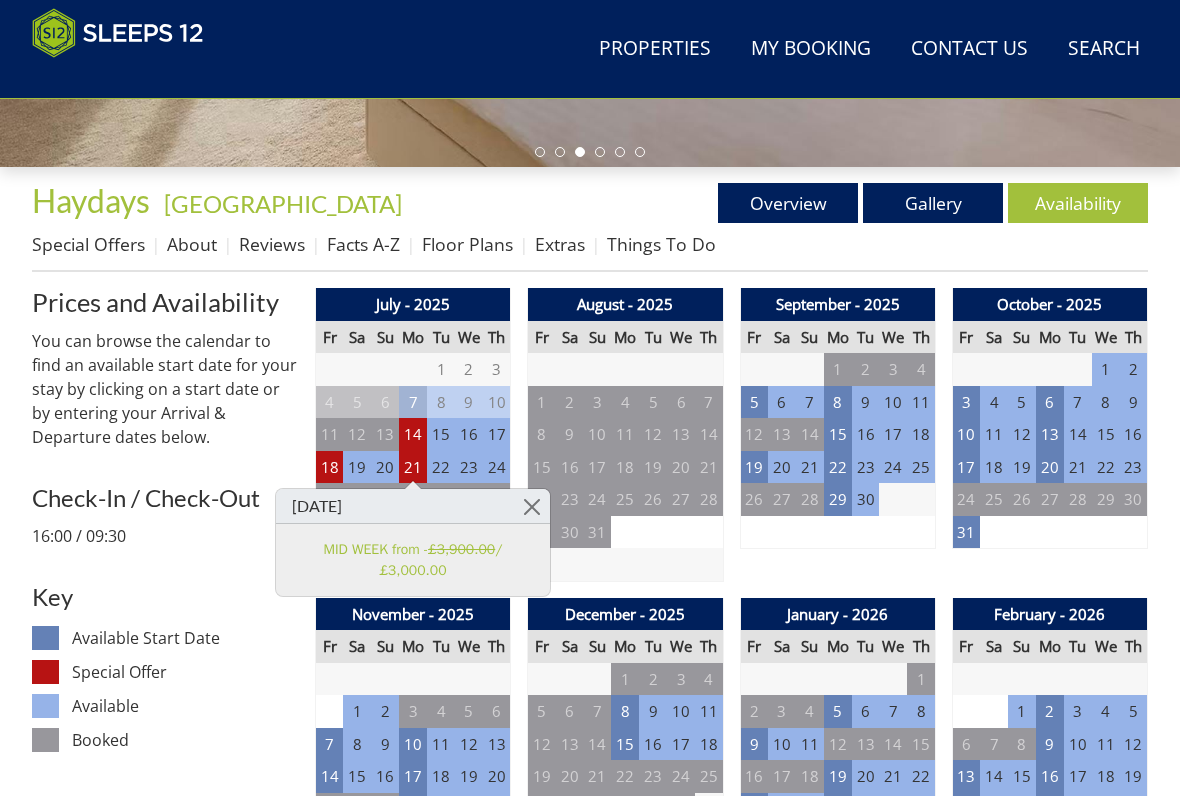 click on "22" at bounding box center [542, 499] 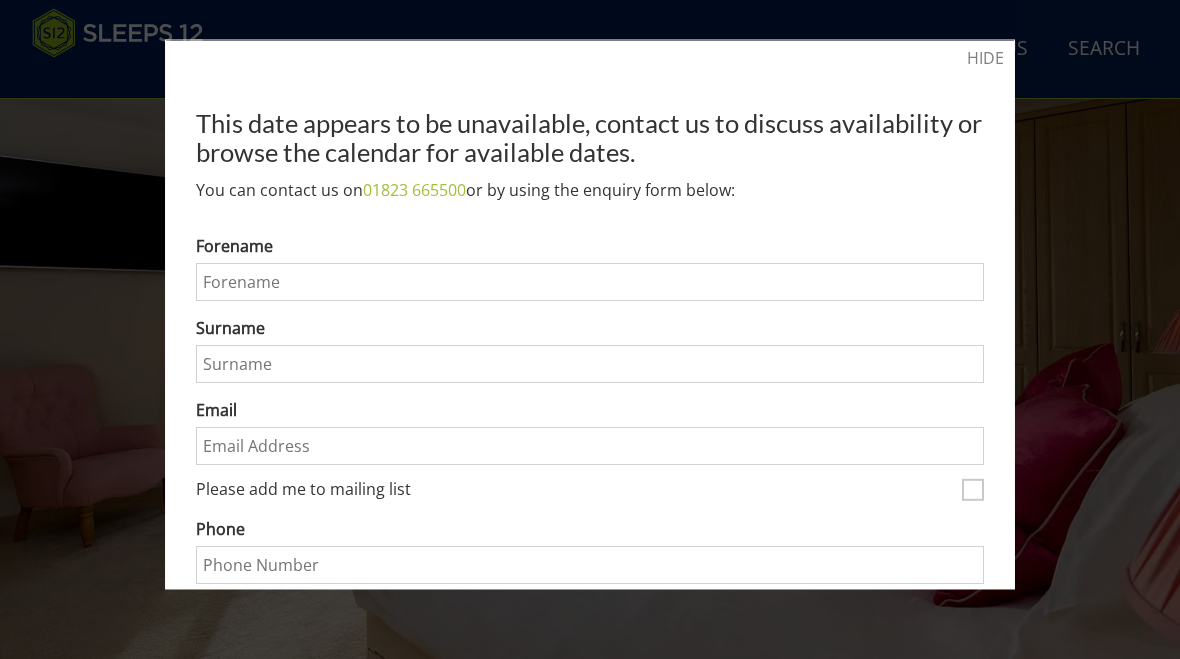 scroll, scrollTop: 0, scrollLeft: 0, axis: both 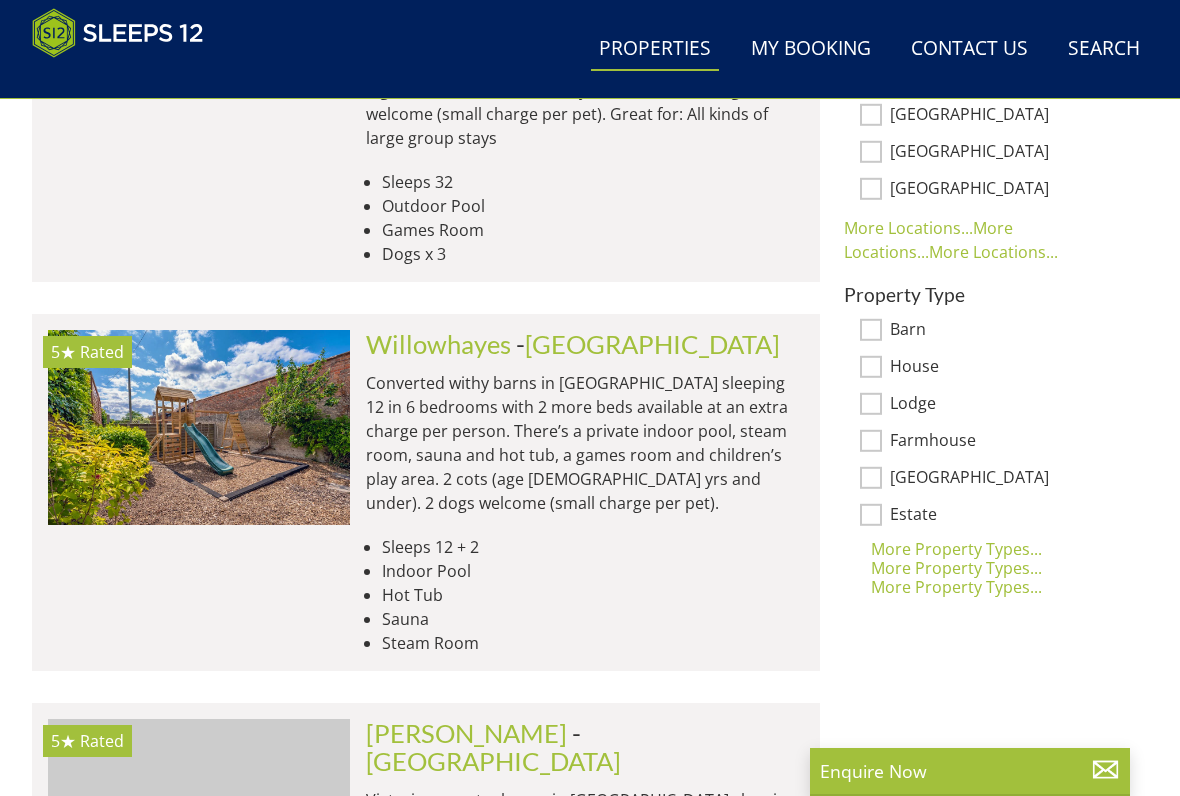 click at bounding box center (199, 427) 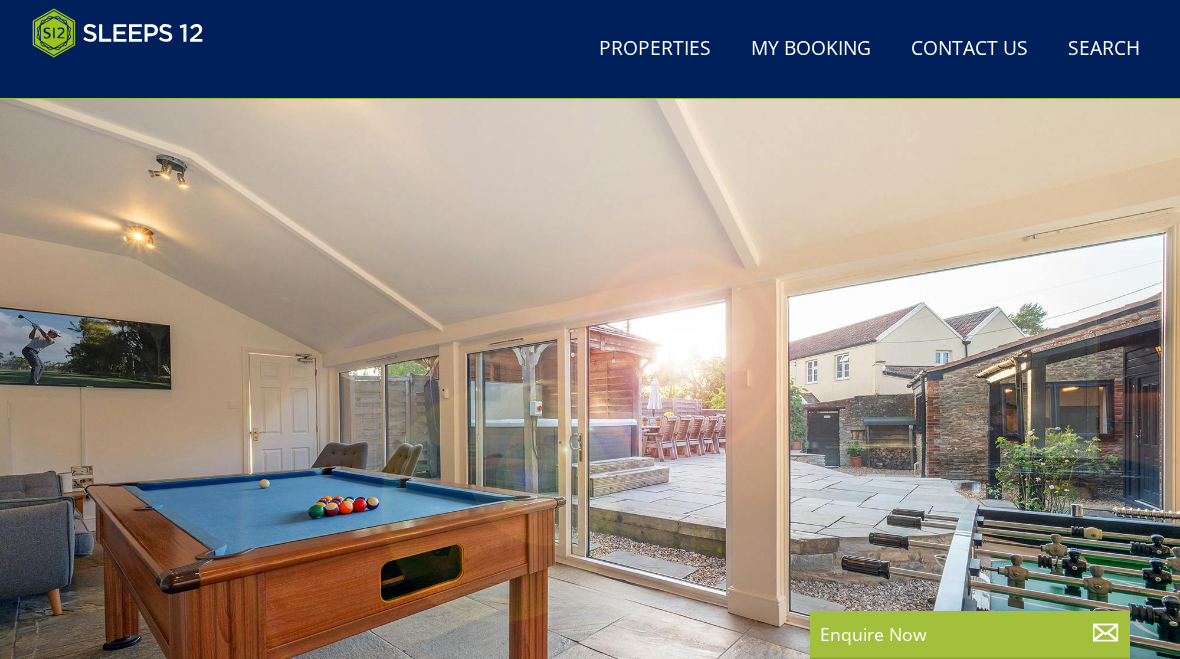 scroll, scrollTop: 0, scrollLeft: 0, axis: both 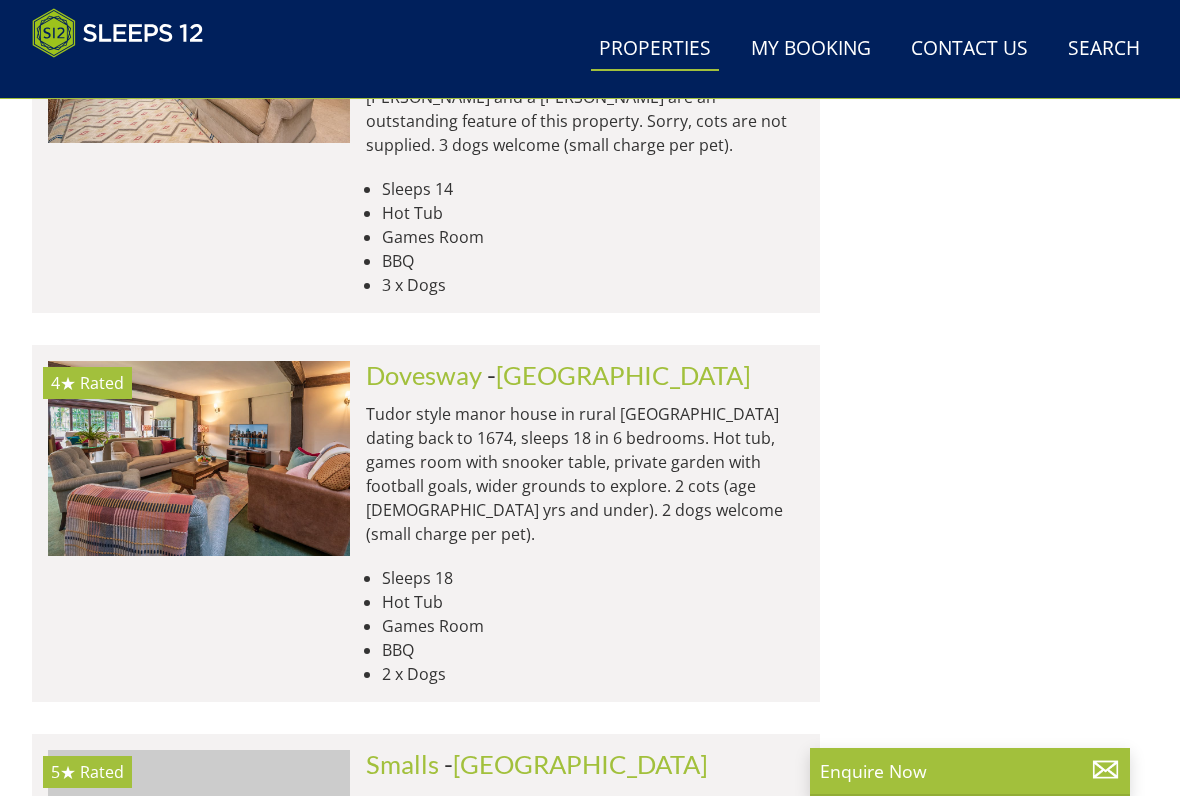 click at bounding box center [199, 847] 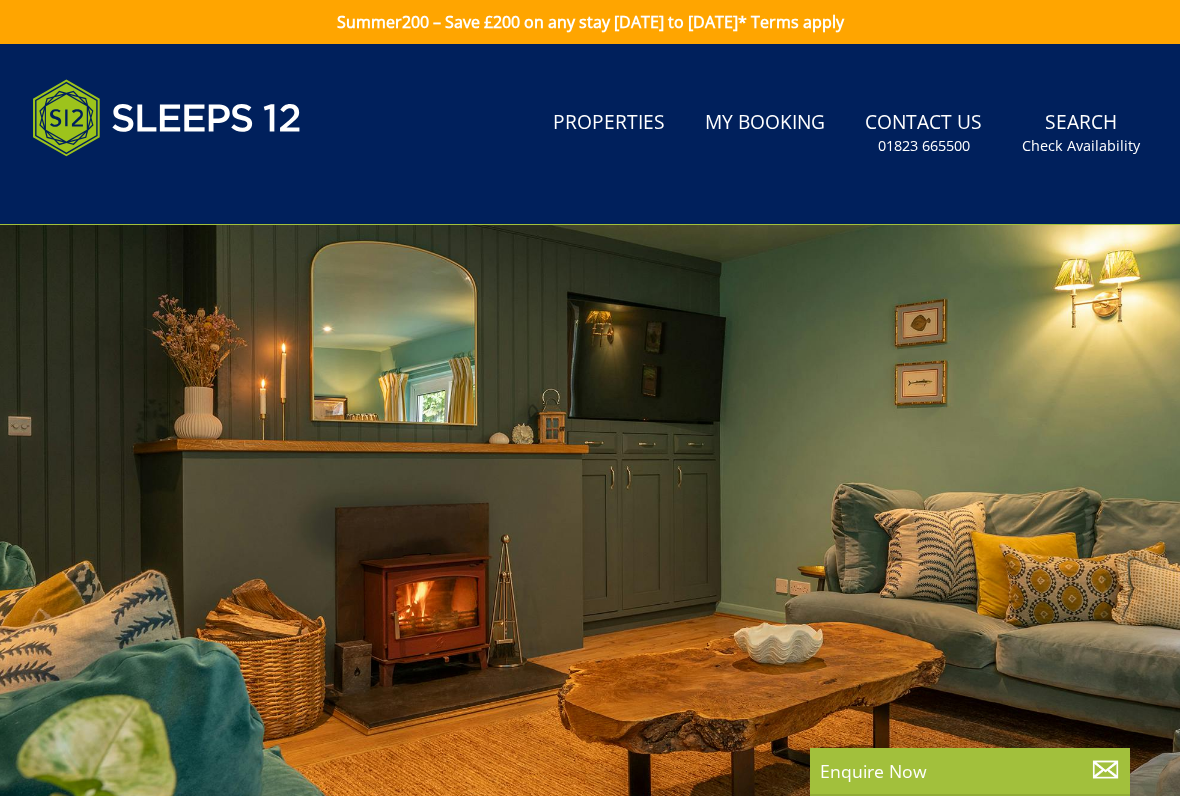 click at bounding box center [590, 555] 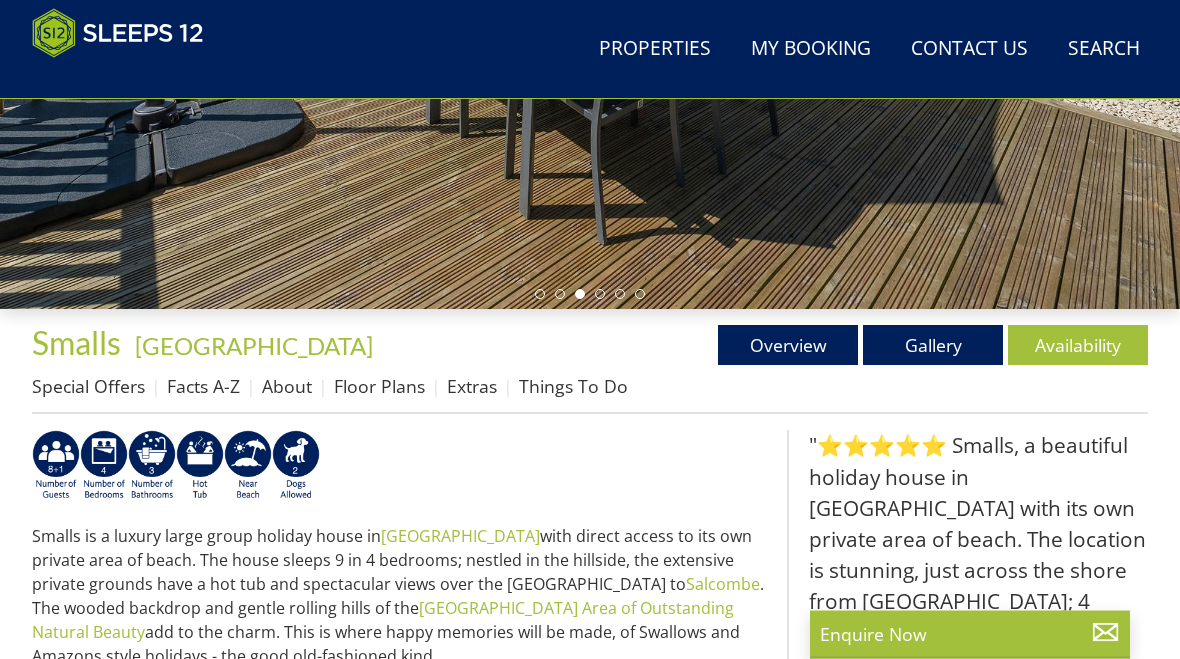scroll, scrollTop: 495, scrollLeft: 0, axis: vertical 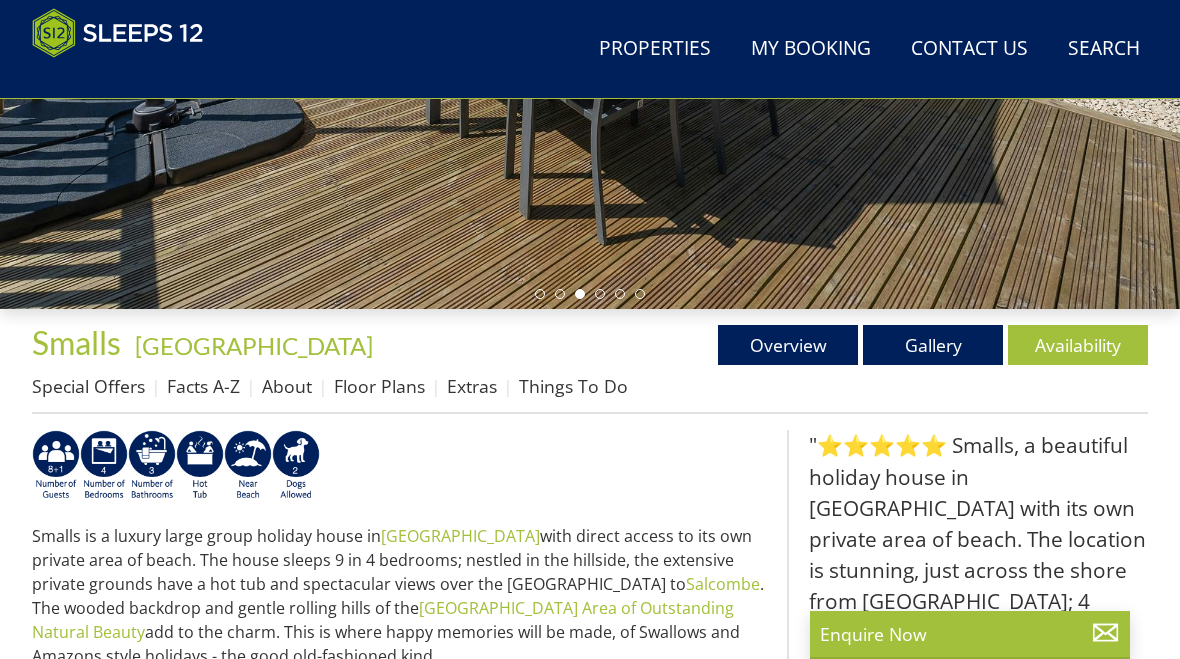 click on "Gallery" at bounding box center [933, 345] 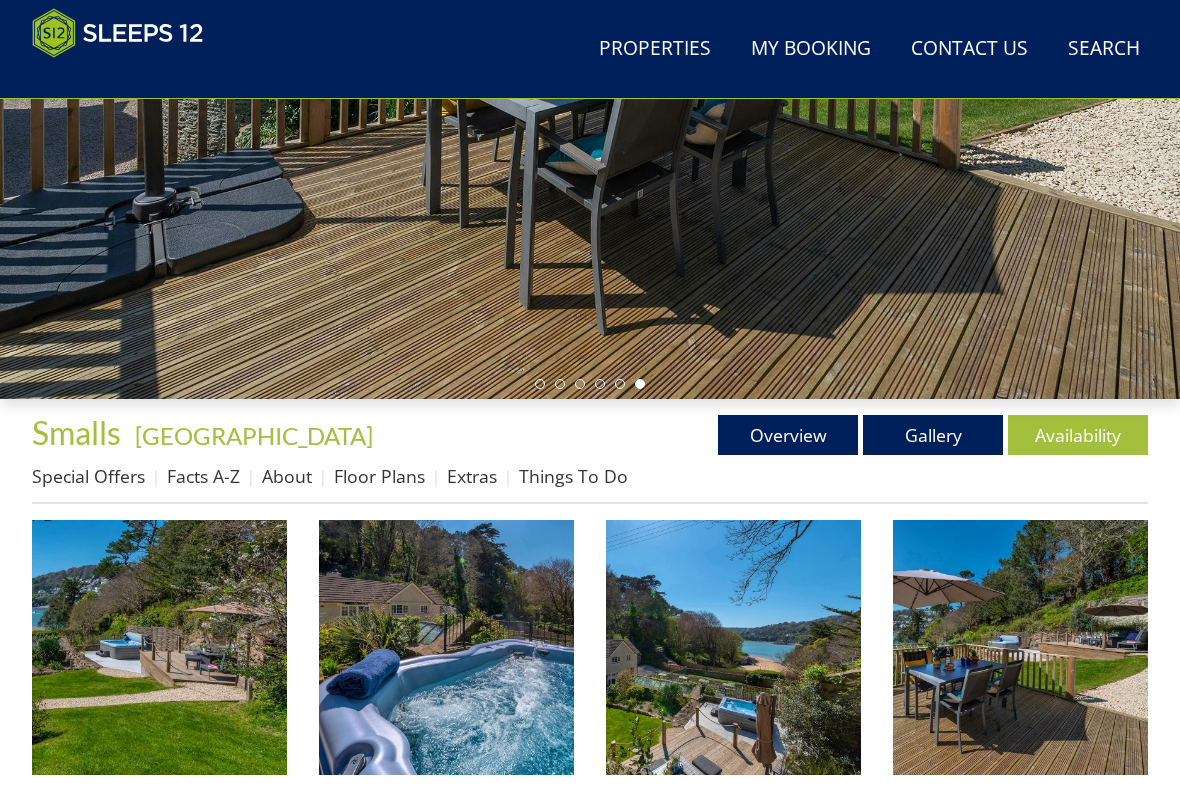 scroll, scrollTop: 420, scrollLeft: 0, axis: vertical 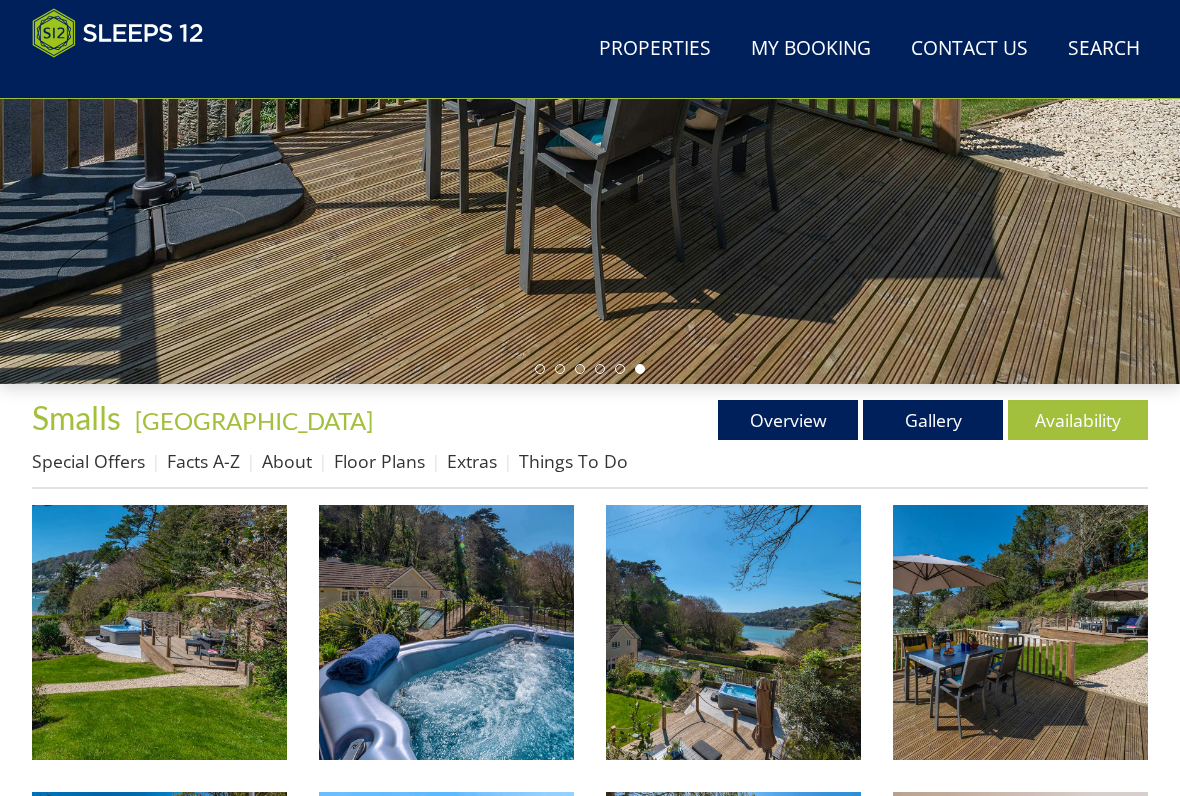 click at bounding box center [159, 632] 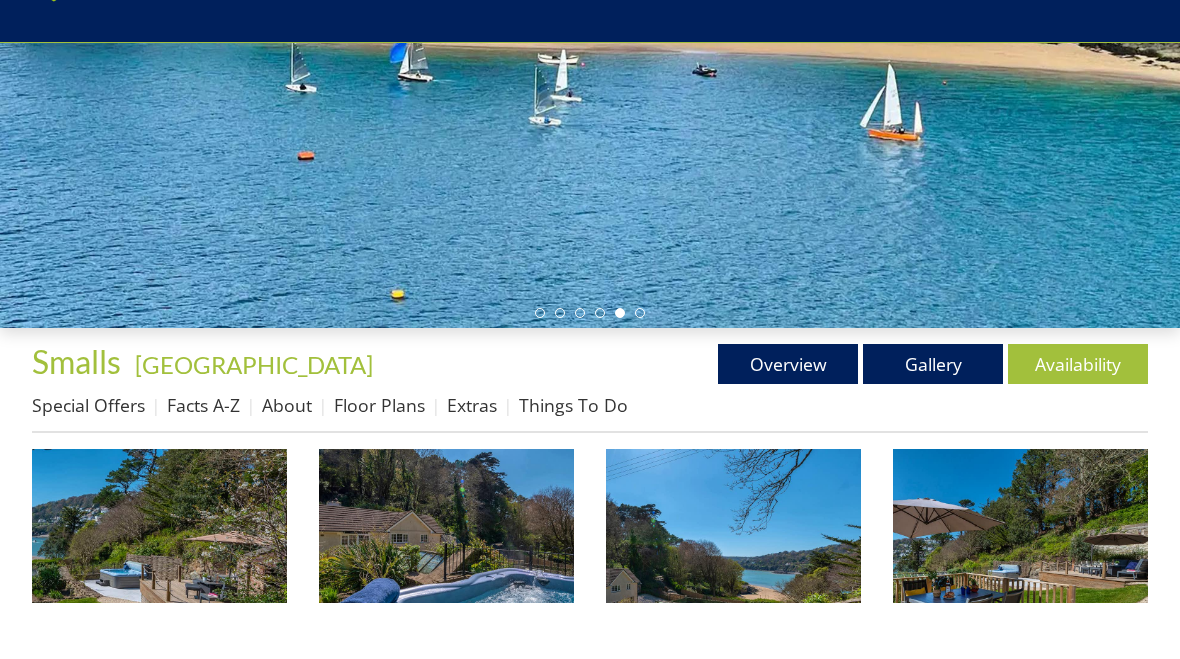 scroll, scrollTop: 476, scrollLeft: 0, axis: vertical 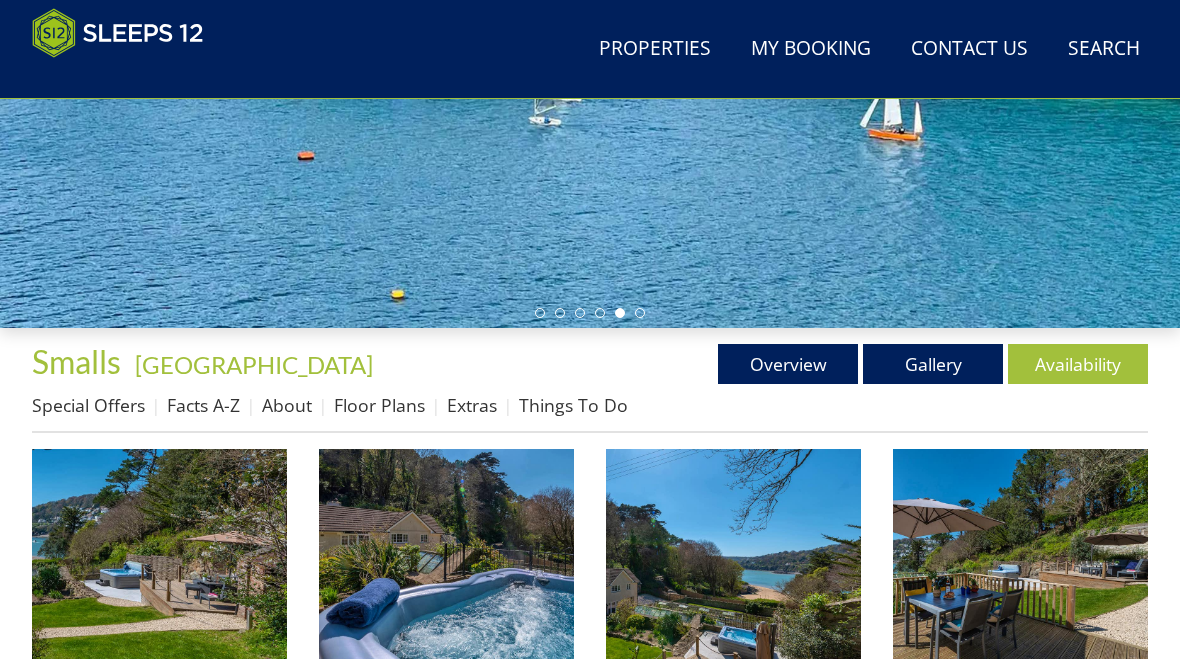 click on "Availability" at bounding box center (1078, 364) 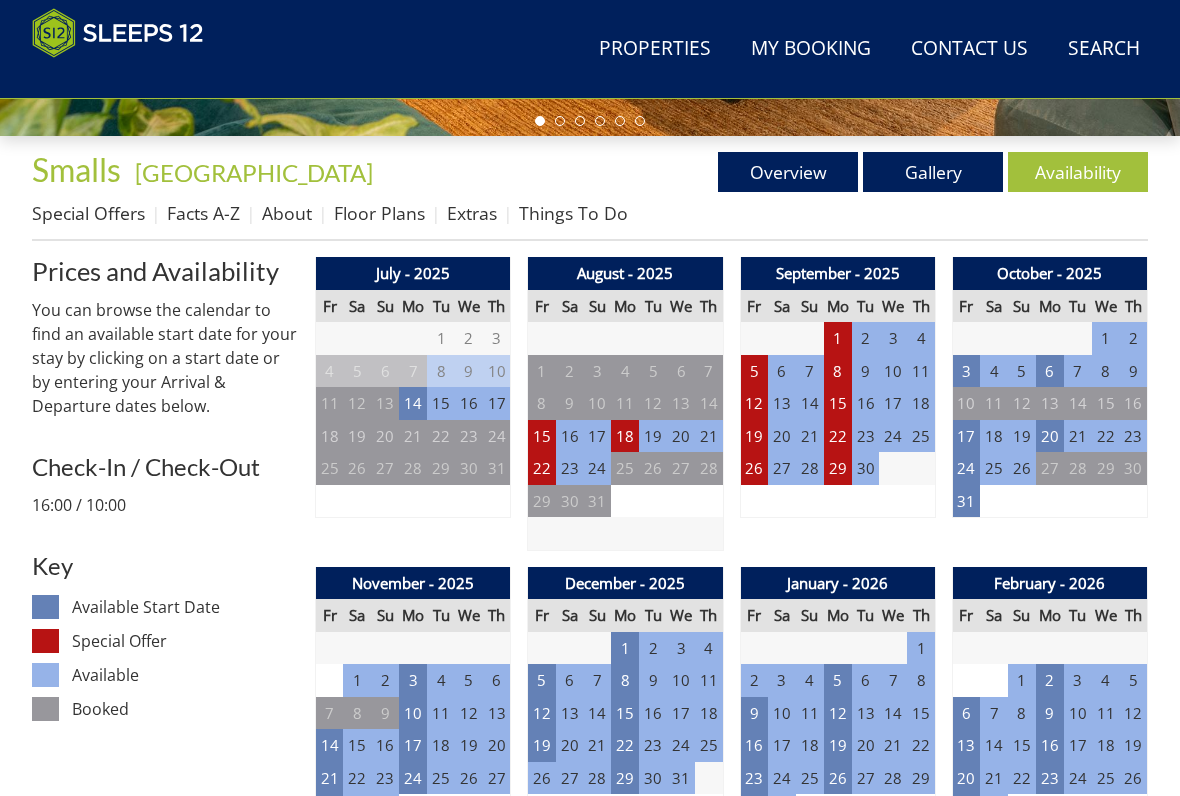 scroll, scrollTop: 668, scrollLeft: 0, axis: vertical 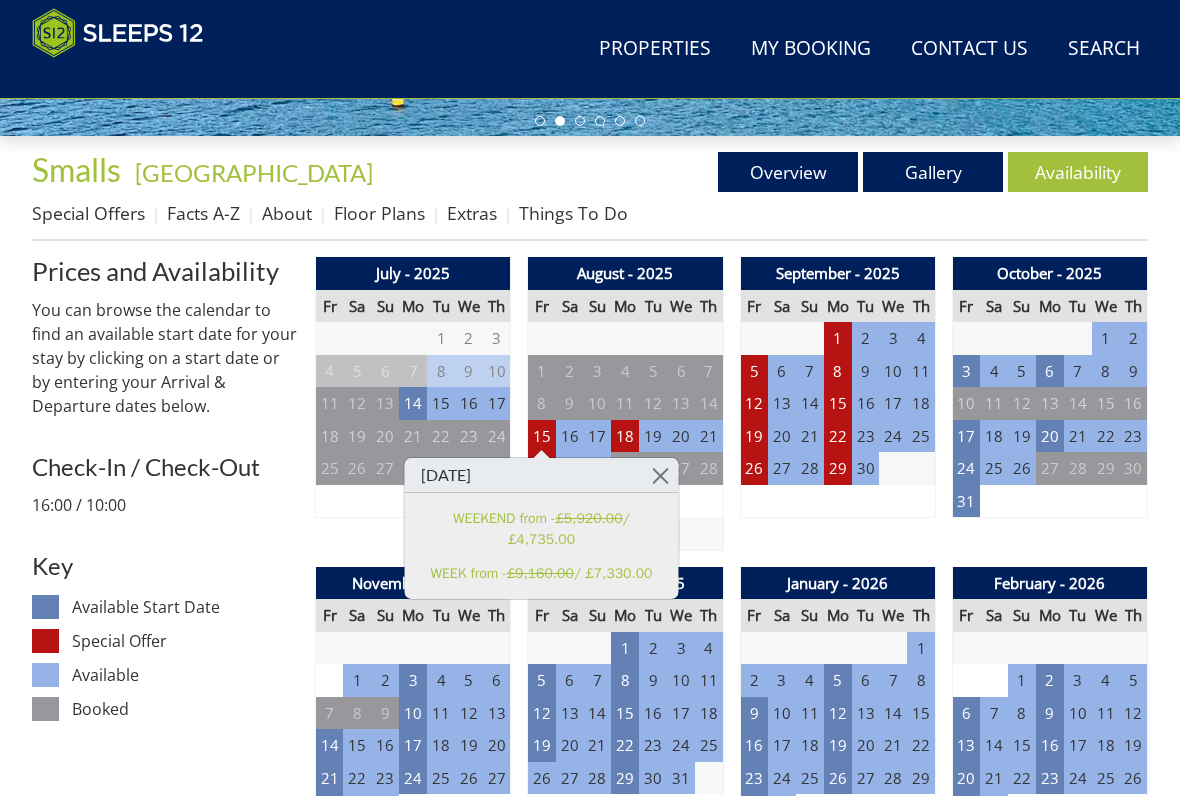 click at bounding box center (660, 475) 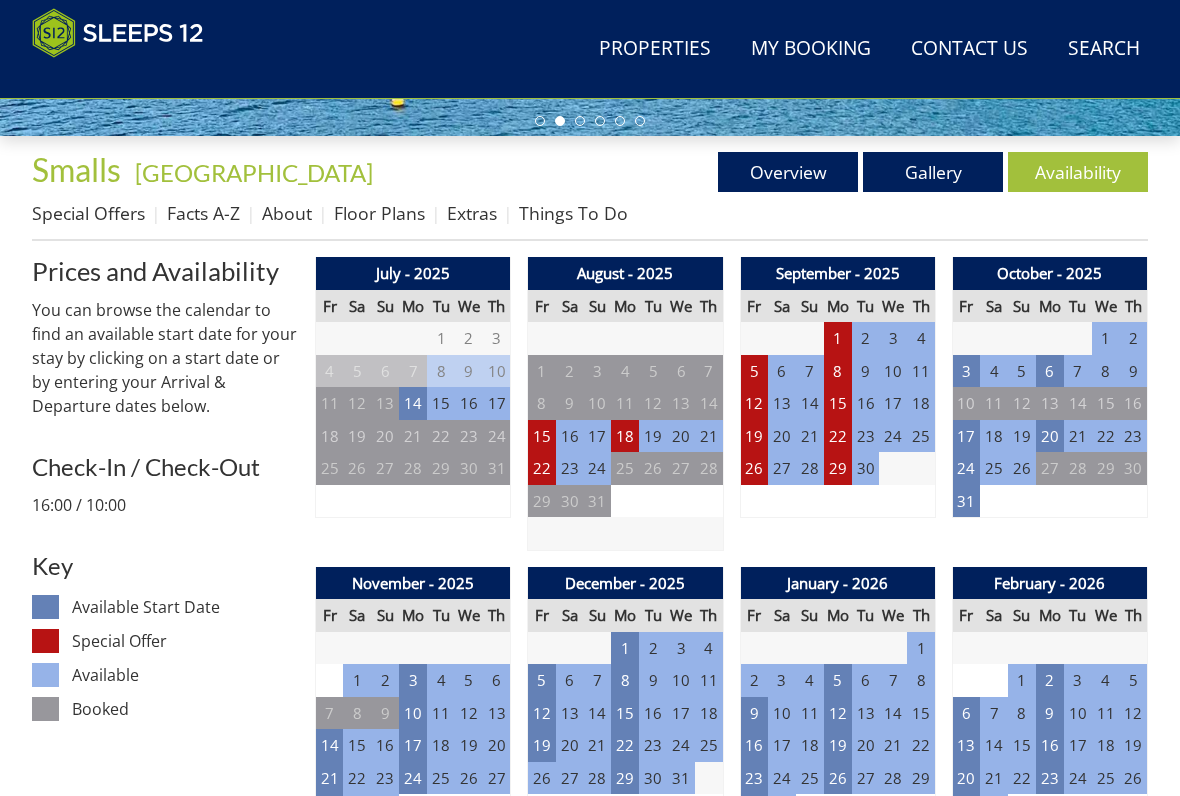 click on "18" at bounding box center (625, 436) 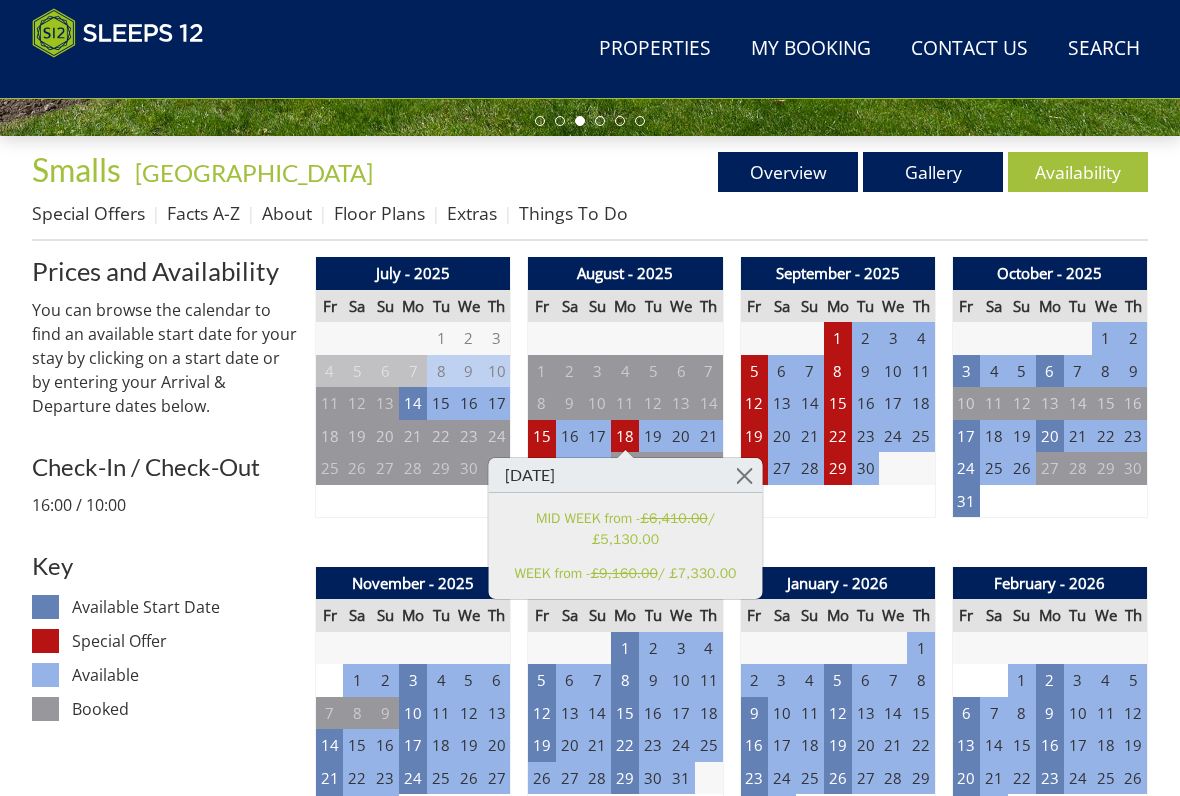 click at bounding box center (744, 475) 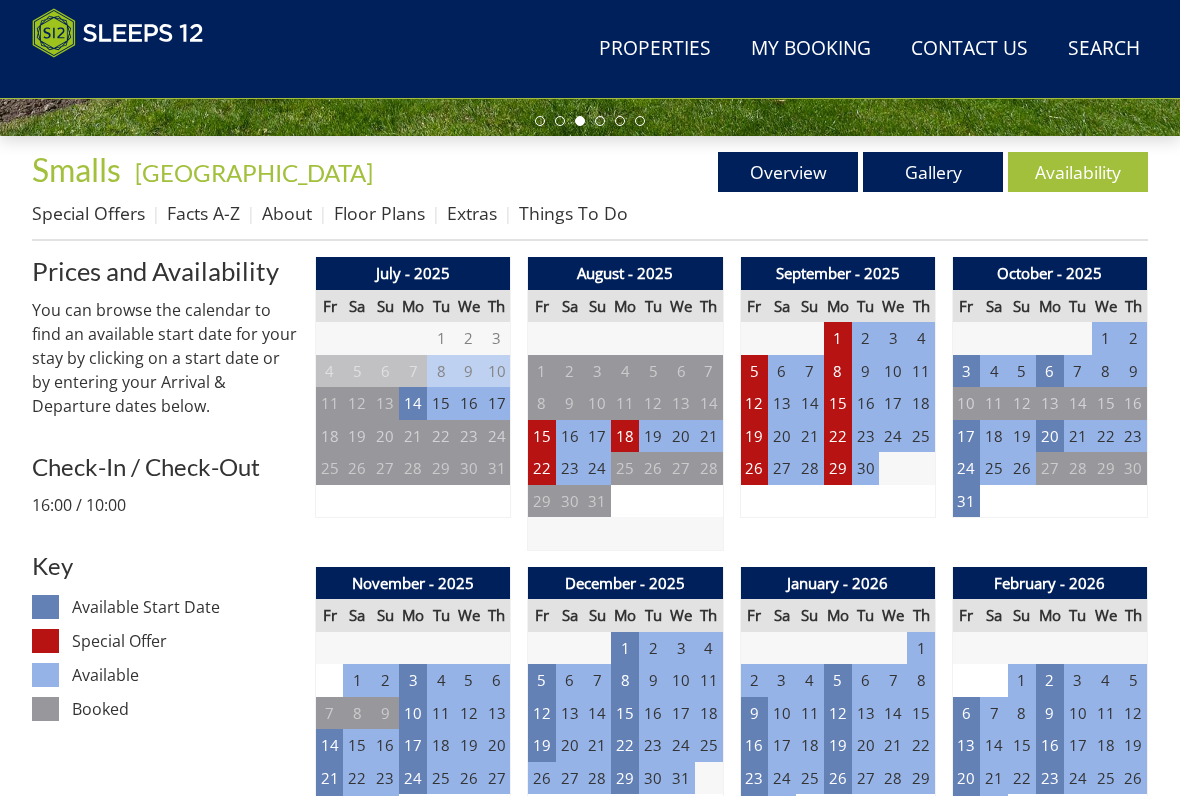click on "1" at bounding box center (838, 338) 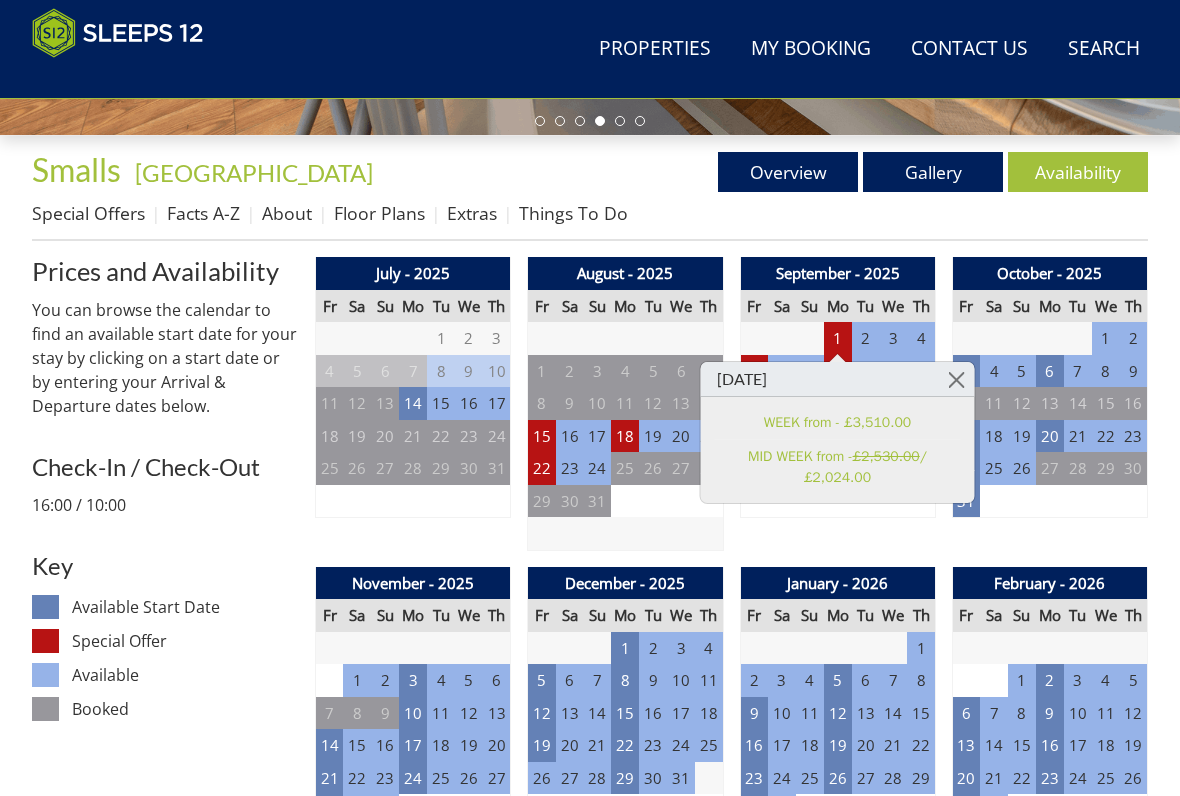 click at bounding box center (956, 379) 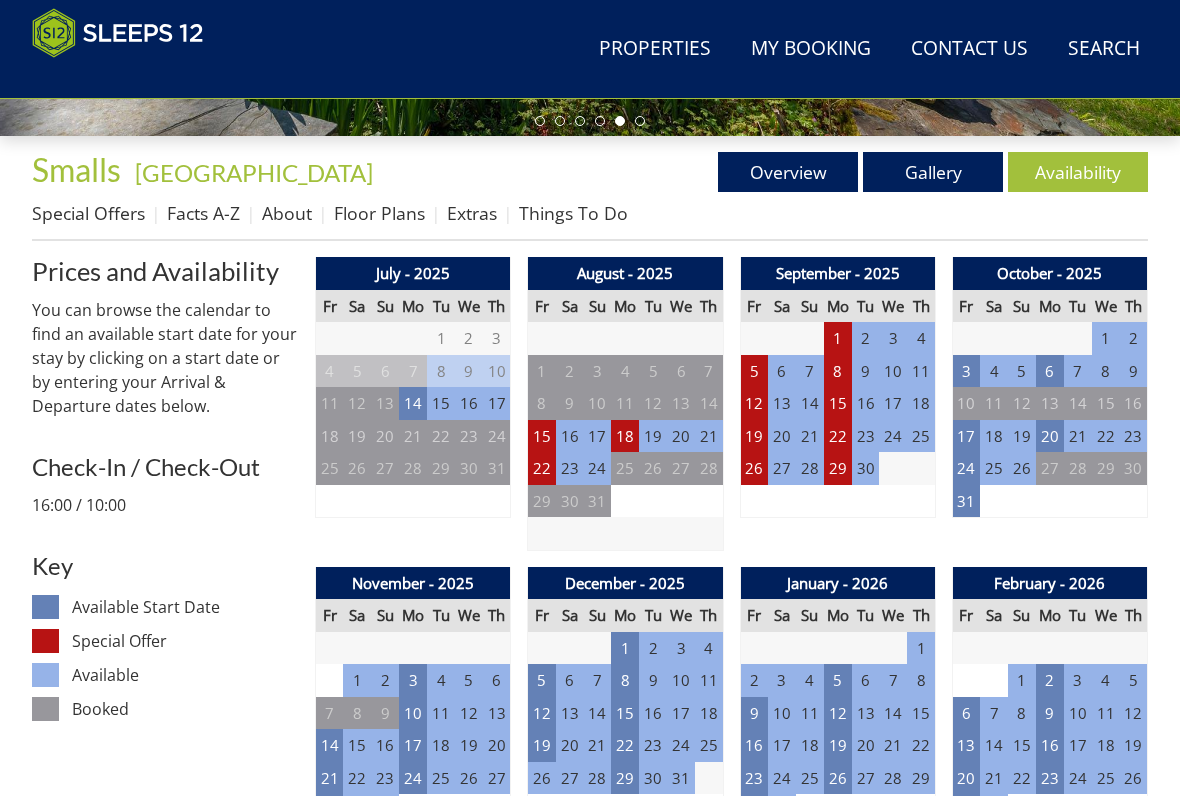 click on "24" at bounding box center (966, 468) 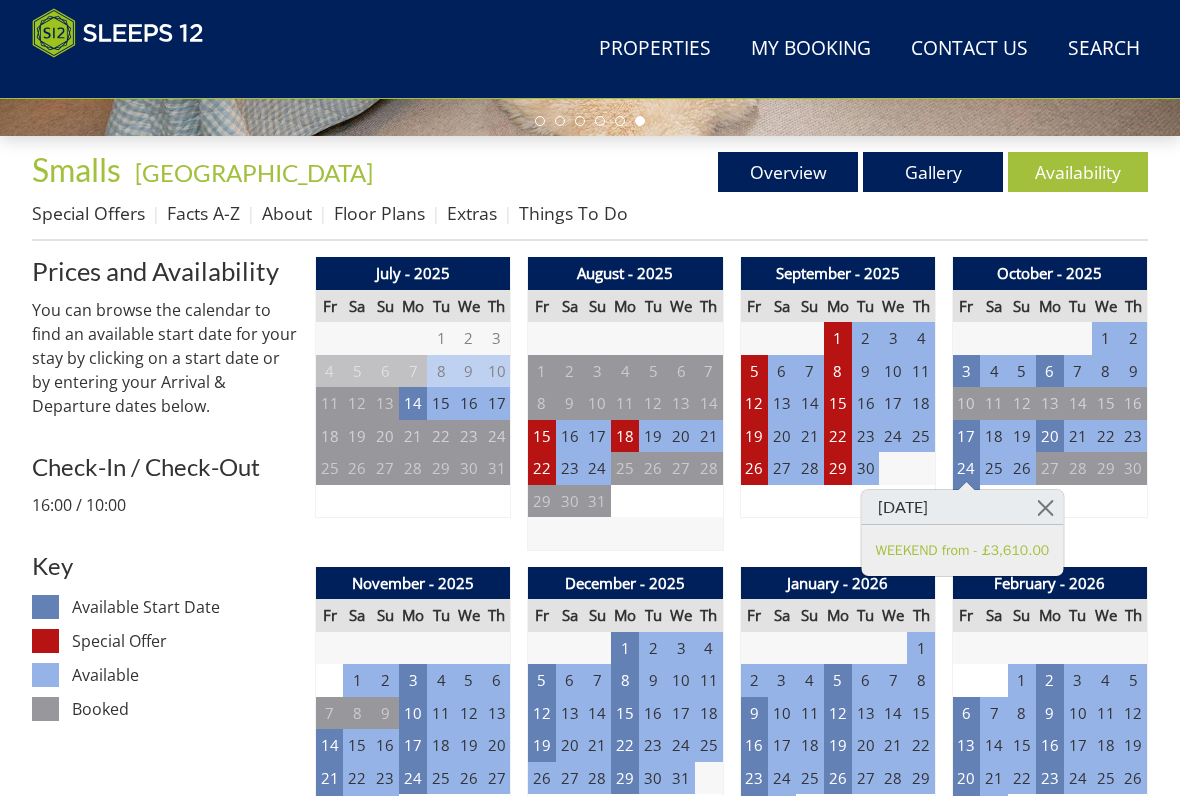click at bounding box center (1045, 507) 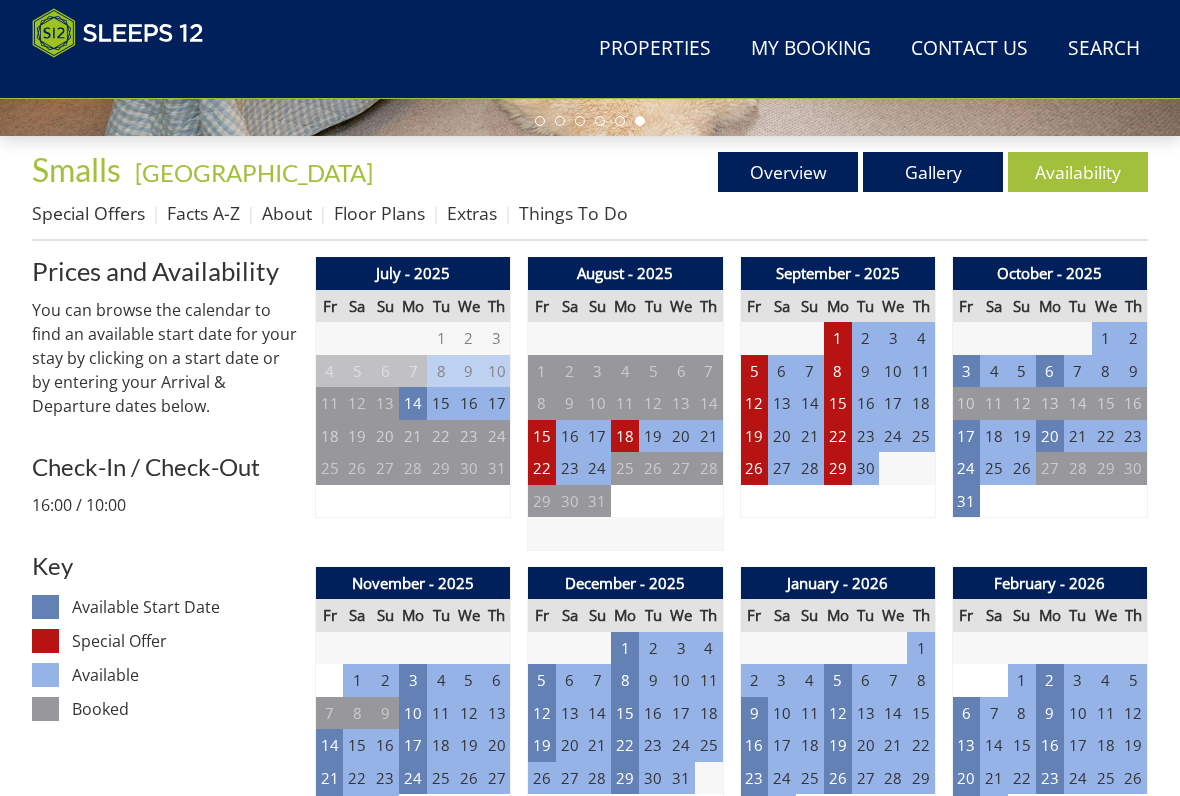 click on "12" at bounding box center [754, 403] 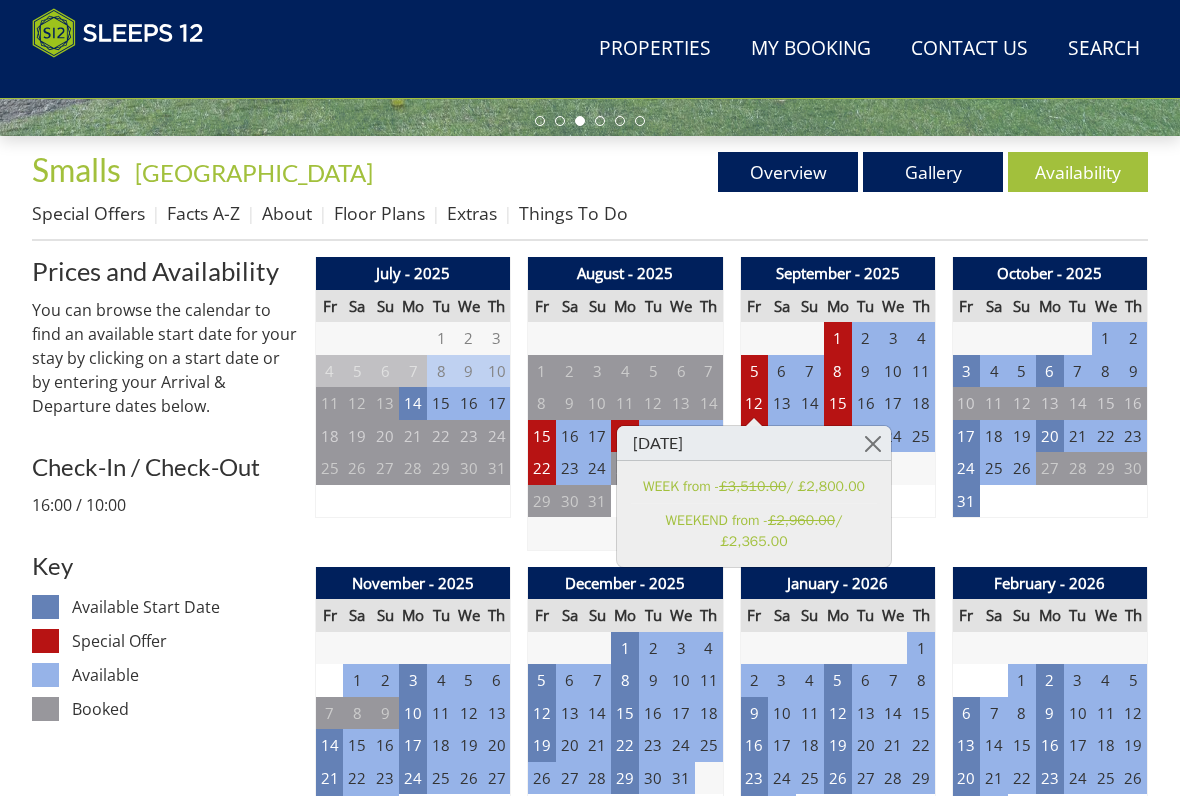 click at bounding box center (873, 443) 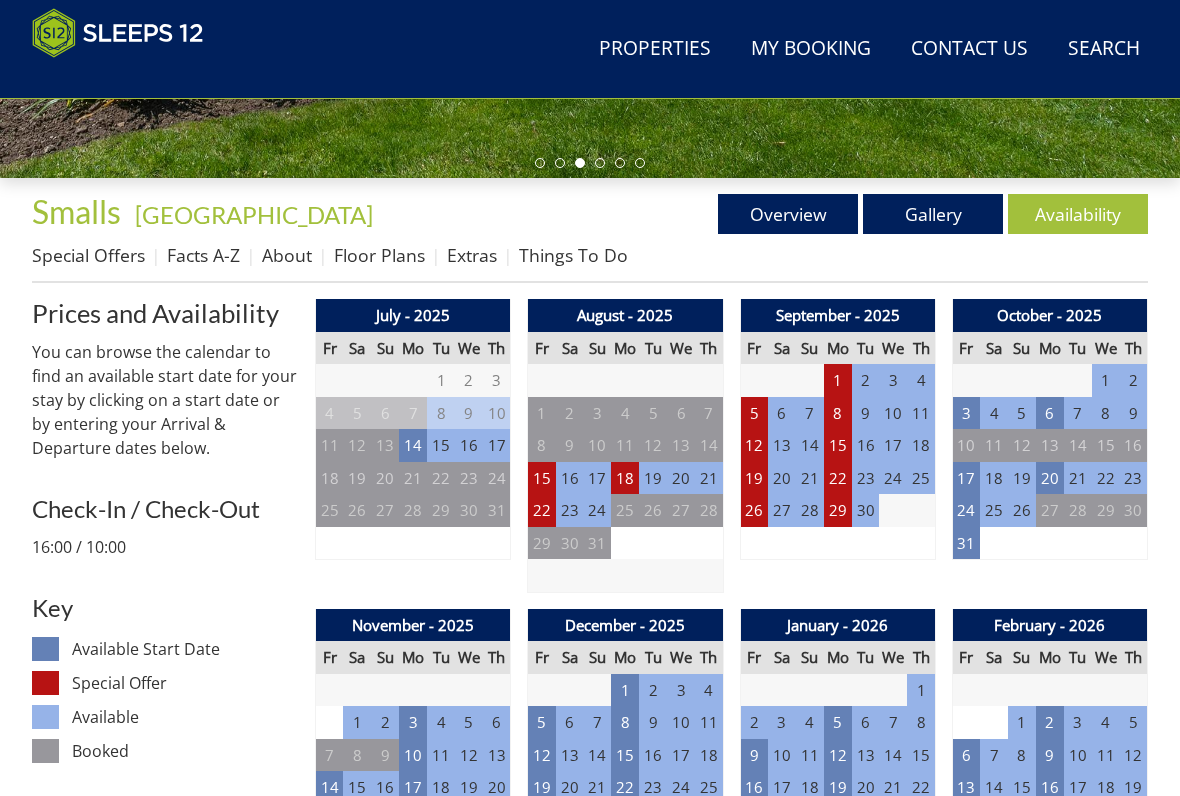 scroll, scrollTop: 625, scrollLeft: 0, axis: vertical 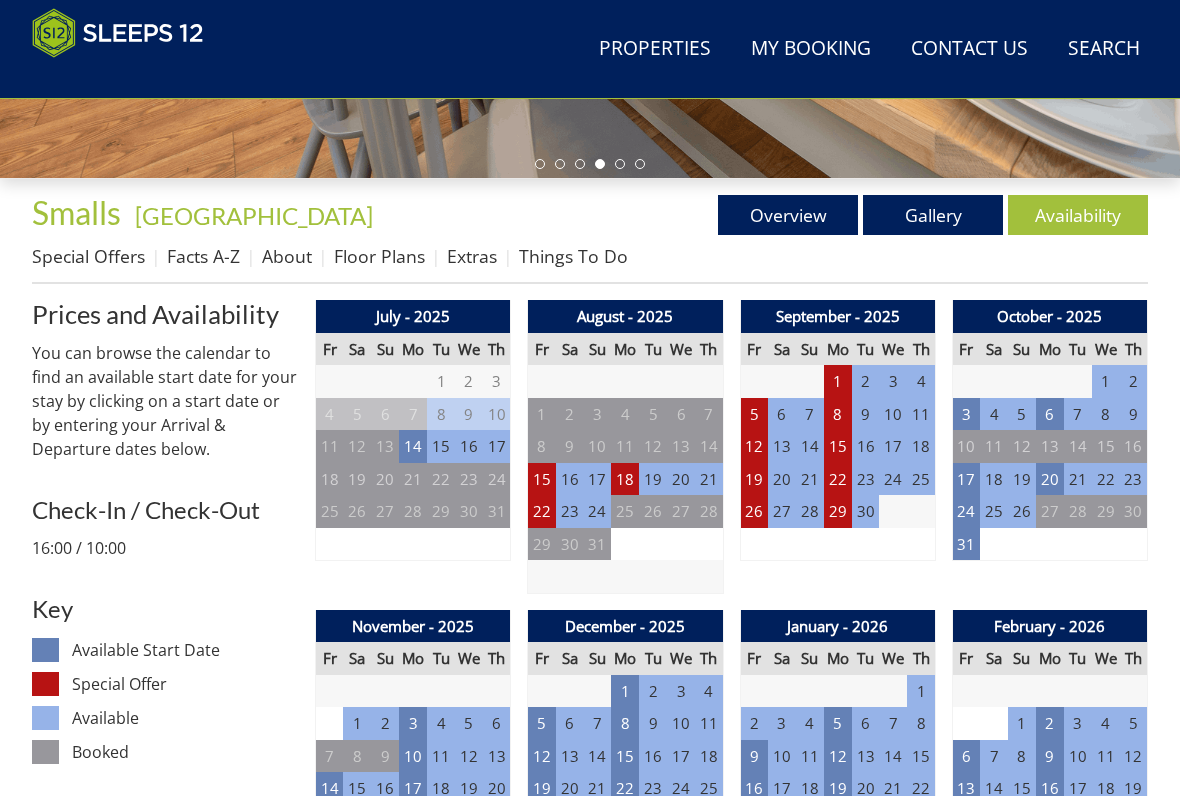 click on "12" at bounding box center [754, 446] 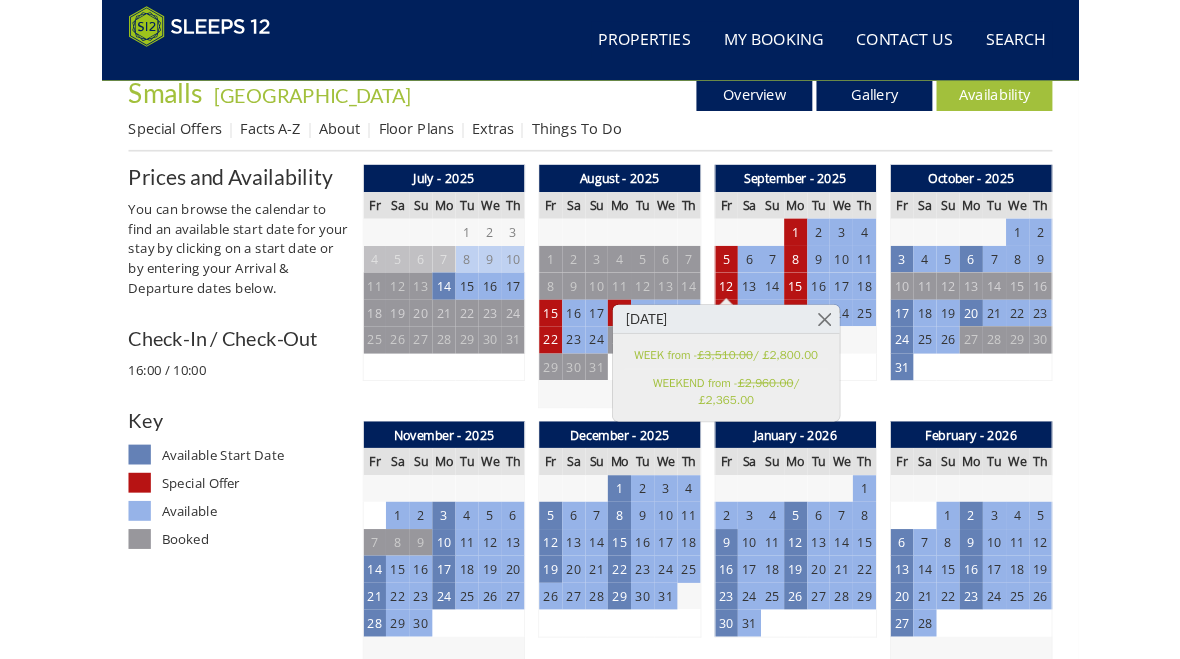 scroll, scrollTop: 724, scrollLeft: 0, axis: vertical 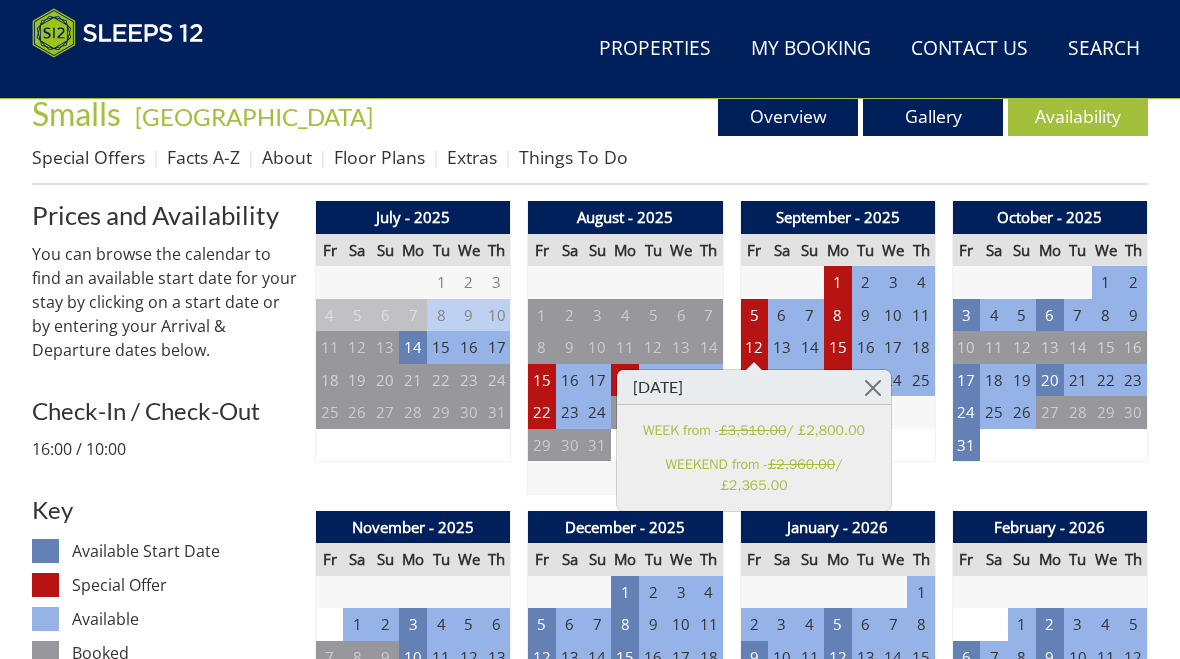 click at bounding box center [873, 387] 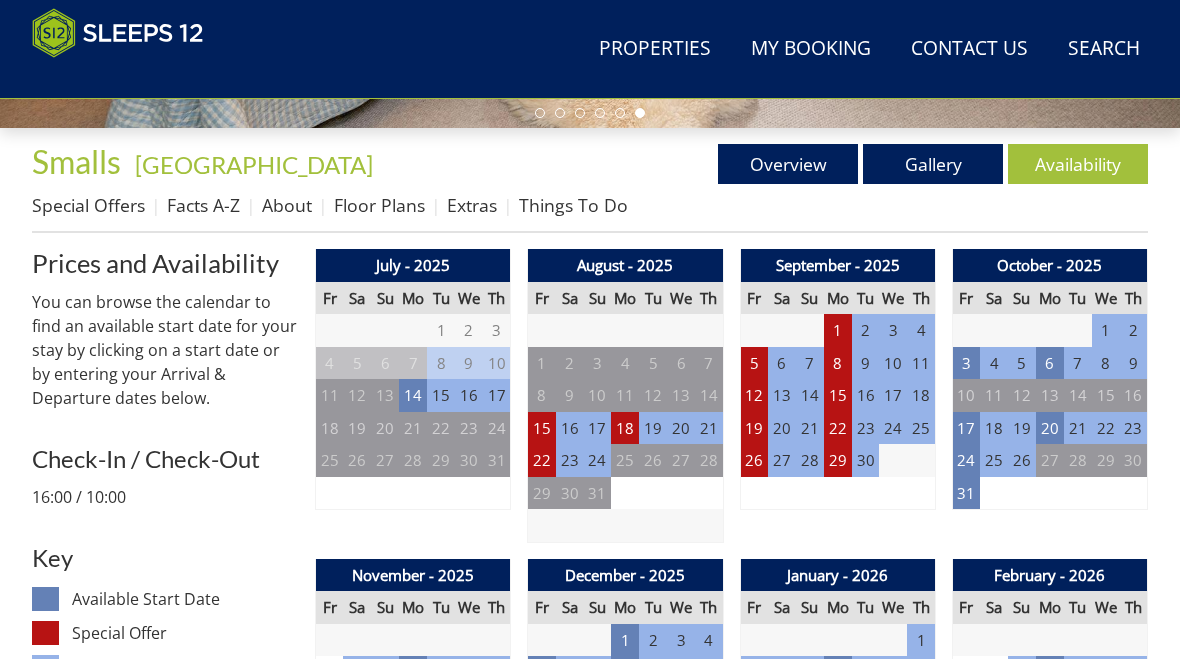 scroll, scrollTop: 674, scrollLeft: 0, axis: vertical 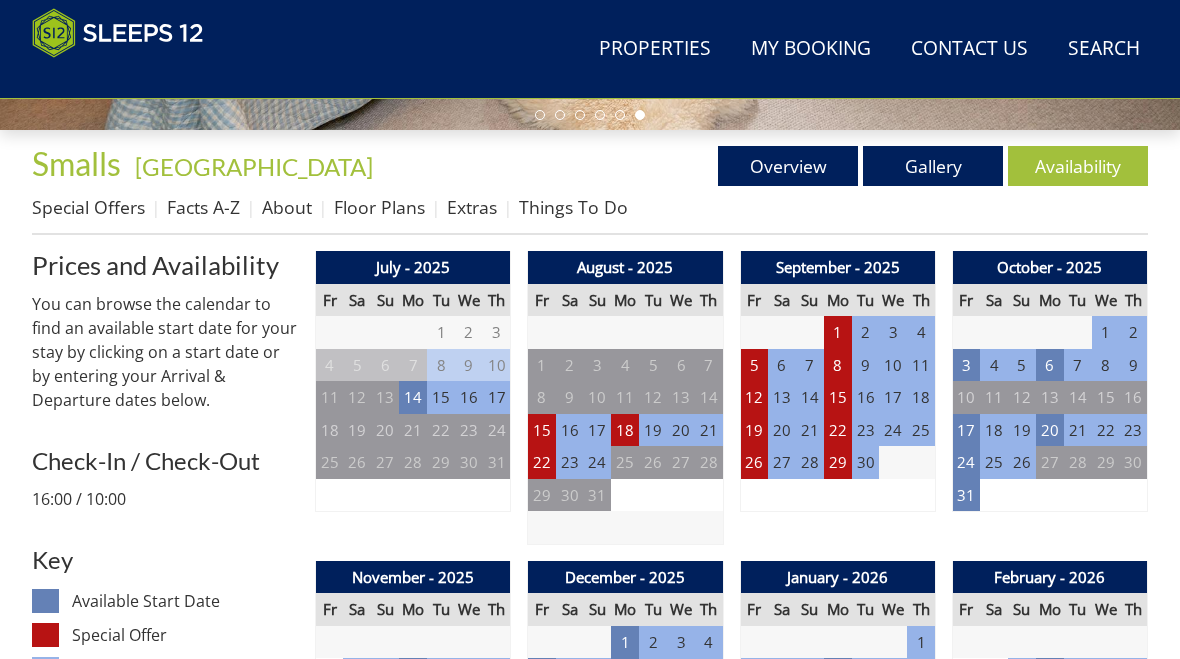 click on "5" at bounding box center (754, 365) 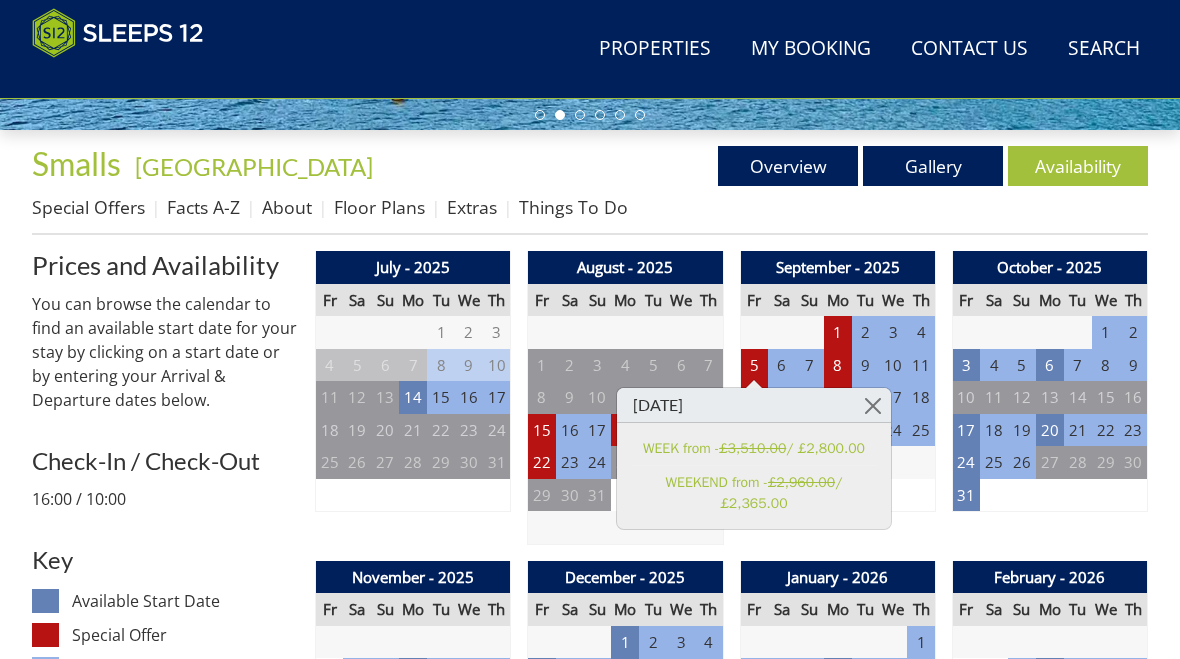 click at bounding box center [873, 405] 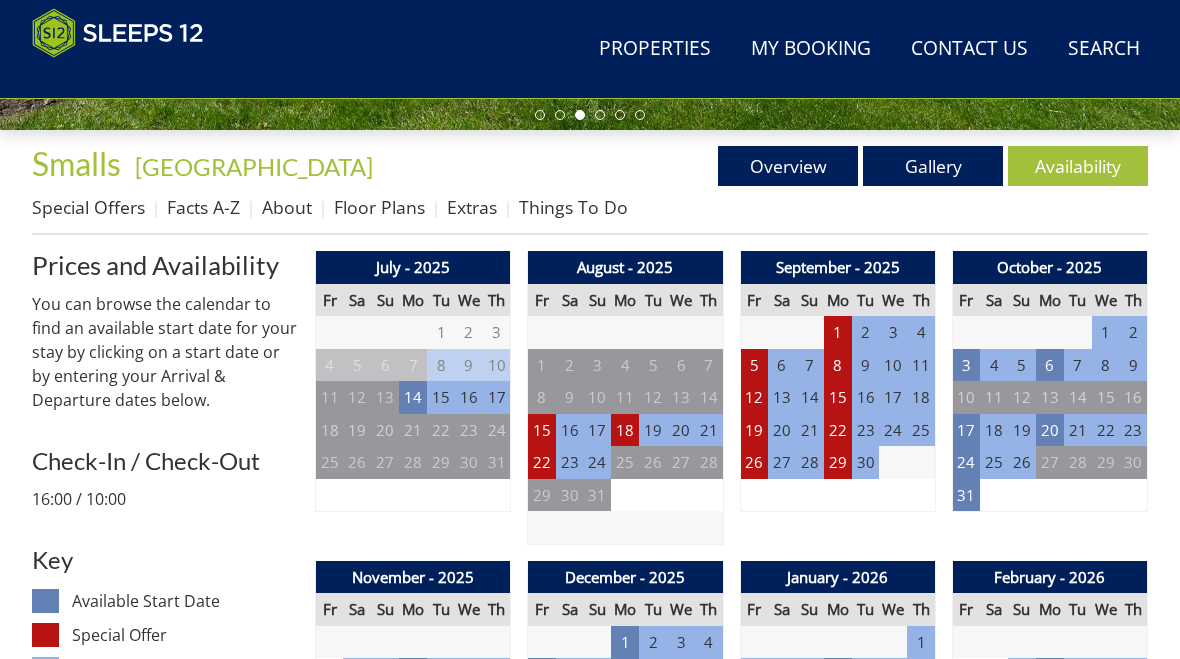 click on "5" at bounding box center [754, 365] 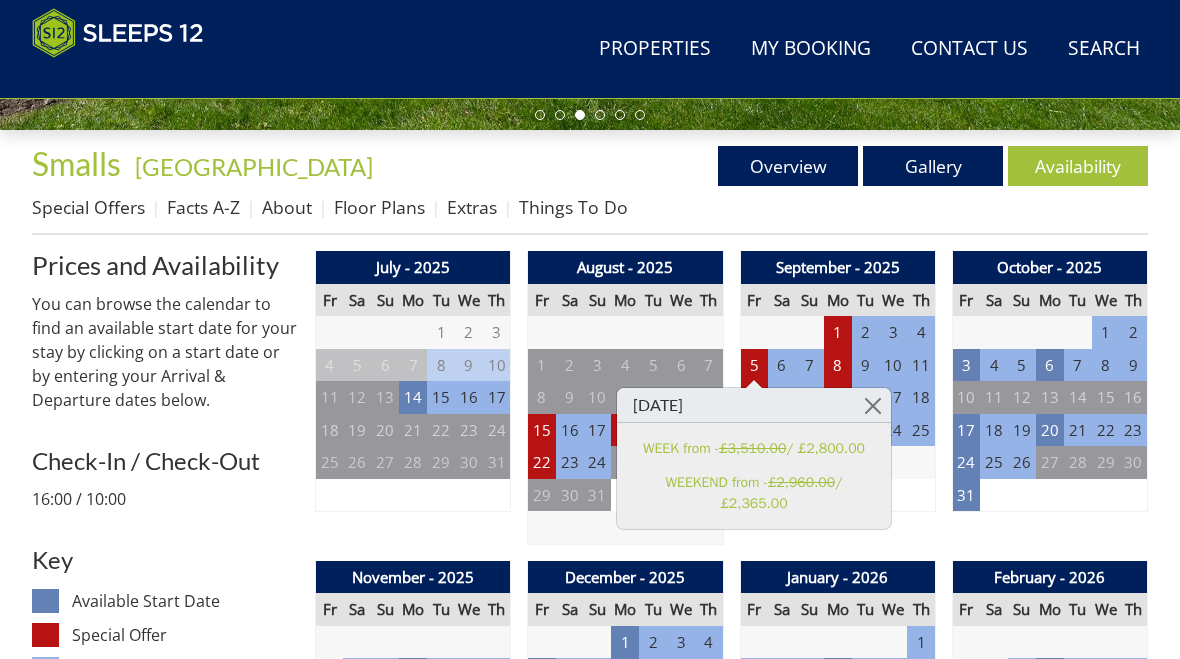 click at bounding box center (873, 405) 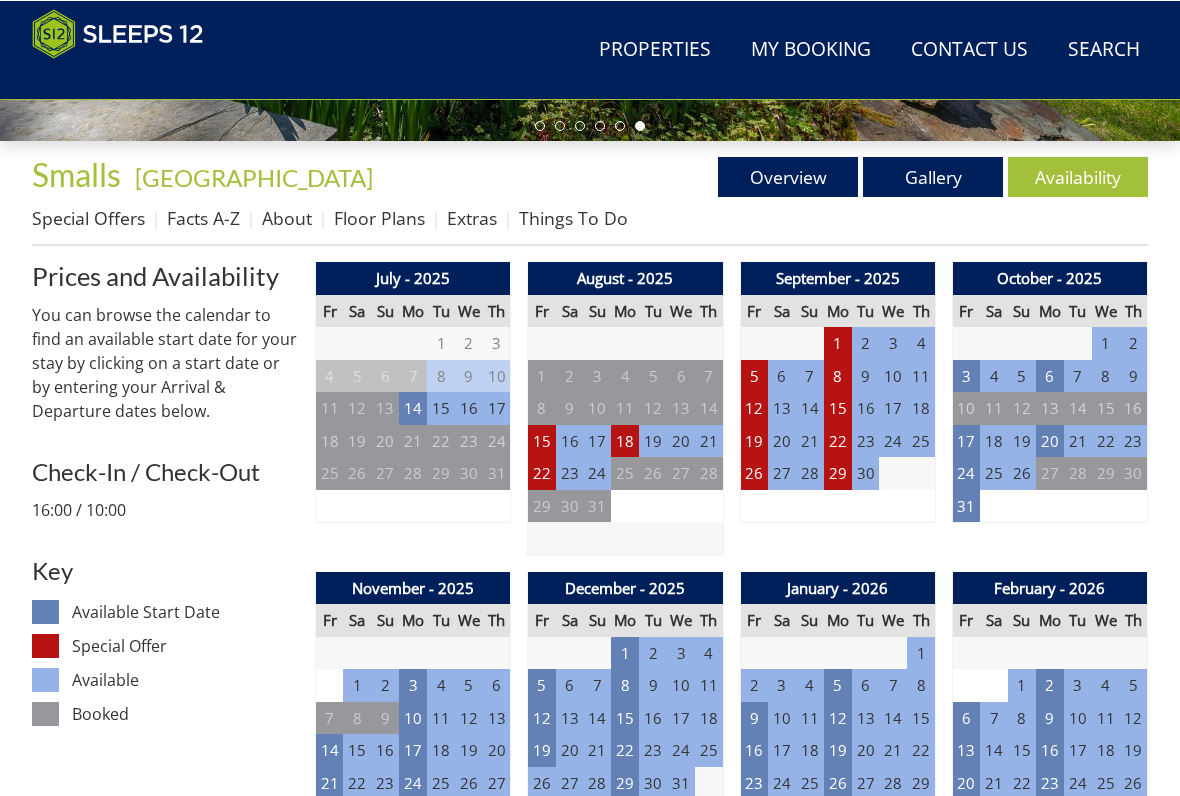 scroll, scrollTop: 663, scrollLeft: 0, axis: vertical 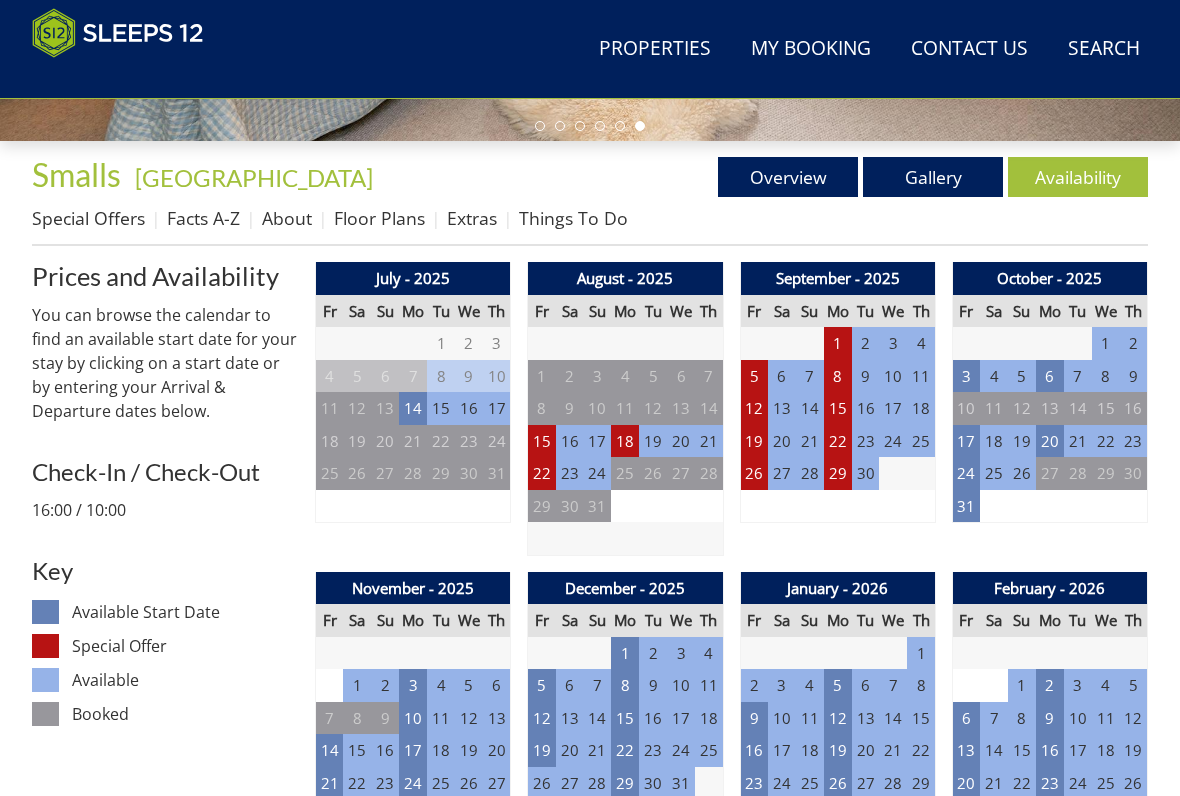 click on "14" at bounding box center [413, 408] 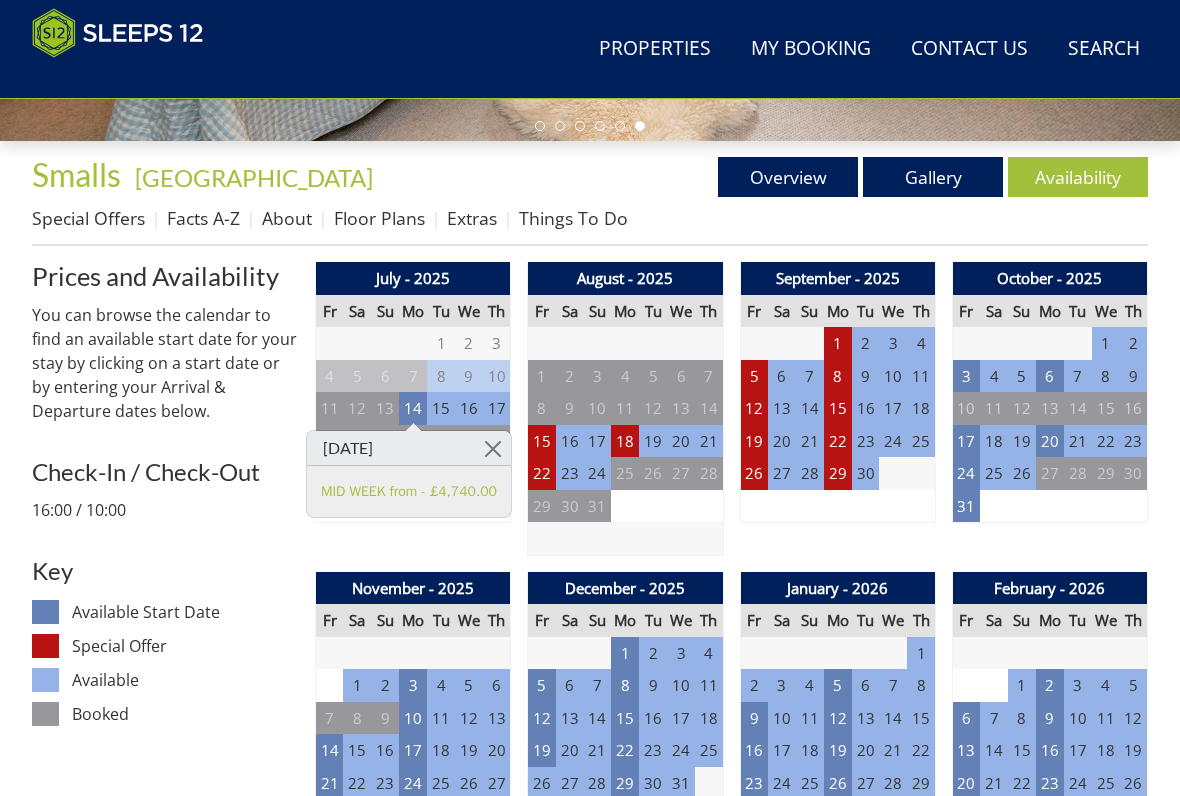 click at bounding box center (493, 448) 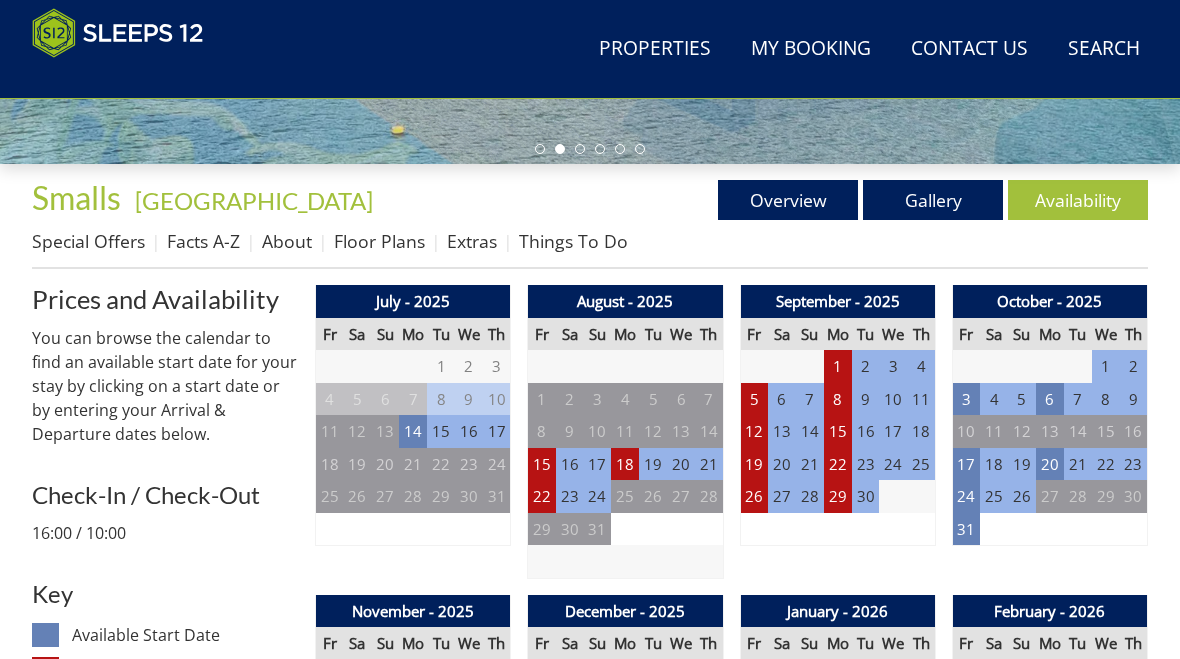 scroll, scrollTop: 570, scrollLeft: 0, axis: vertical 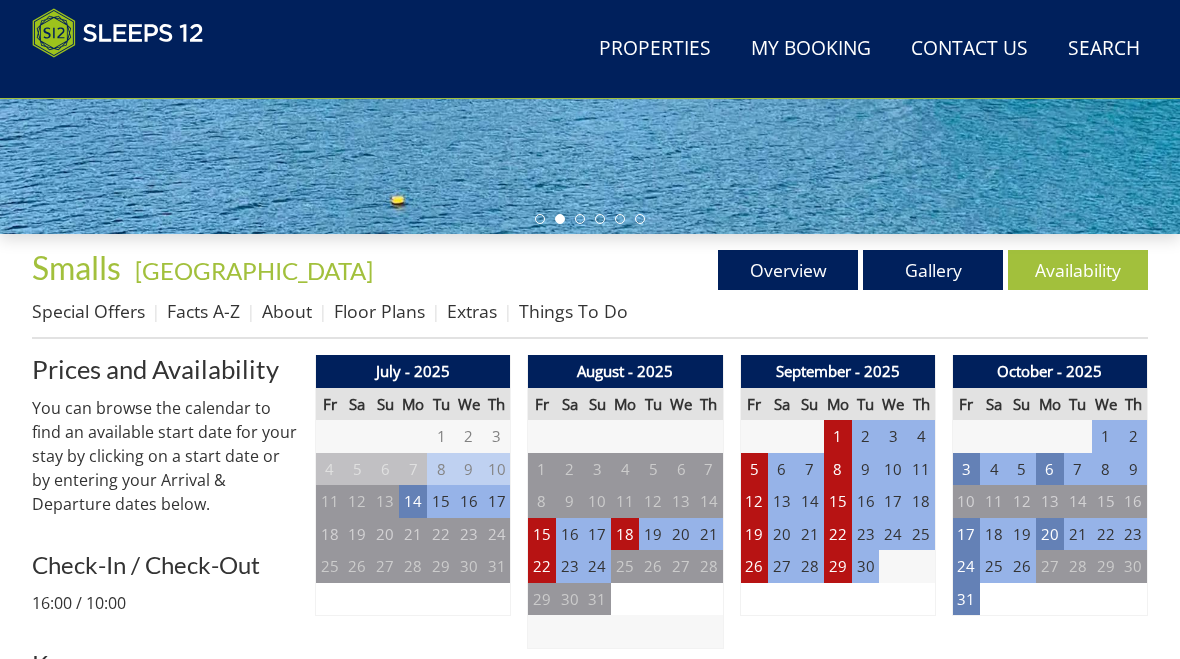 click on "Overview" at bounding box center [788, 270] 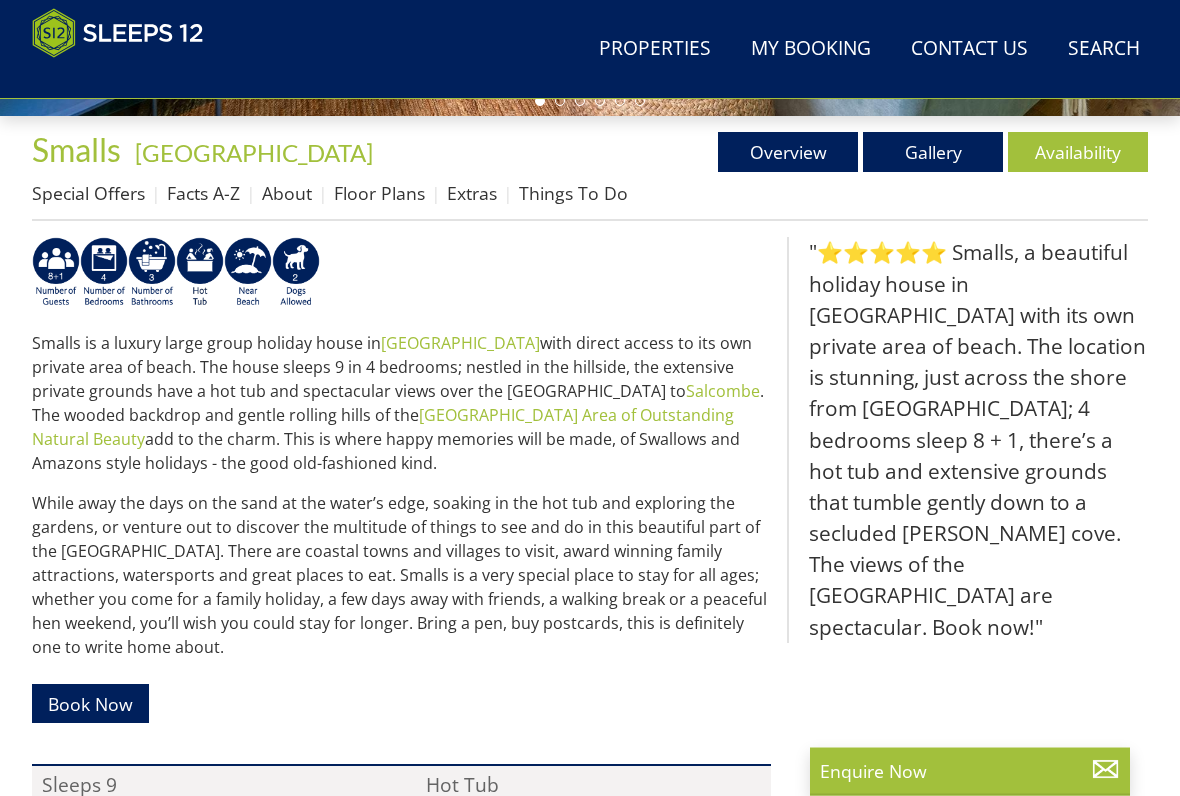 scroll, scrollTop: 688, scrollLeft: 0, axis: vertical 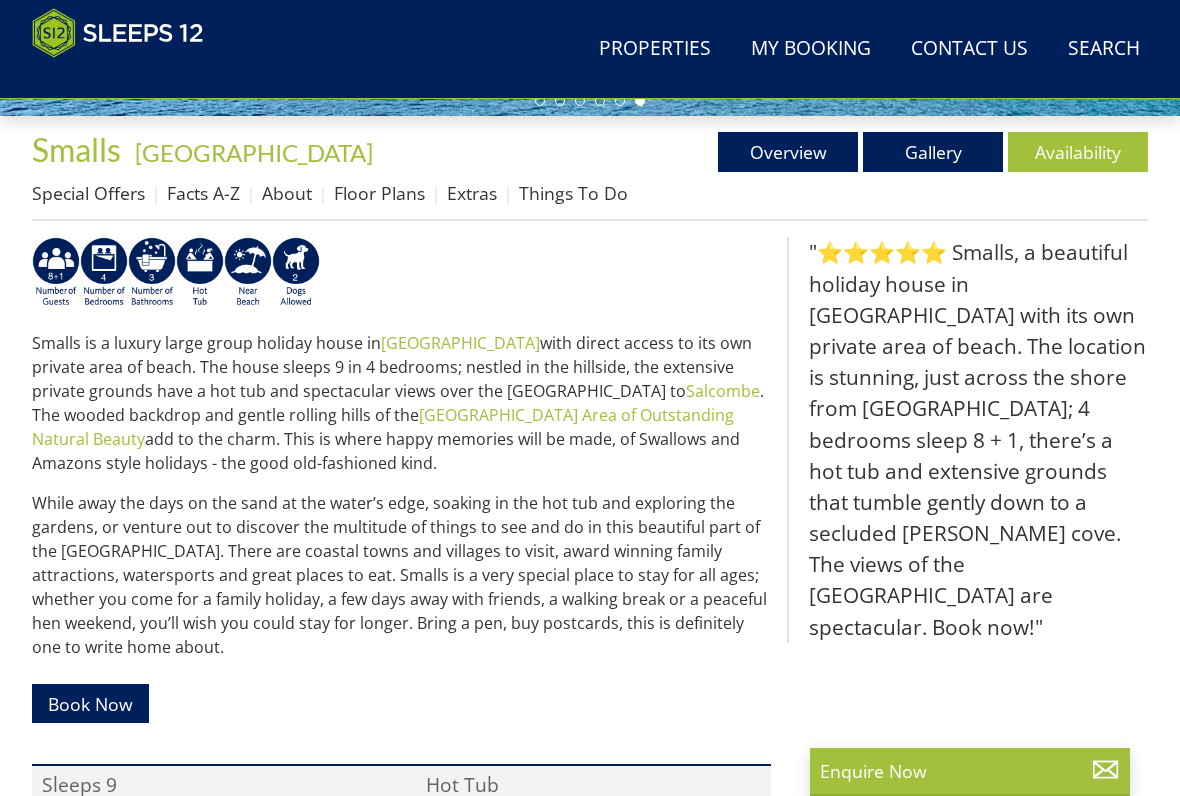 click on ""⭐⭐⭐⭐⭐ Smalls, a beautiful holiday house in [GEOGRAPHIC_DATA] with its own private area of beach. The location is stunning, just across the shore from [GEOGRAPHIC_DATA]; 4 bedrooms sleep 8 + 1, there’s a hot tub and extensive grounds that tumble gently down to a secluded [PERSON_NAME] cove. The views of the [GEOGRAPHIC_DATA] are spectacular. Book now!"" at bounding box center (967, 735) 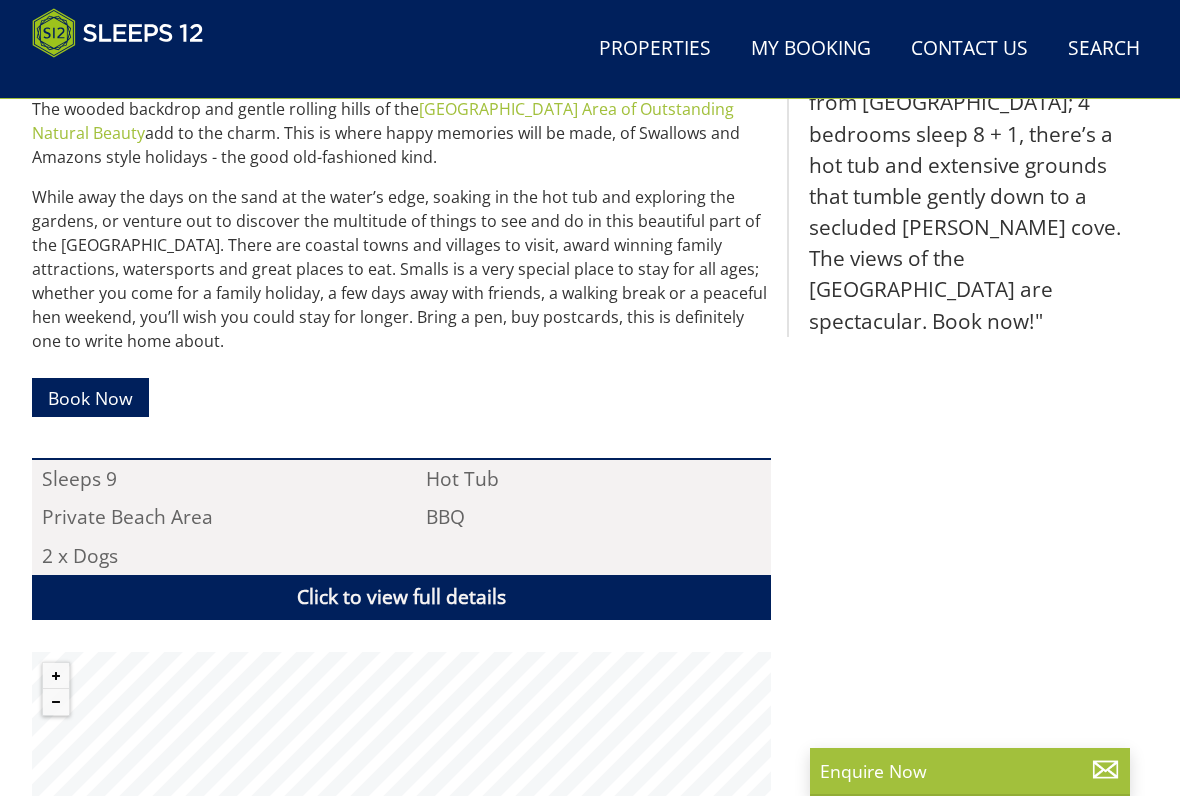 scroll, scrollTop: 996, scrollLeft: 0, axis: vertical 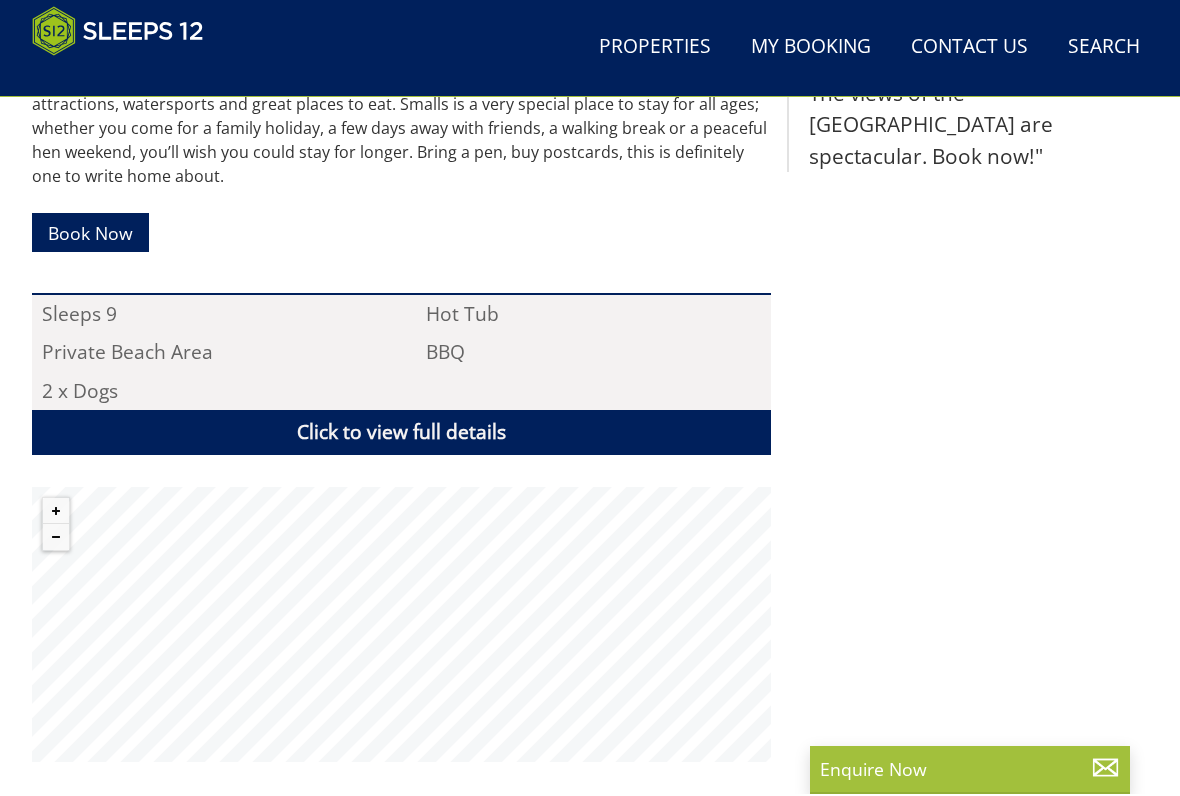 click on "Click to view full details" at bounding box center (401, 434) 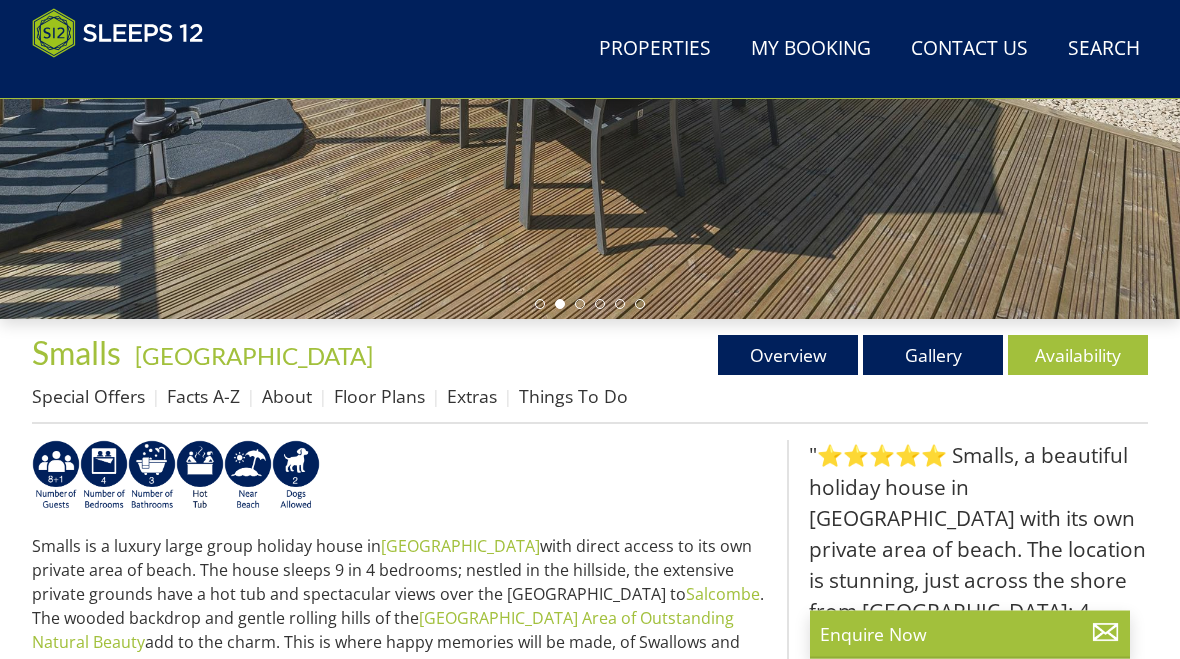 scroll, scrollTop: 434, scrollLeft: 0, axis: vertical 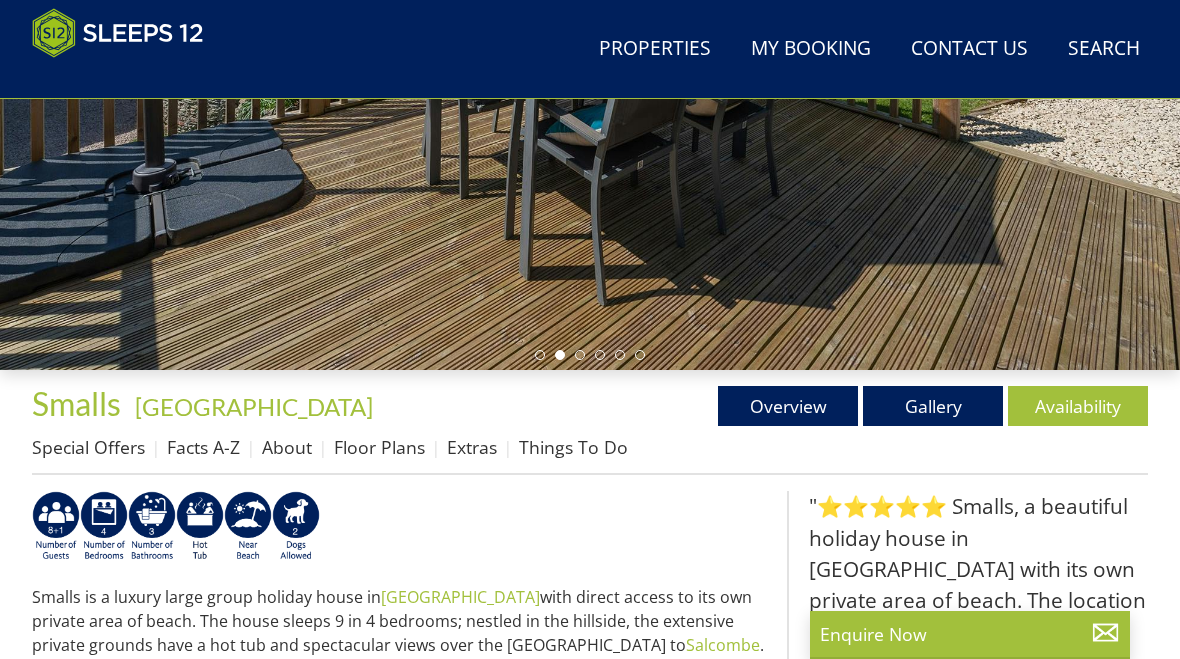 click on "Special Offers" at bounding box center [88, 447] 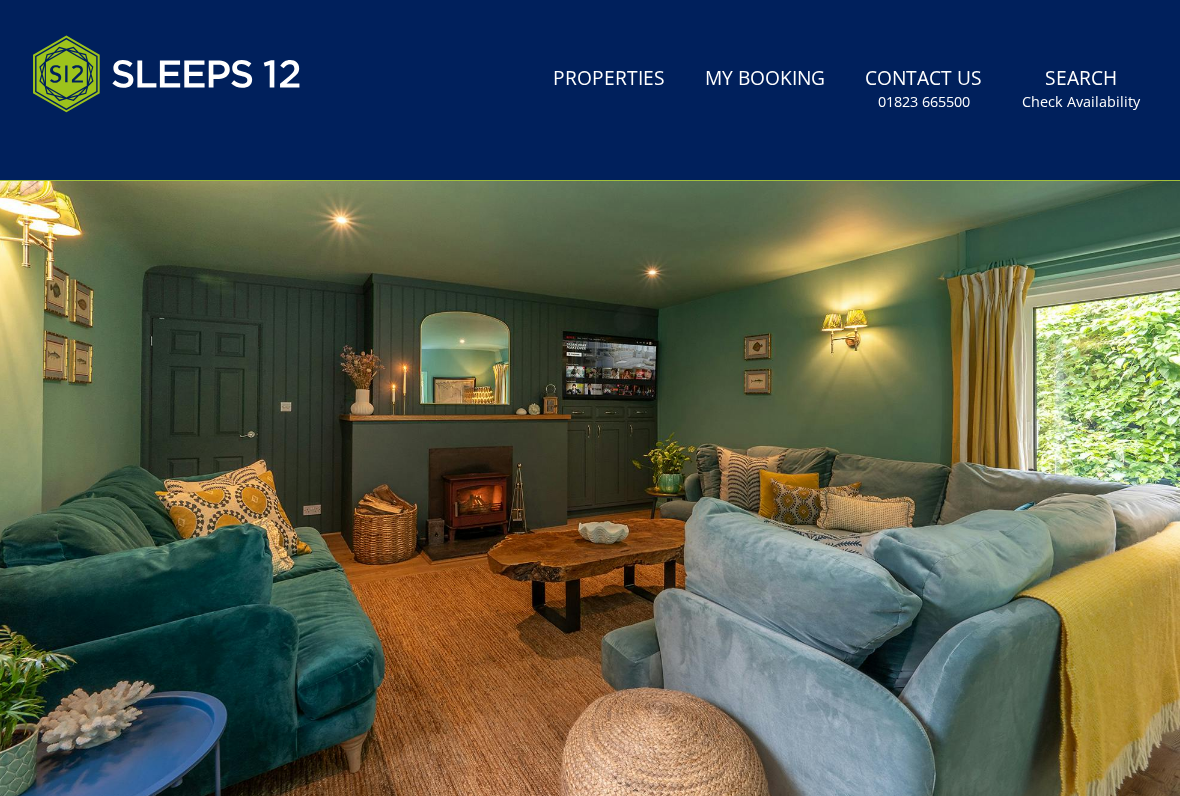 scroll, scrollTop: 52, scrollLeft: 0, axis: vertical 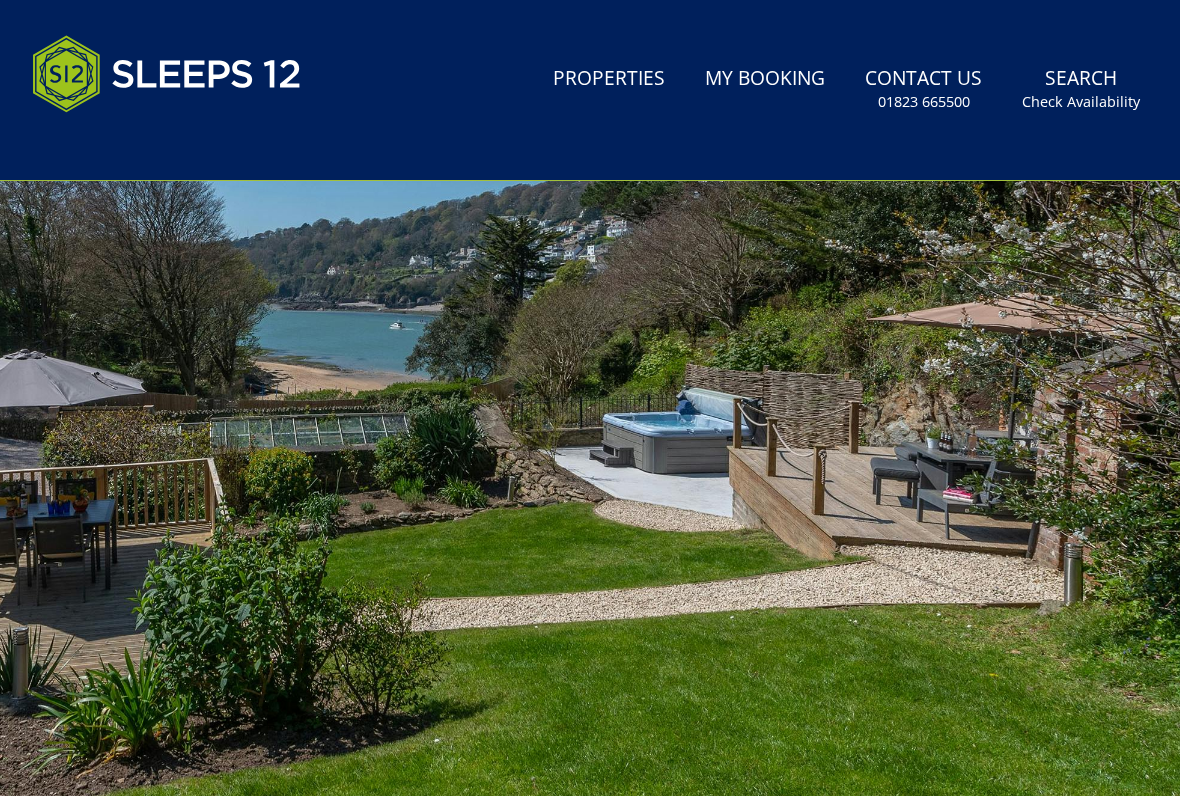 click at bounding box center (590, 503) 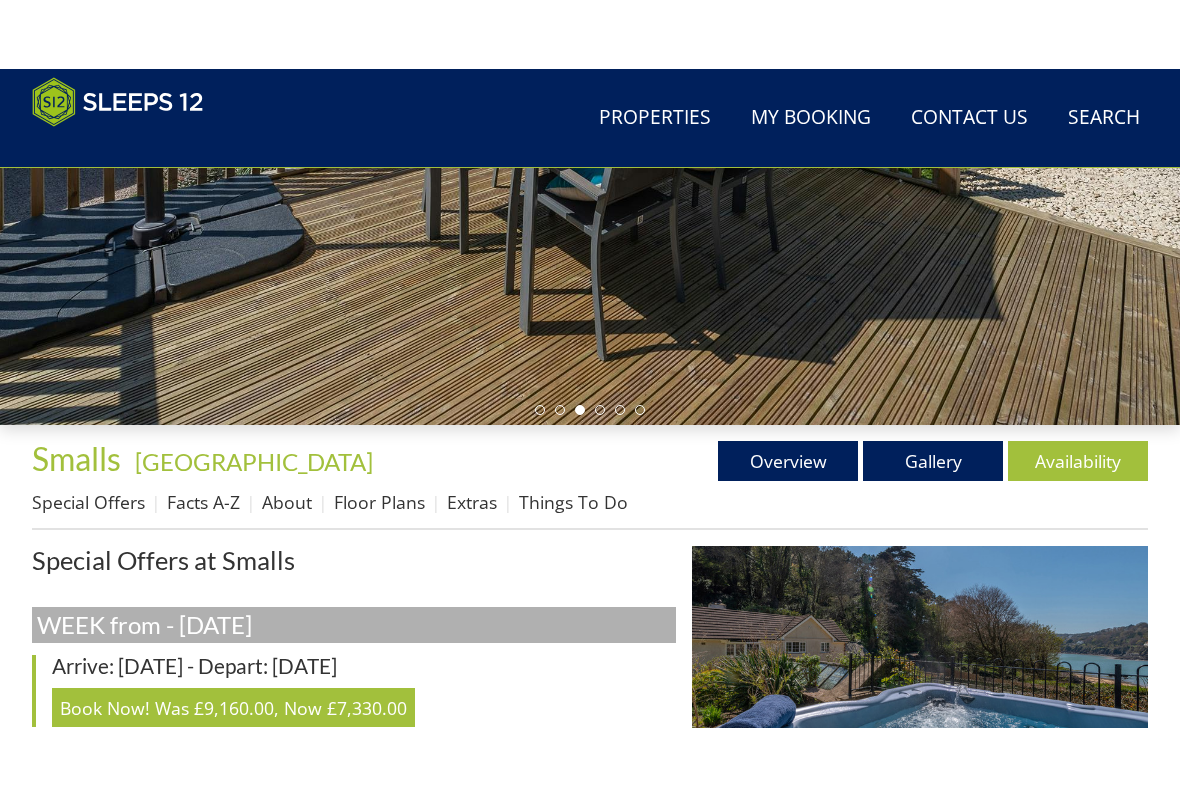 scroll, scrollTop: 448, scrollLeft: 0, axis: vertical 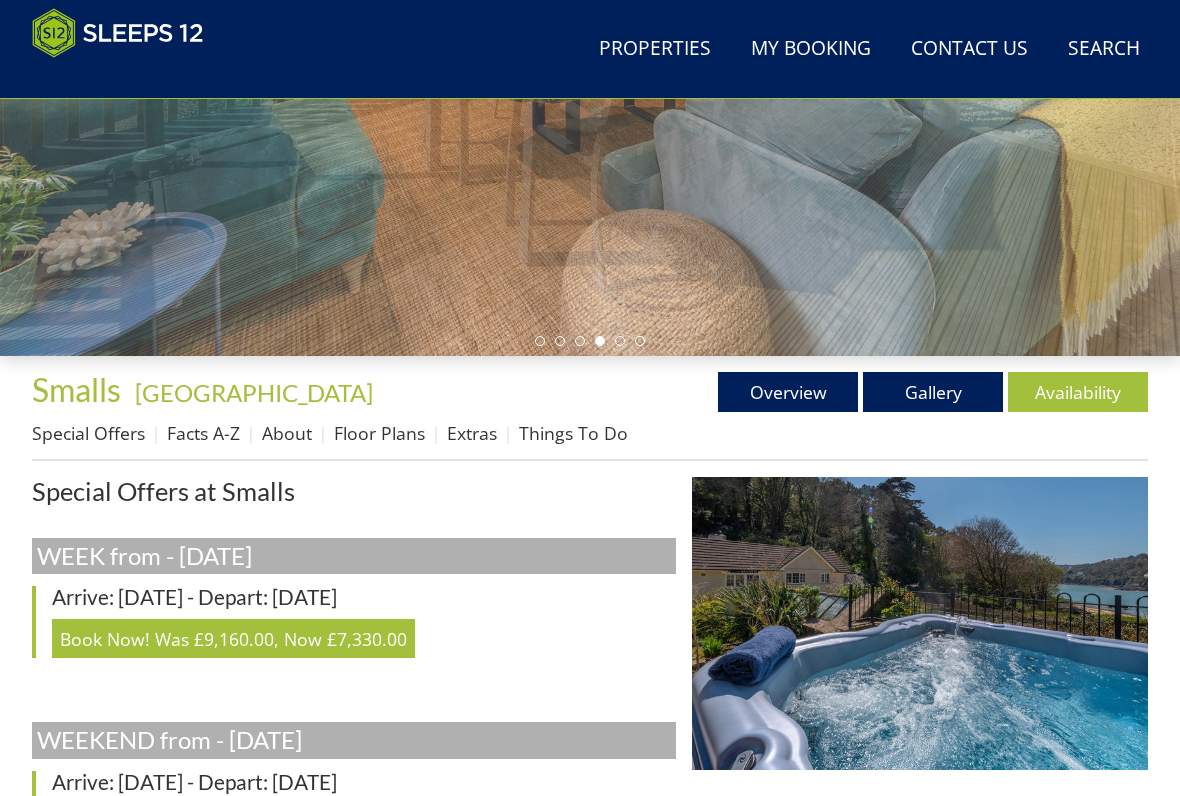 click on "Overview" at bounding box center [788, 392] 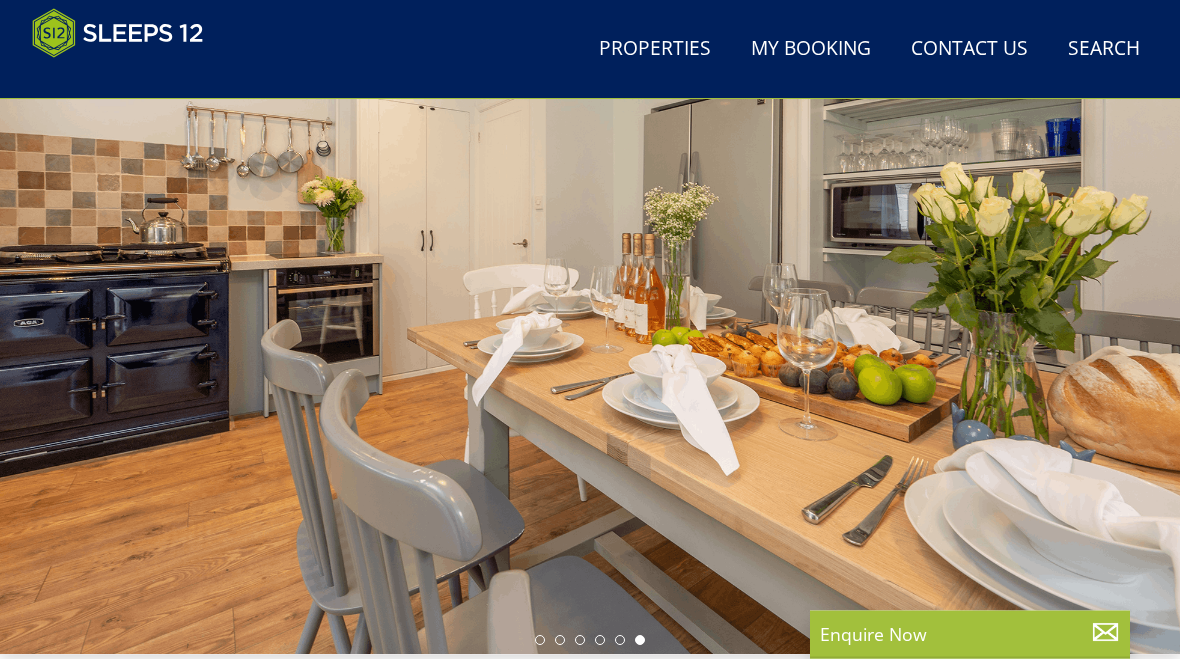 scroll, scrollTop: 0, scrollLeft: 0, axis: both 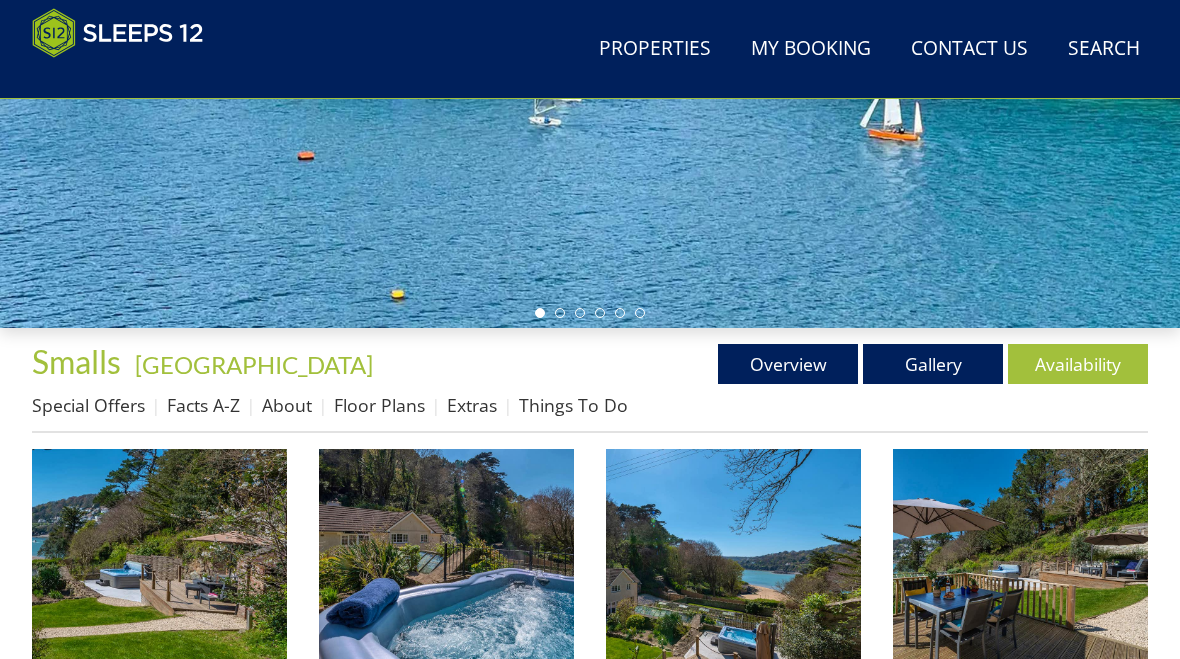 click at bounding box center (733, 576) 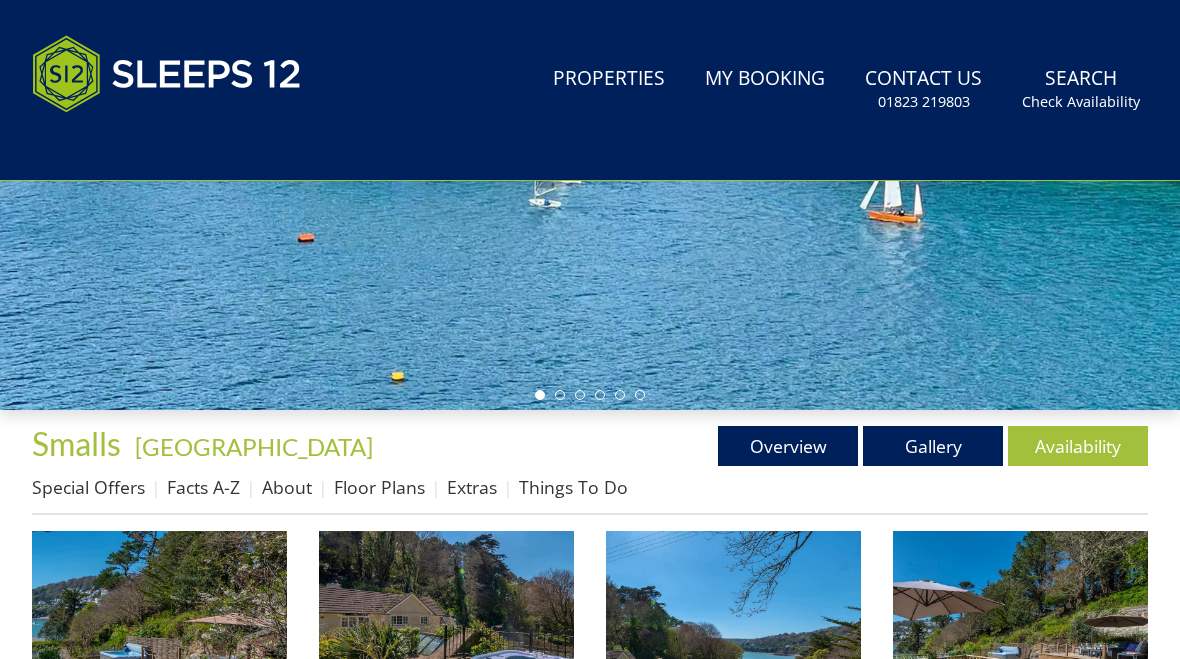 scroll, scrollTop: 0, scrollLeft: 0, axis: both 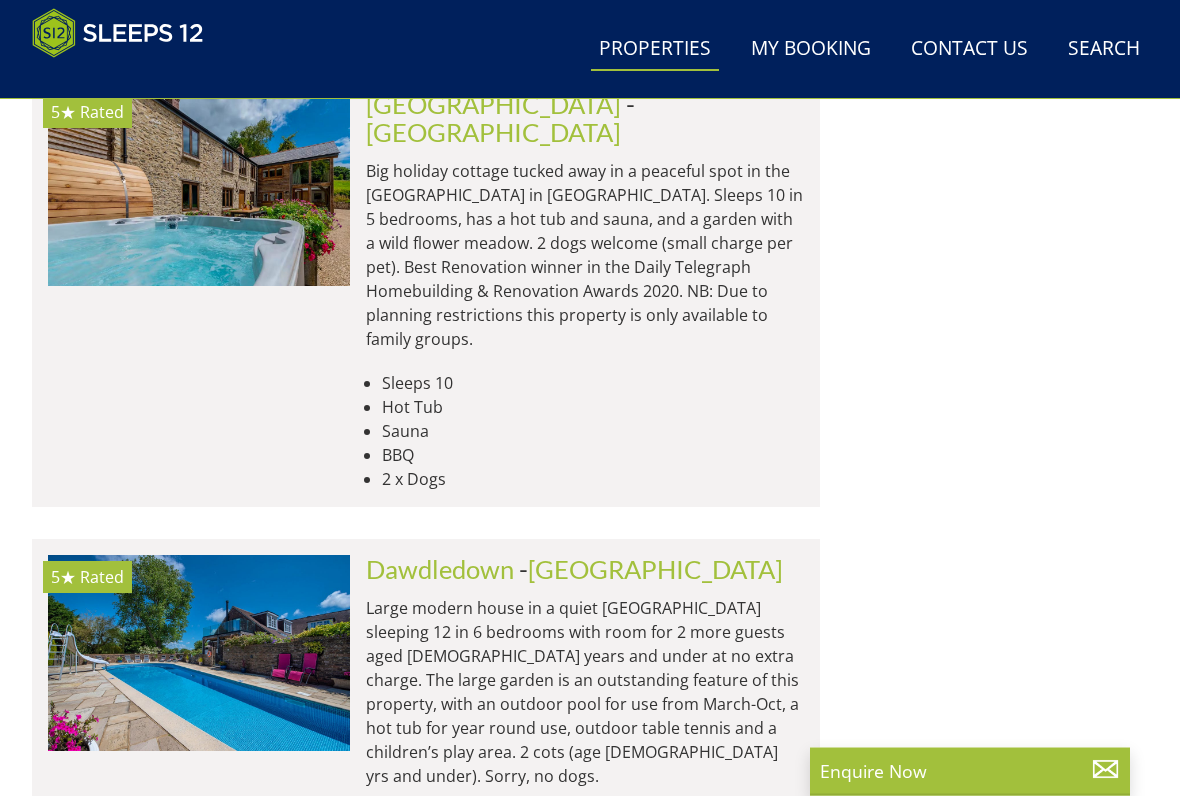 click on "Load More" at bounding box center [426, 1799] 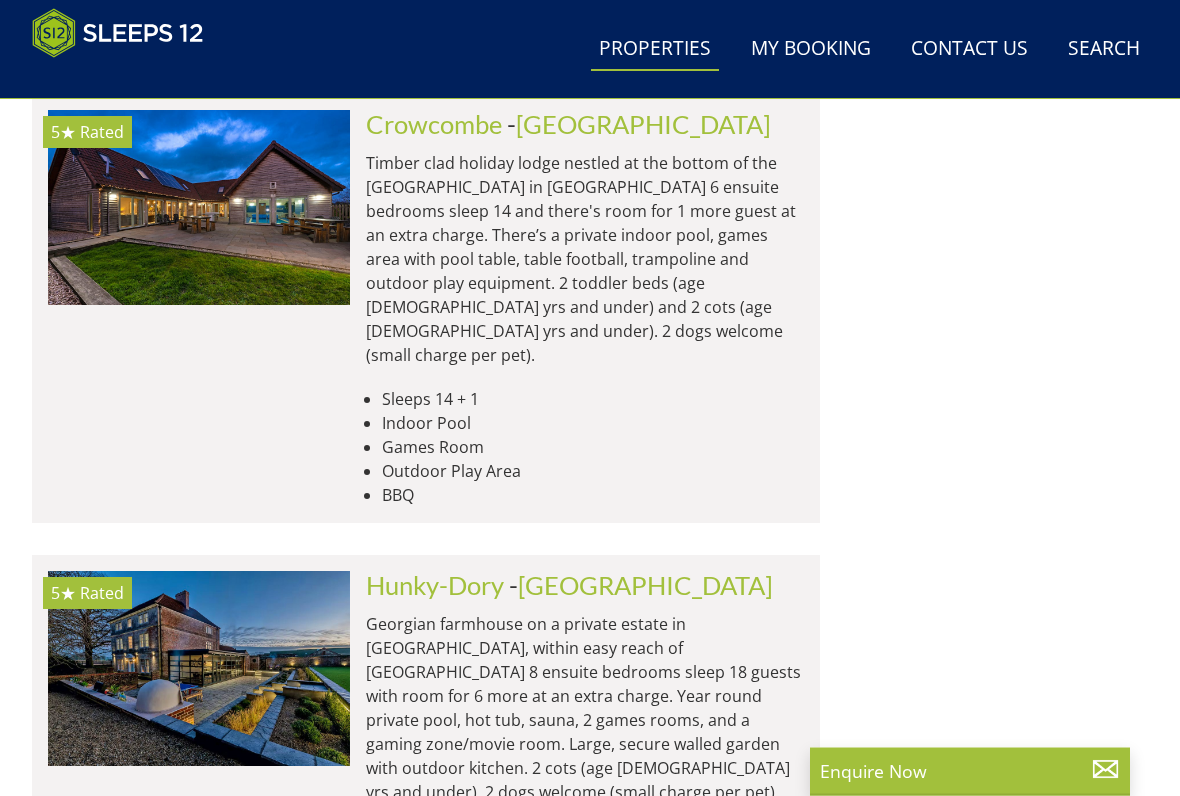scroll, scrollTop: 21670, scrollLeft: 0, axis: vertical 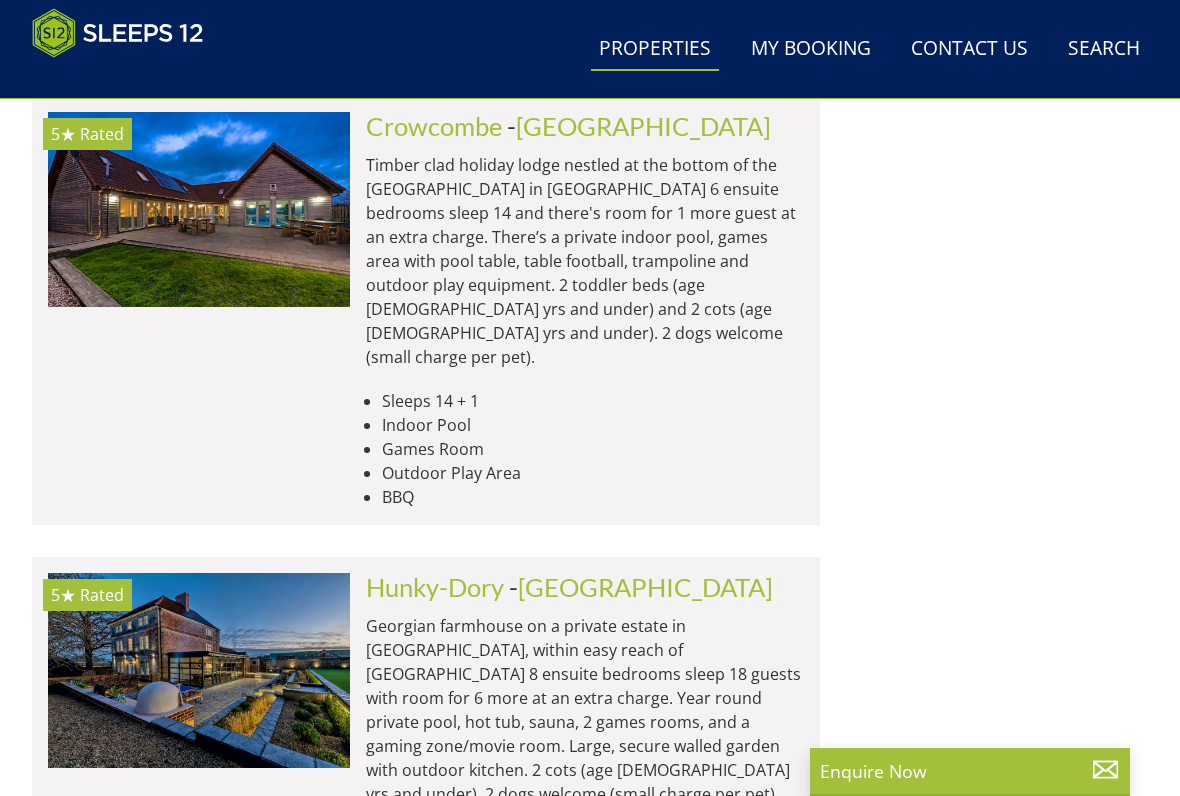 click at bounding box center (199, 1888) 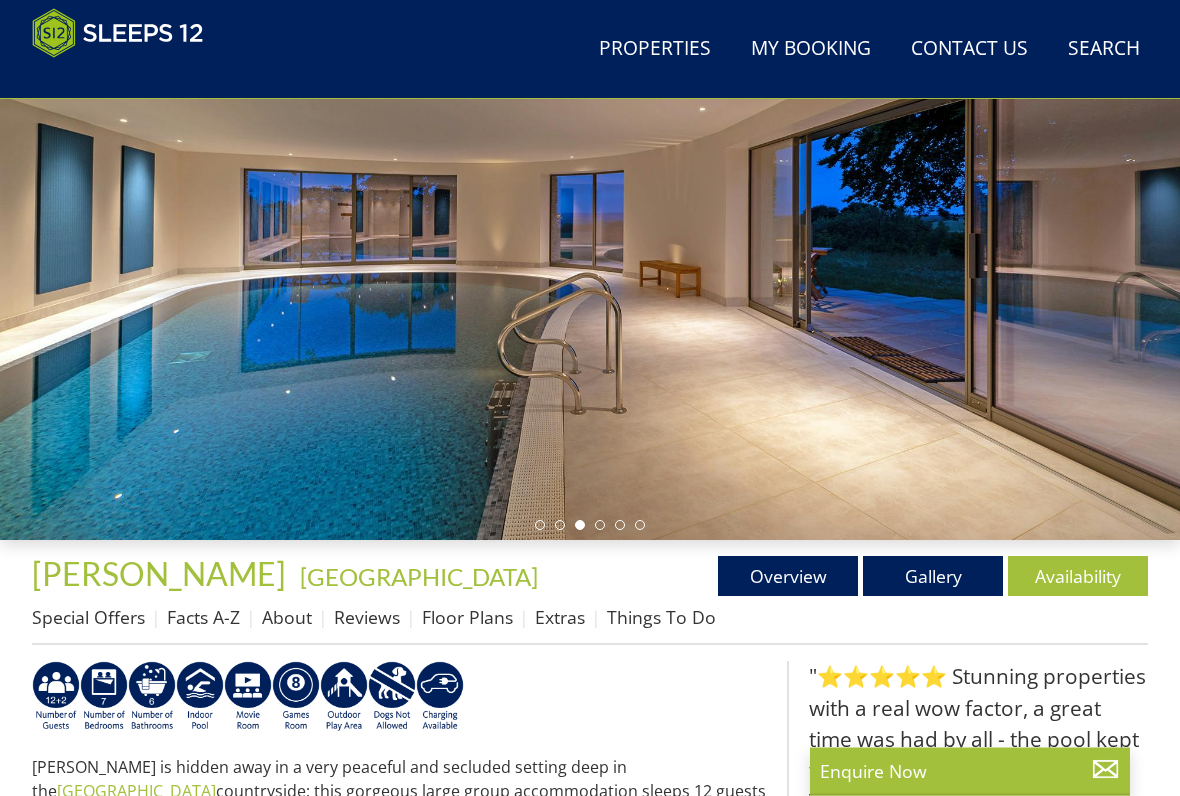 scroll, scrollTop: 264, scrollLeft: 0, axis: vertical 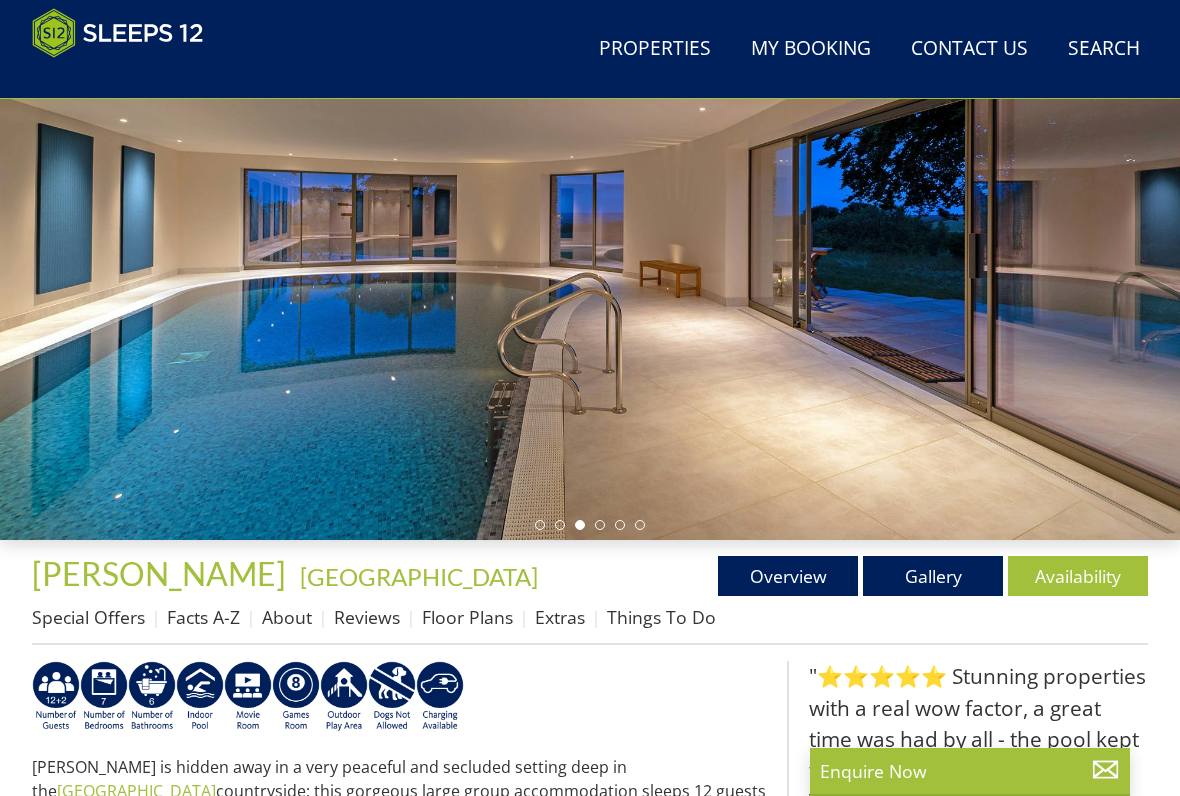 click on "Gallery" at bounding box center [933, 576] 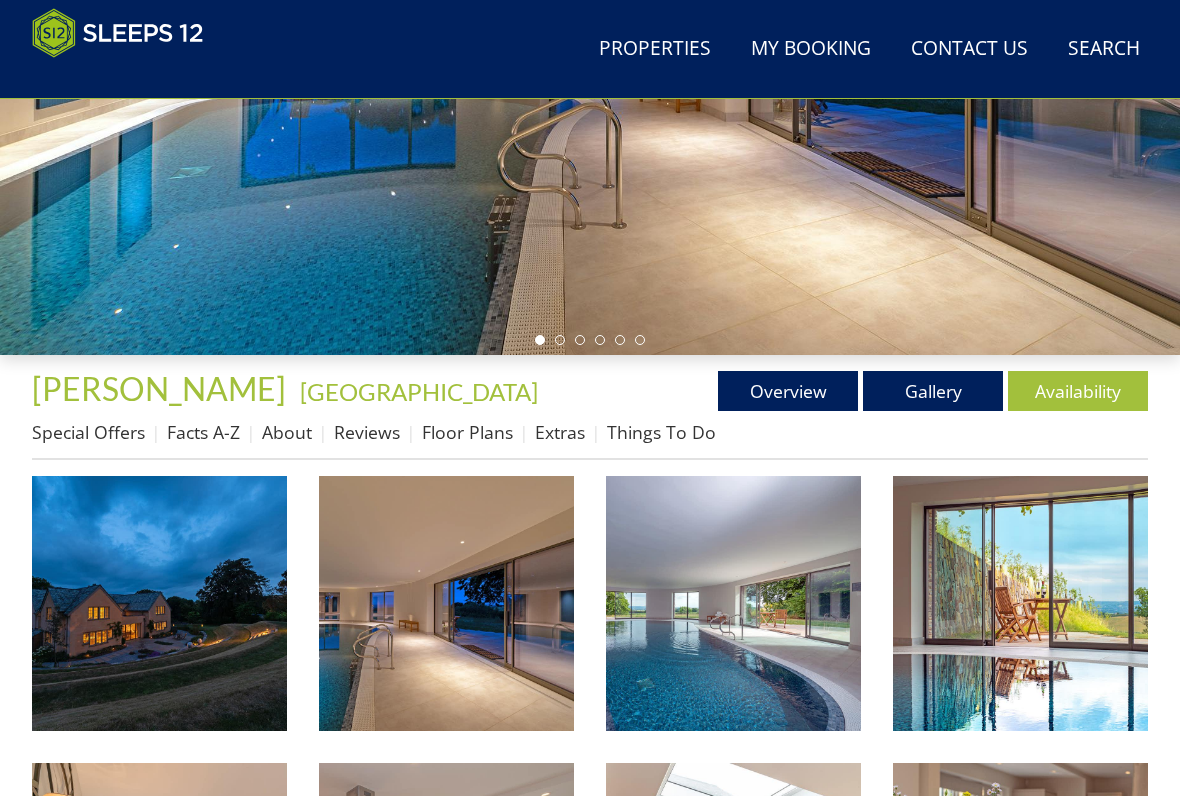 scroll, scrollTop: 449, scrollLeft: 0, axis: vertical 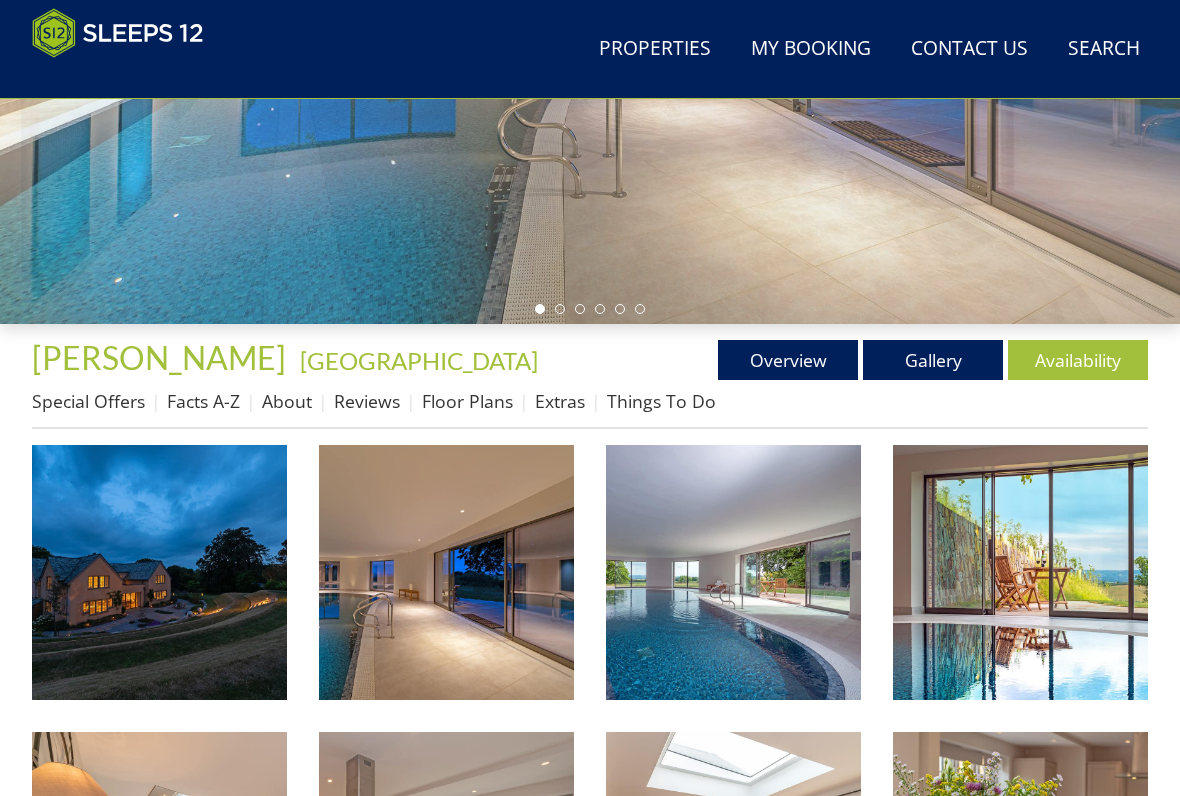 click on "Availability" at bounding box center (1078, 360) 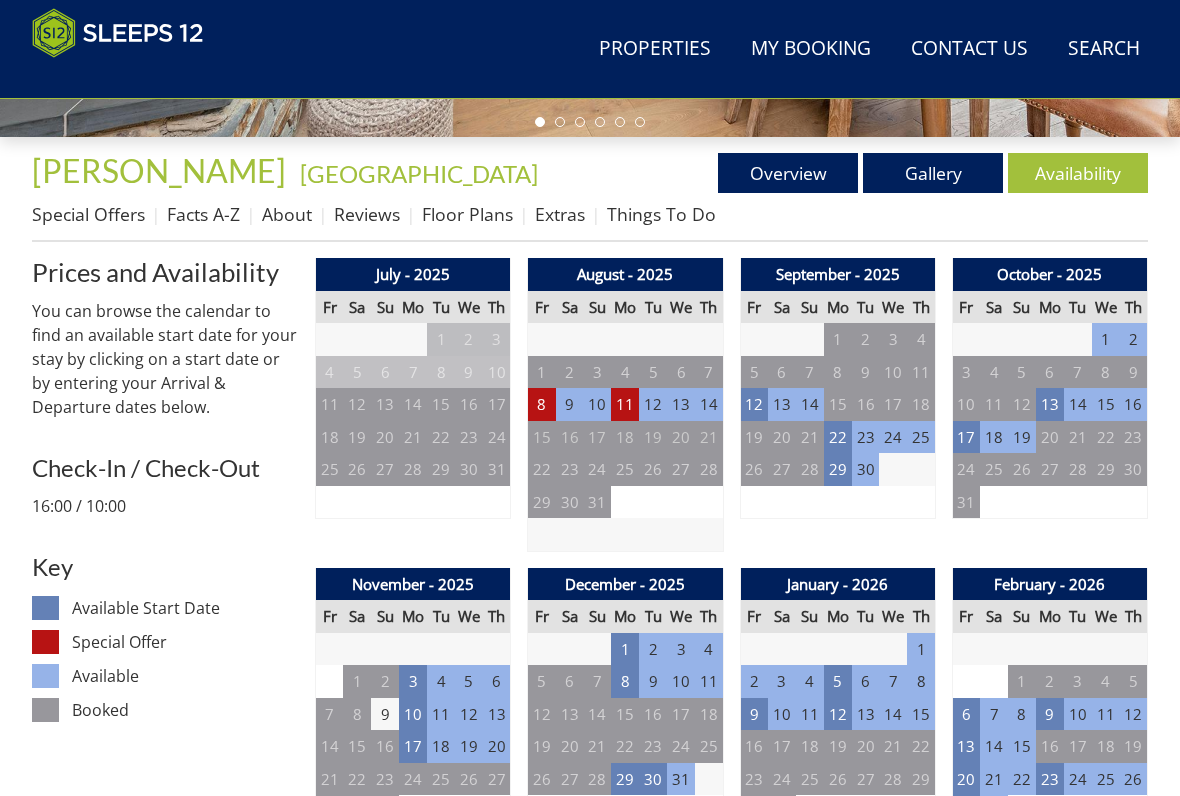 scroll, scrollTop: 667, scrollLeft: 0, axis: vertical 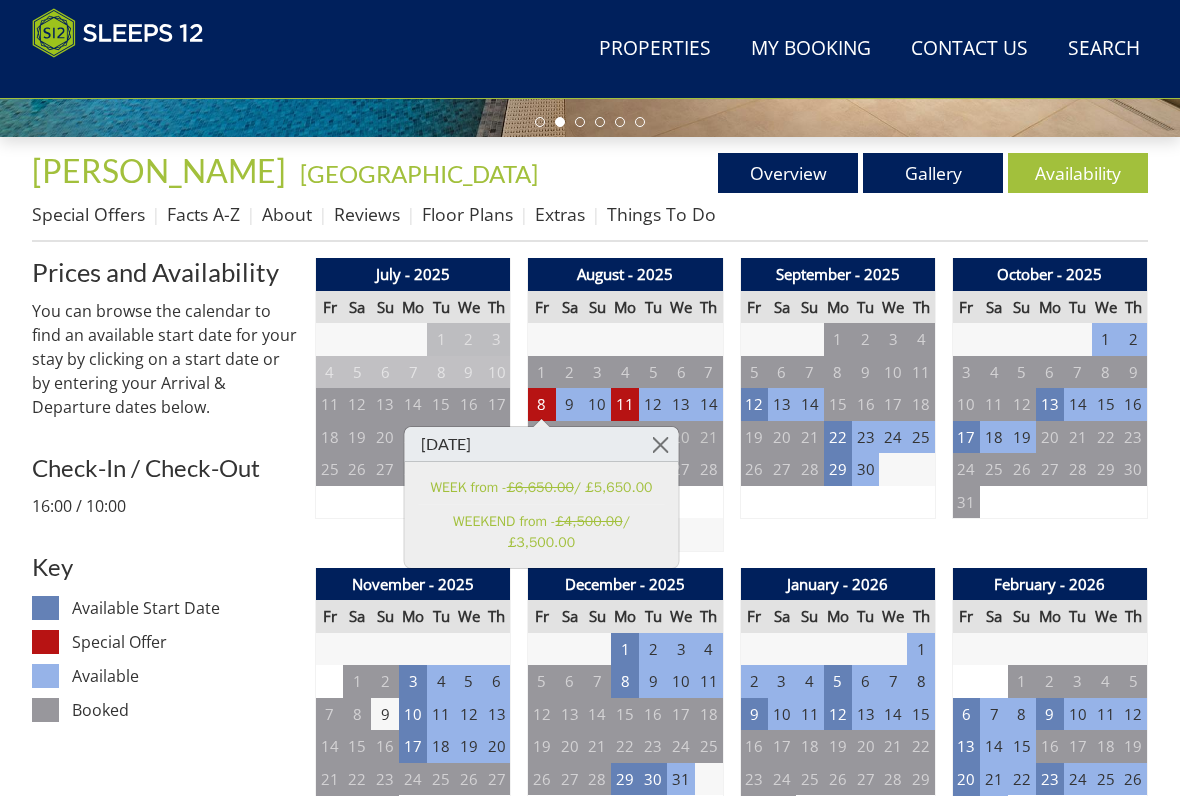 click at bounding box center (660, 444) 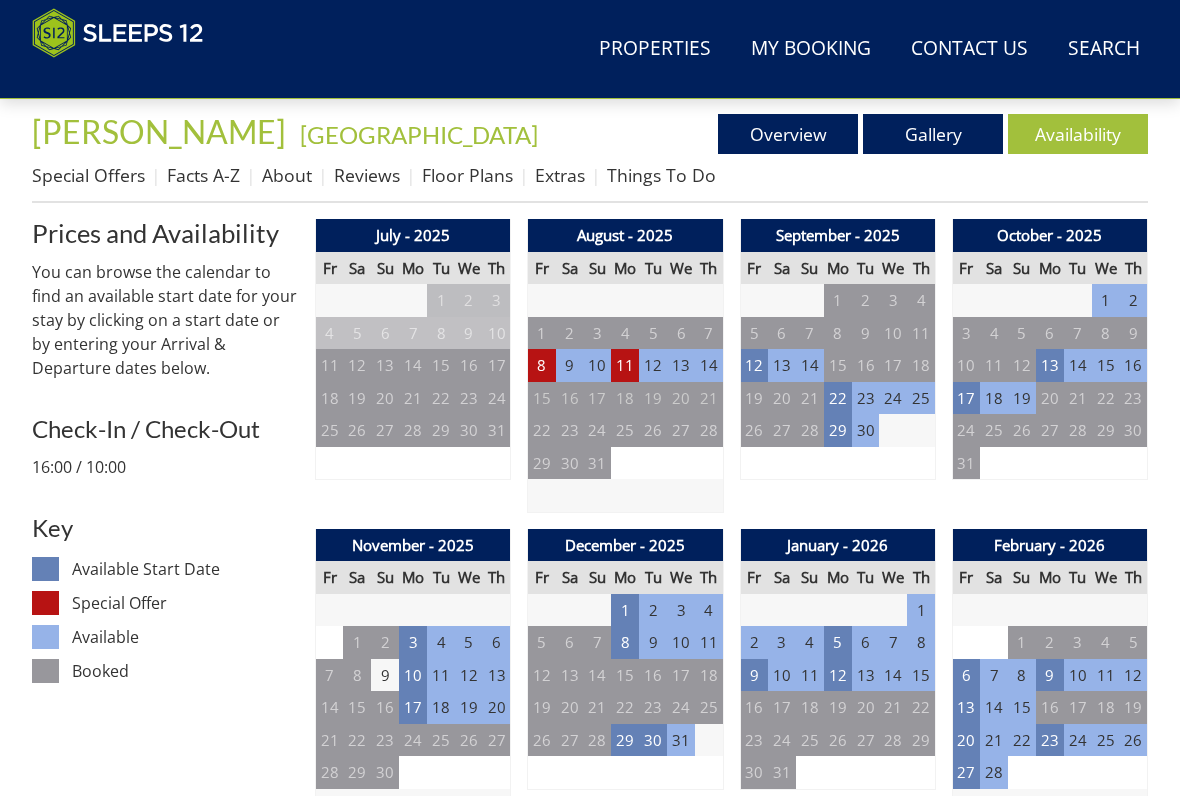 scroll, scrollTop: 706, scrollLeft: 0, axis: vertical 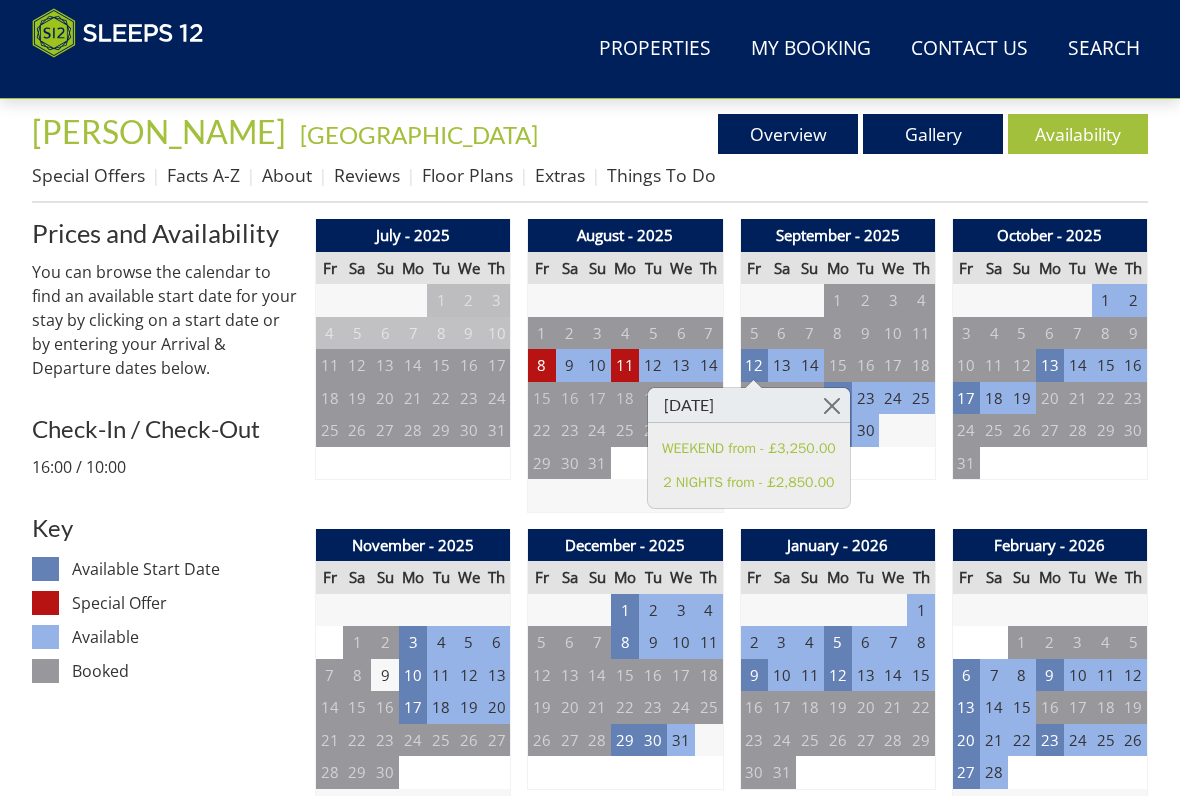 click at bounding box center [832, 405] 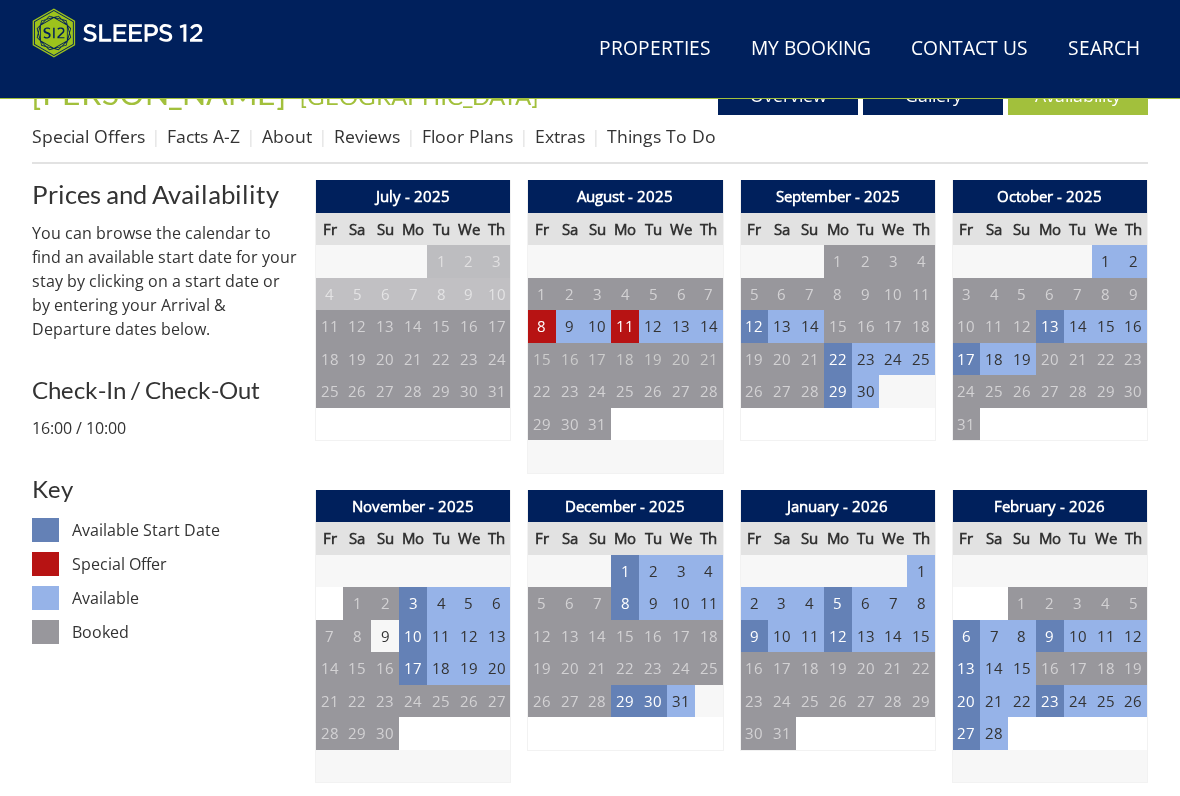 scroll, scrollTop: 745, scrollLeft: 0, axis: vertical 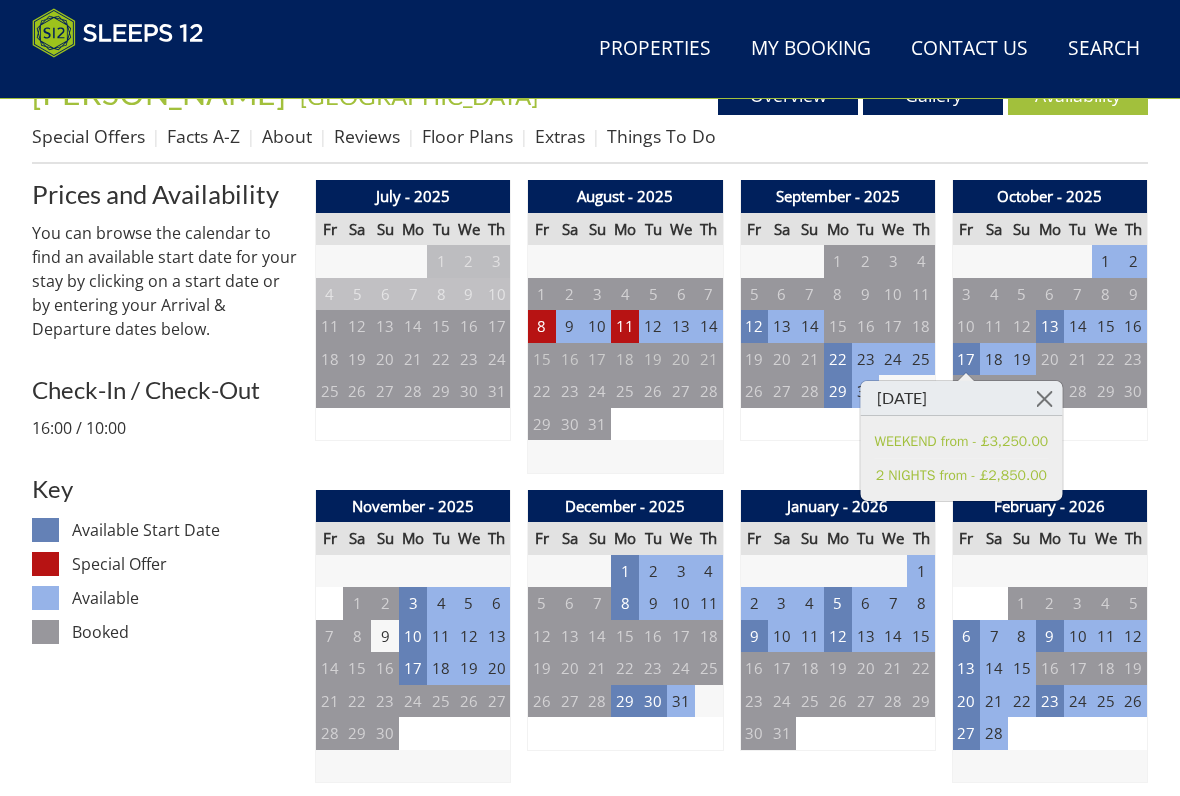click at bounding box center (1044, 398) 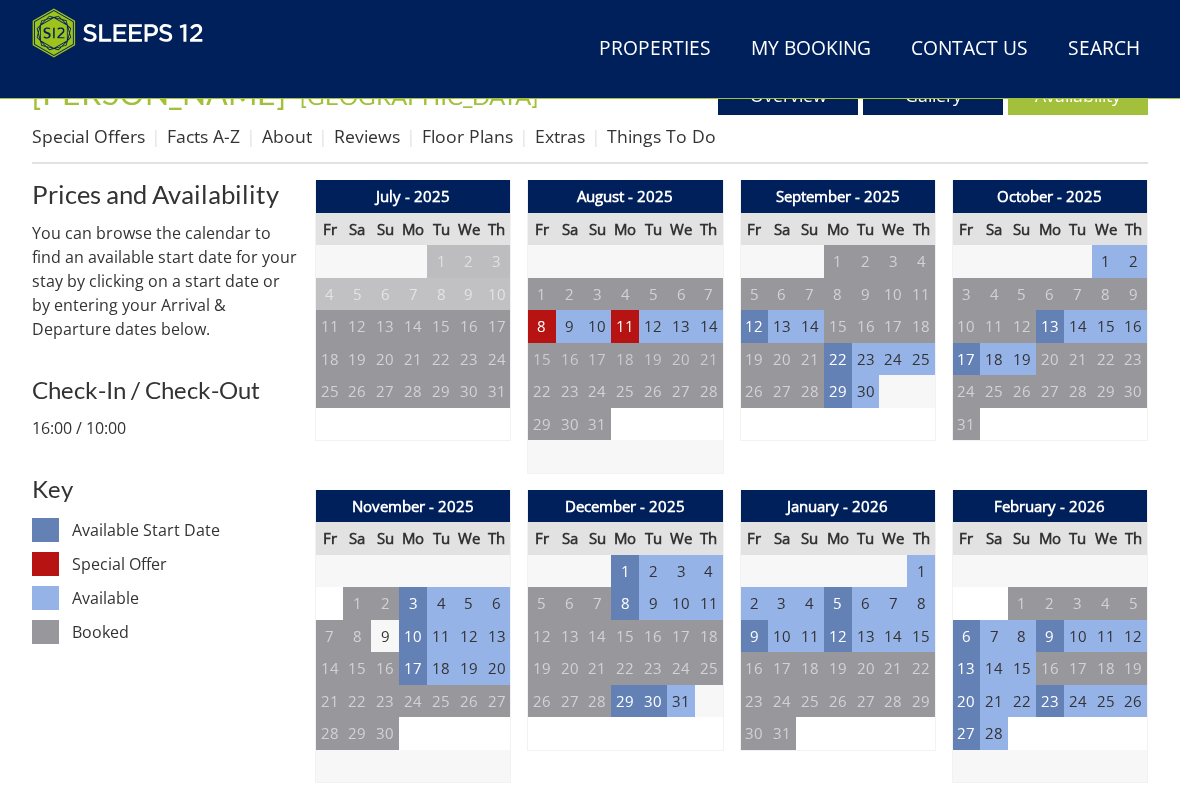 click on "22" at bounding box center [838, 359] 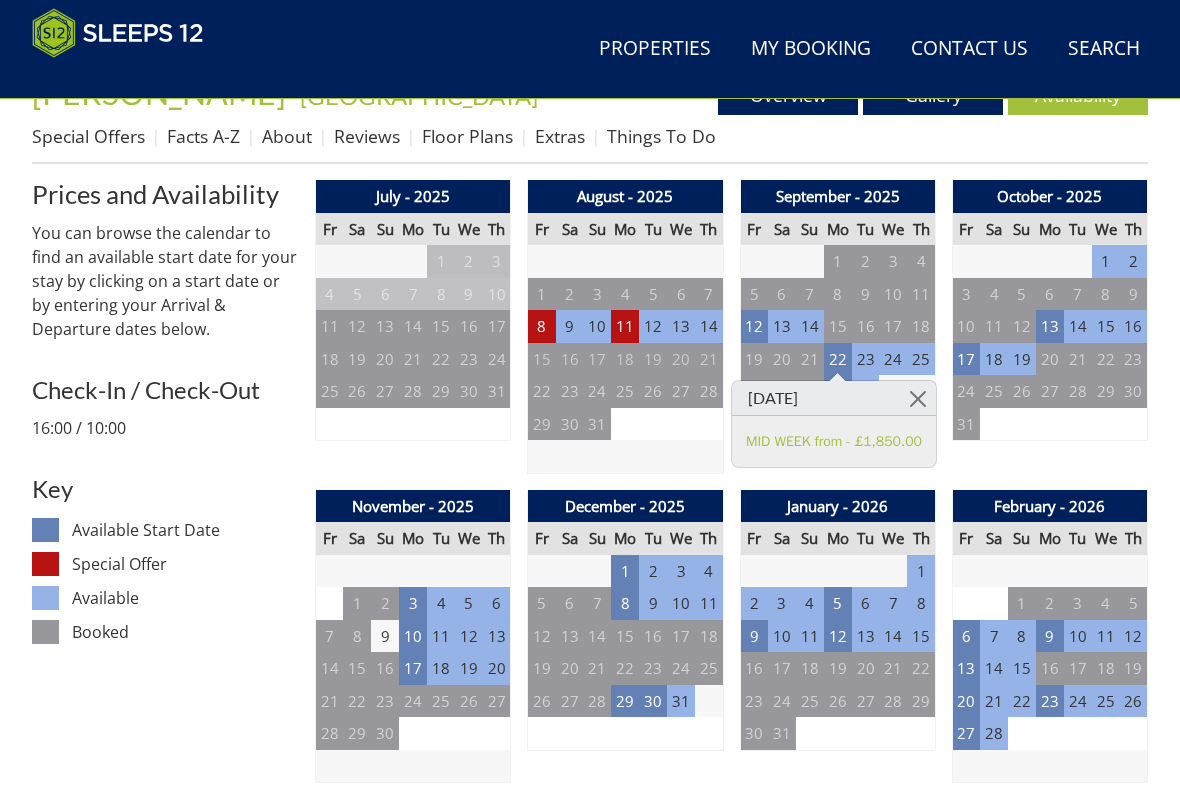 click at bounding box center (918, 398) 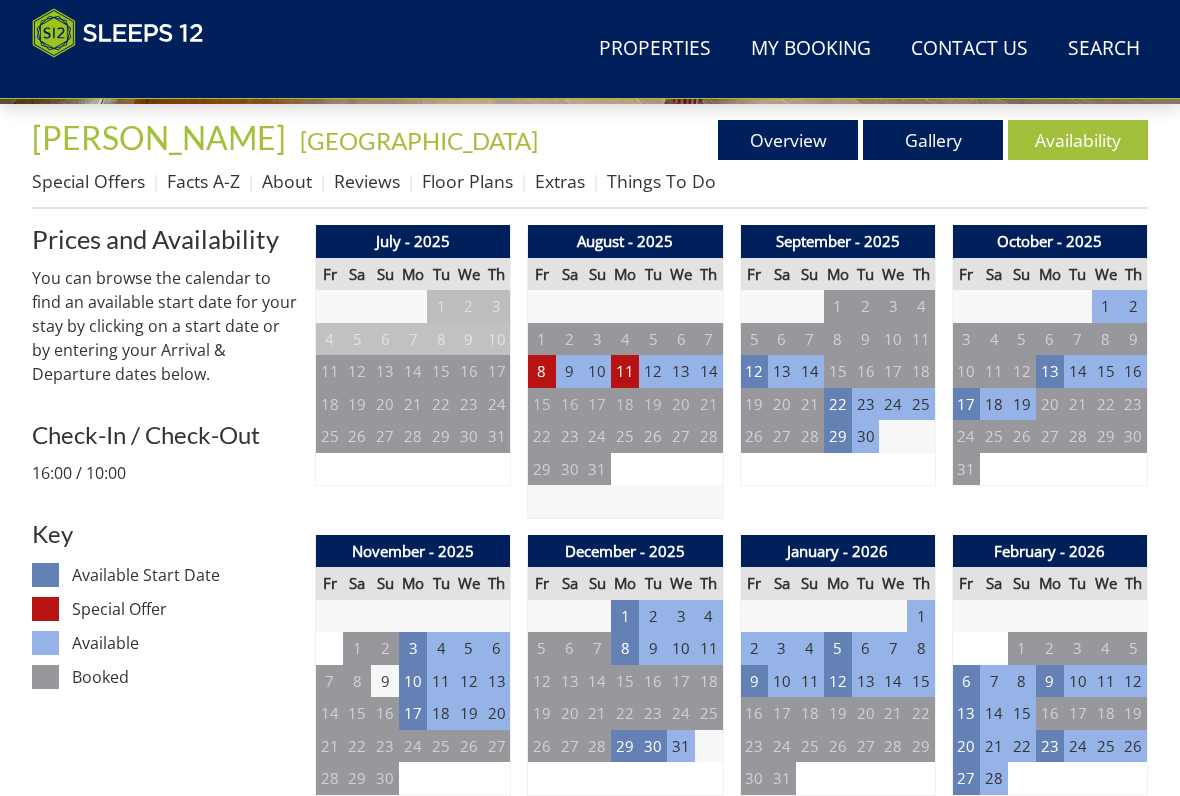 scroll, scrollTop: 698, scrollLeft: 0, axis: vertical 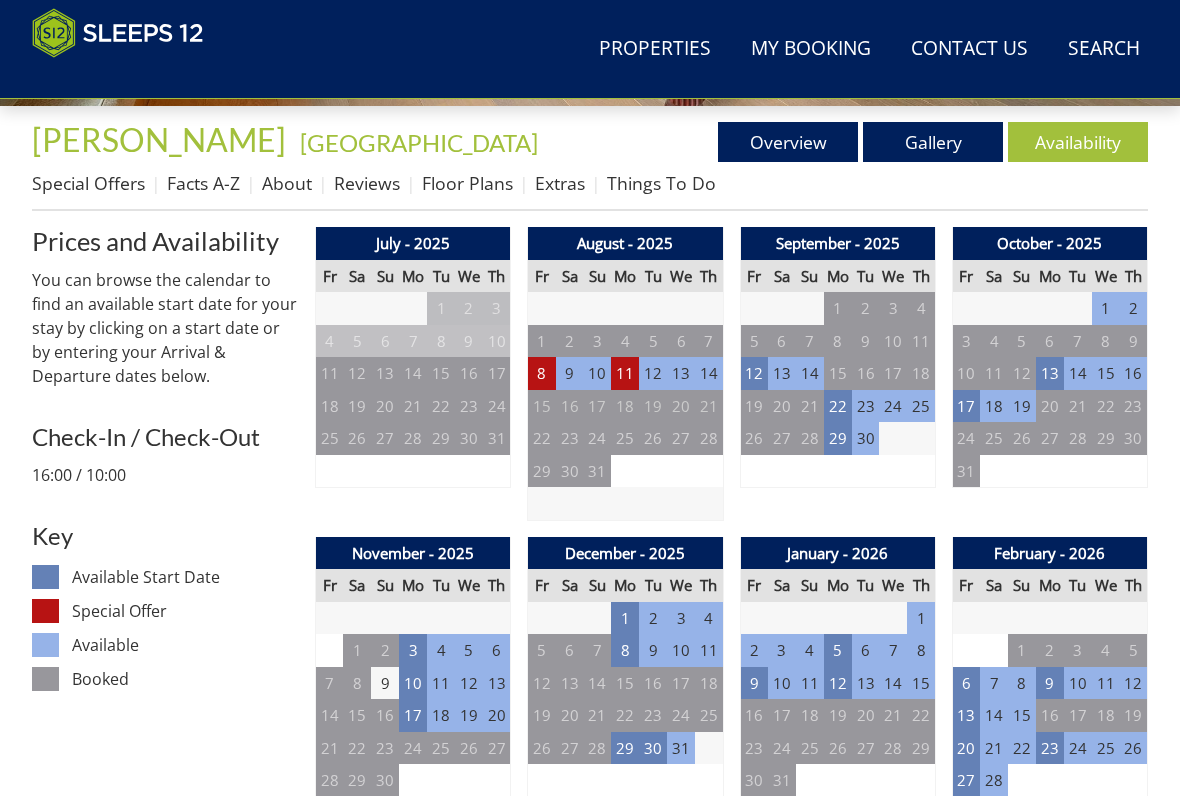 click on "11" at bounding box center (625, 373) 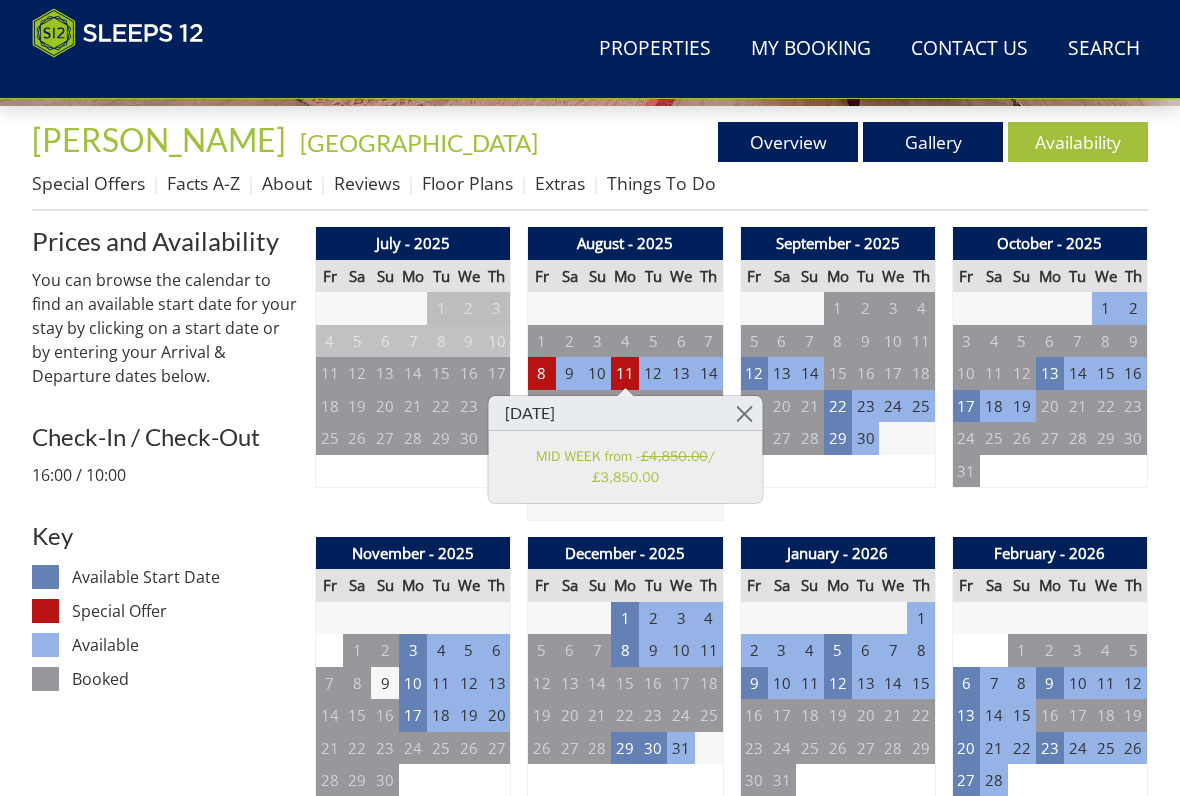 click at bounding box center [744, 413] 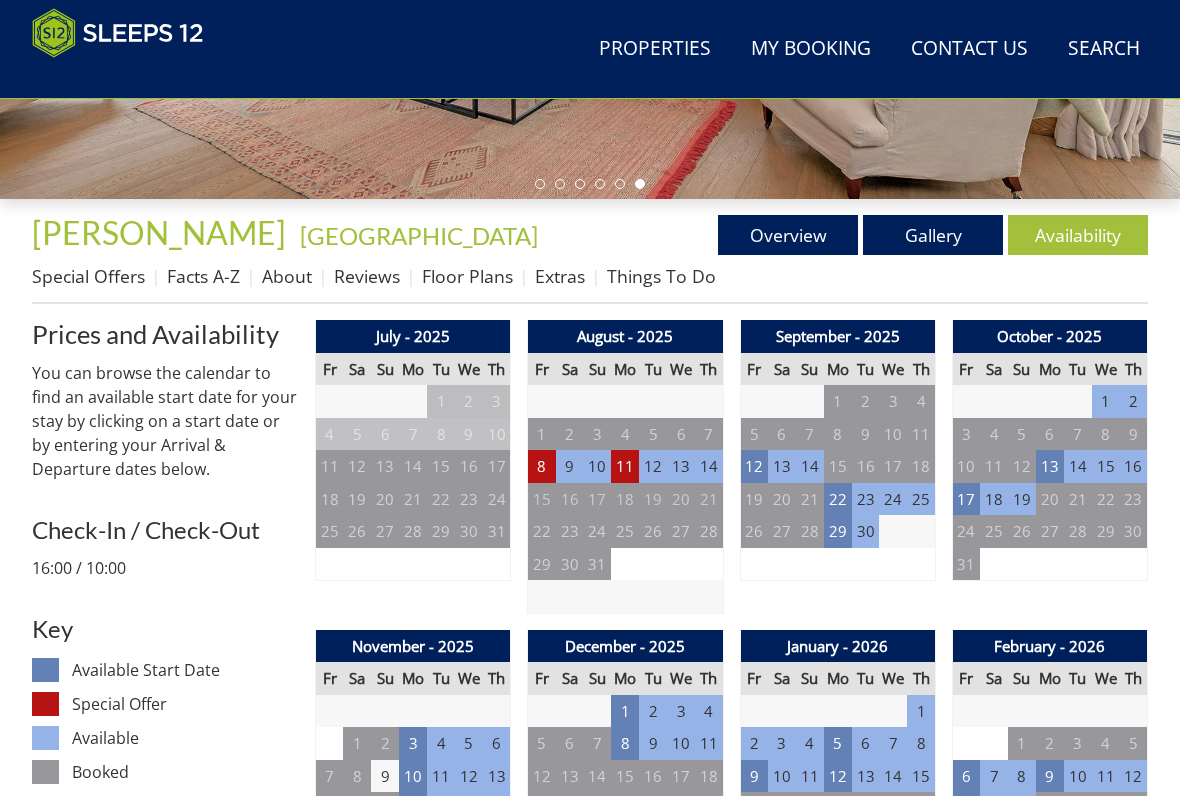 scroll, scrollTop: 605, scrollLeft: 0, axis: vertical 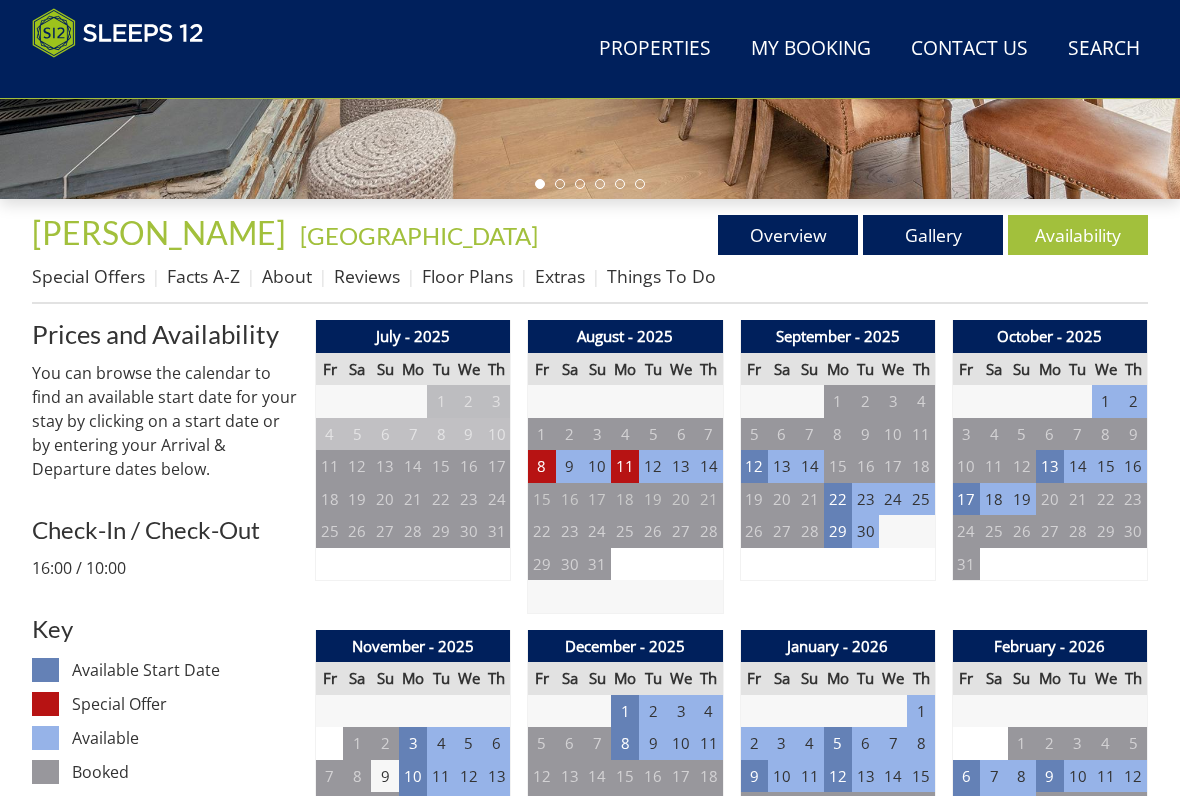click on "11" at bounding box center (625, 466) 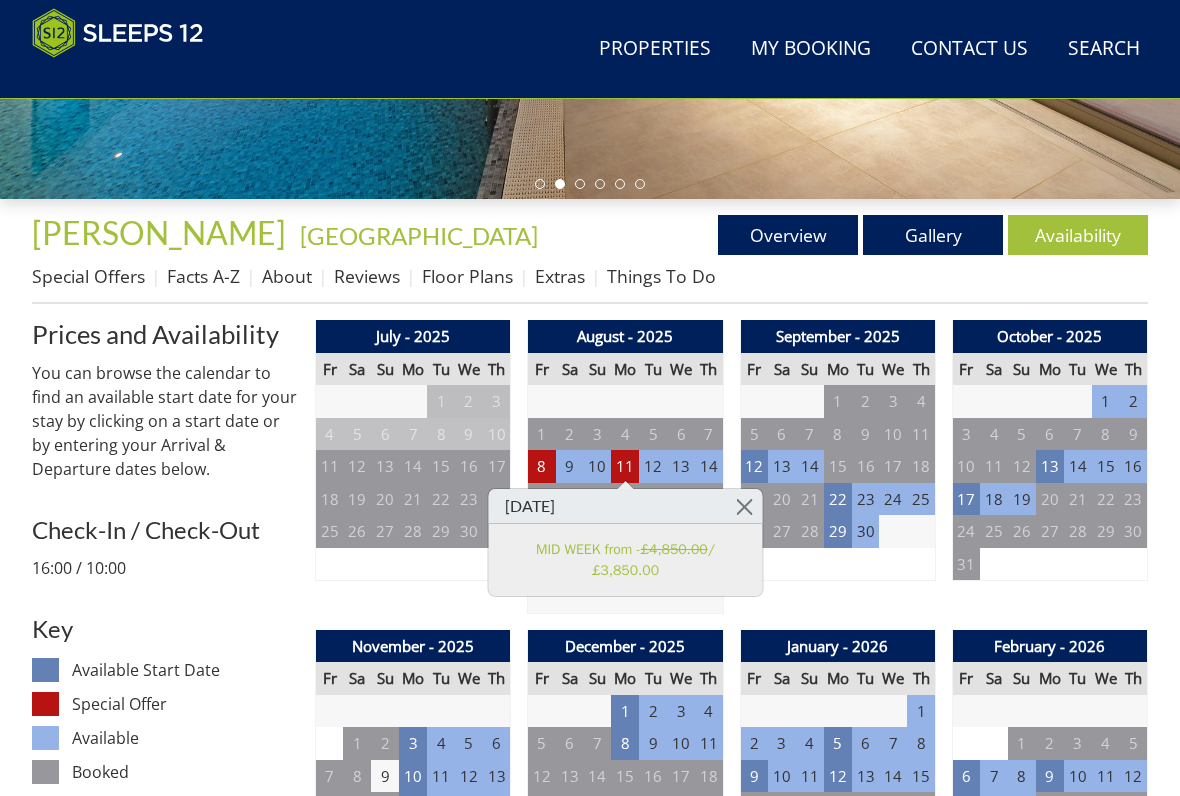click on "8" at bounding box center [542, 466] 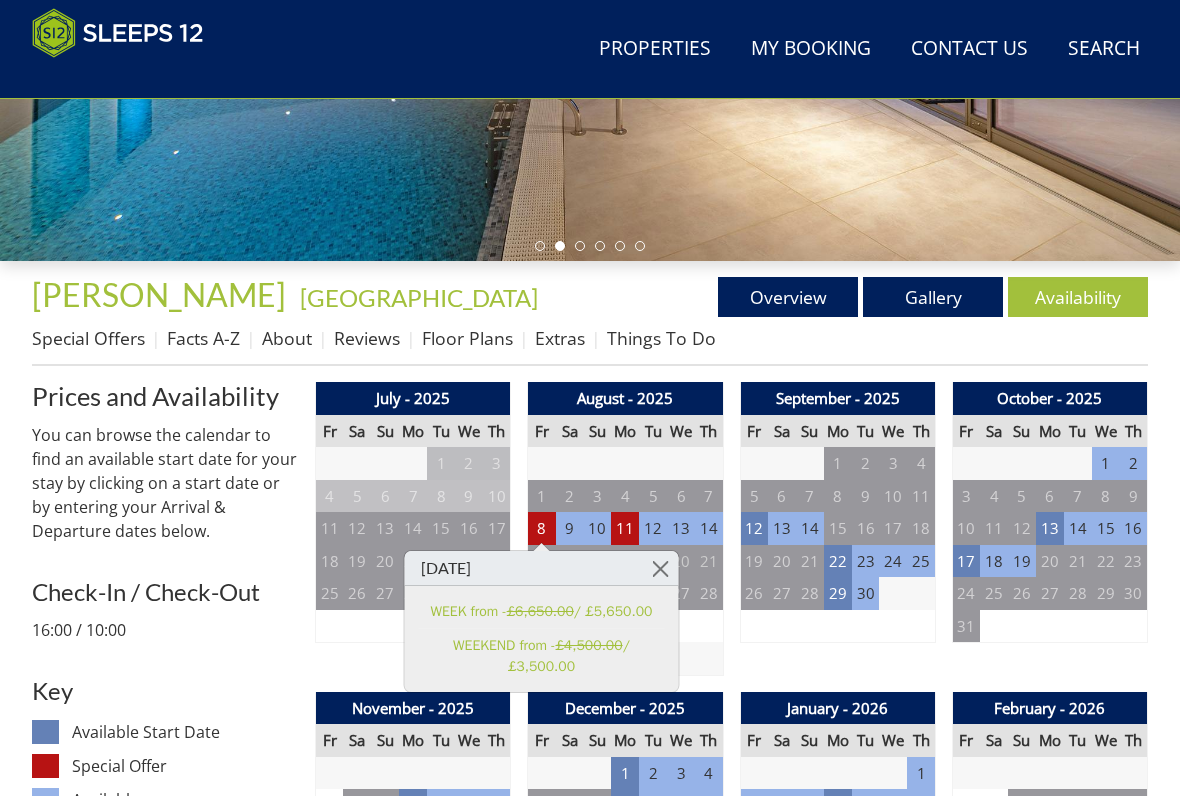 scroll, scrollTop: 542, scrollLeft: 0, axis: vertical 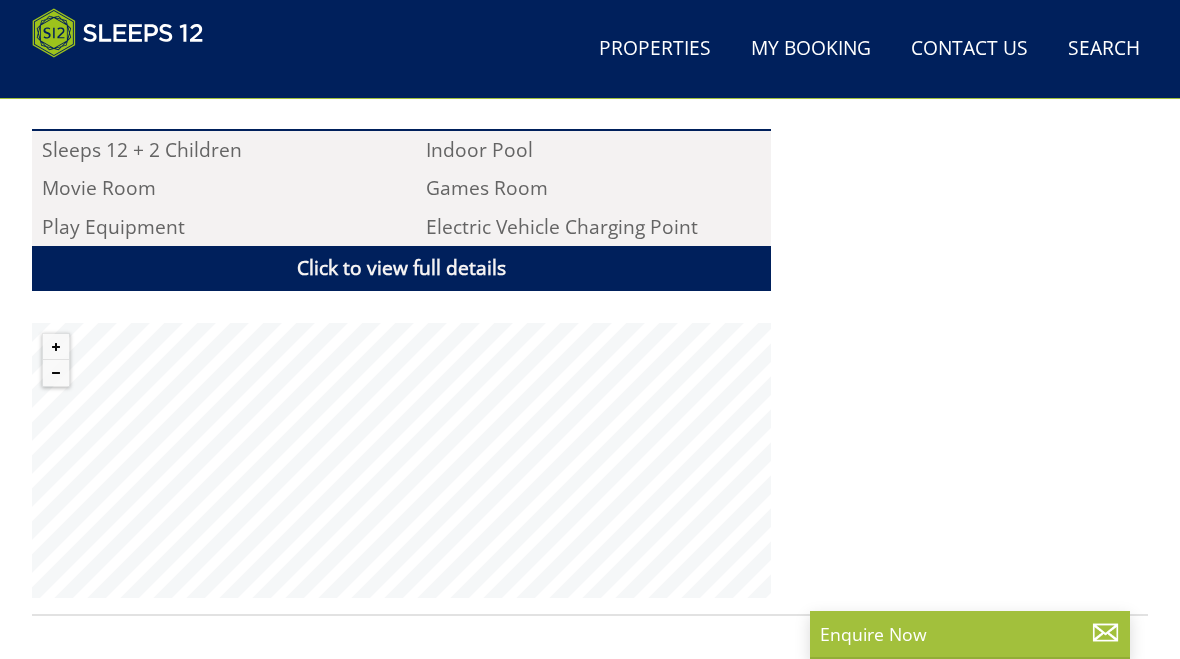 click on ""⭐⭐⭐⭐⭐ Stunning properties with a real wow factor, a great time was had by all - the pool kept the kids entertained for hours! Thank you"" at bounding box center (967, 88) 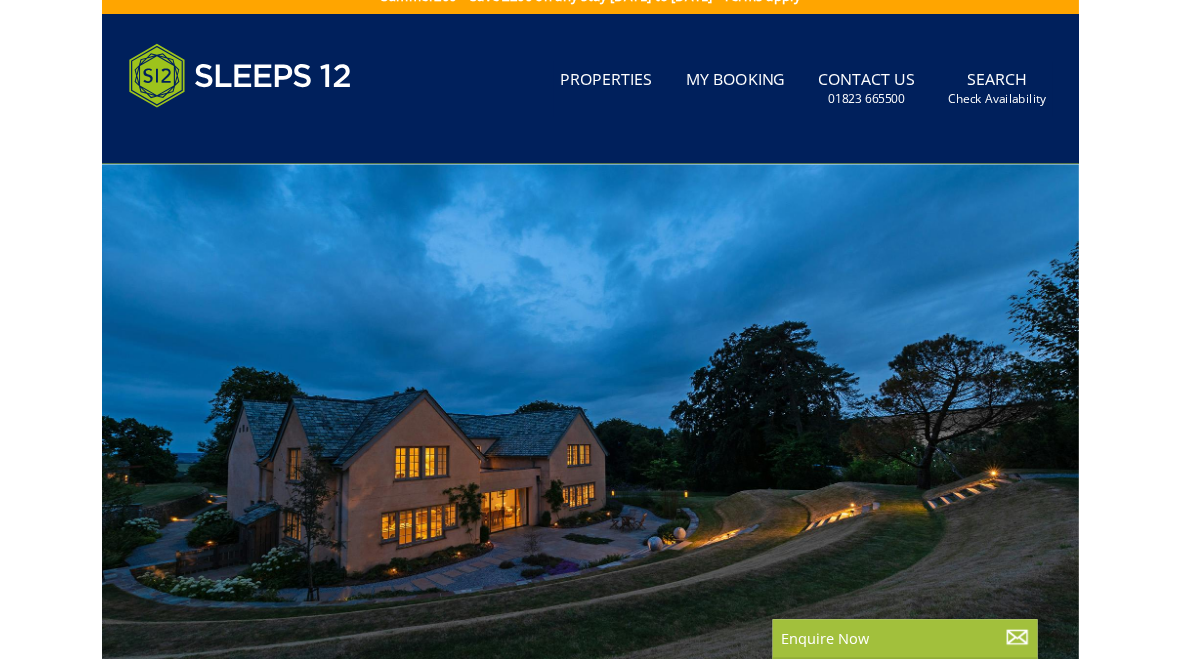 scroll, scrollTop: 0, scrollLeft: 0, axis: both 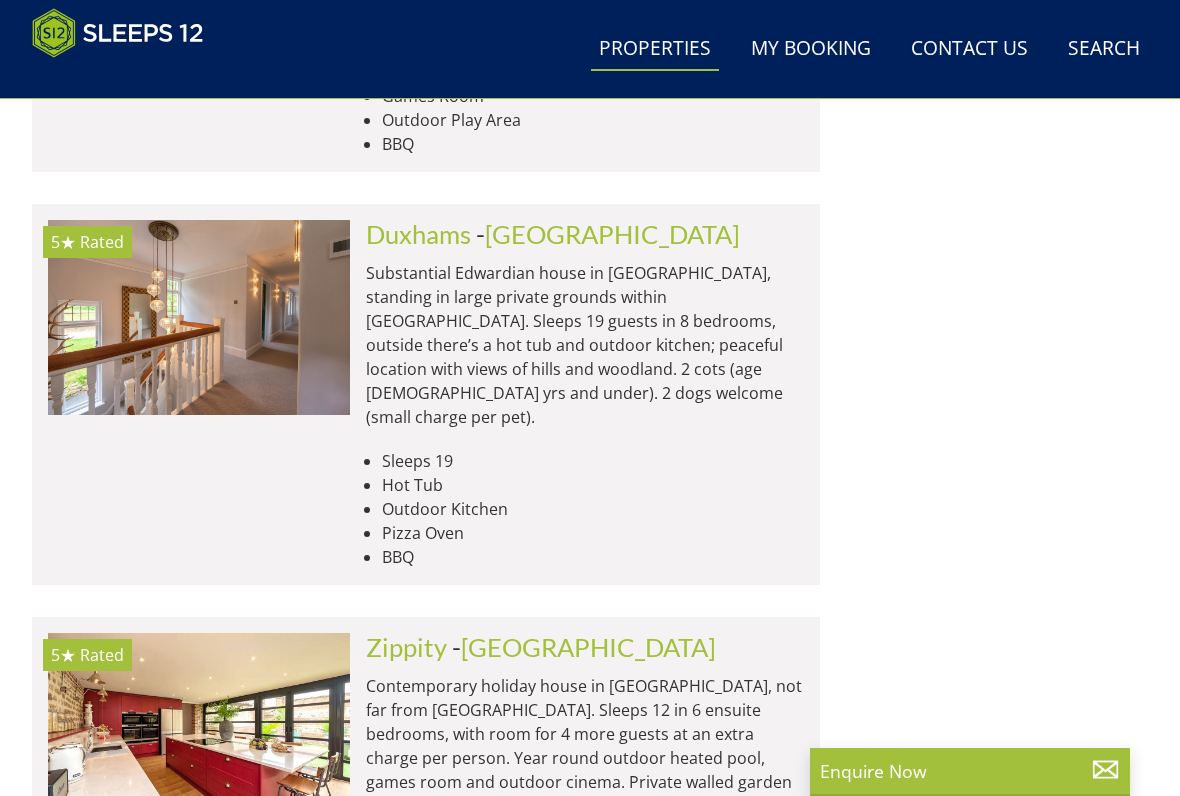 click at bounding box center [199, 1608] 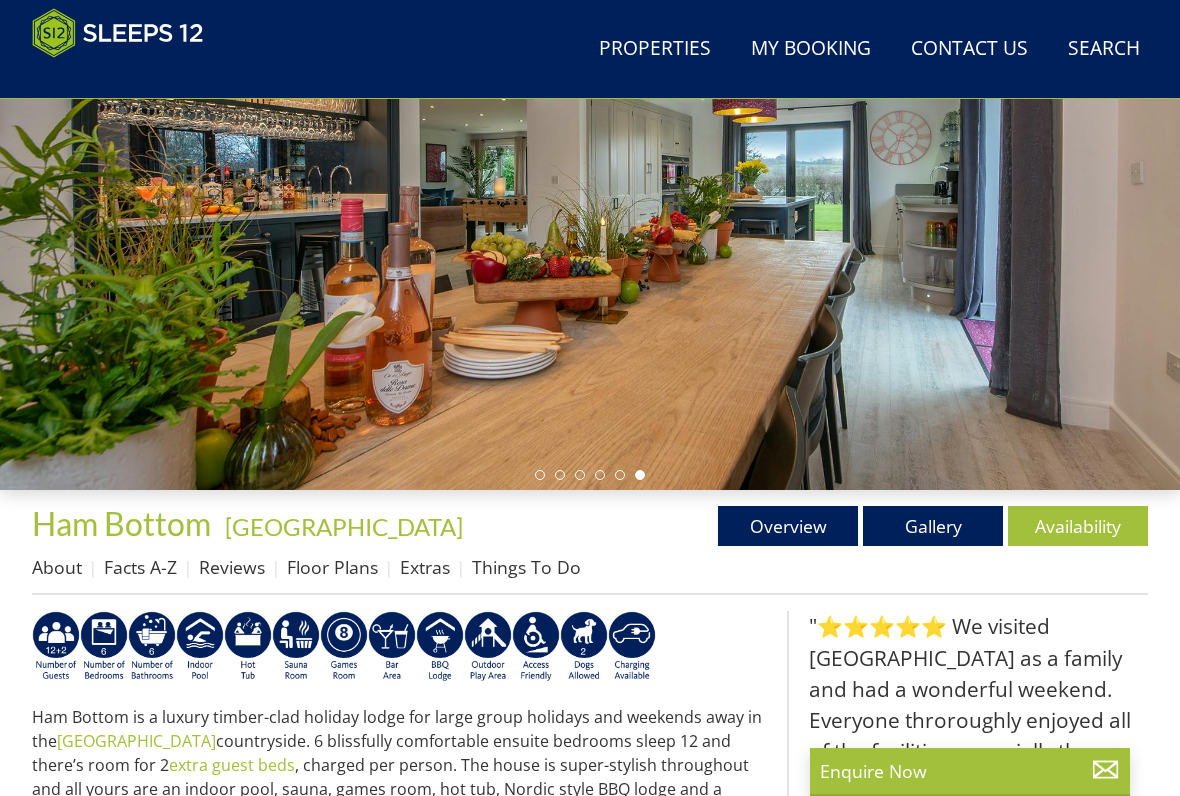 click on "Gallery" at bounding box center [933, 526] 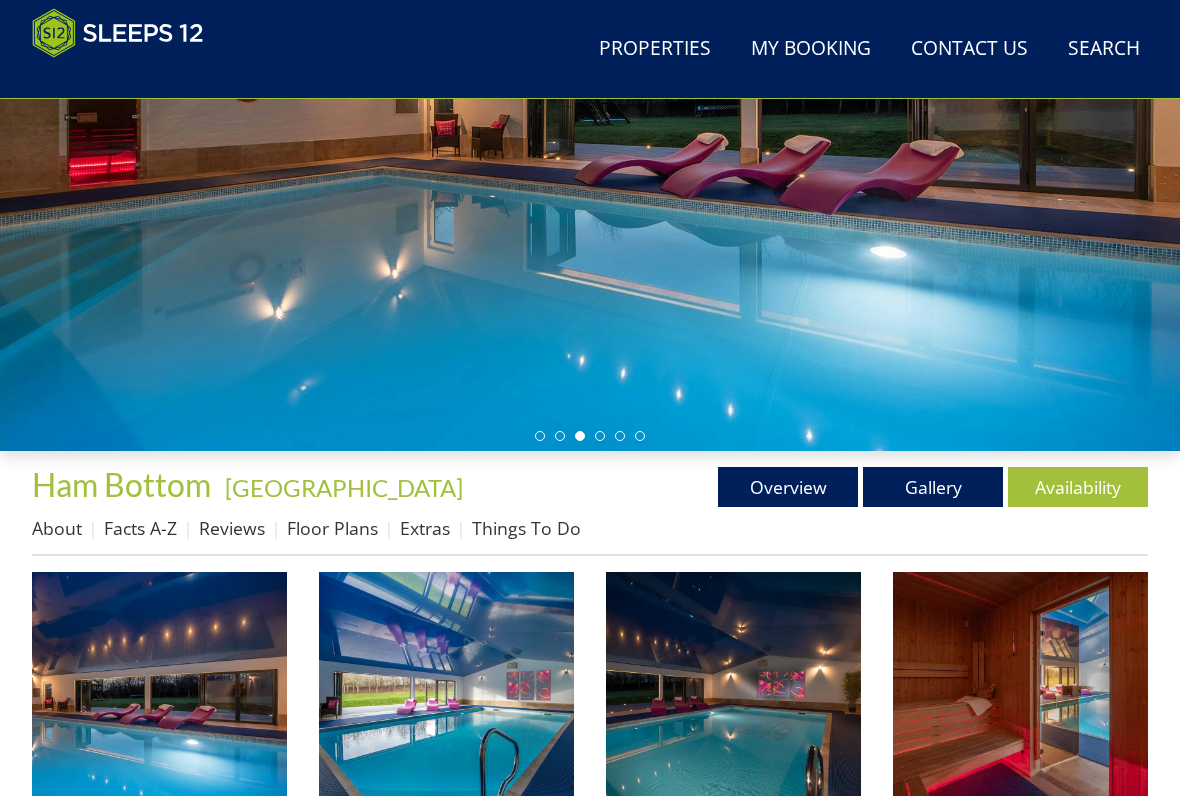 click at bounding box center [159, 699] 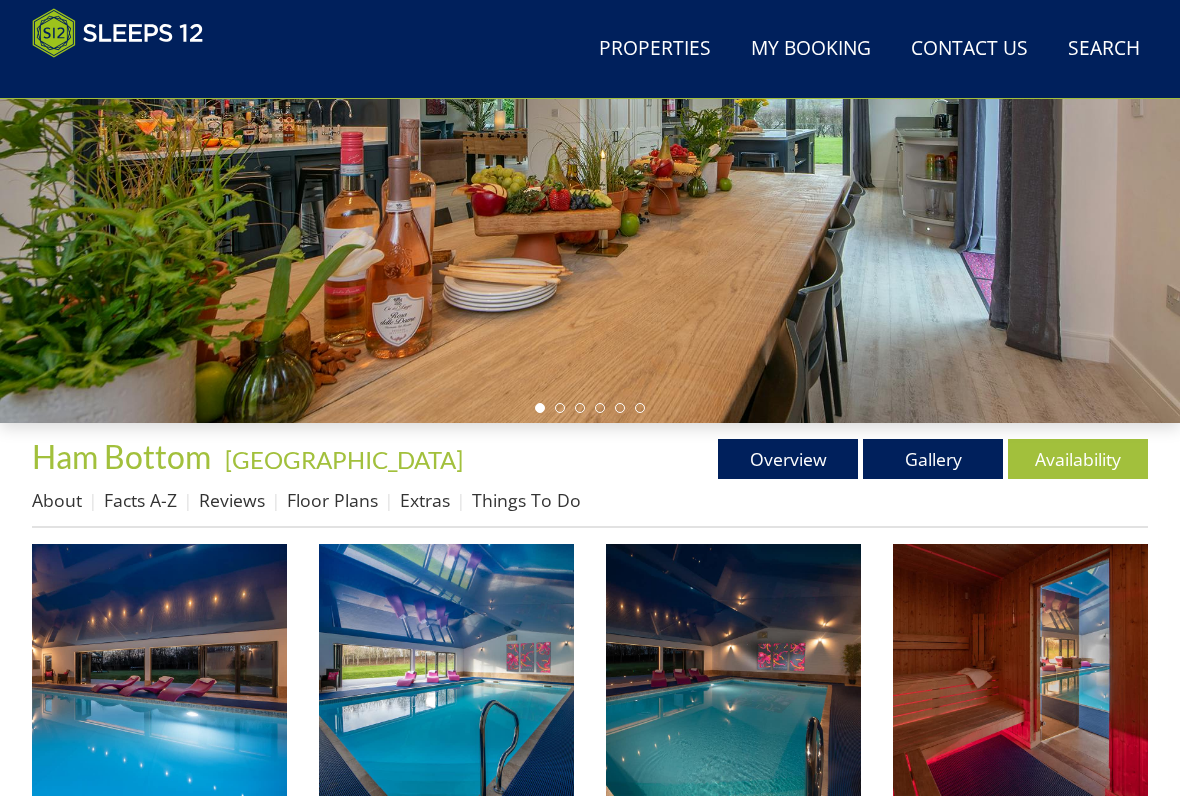 scroll, scrollTop: 380, scrollLeft: 0, axis: vertical 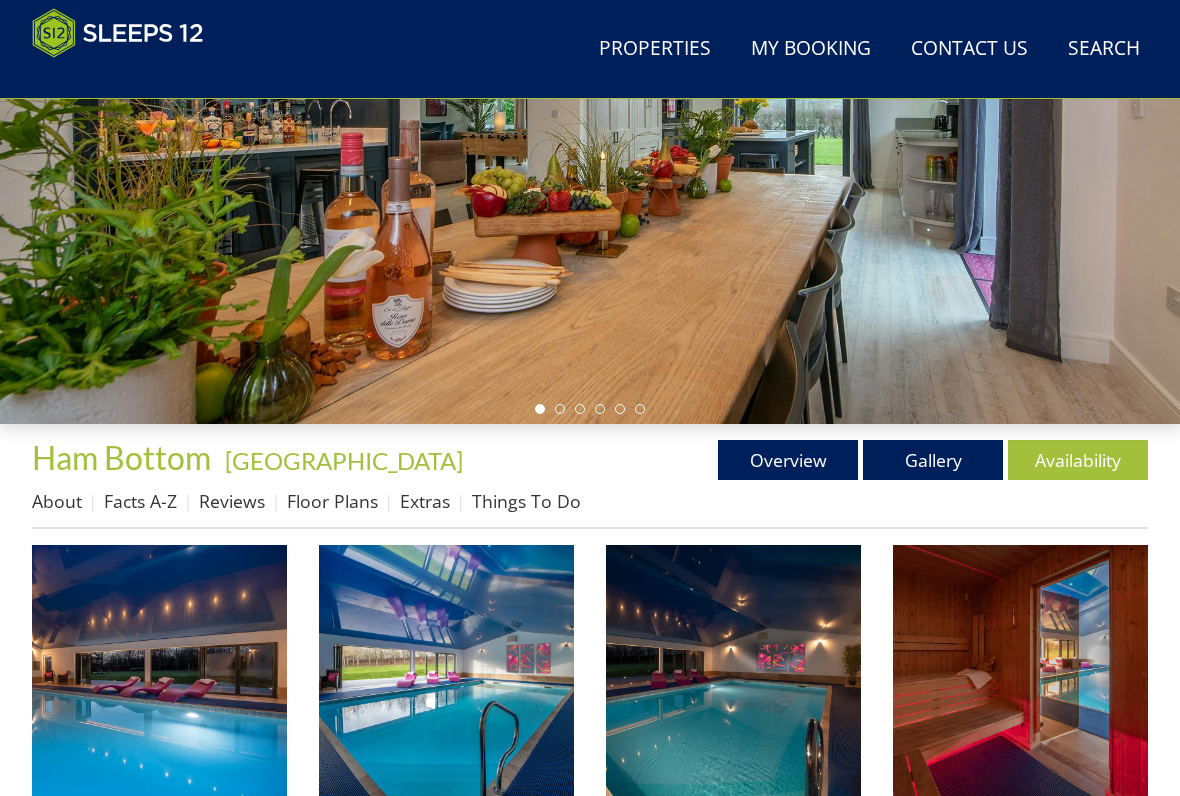 click on "Availability" at bounding box center (1078, 460) 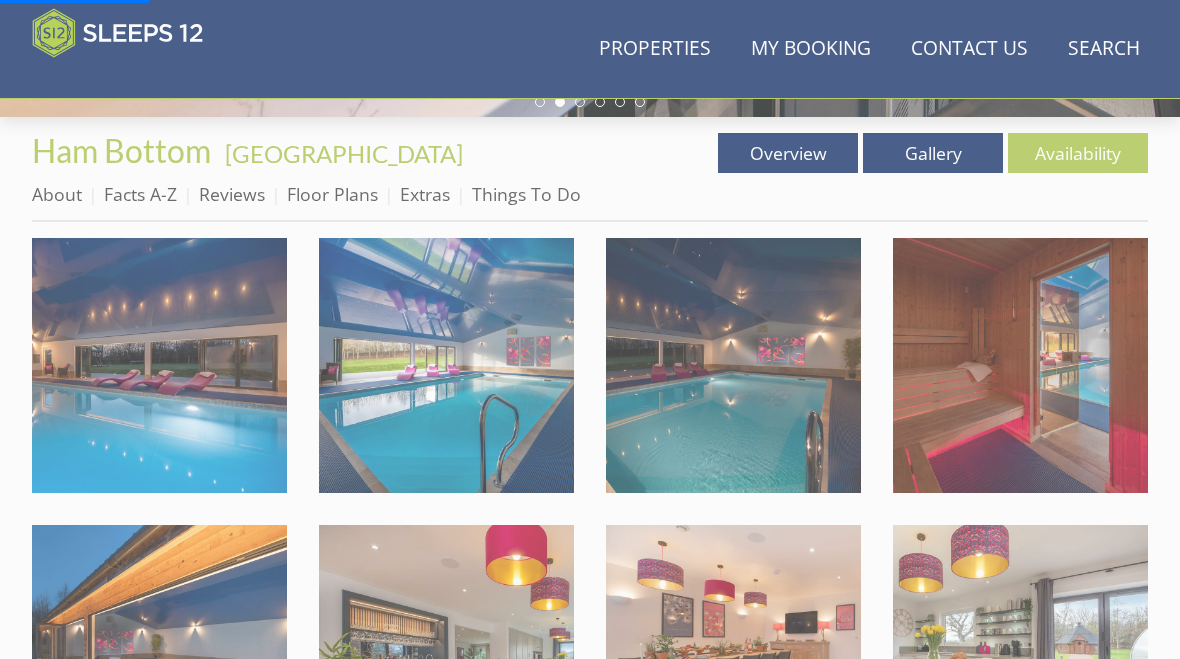 scroll, scrollTop: 615, scrollLeft: 0, axis: vertical 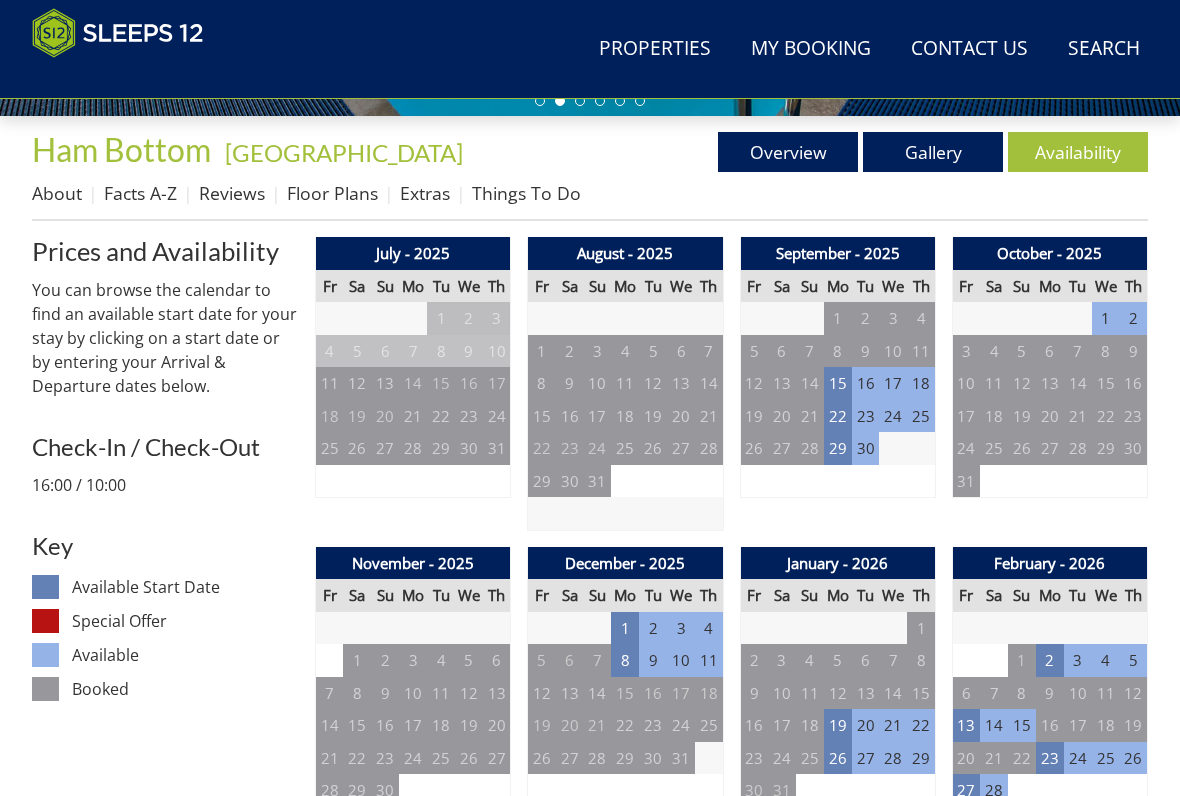 click on "15" at bounding box center (838, 383) 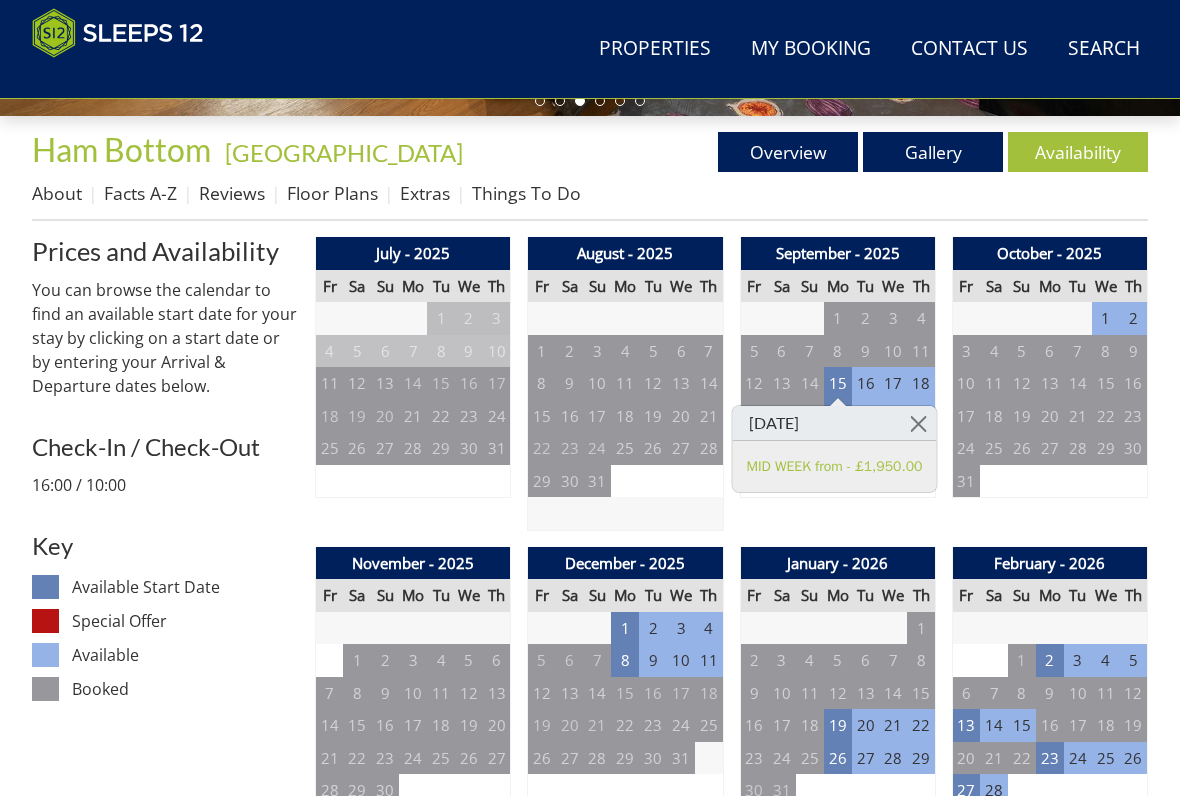 click at bounding box center (918, 423) 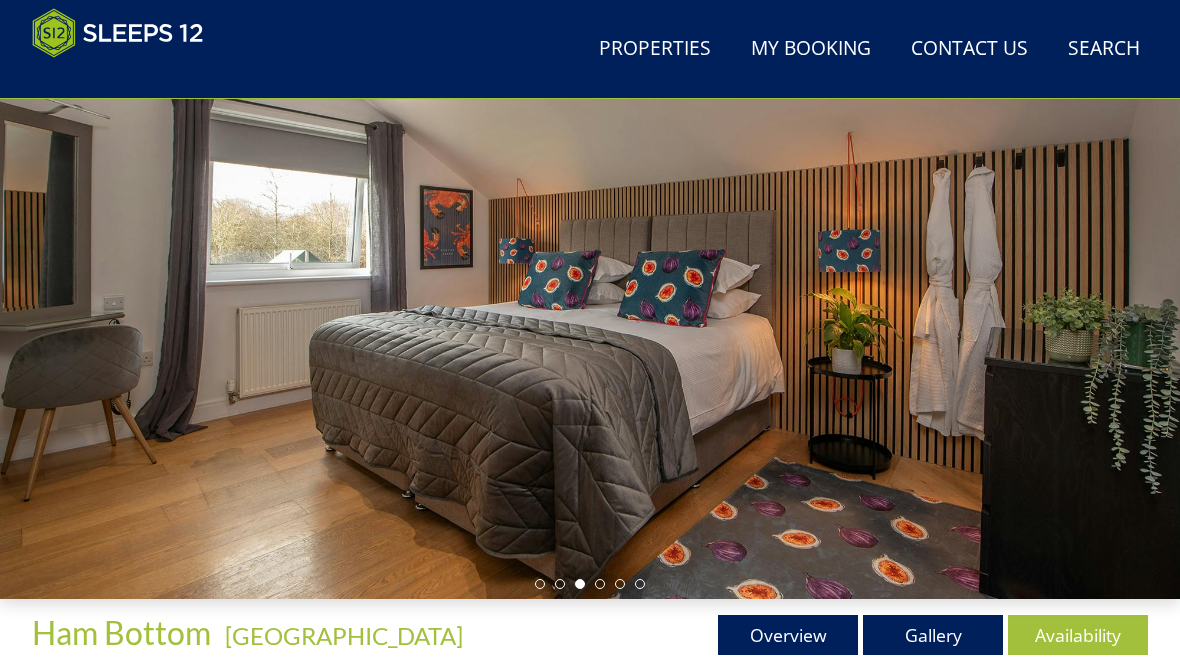 scroll, scrollTop: 0, scrollLeft: 0, axis: both 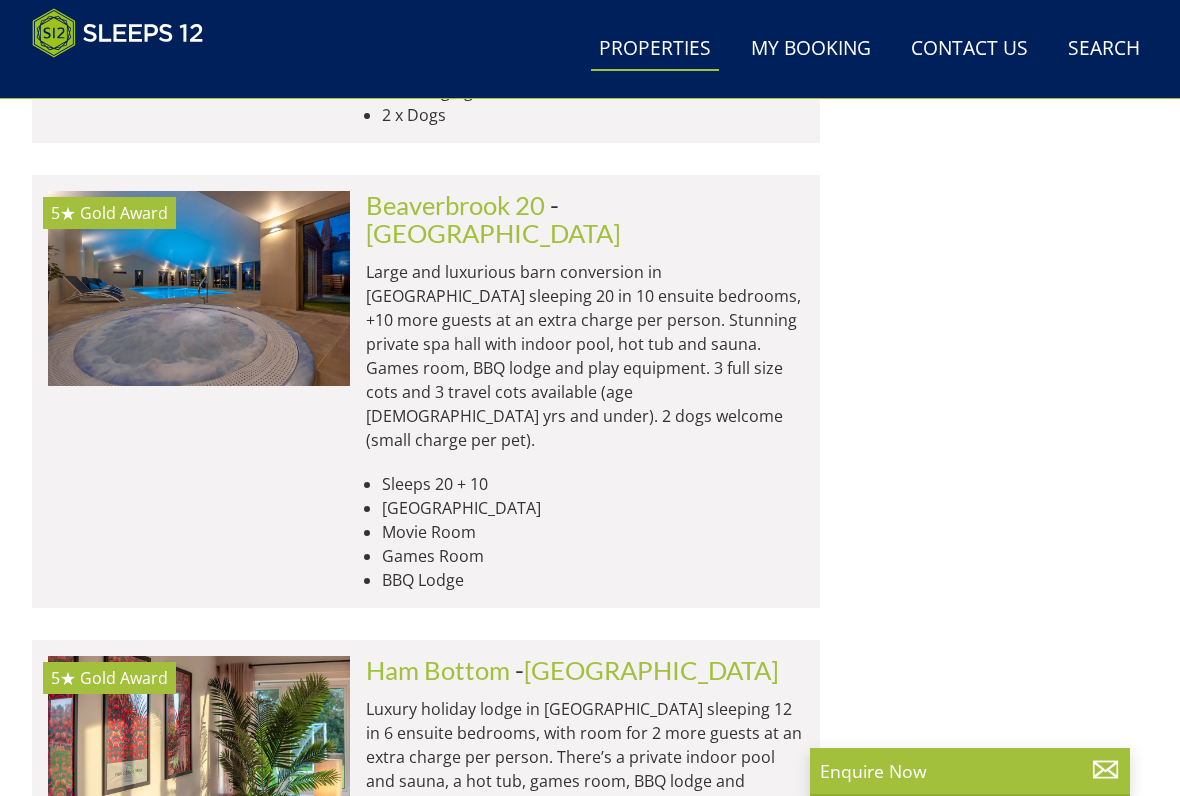 click at bounding box center (199, 1603) 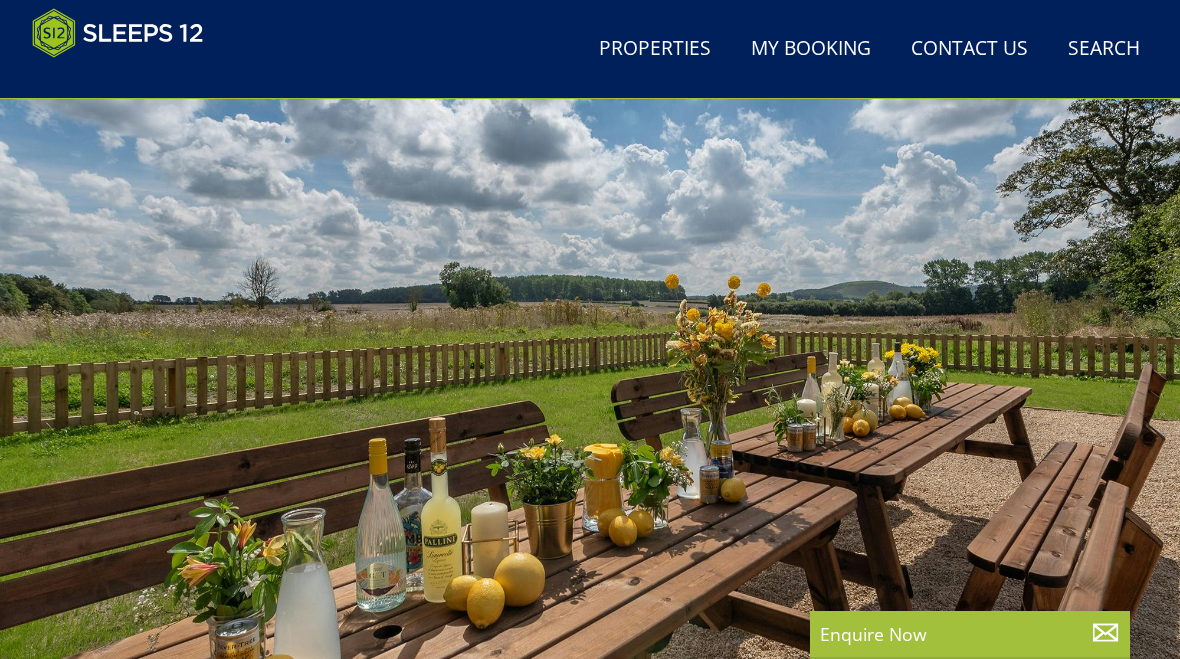 scroll, scrollTop: 0, scrollLeft: 0, axis: both 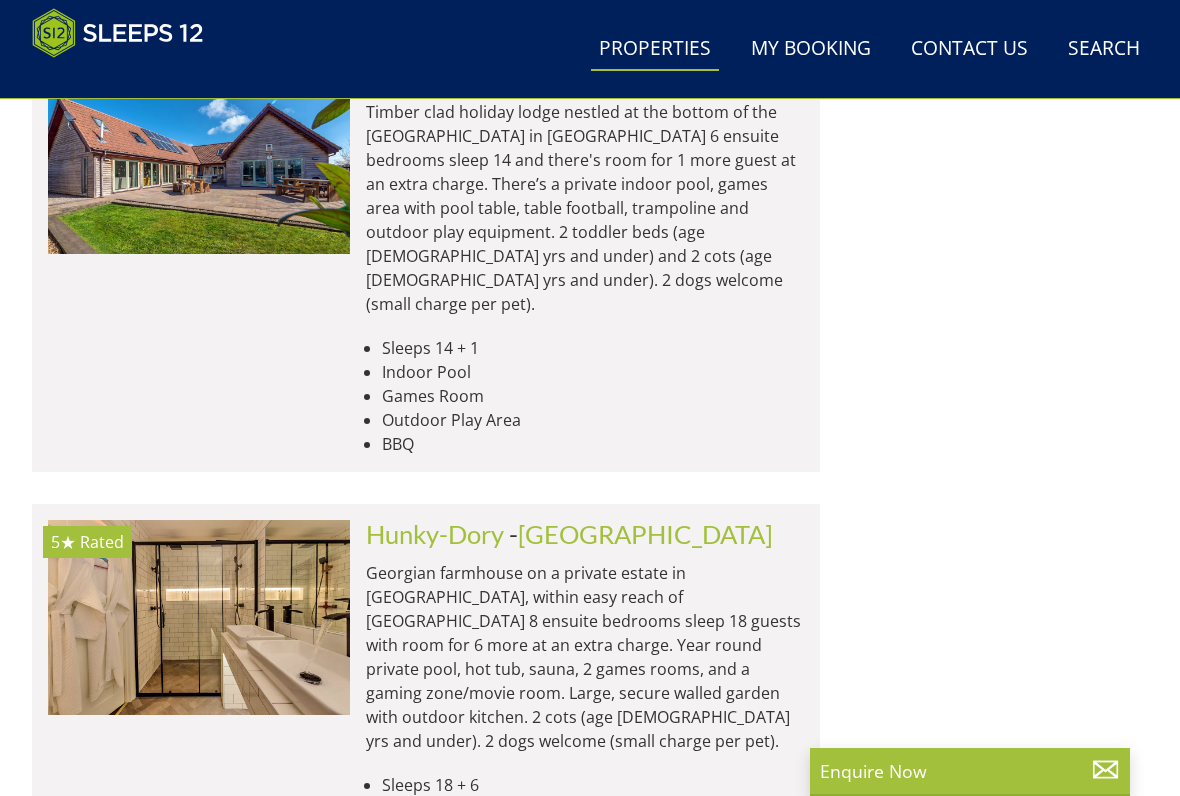click at bounding box center (199, 1932) 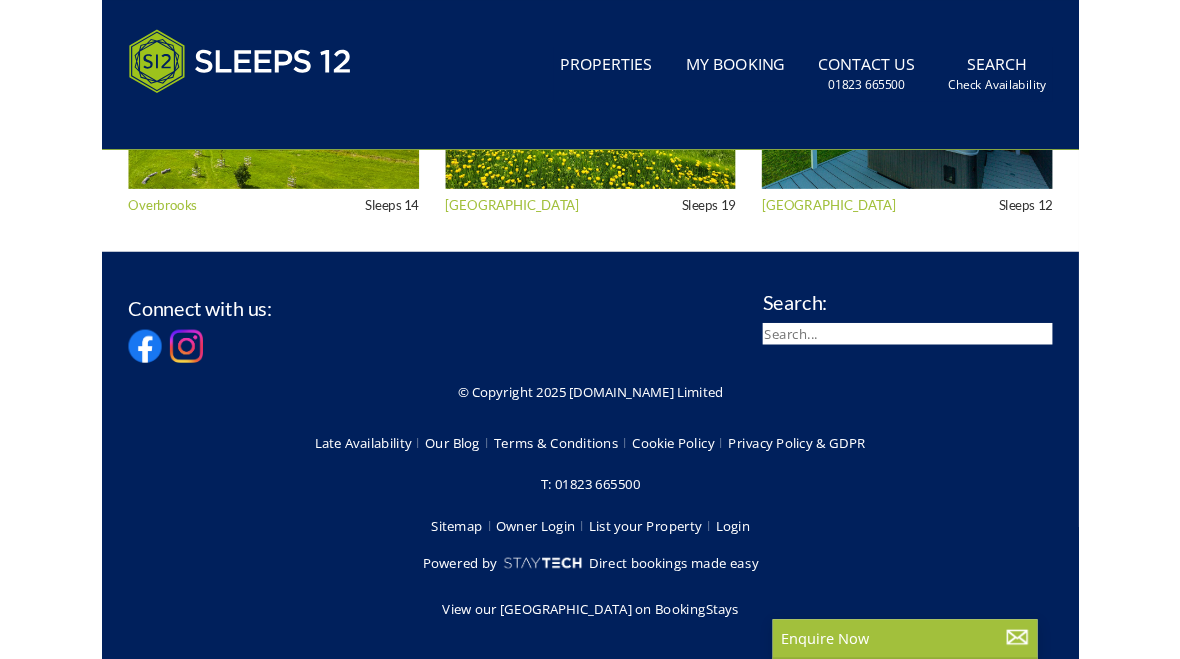 scroll, scrollTop: 0, scrollLeft: 0, axis: both 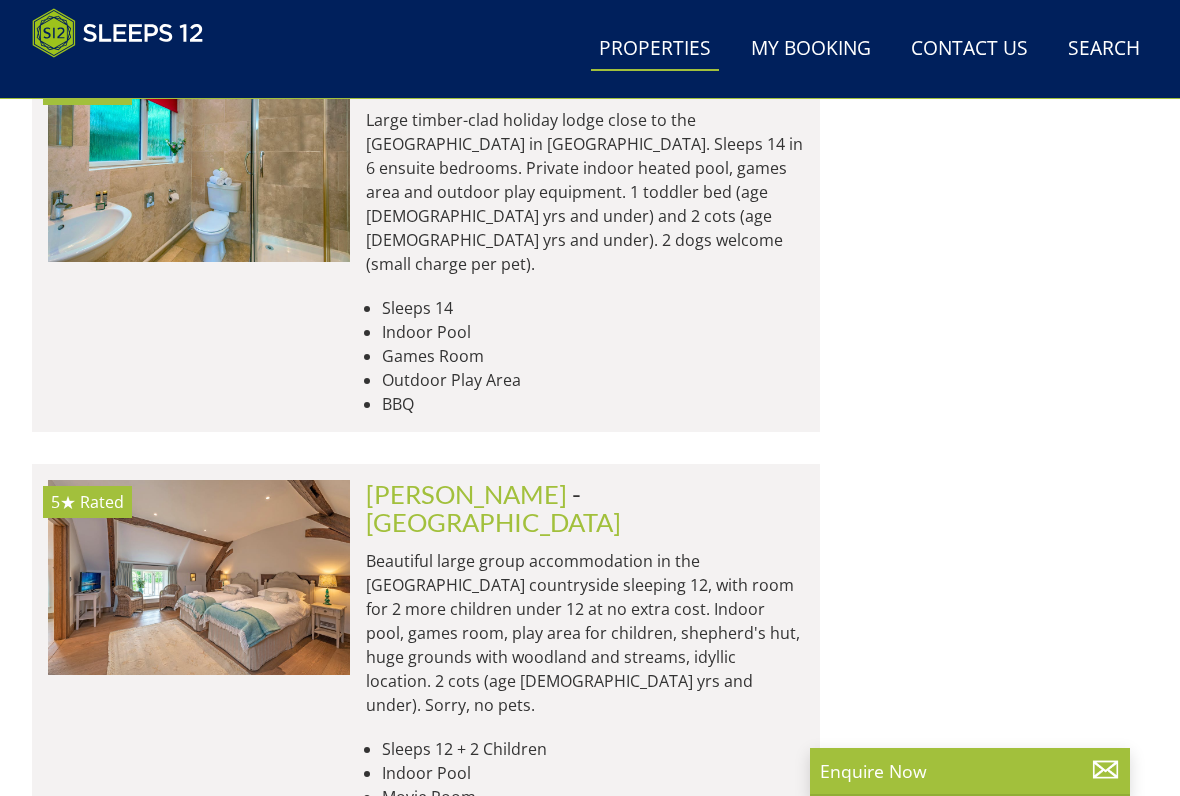 click at bounding box center [199, 1916] 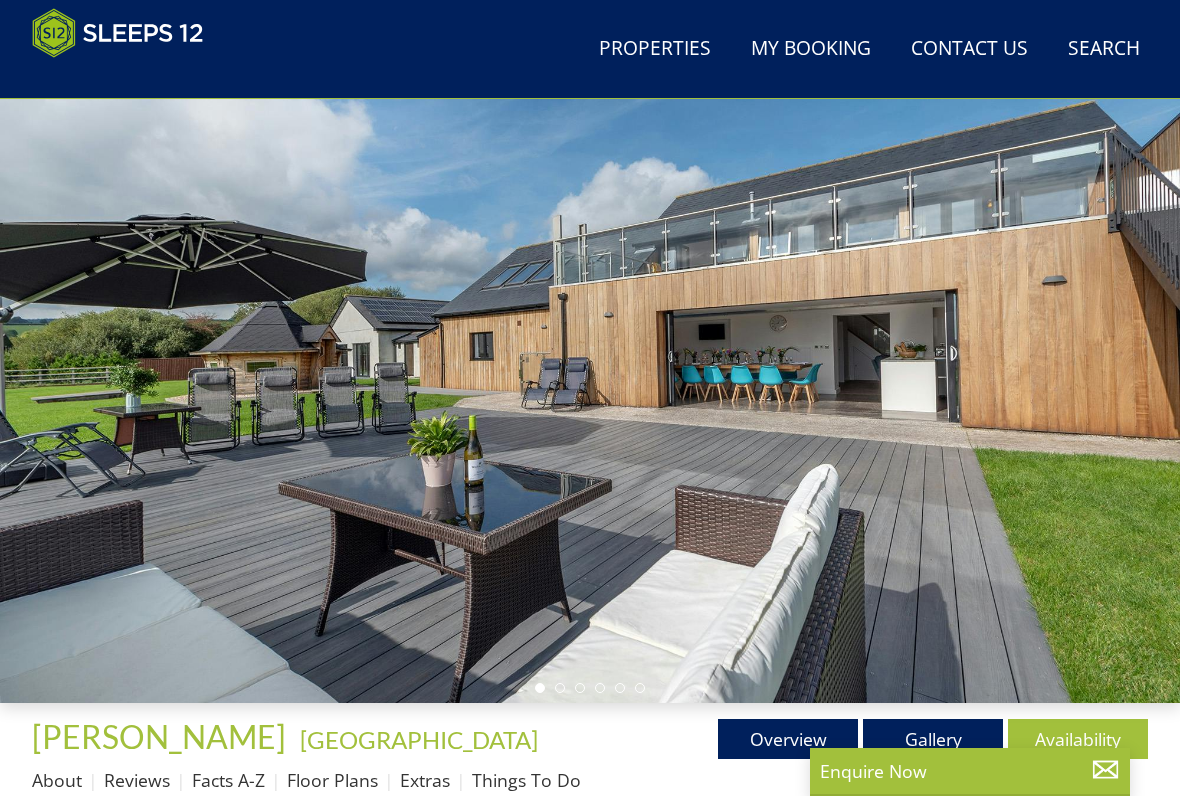 scroll, scrollTop: 107, scrollLeft: 0, axis: vertical 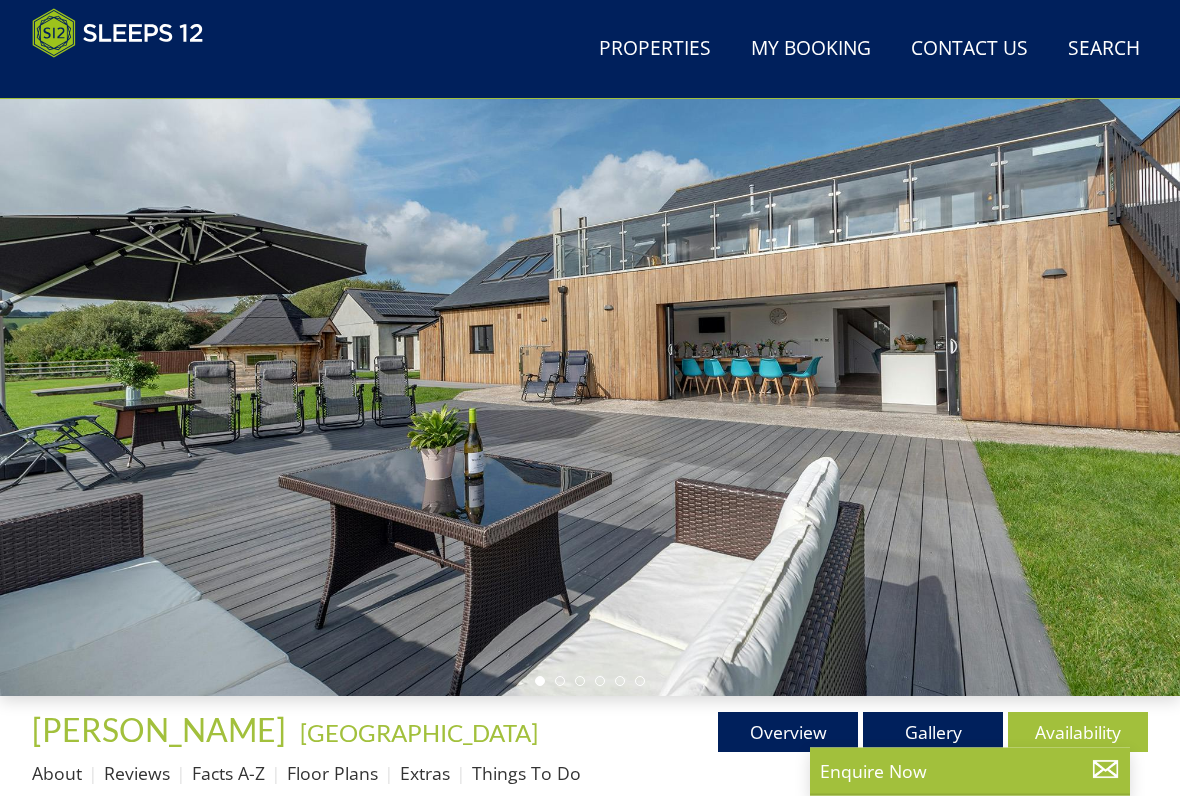 click at bounding box center (590, 366) 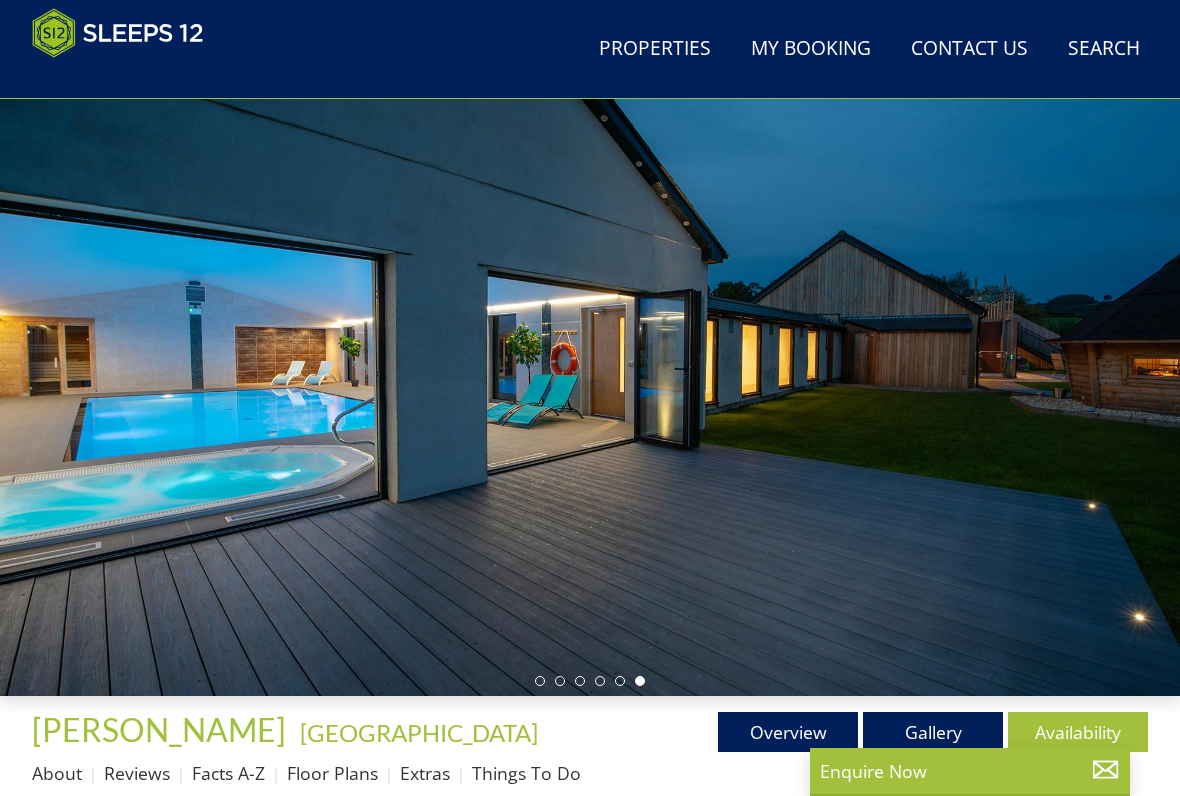 click at bounding box center (590, 365) 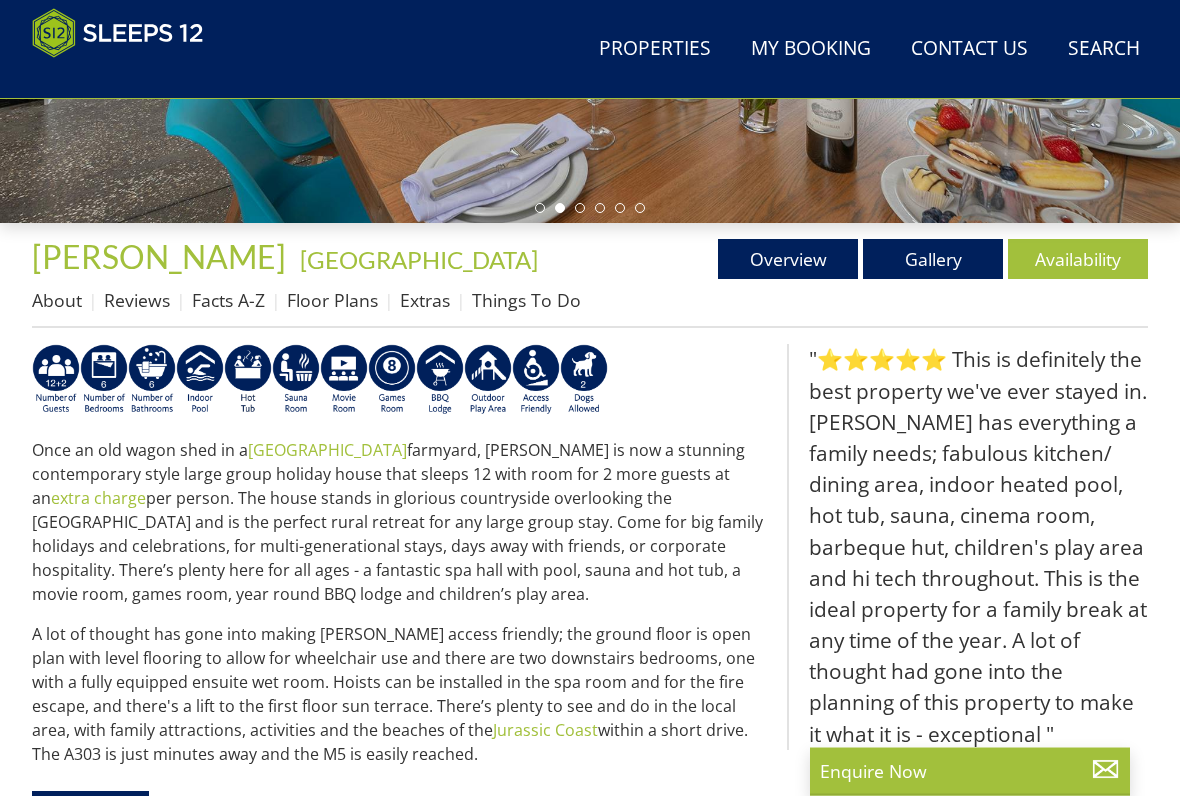 scroll, scrollTop: 581, scrollLeft: 0, axis: vertical 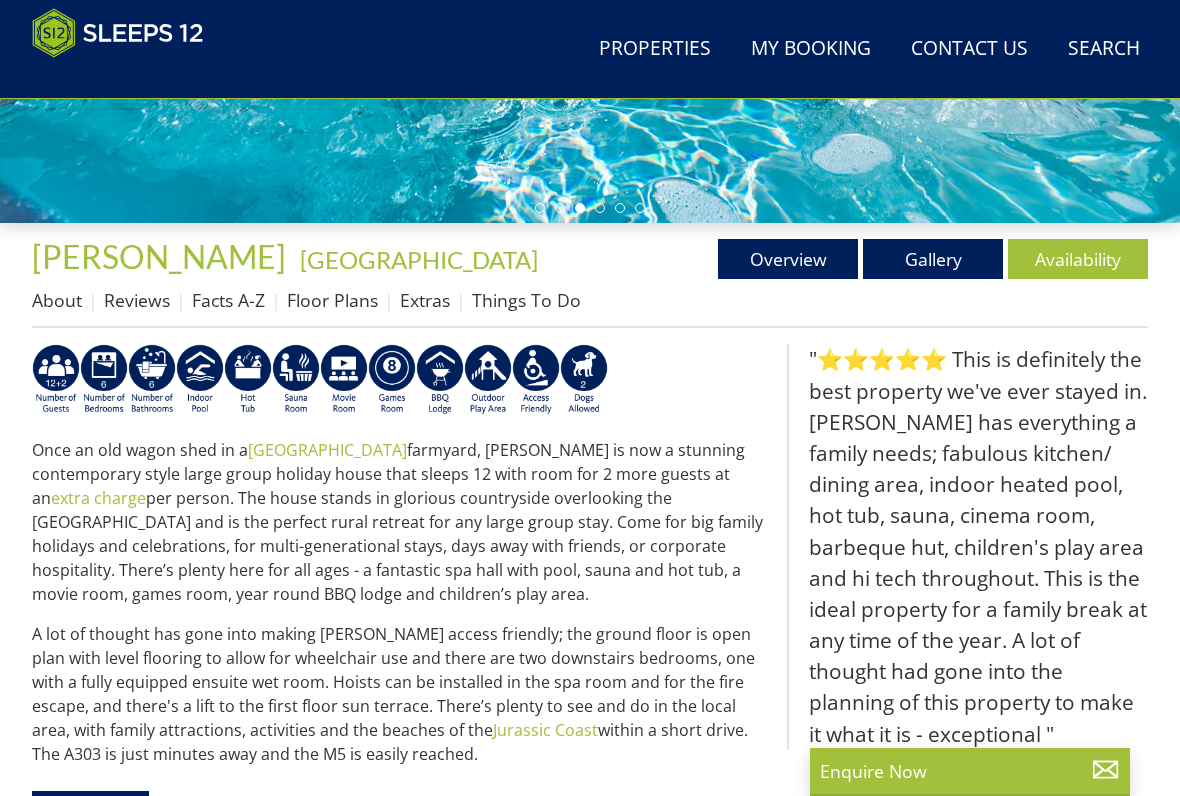 click on "Gallery" at bounding box center [933, 259] 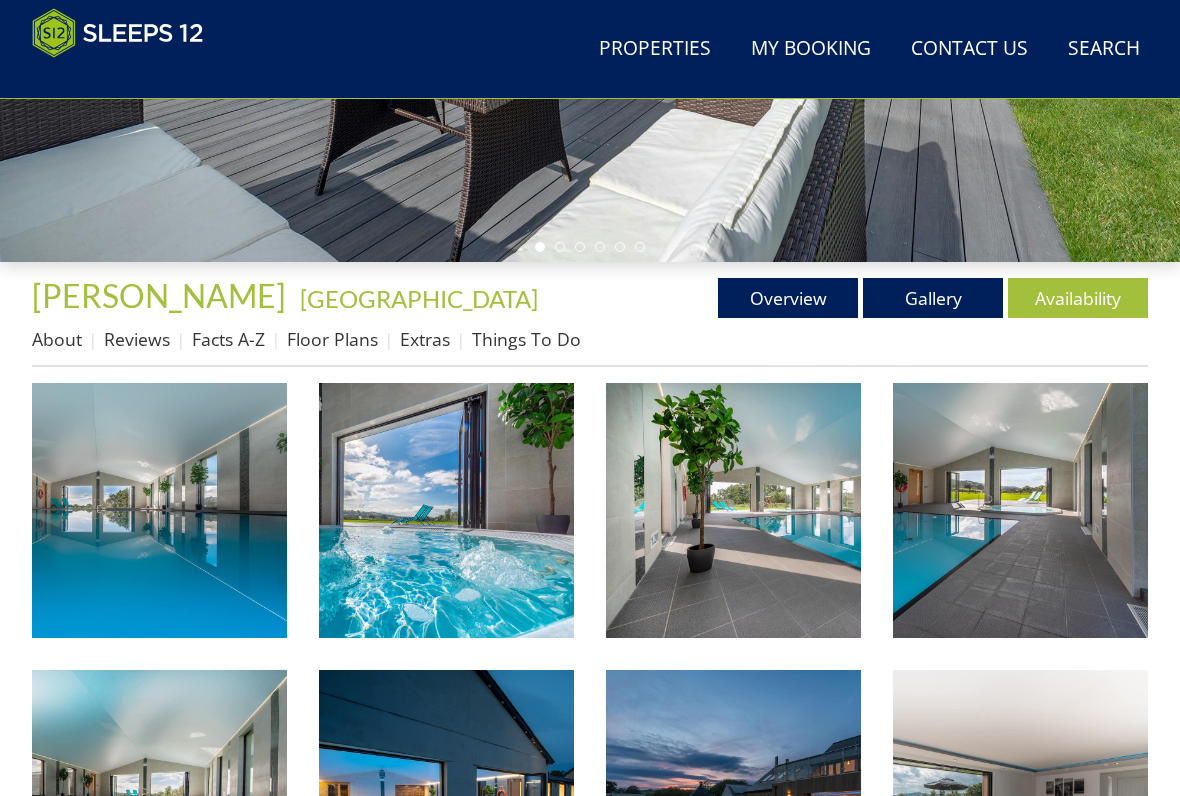 scroll, scrollTop: 561, scrollLeft: 0, axis: vertical 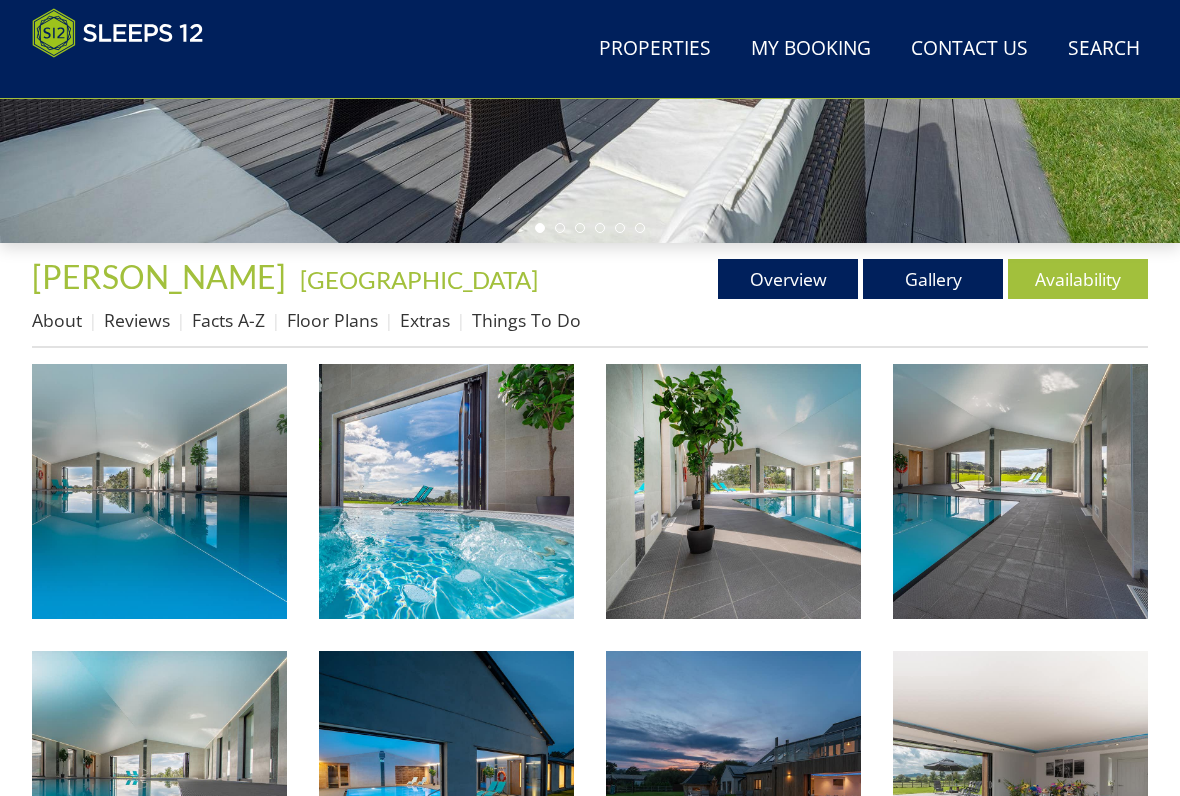 click at bounding box center (159, 491) 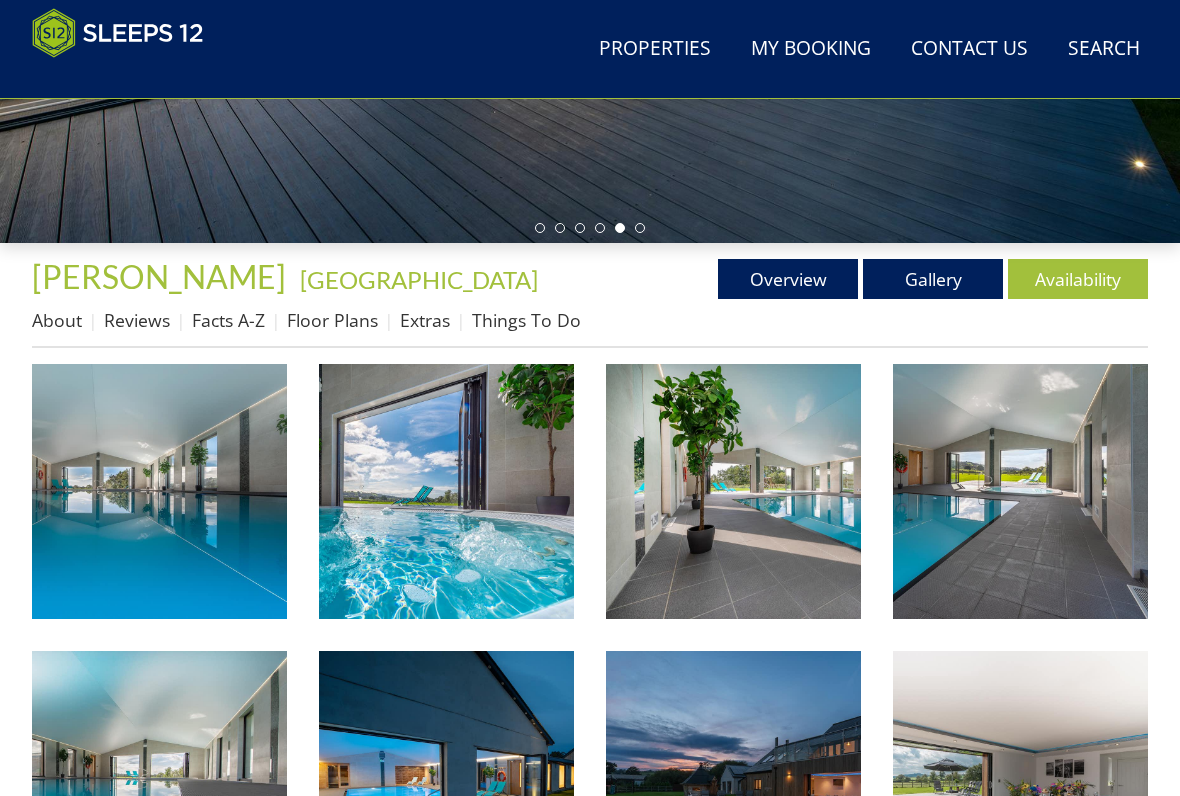 click on "Availability" at bounding box center (1078, 279) 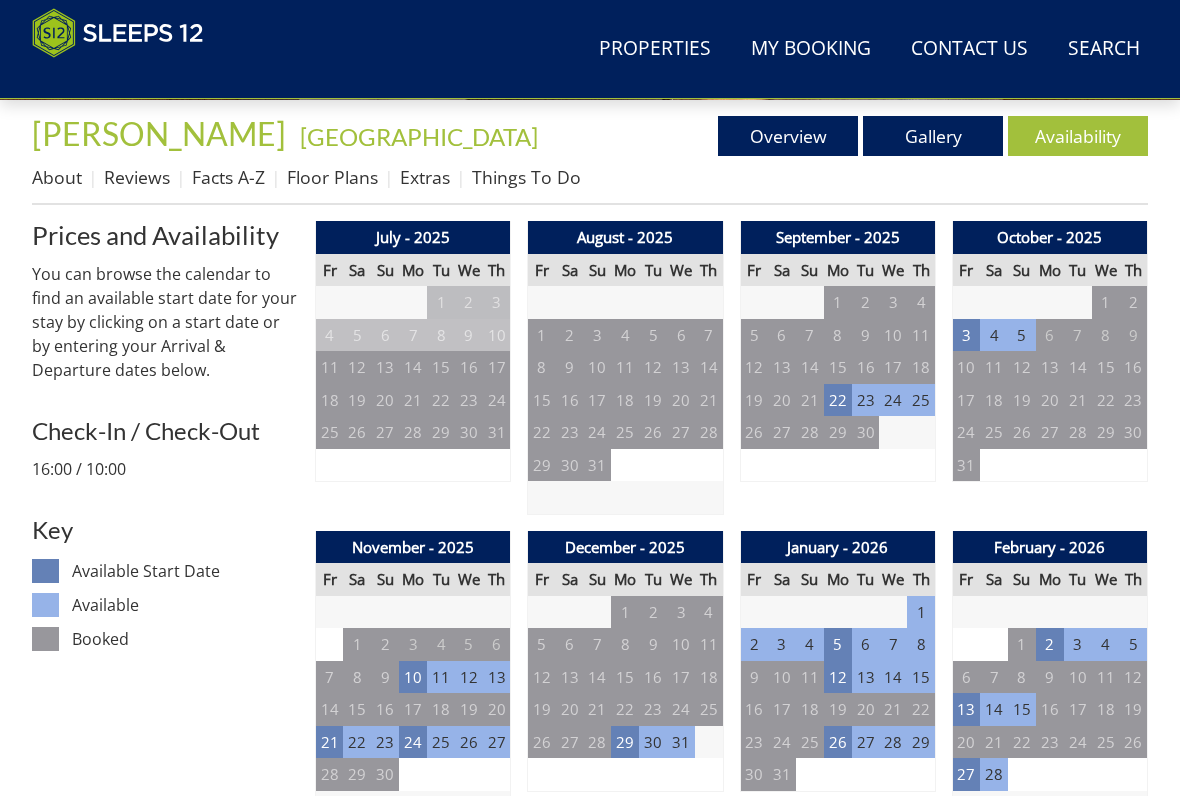 scroll, scrollTop: 705, scrollLeft: 0, axis: vertical 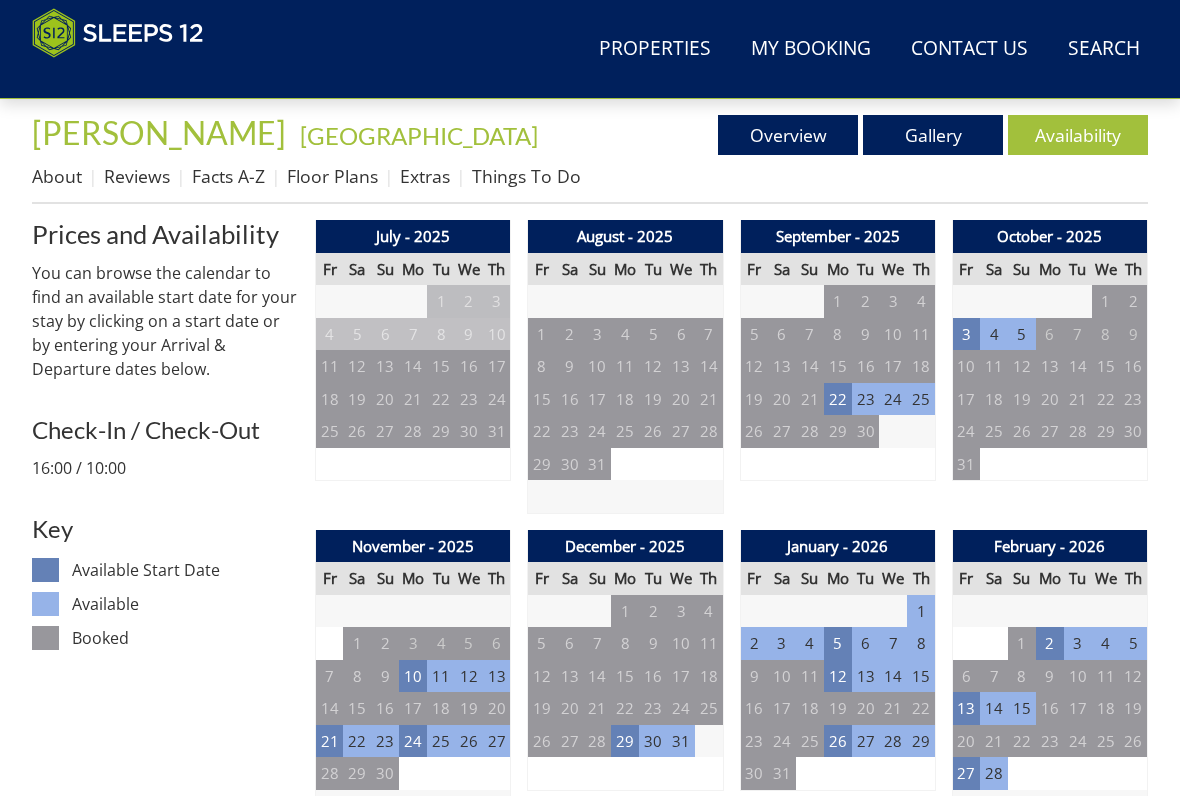 click on "3" at bounding box center [966, 334] 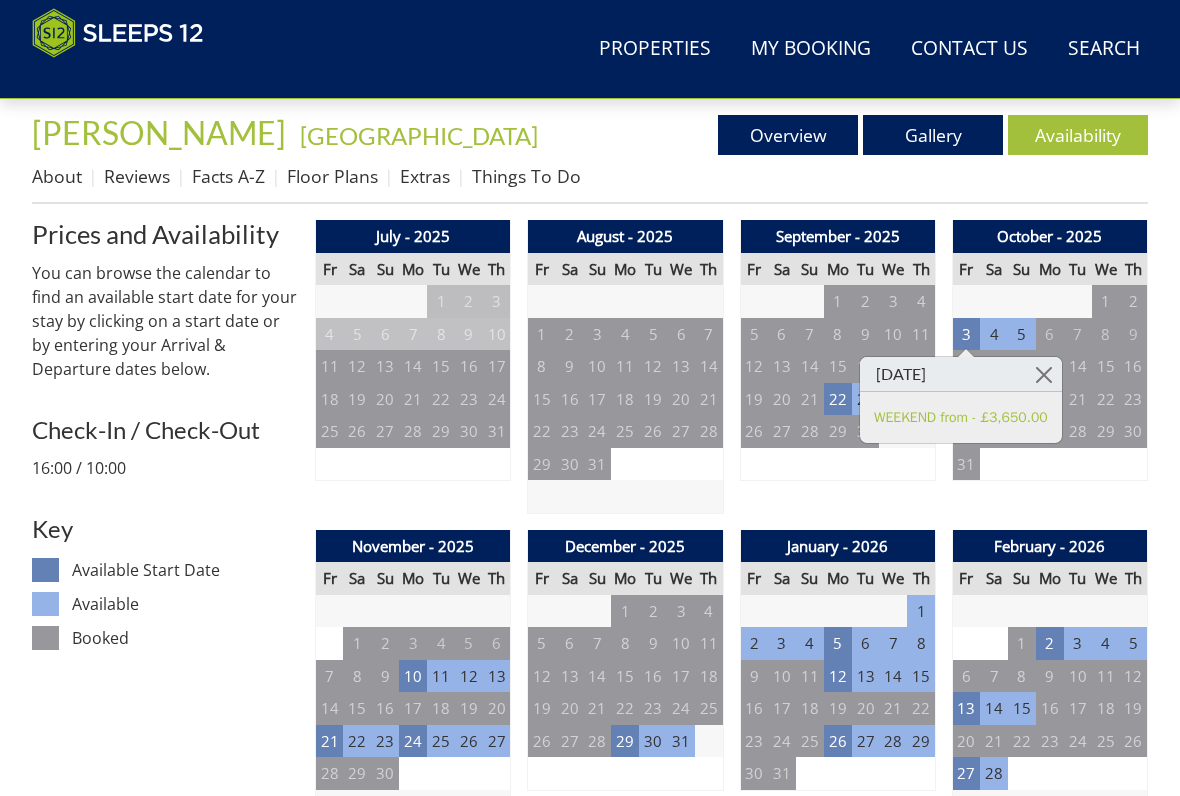 click at bounding box center (1044, 374) 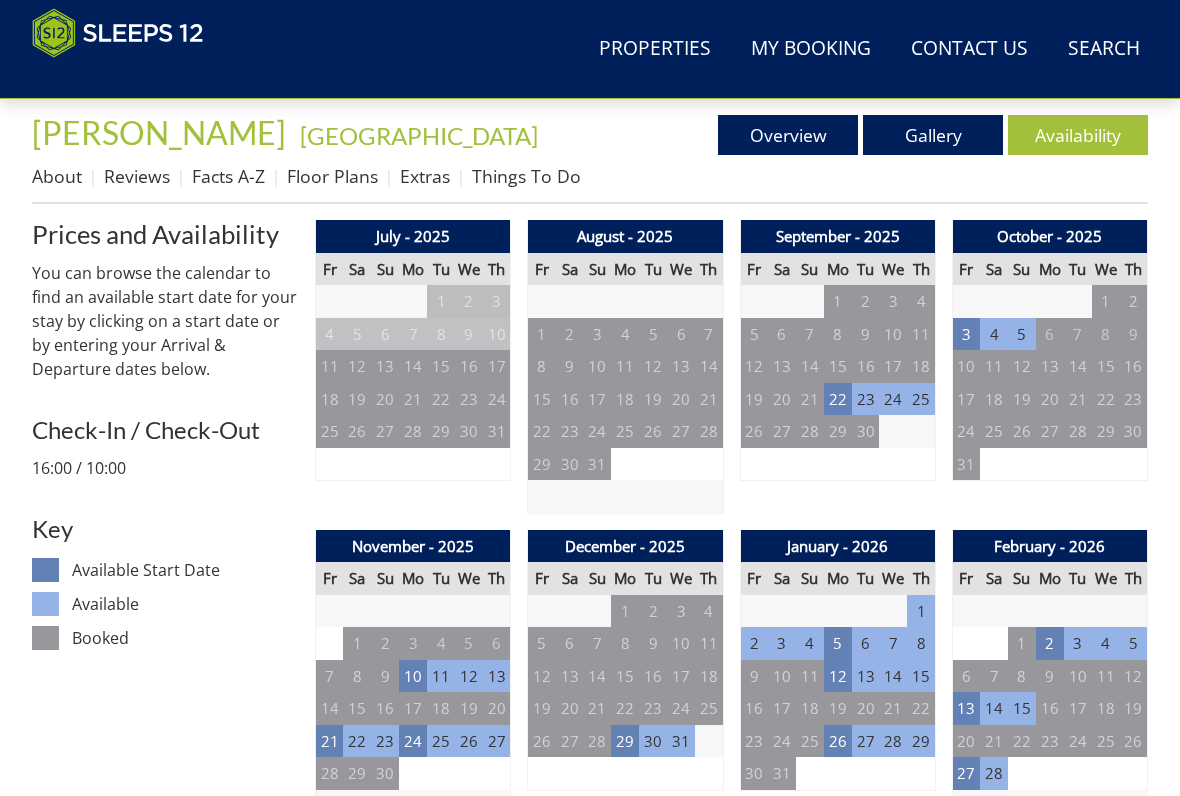 click on "22" at bounding box center (838, 399) 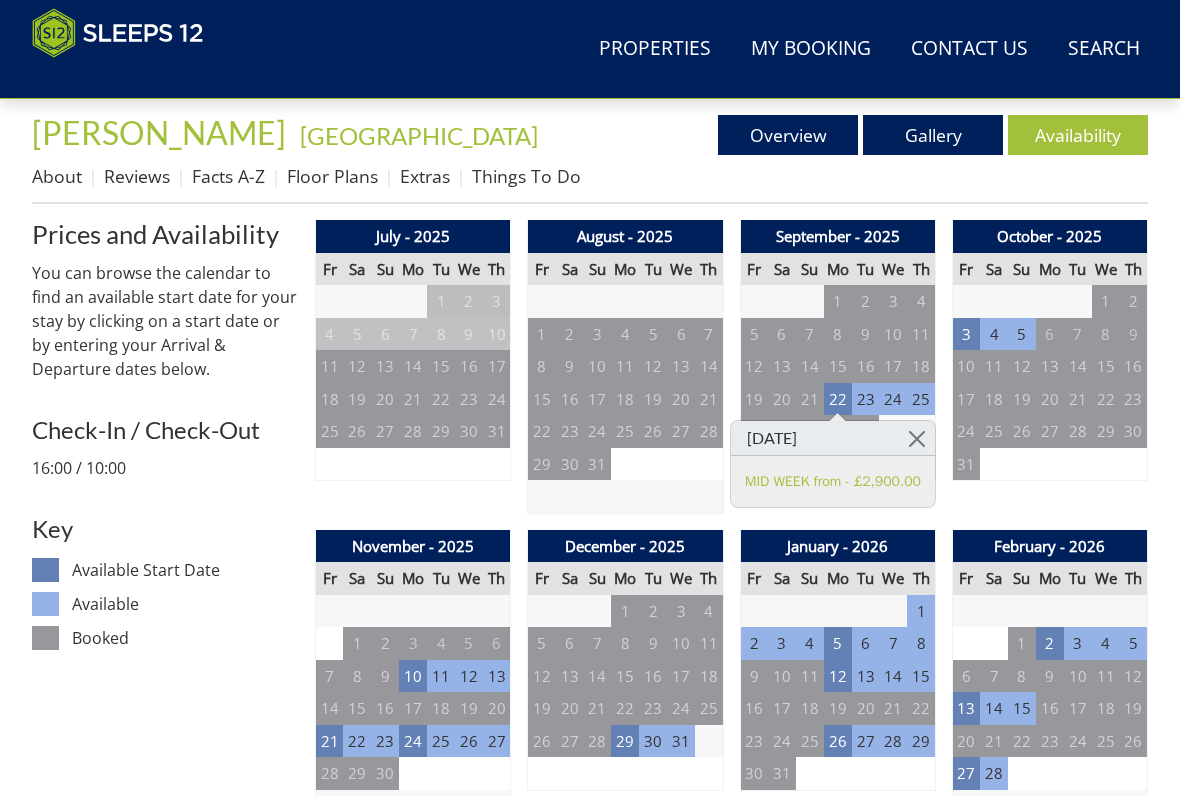click at bounding box center (917, 438) 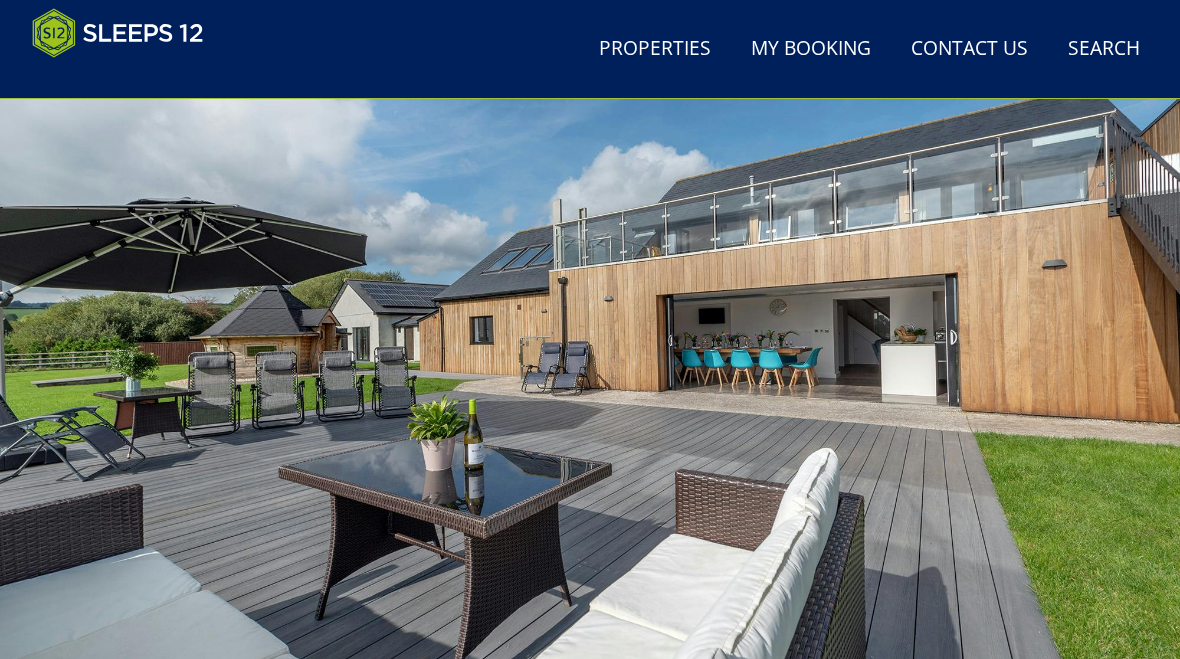 scroll, scrollTop: 0, scrollLeft: 0, axis: both 